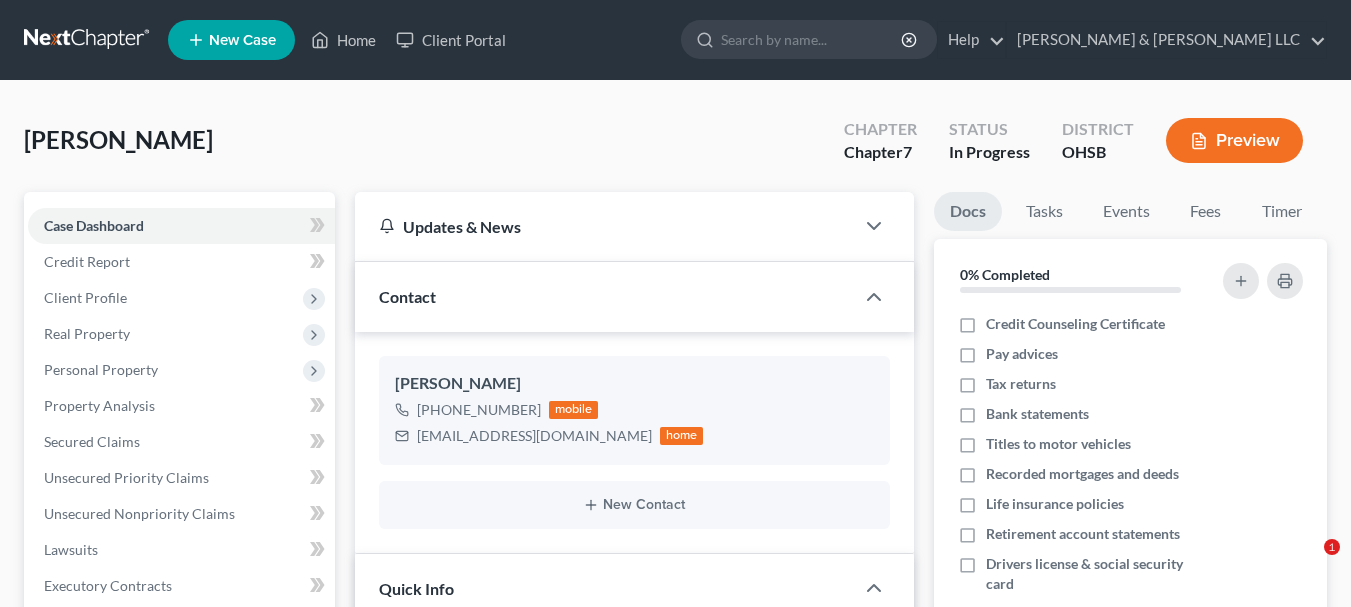 select on "4" 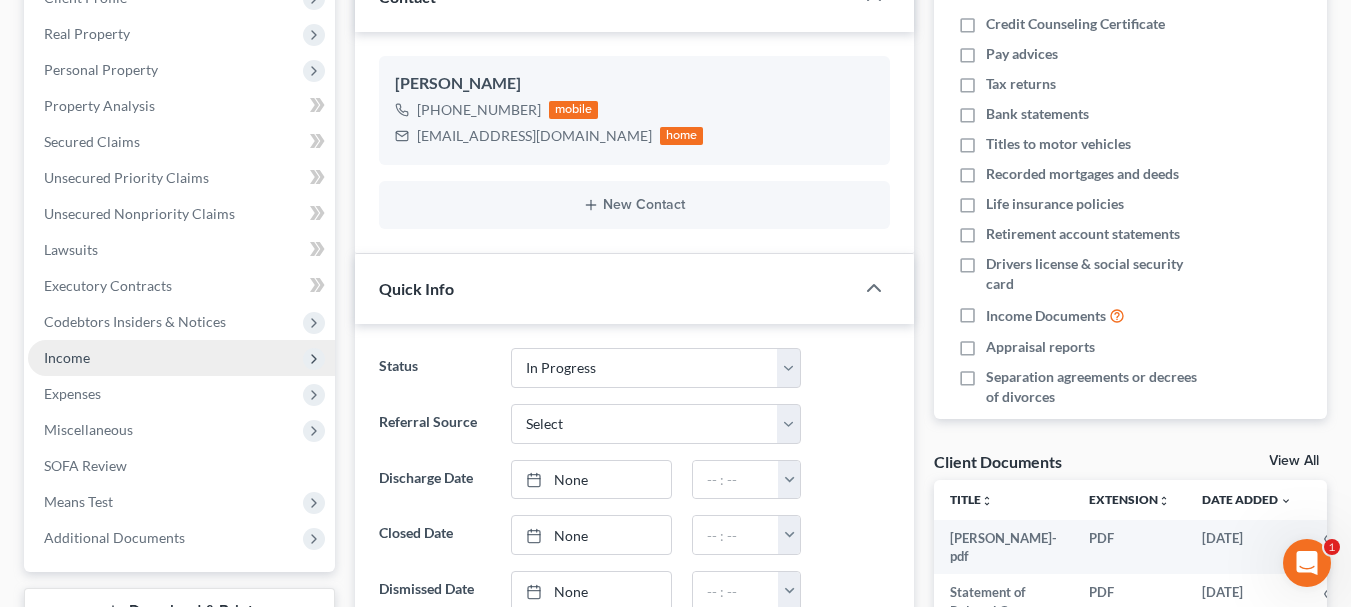 scroll, scrollTop: 300, scrollLeft: 0, axis: vertical 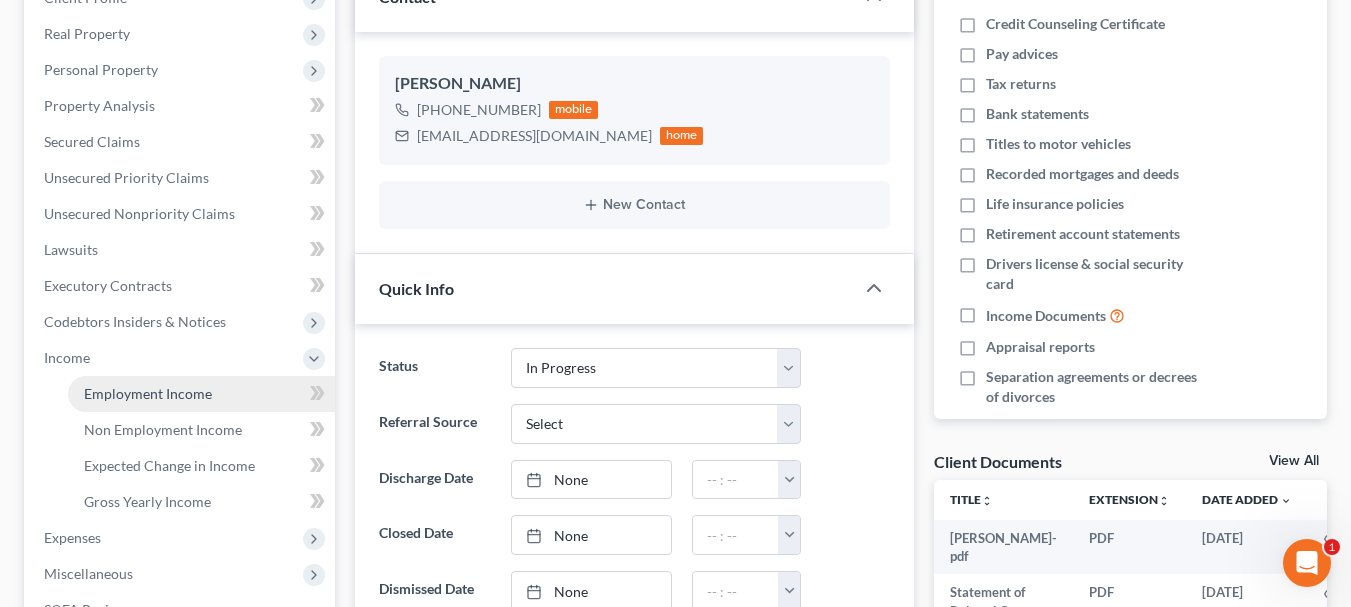 click on "Employment Income" at bounding box center [148, 393] 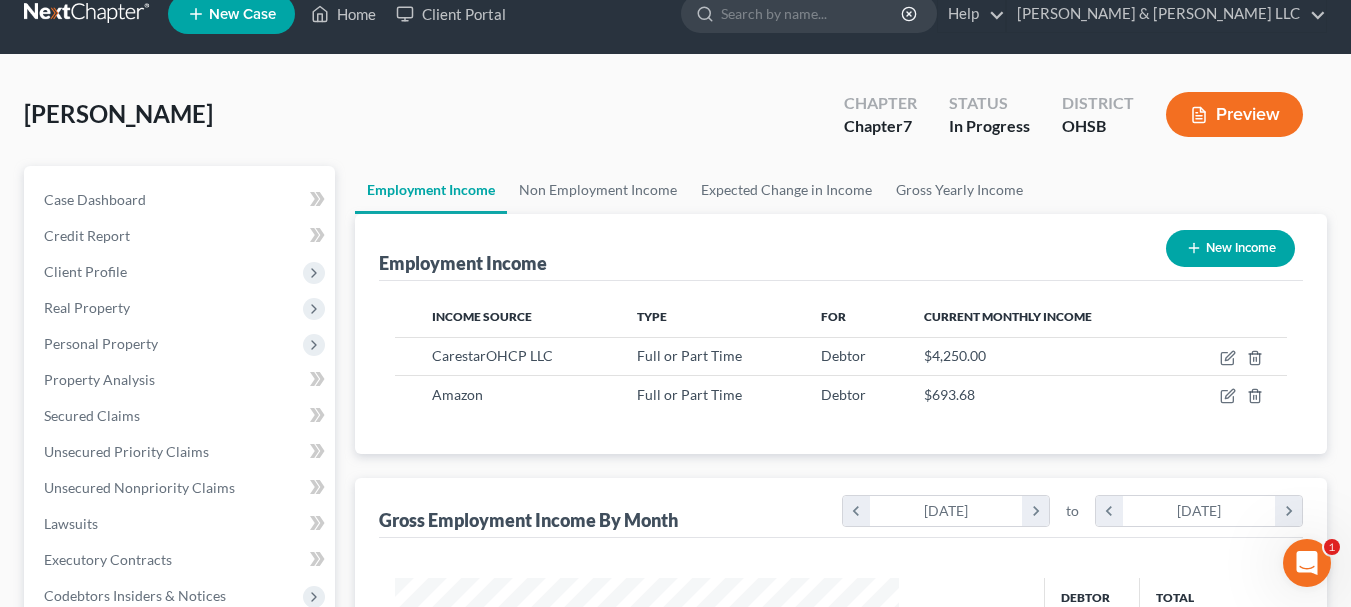 scroll, scrollTop: 0, scrollLeft: 0, axis: both 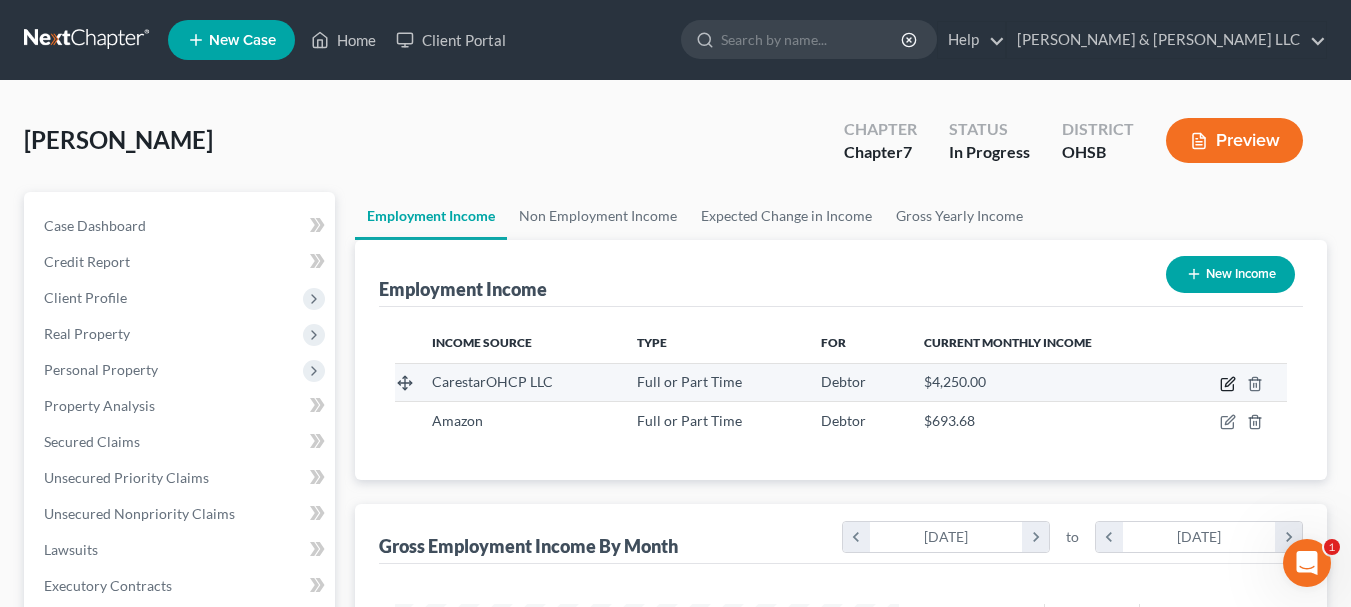 click 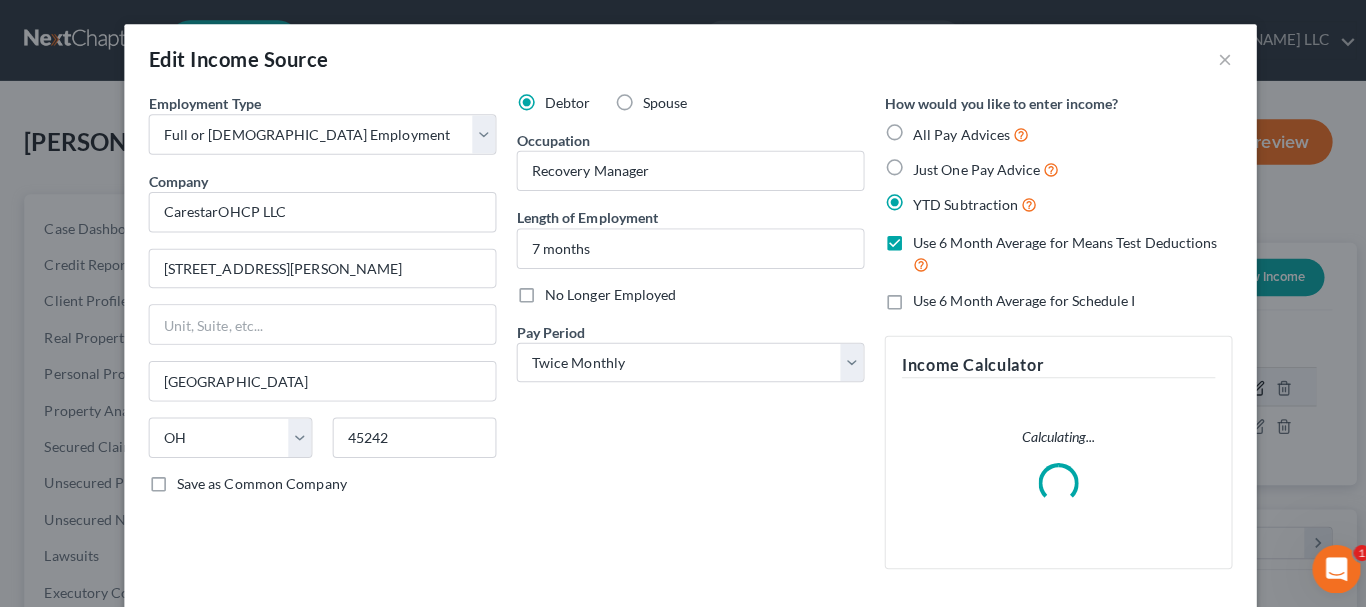 scroll, scrollTop: 999642, scrollLeft: 999450, axis: both 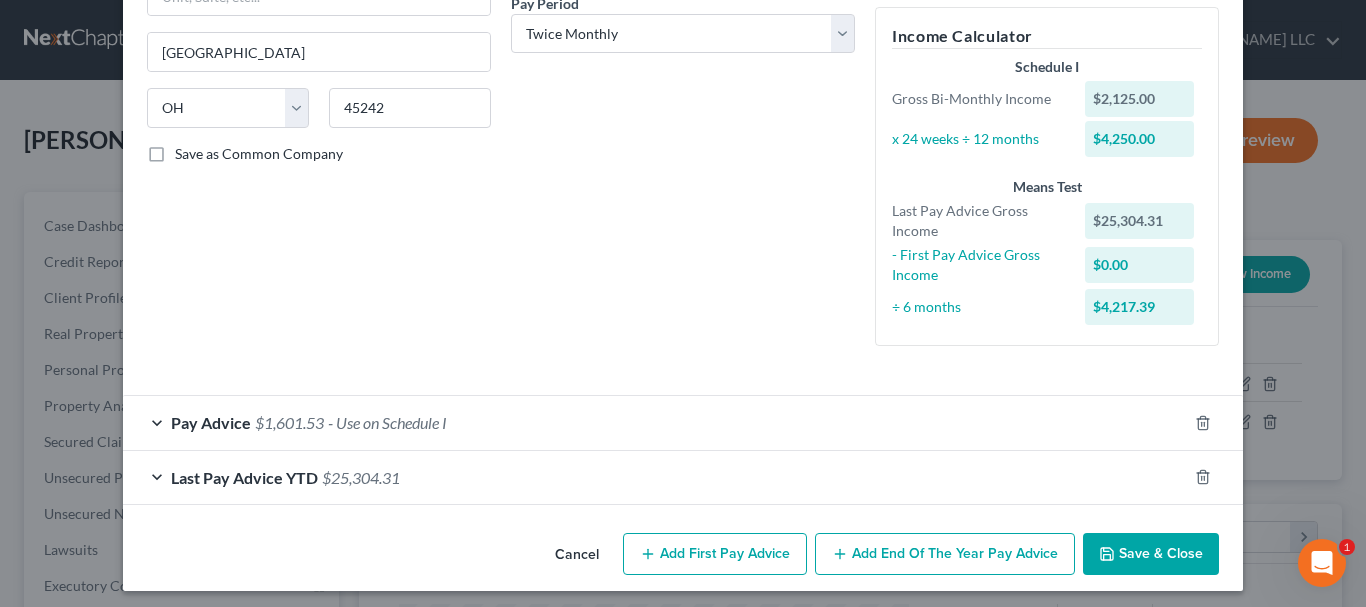 click on "Pay Advice $1,601.53 - Use on Schedule I" at bounding box center [655, 422] 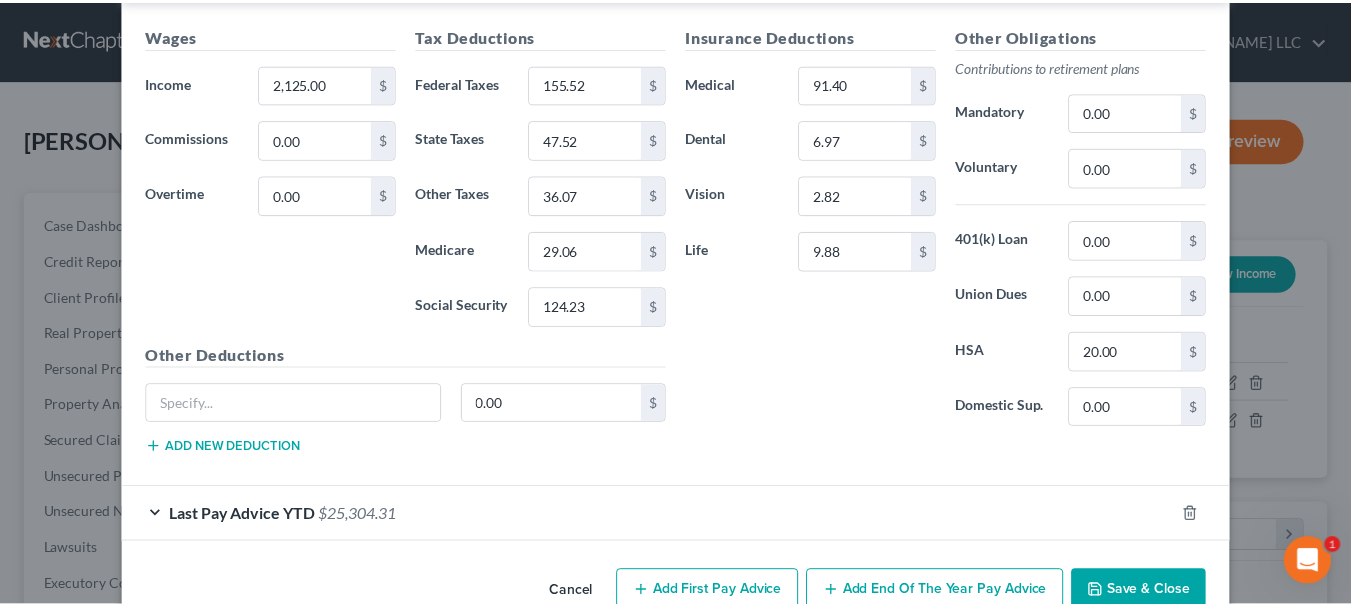 scroll, scrollTop: 822, scrollLeft: 0, axis: vertical 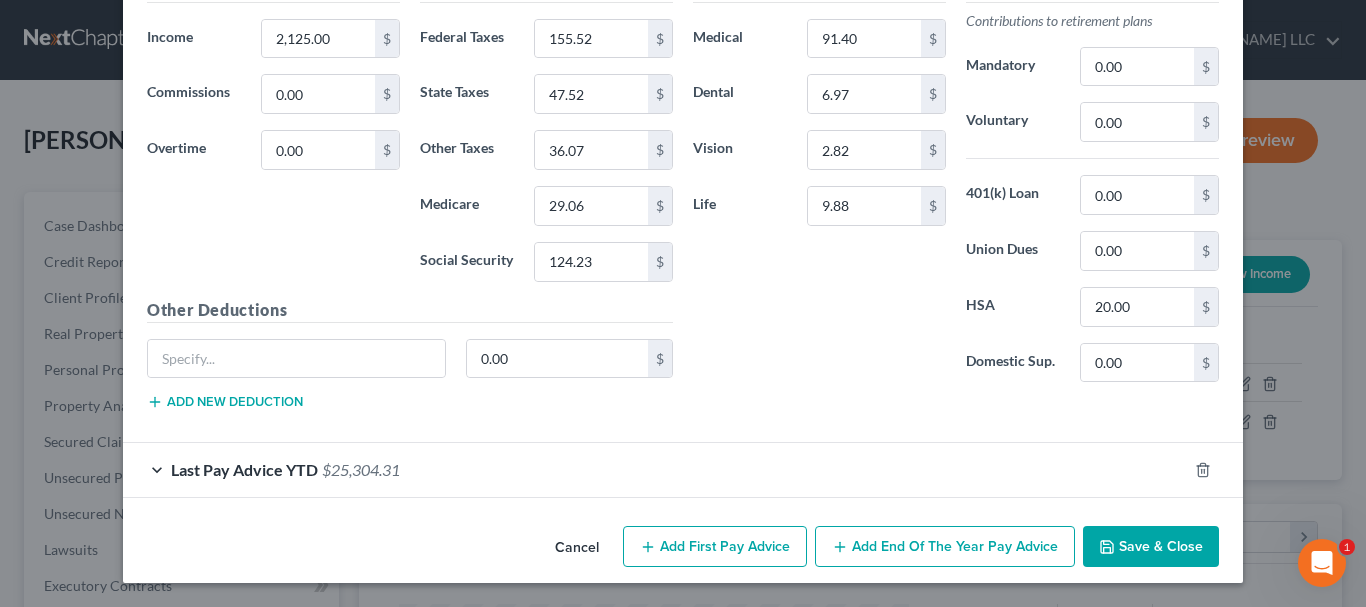 click on "Save & Close" at bounding box center (1151, 547) 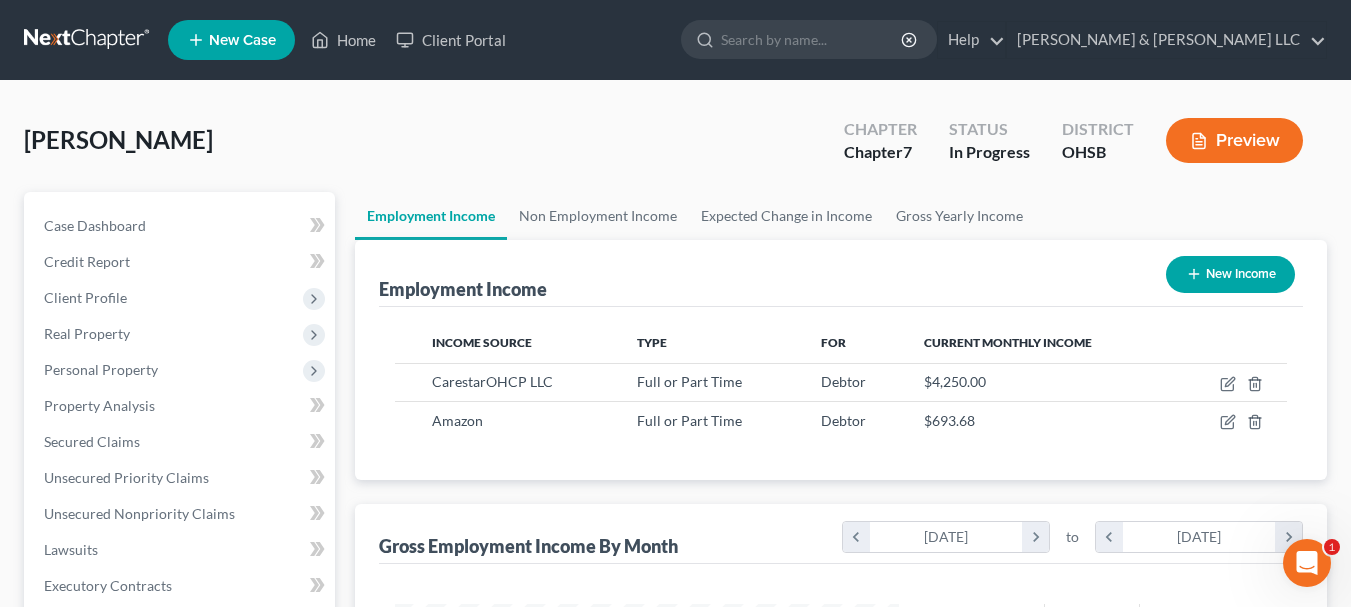 scroll, scrollTop: 359, scrollLeft: 544, axis: both 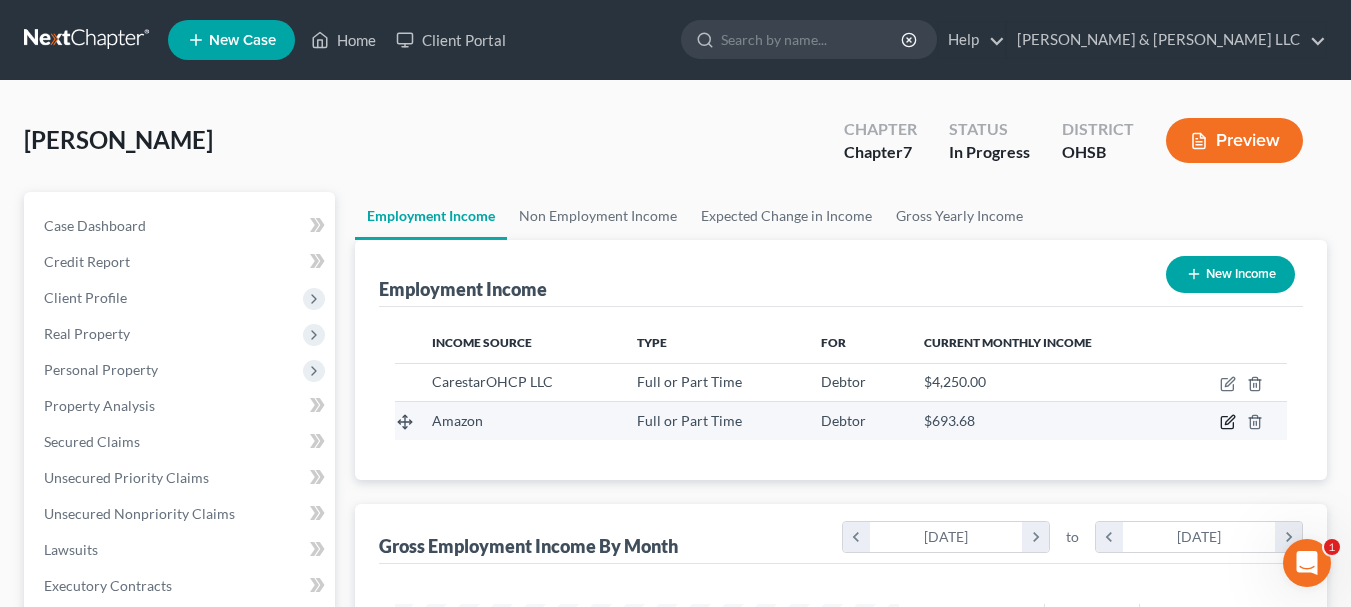 click 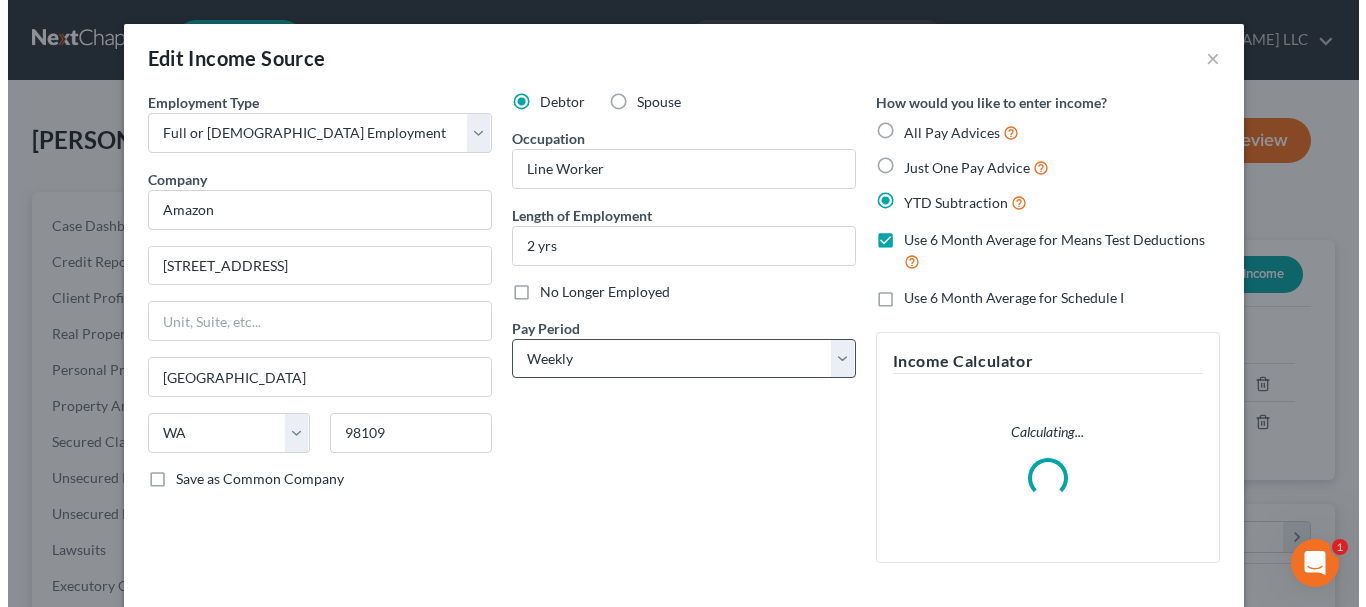 scroll, scrollTop: 999642, scrollLeft: 999450, axis: both 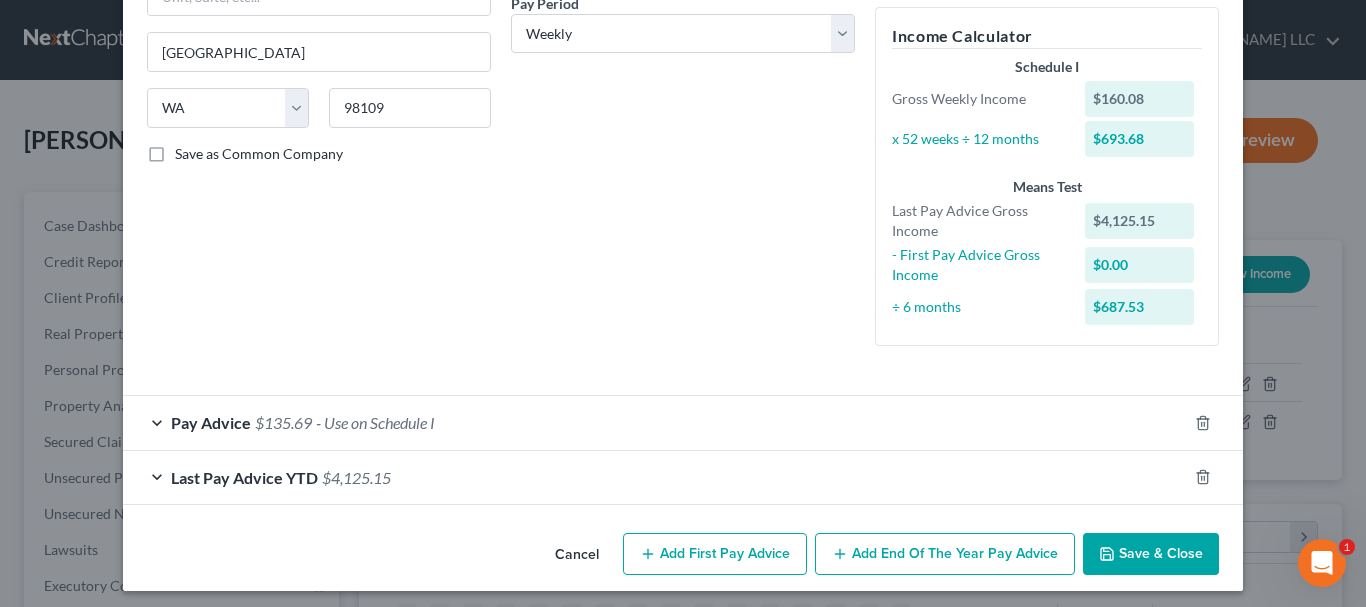 click on "Save & Close" at bounding box center [1151, 554] 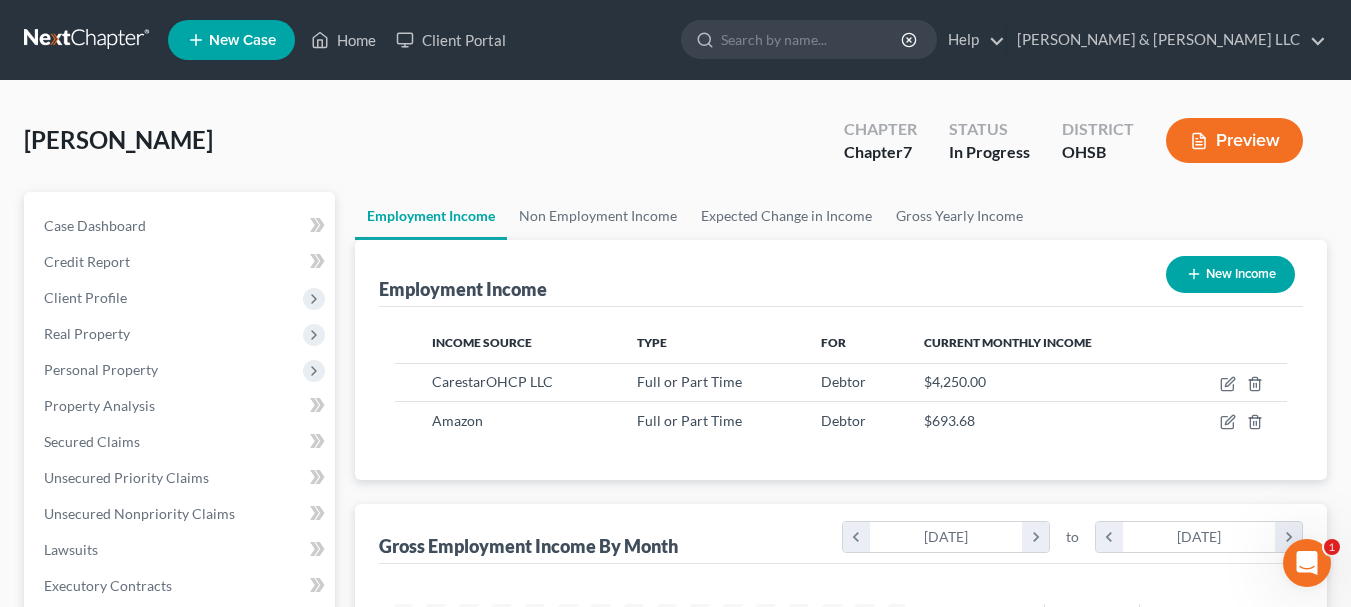 scroll, scrollTop: 359, scrollLeft: 544, axis: both 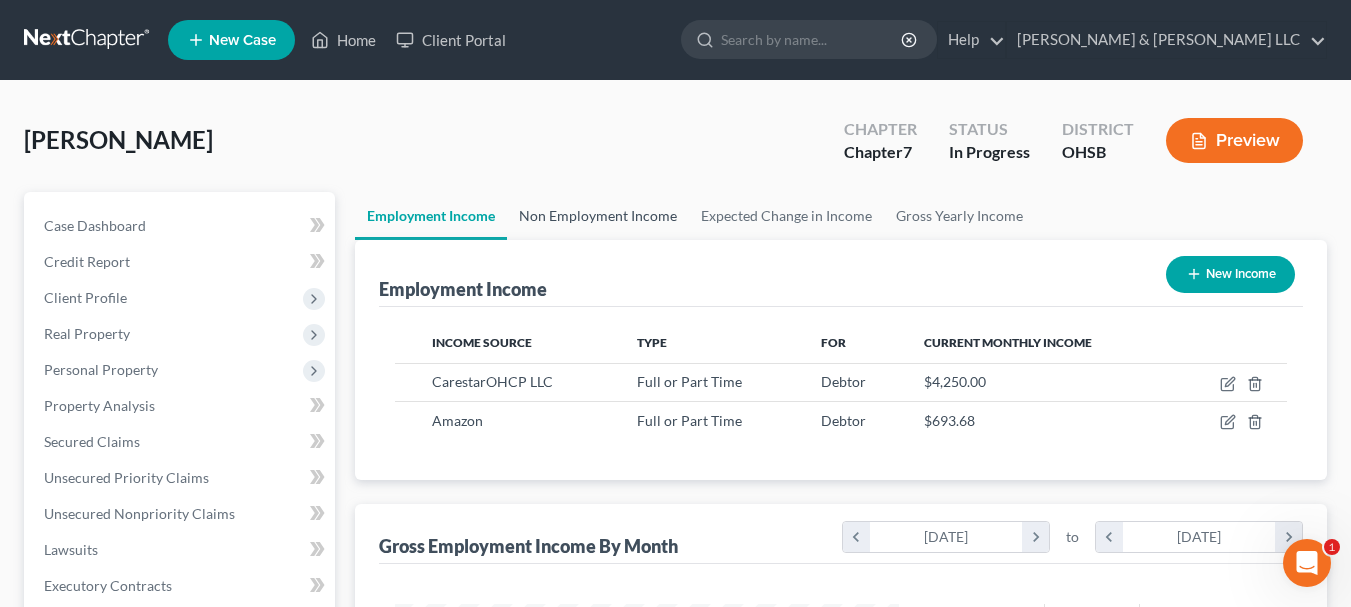 click on "Non Employment Income" at bounding box center (598, 216) 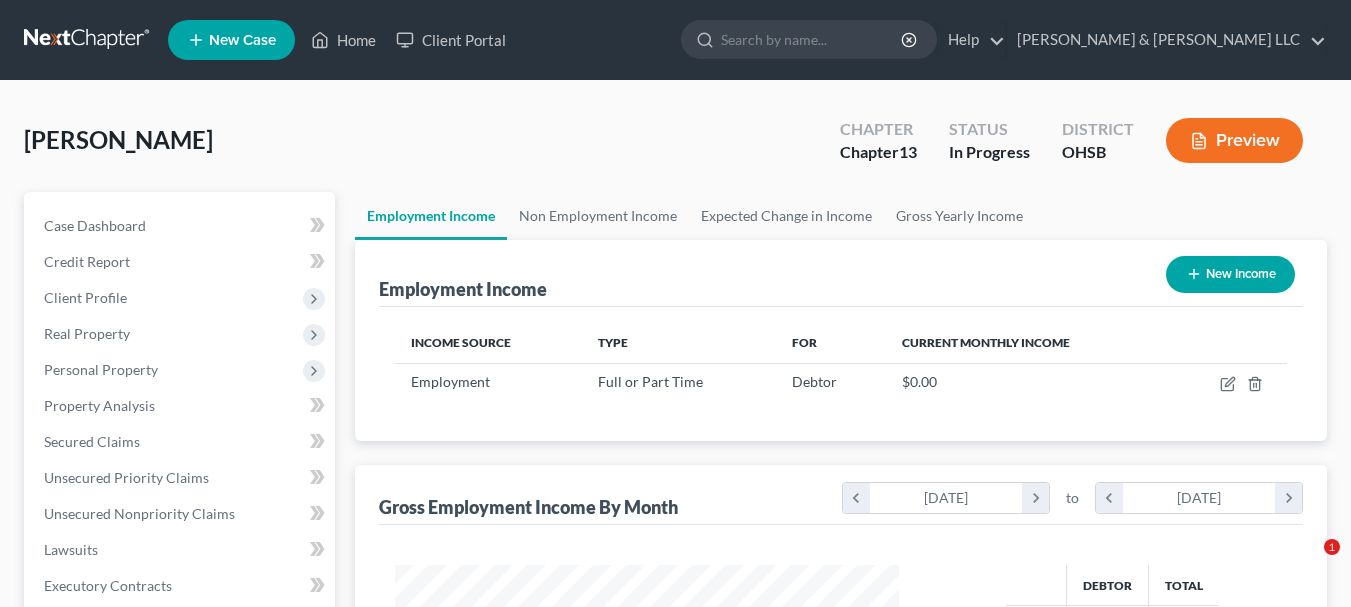 scroll, scrollTop: 0, scrollLeft: 0, axis: both 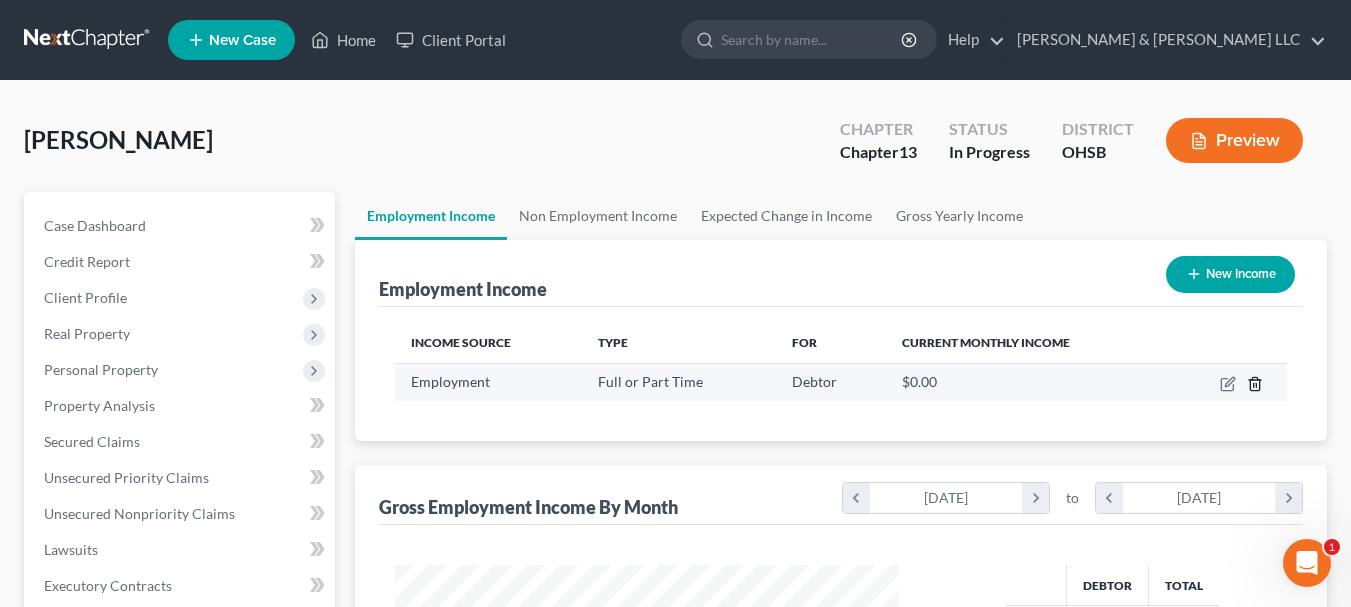 click 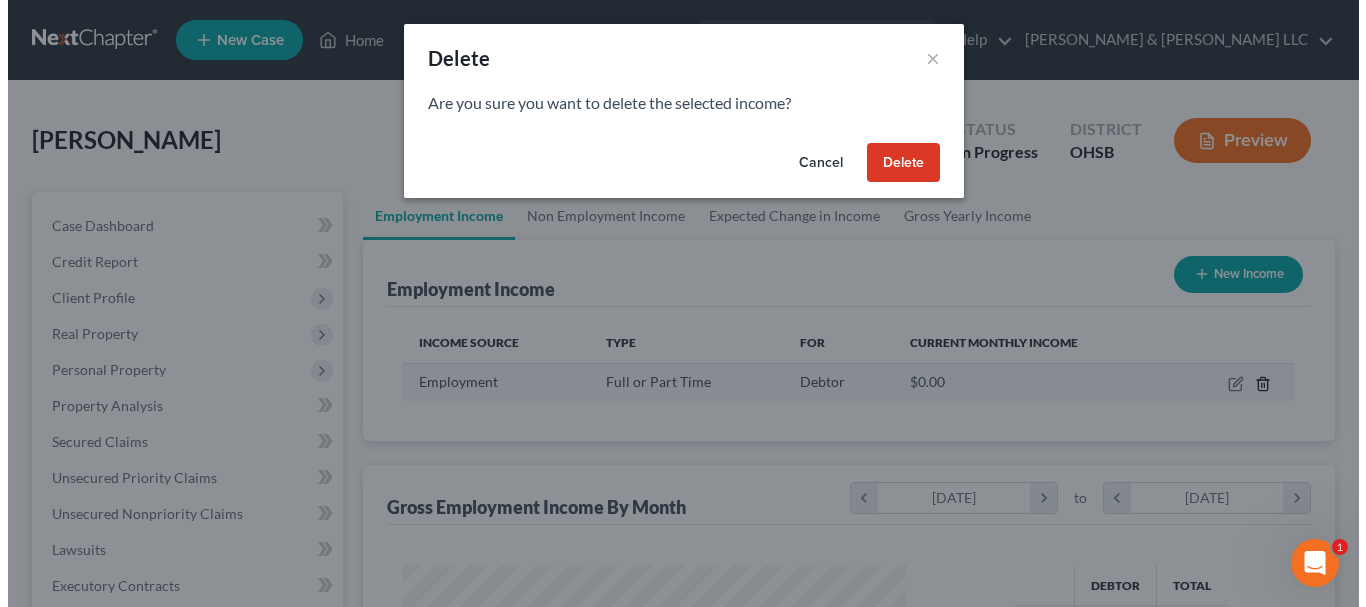 scroll, scrollTop: 999642, scrollLeft: 999450, axis: both 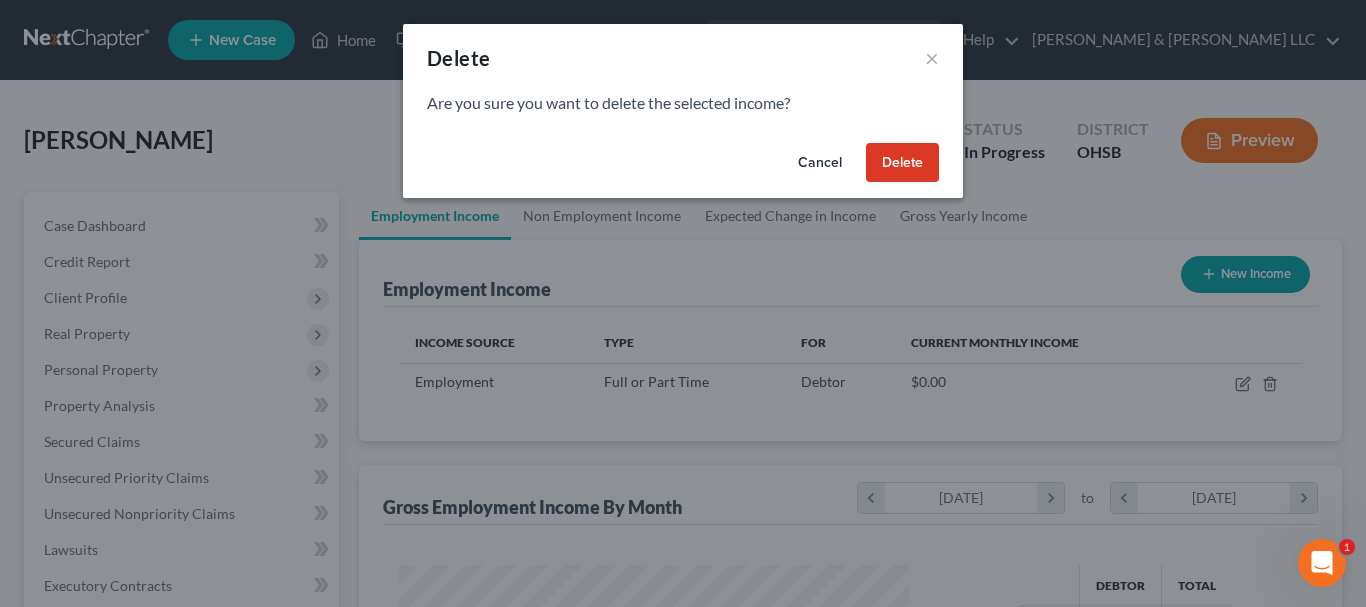 click on "Delete" at bounding box center (902, 163) 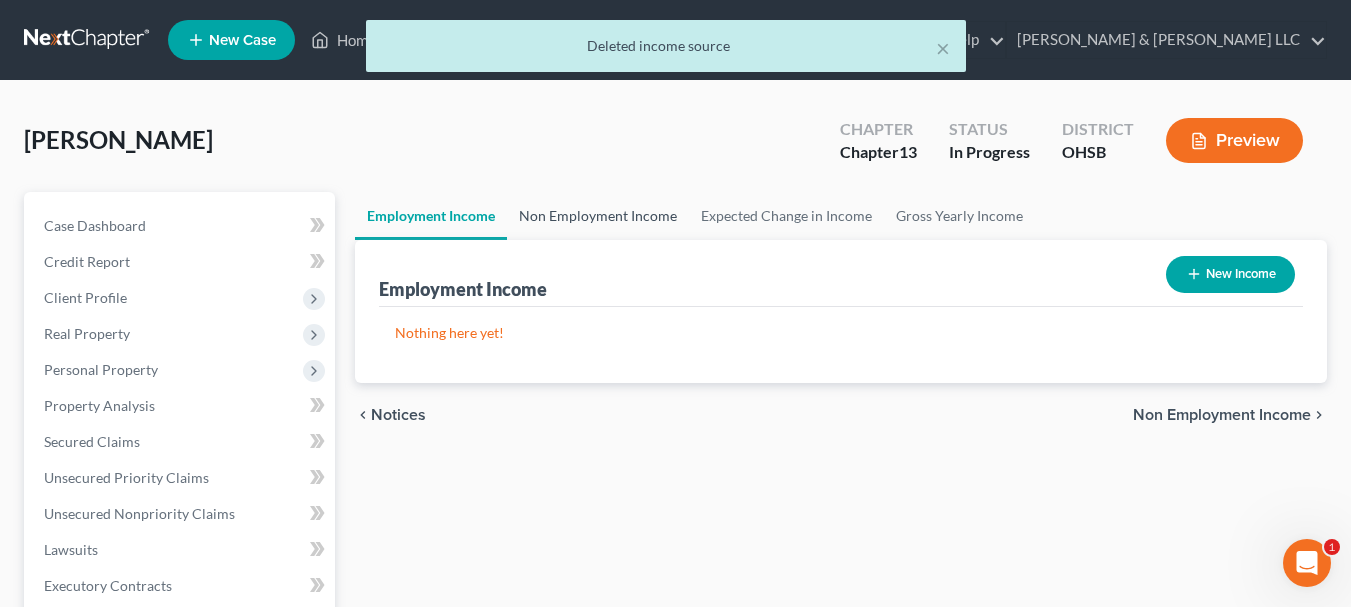click on "Non Employment Income" at bounding box center (598, 216) 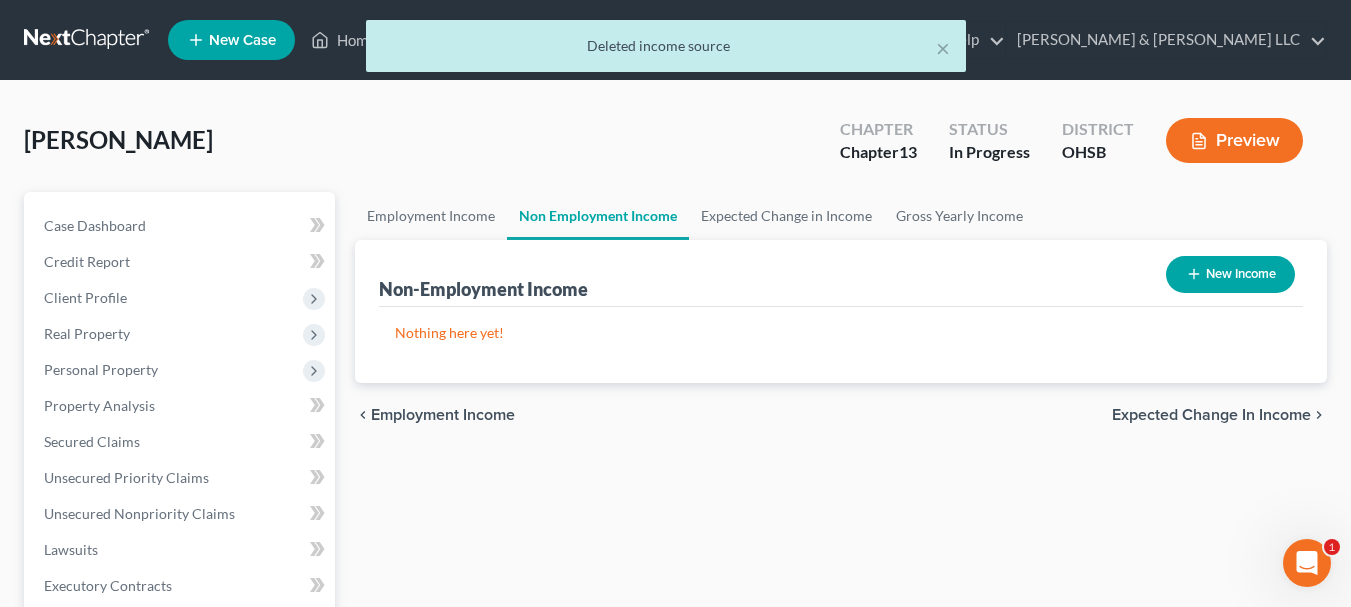 click on "New Income" at bounding box center [1230, 274] 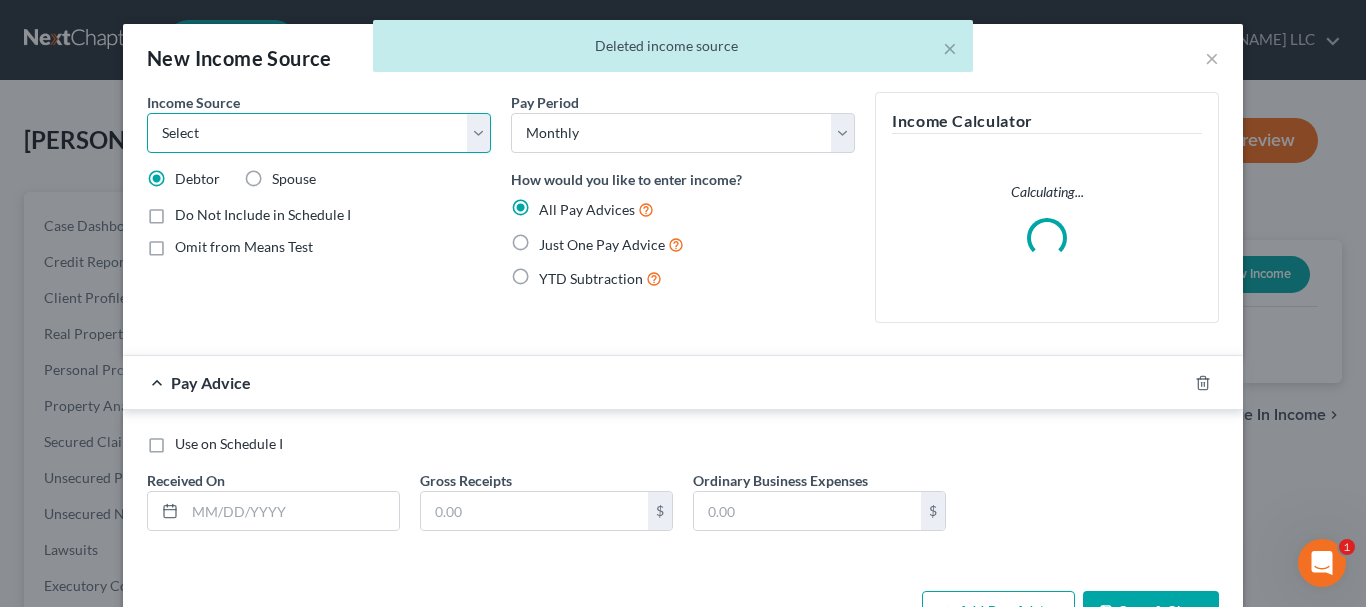 click on "Select Unemployment Disability (from employer) Pension Retirement Social Security / Social Security Disability Other Government Assistance Interests, Dividends or Royalties Child / Family Support Contributions to Household Property / Rental Business, Professional or Farm Alimony / Maintenance Payments Military Disability Benefits Other Monthly Income" at bounding box center (319, 133) 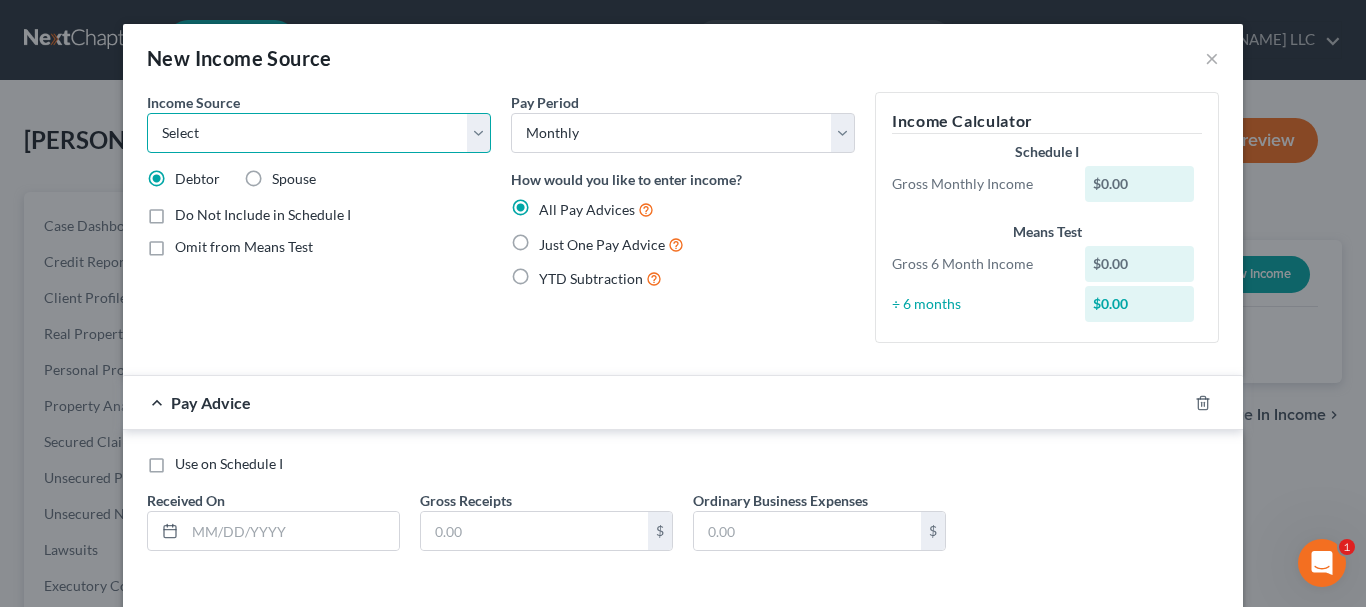 select on "7" 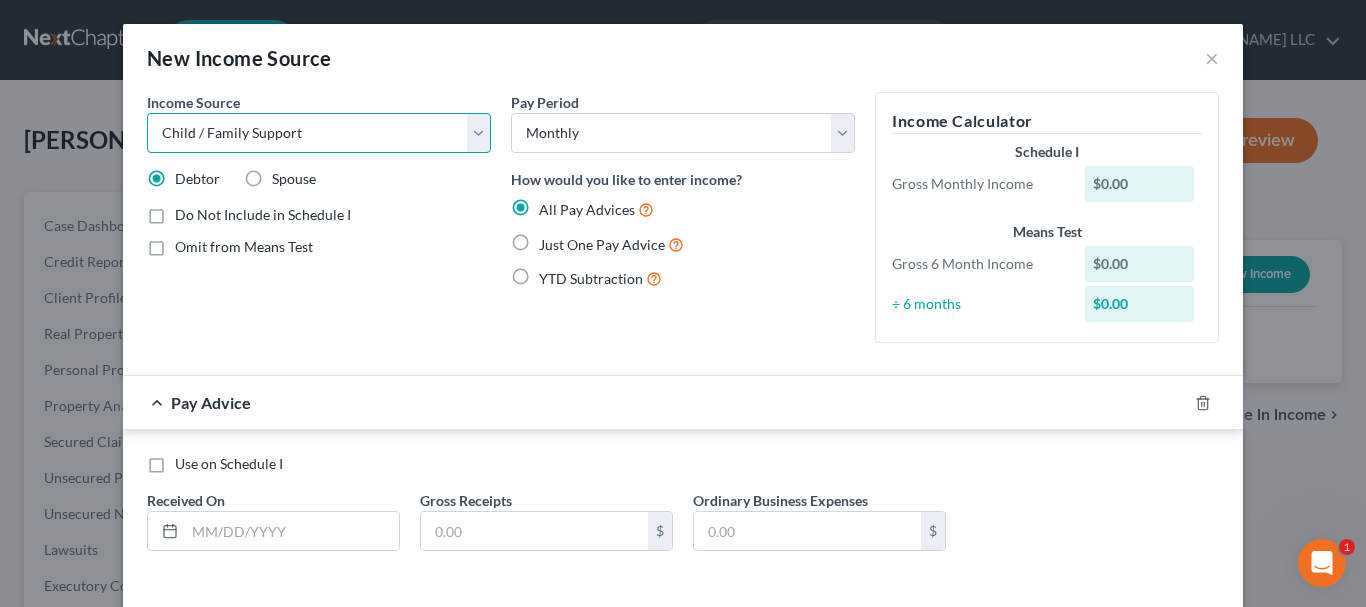 click on "Select Unemployment Disability (from employer) Pension Retirement Social Security / Social Security Disability Other Government Assistance Interests, Dividends or Royalties Child / Family Support Contributions to Household Property / Rental Business, Professional or Farm Alimony / Maintenance Payments Military Disability Benefits Other Monthly Income" at bounding box center (319, 133) 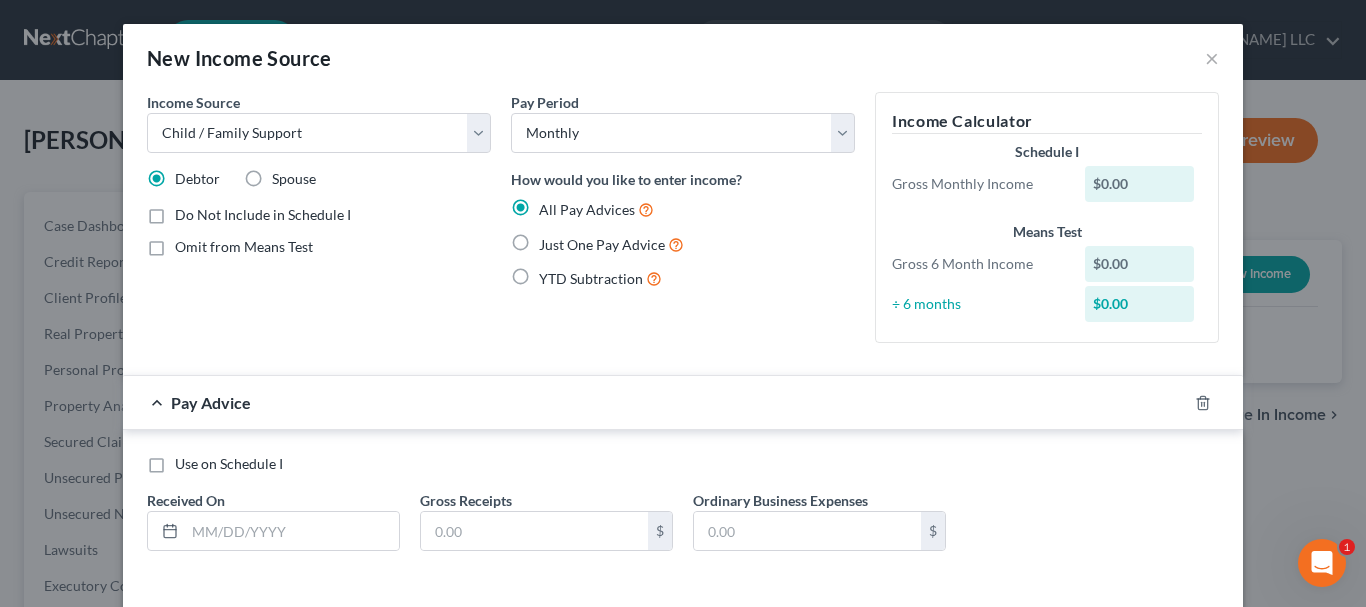 click on "YTD Subtraction" at bounding box center [600, 278] 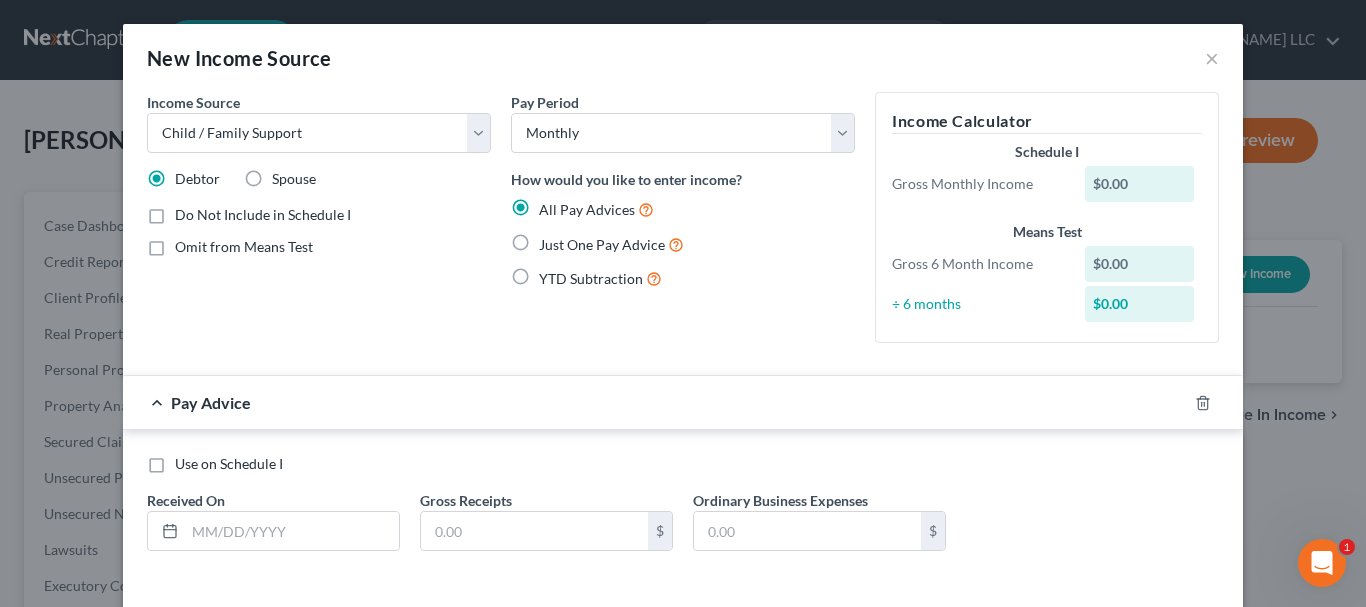 click on "YTD Subtraction" at bounding box center (553, 273) 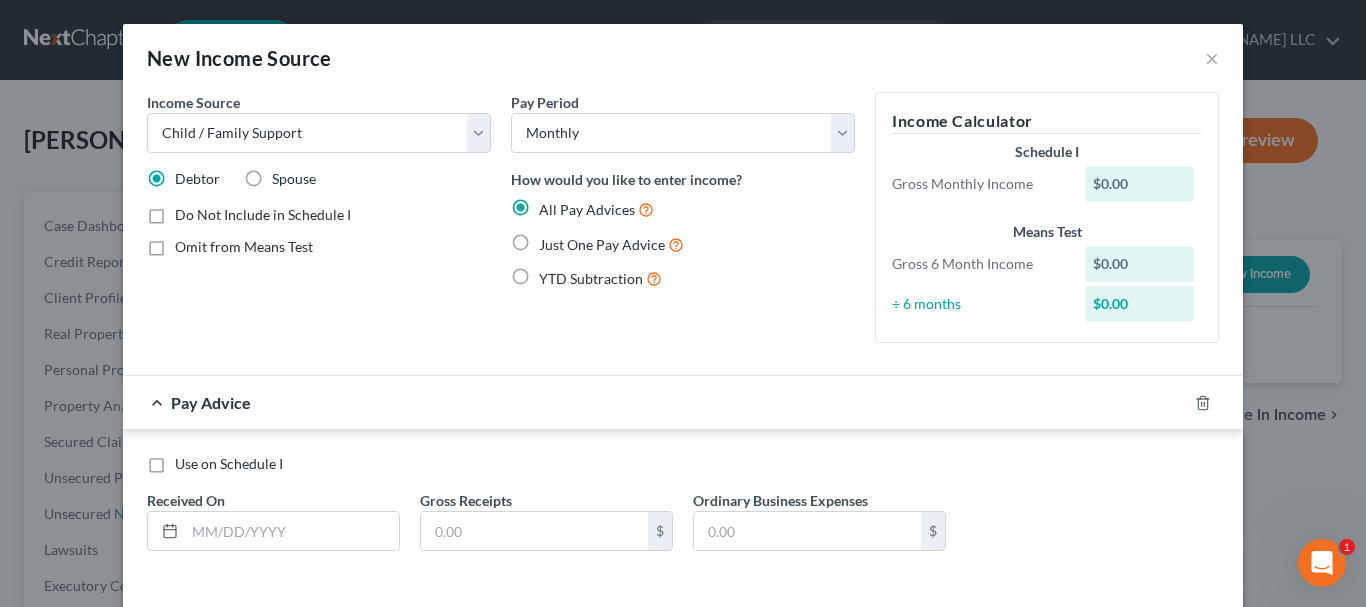 radio on "true" 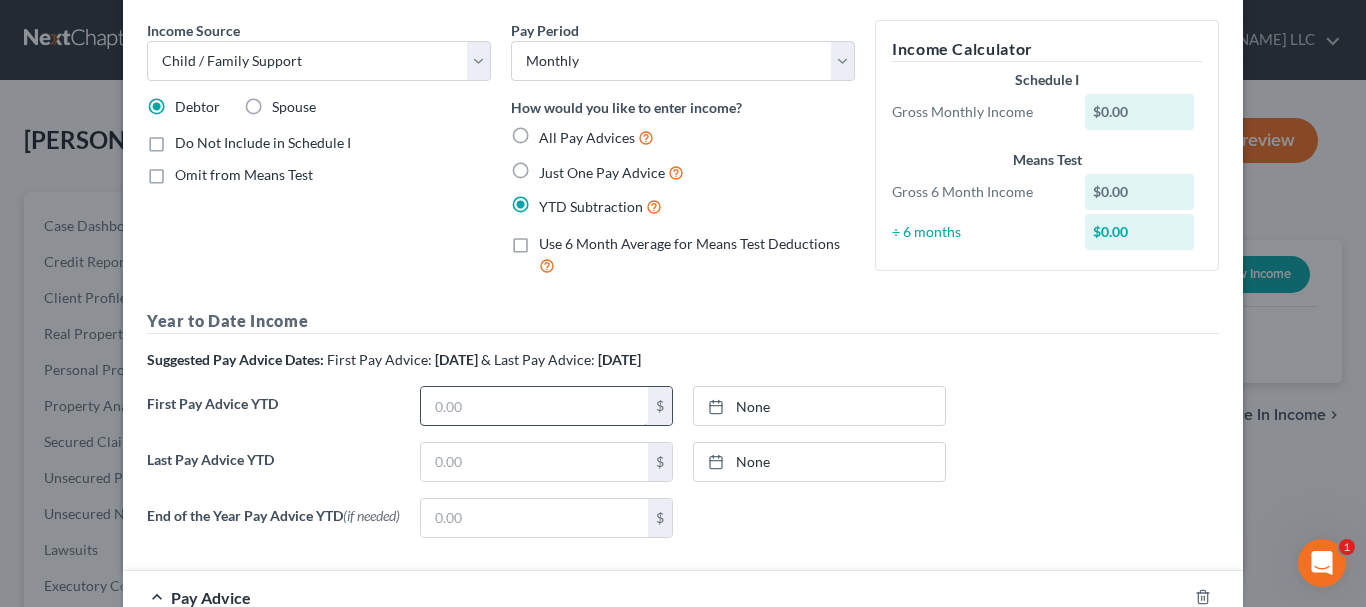 scroll, scrollTop: 100, scrollLeft: 0, axis: vertical 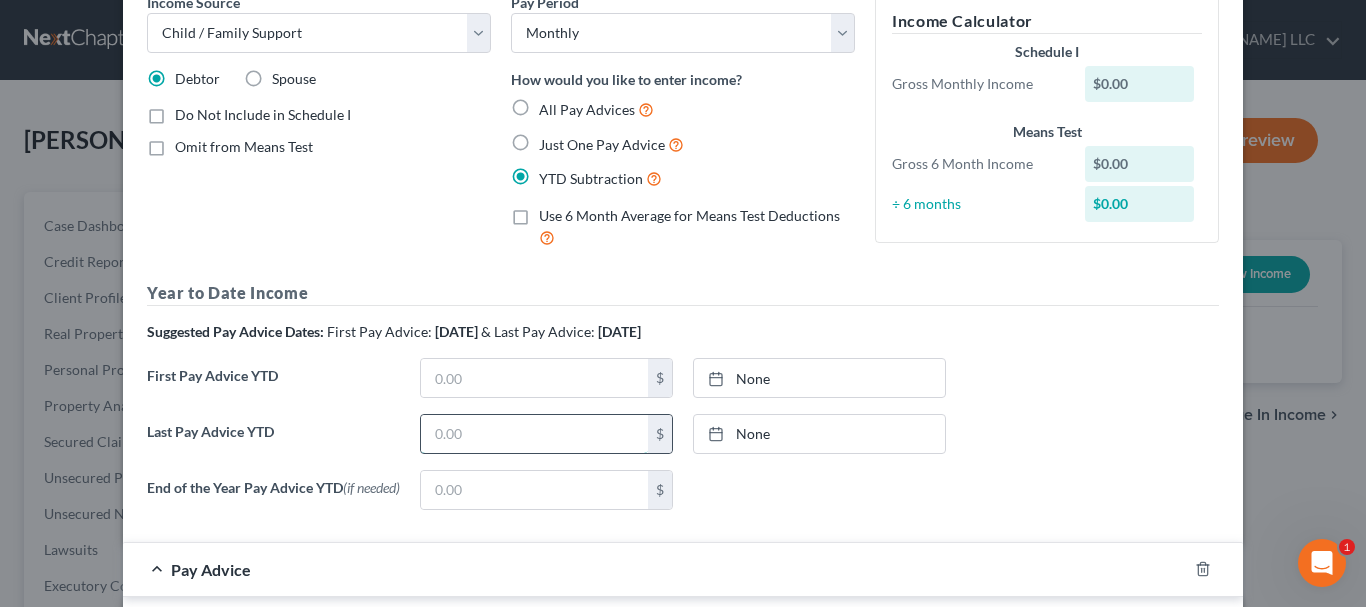 click at bounding box center [534, 434] 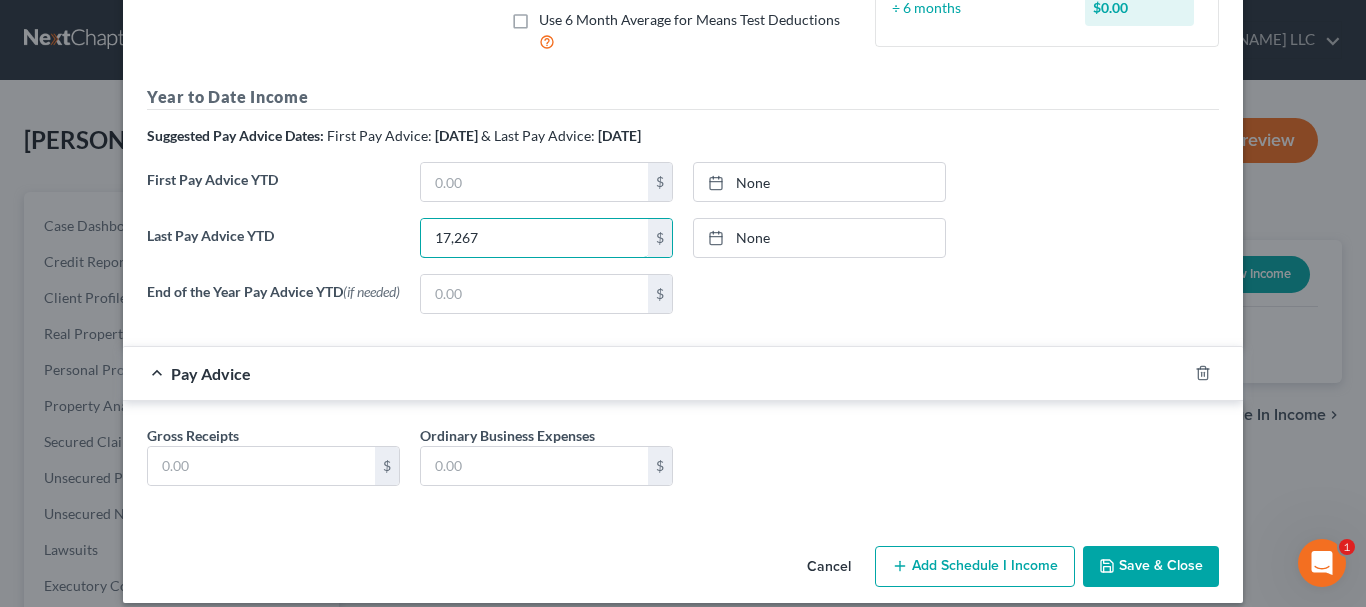 scroll, scrollTop: 300, scrollLeft: 0, axis: vertical 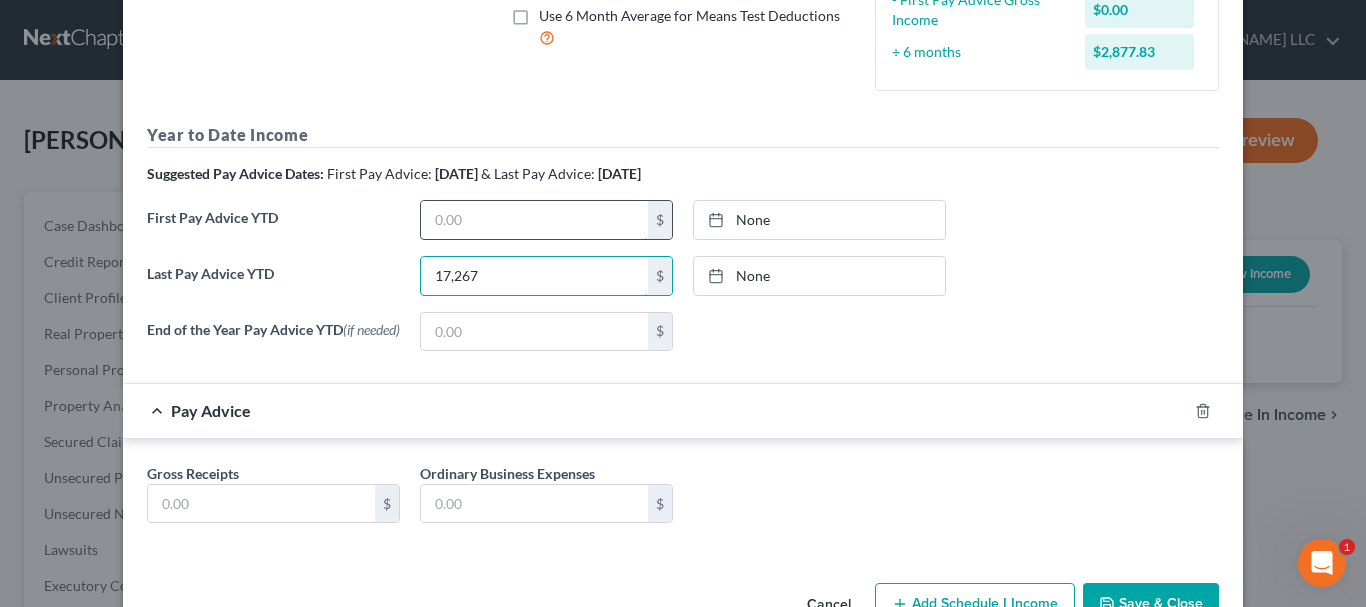 type on "17,267" 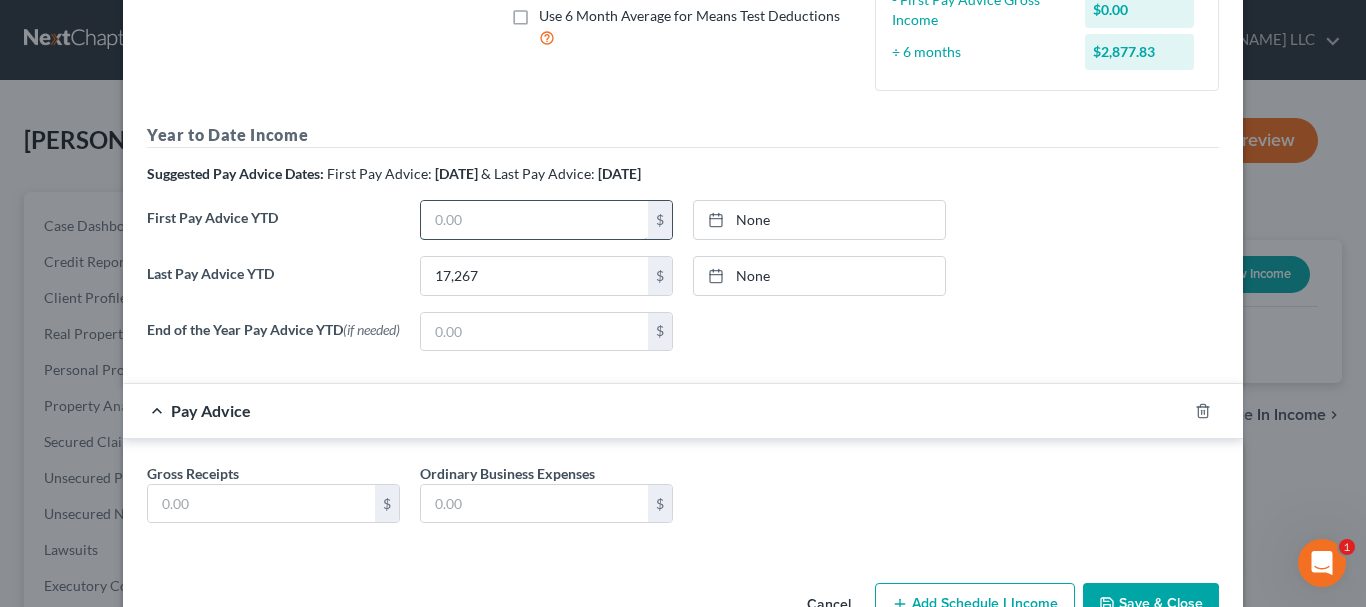 click at bounding box center (534, 220) 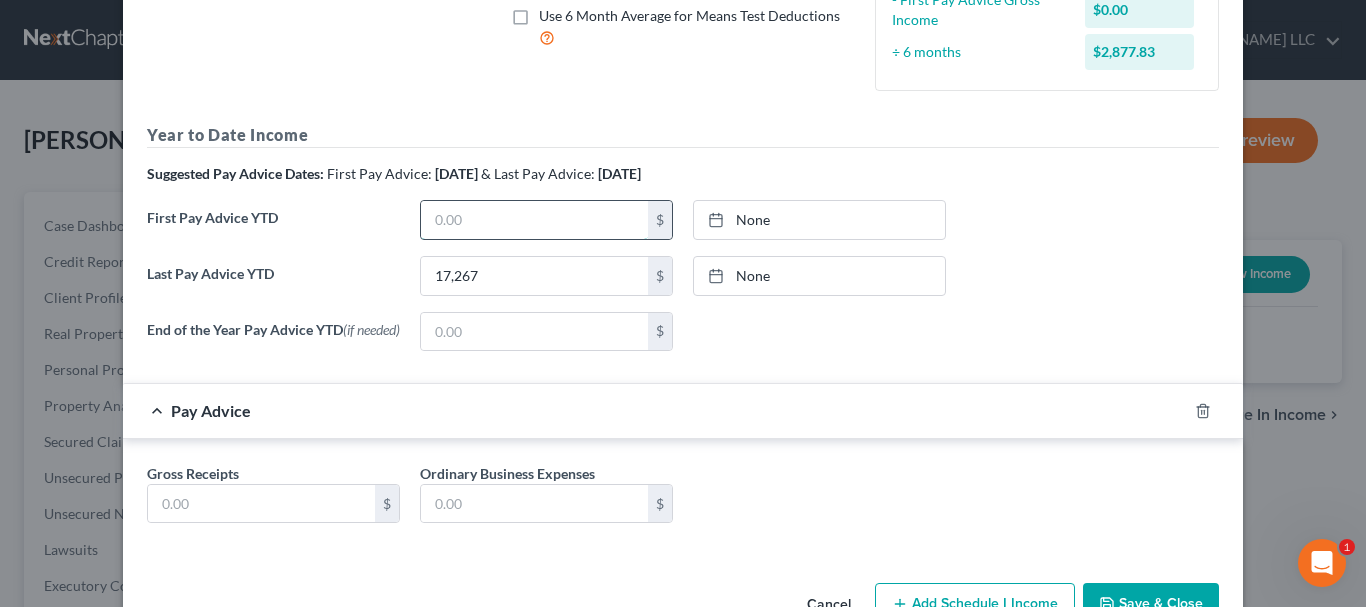 click at bounding box center [534, 220] 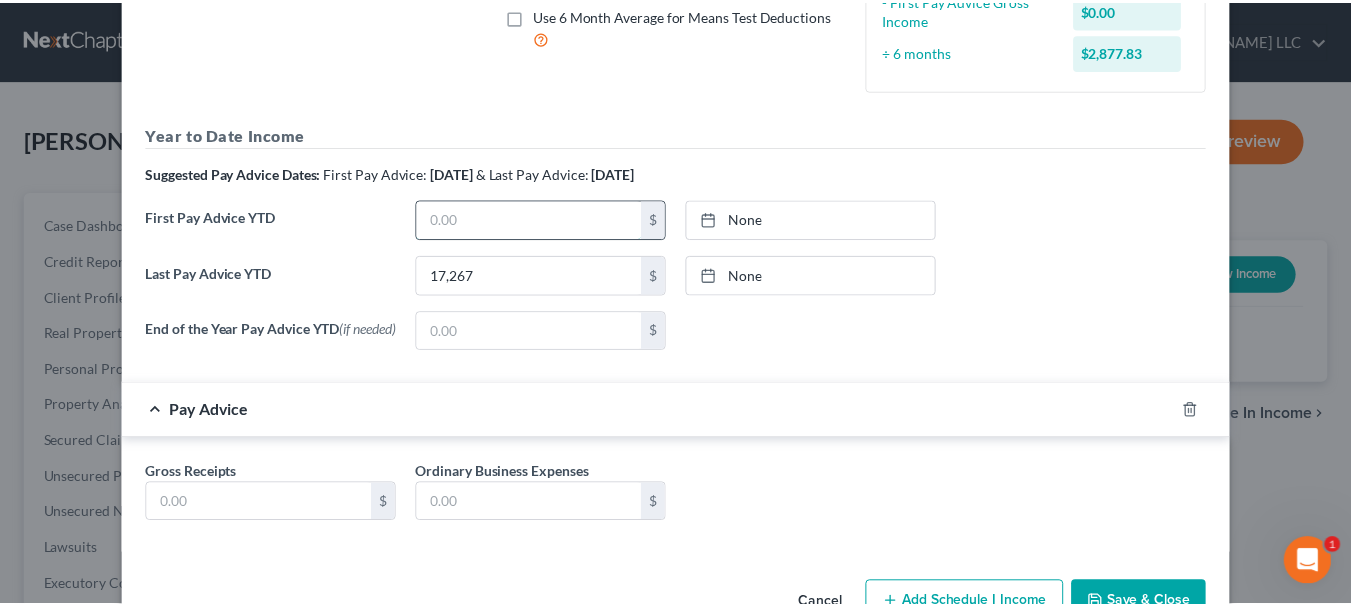 scroll, scrollTop: 362, scrollLeft: 0, axis: vertical 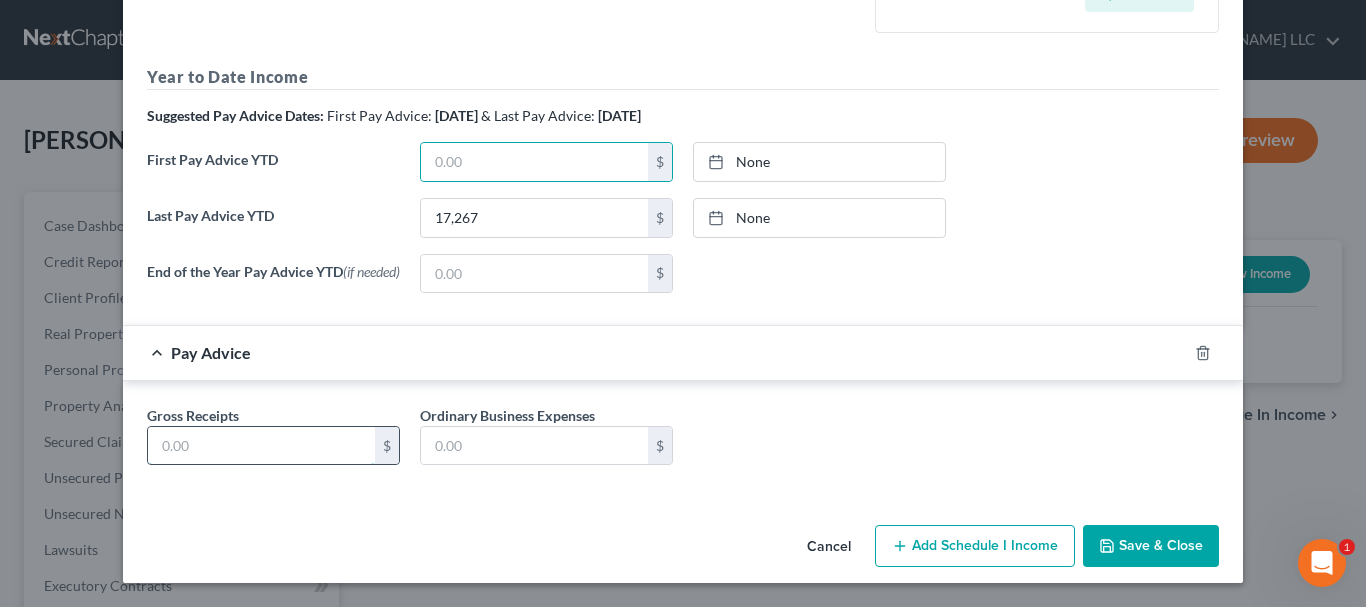 click at bounding box center (261, 446) 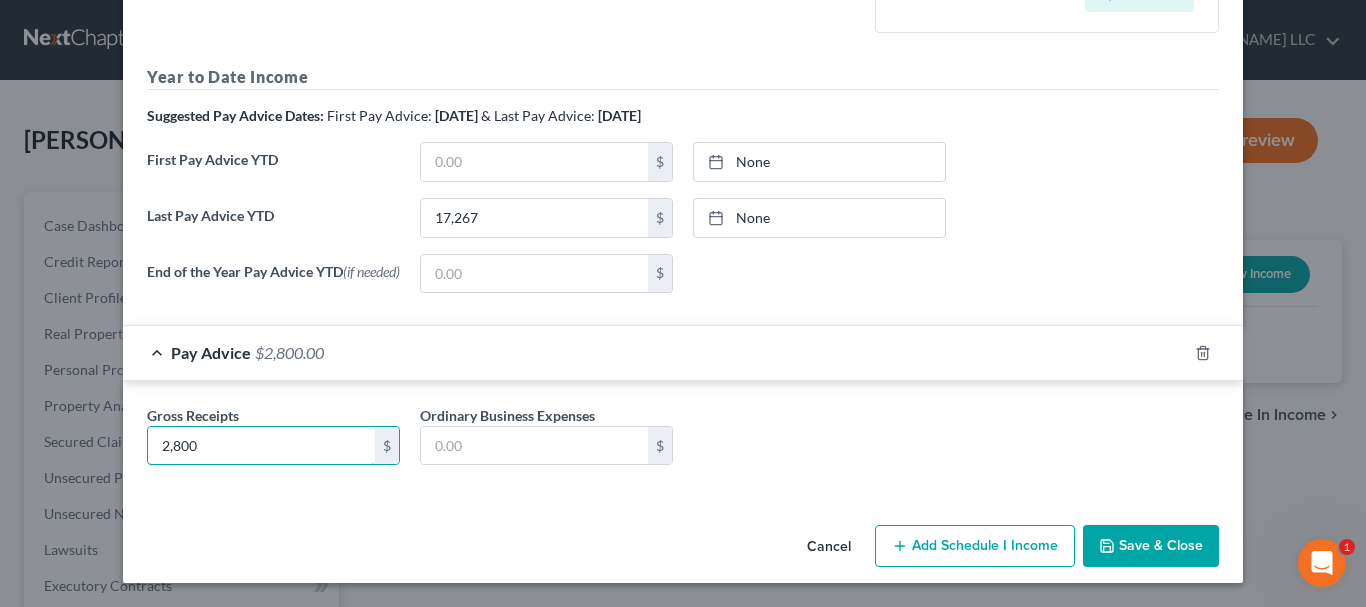 type on "2,800" 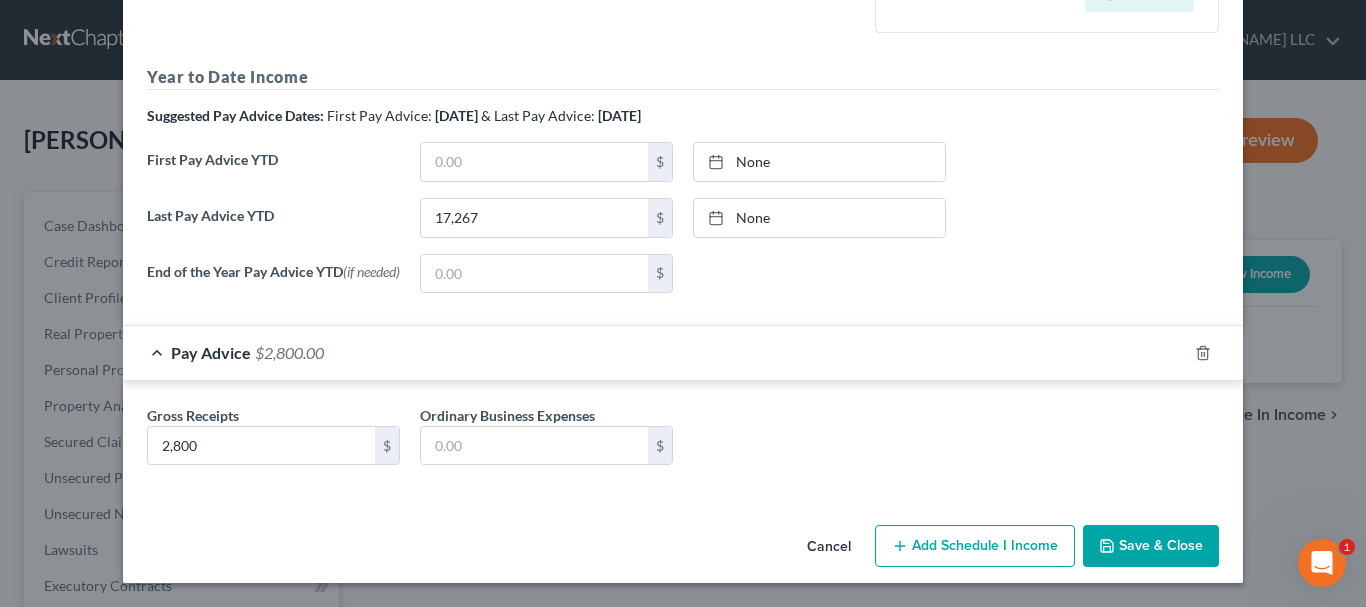 click on "Save & Close" at bounding box center [1151, 546] 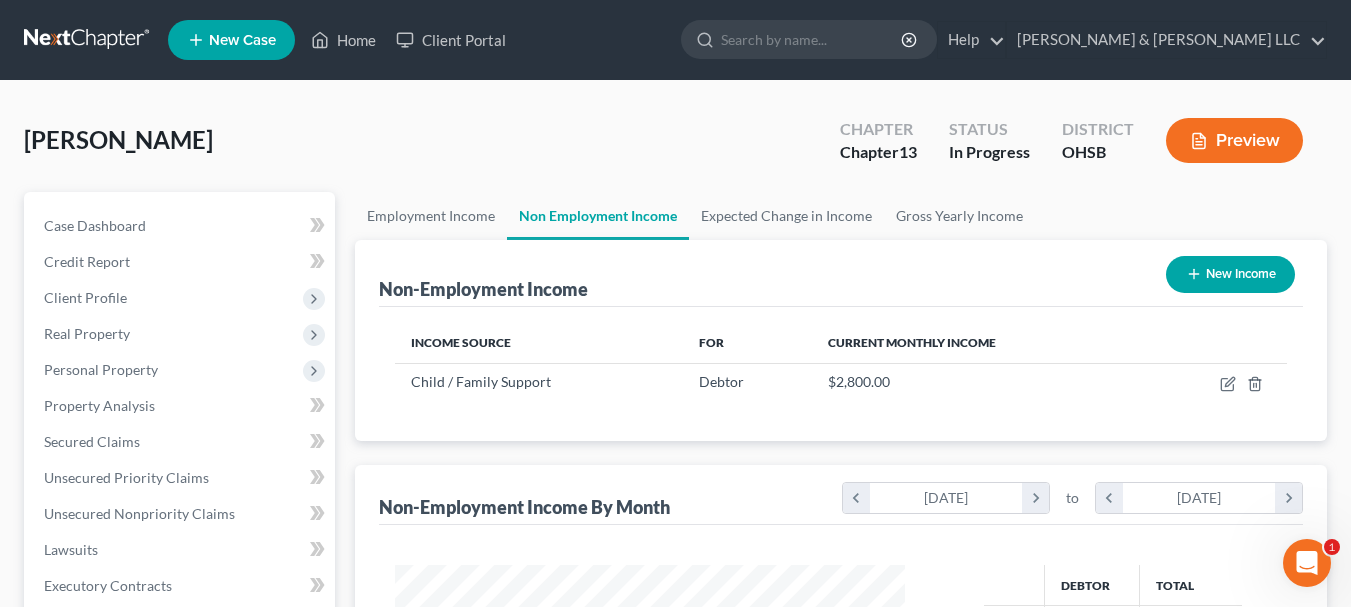 scroll, scrollTop: 999642, scrollLeft: 999456, axis: both 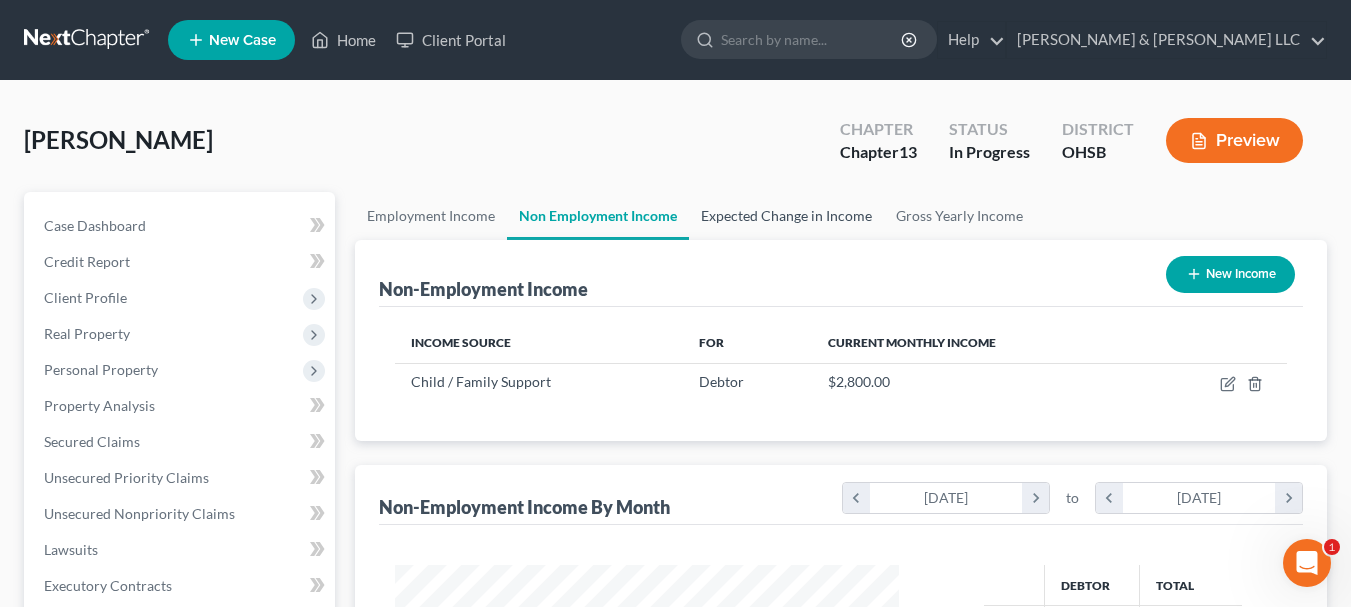 click on "Expected Change in Income" at bounding box center [786, 216] 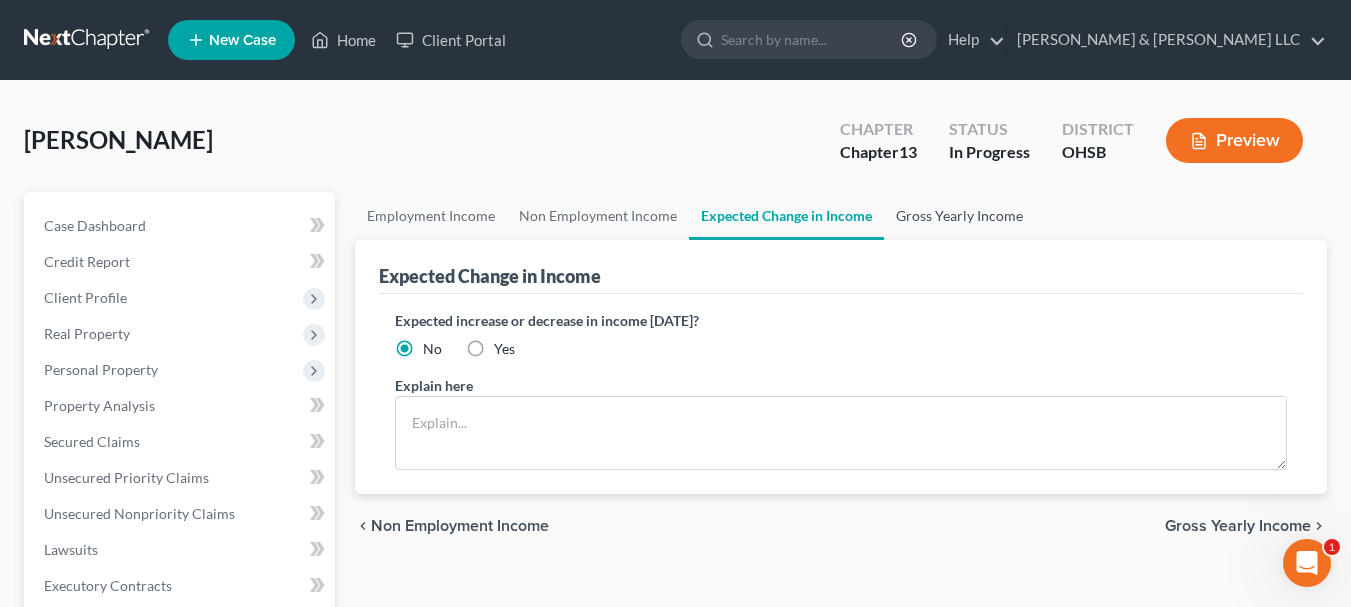 click on "Gross Yearly Income" at bounding box center [959, 216] 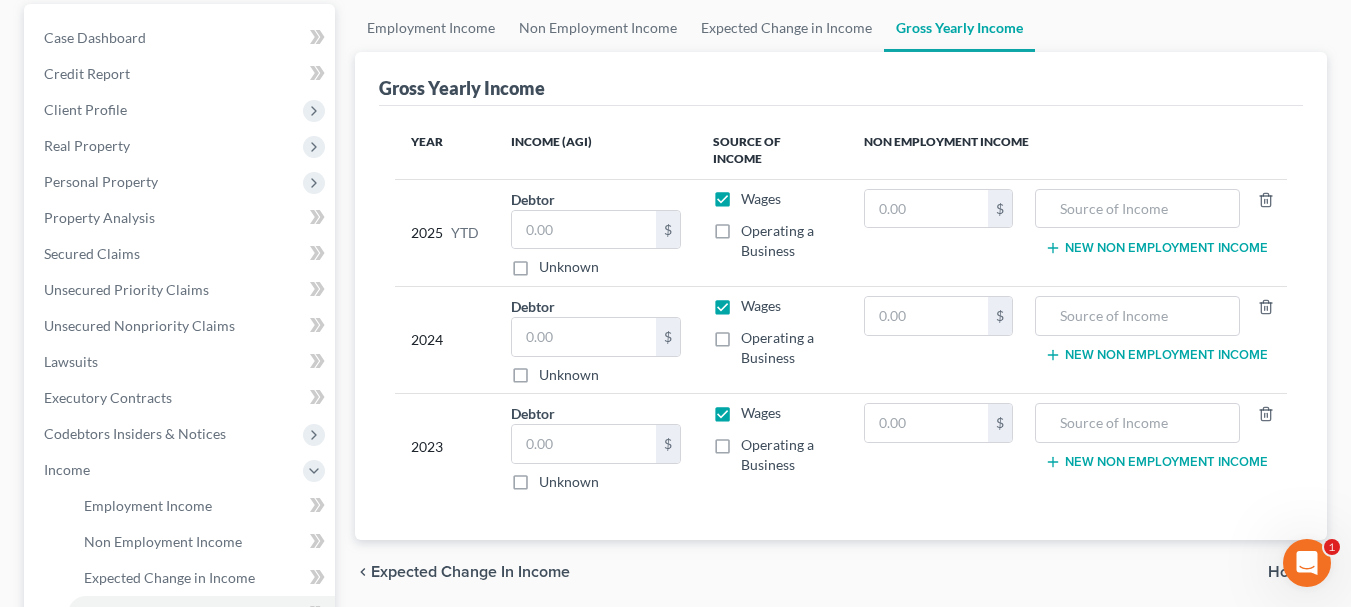 scroll, scrollTop: 200, scrollLeft: 0, axis: vertical 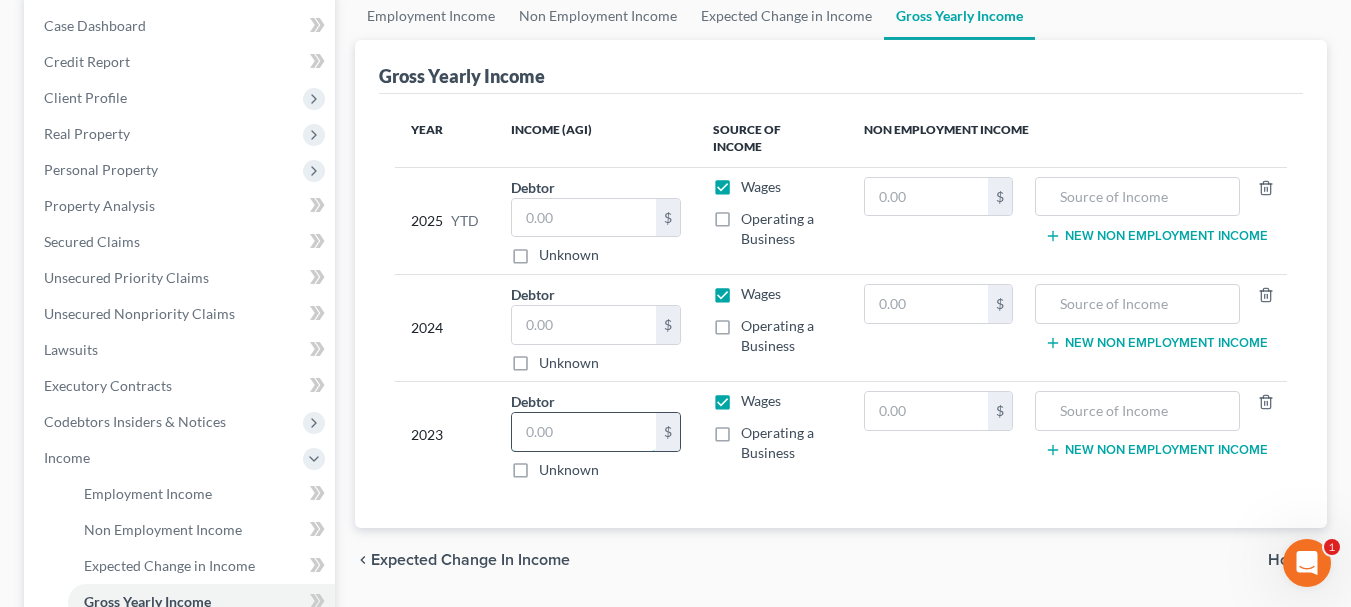 click at bounding box center (584, 432) 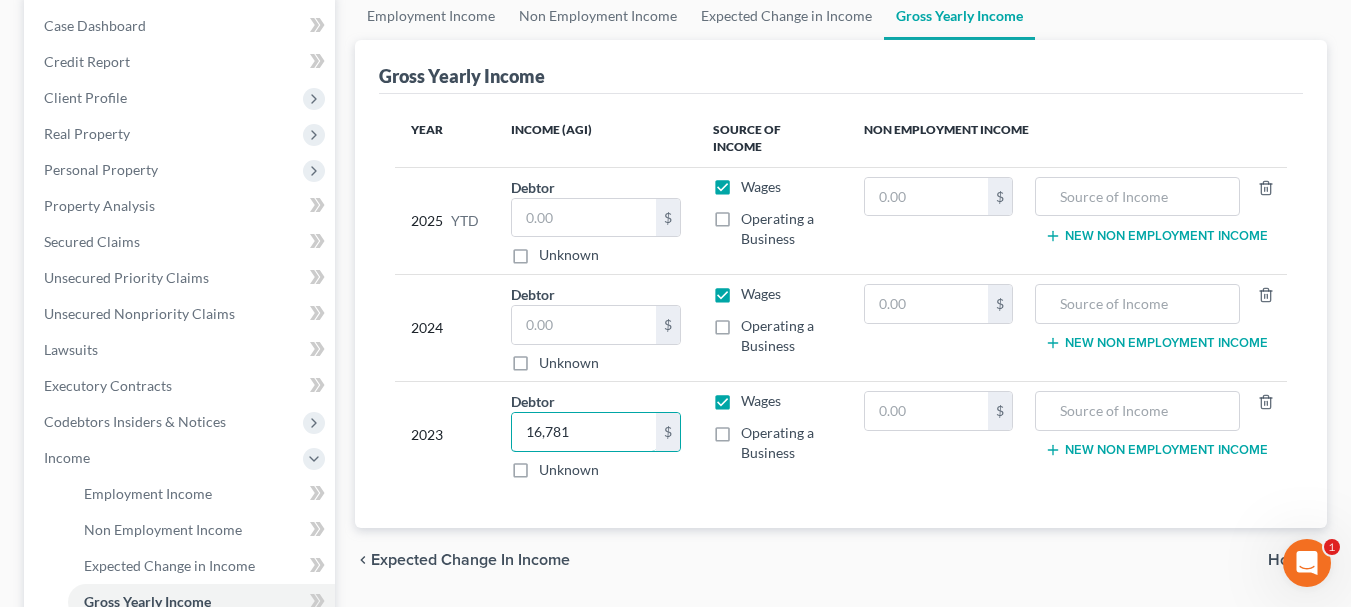 type on "16,781" 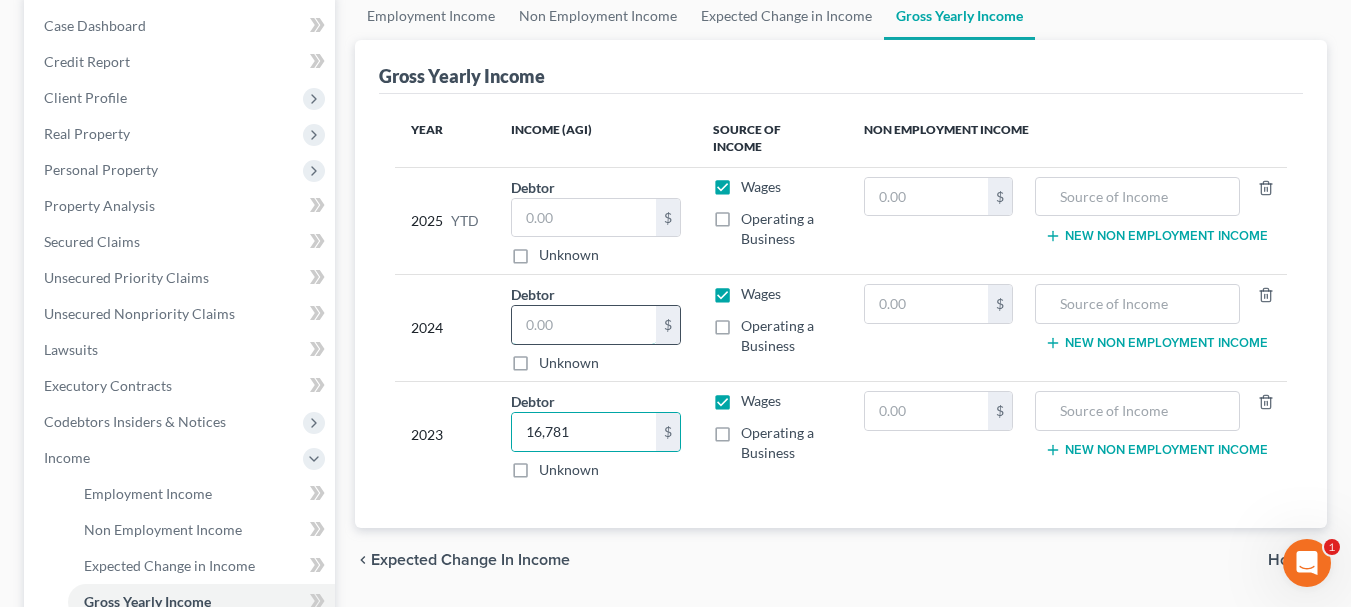click at bounding box center [584, 325] 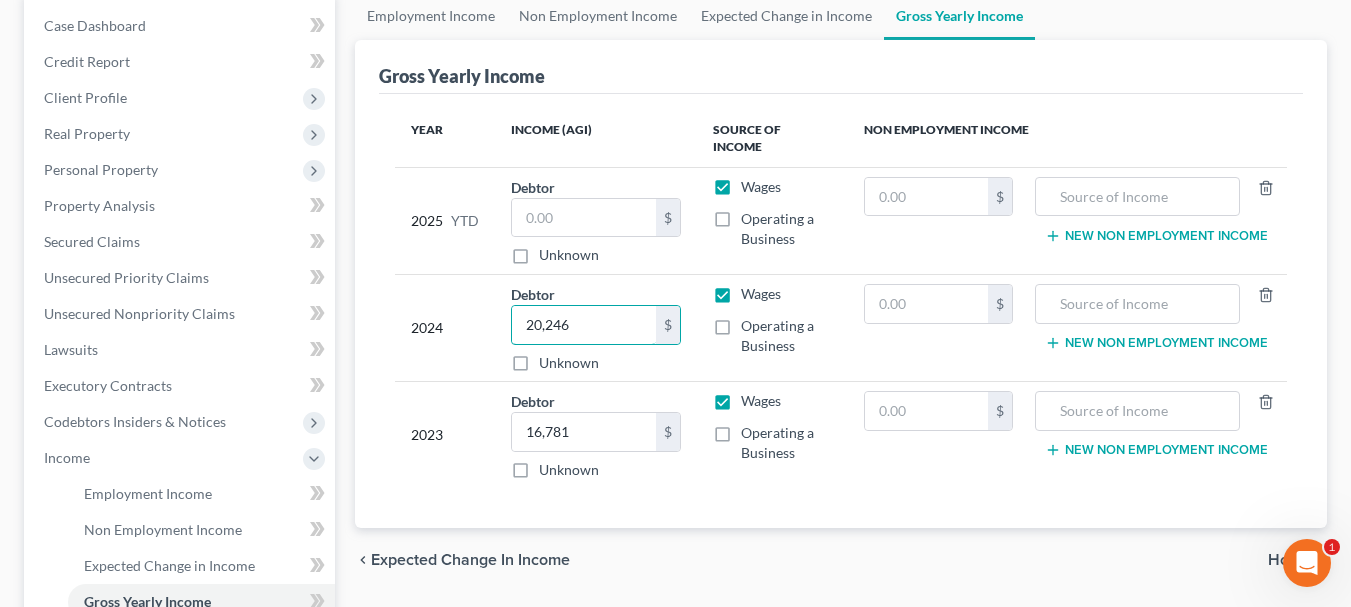 type on "20,246" 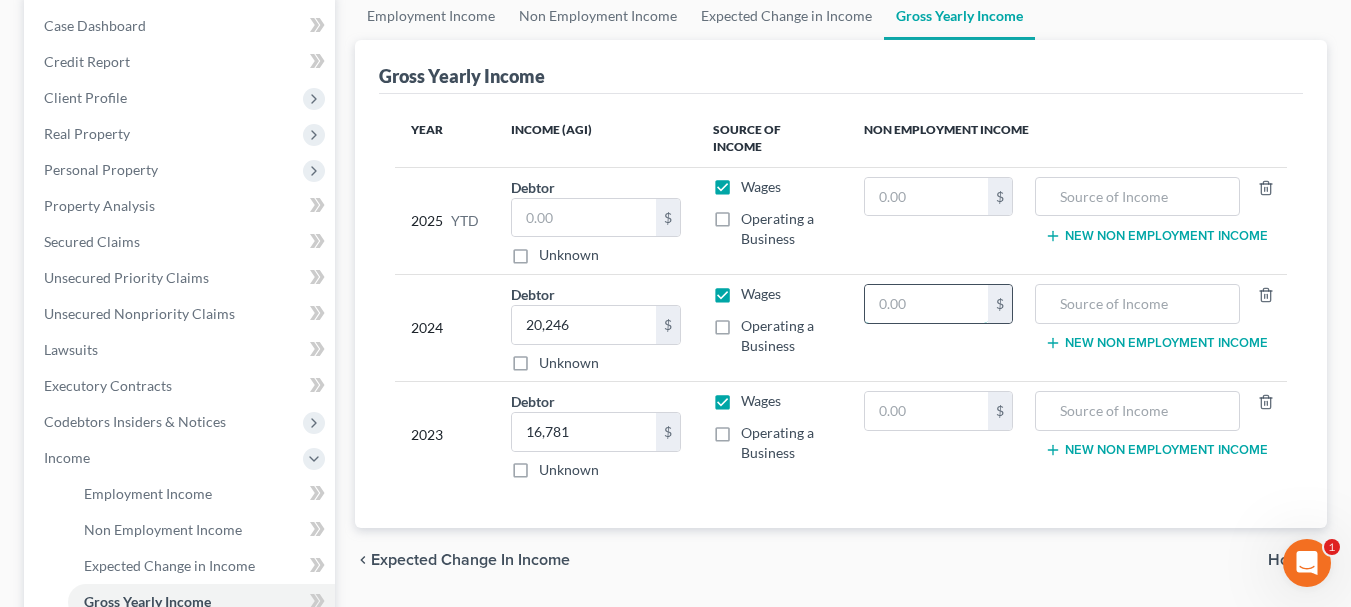 click at bounding box center (926, 304) 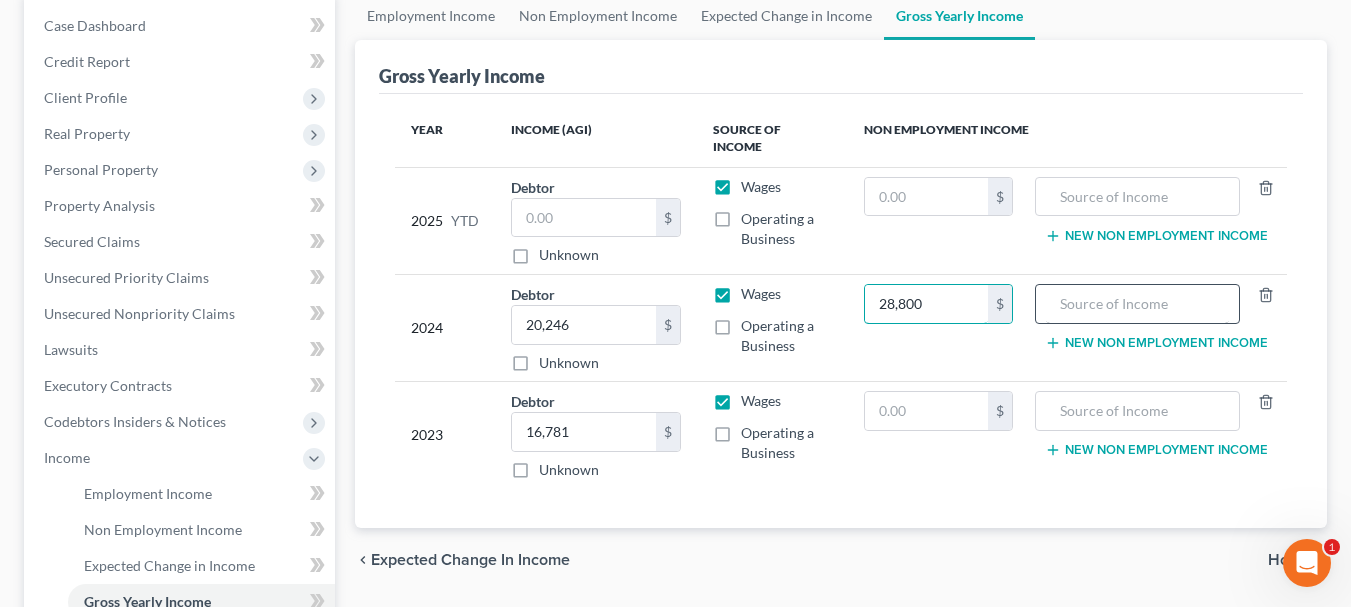 type on "28,800" 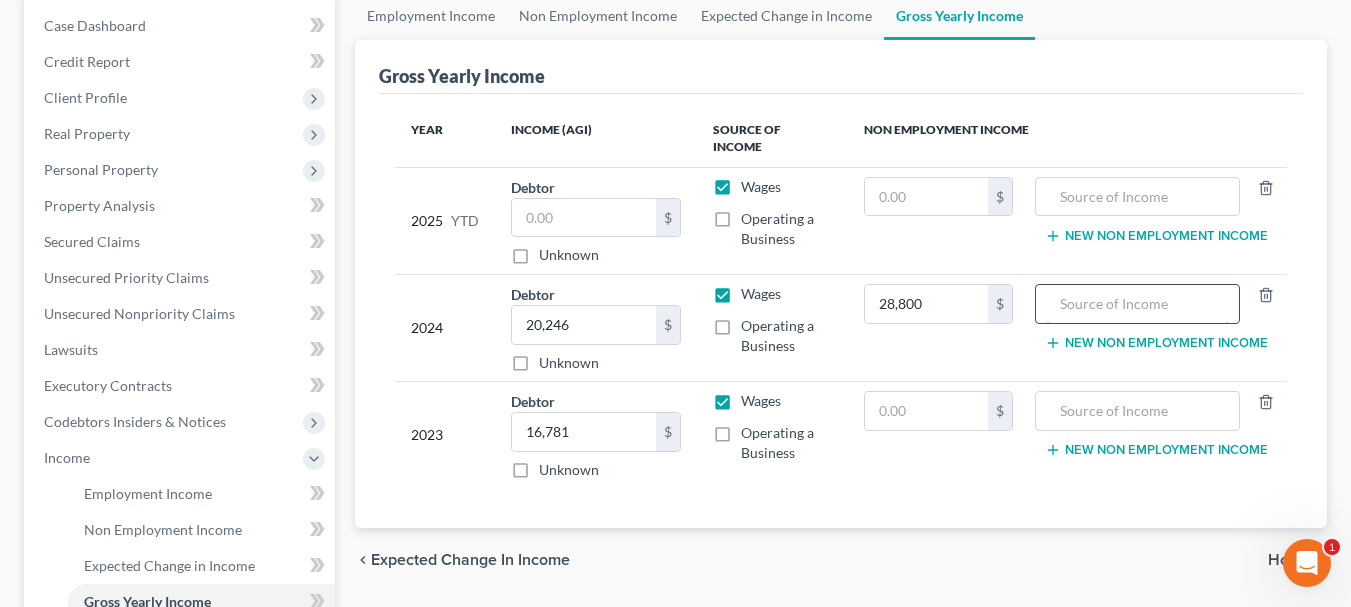click at bounding box center (1137, 304) 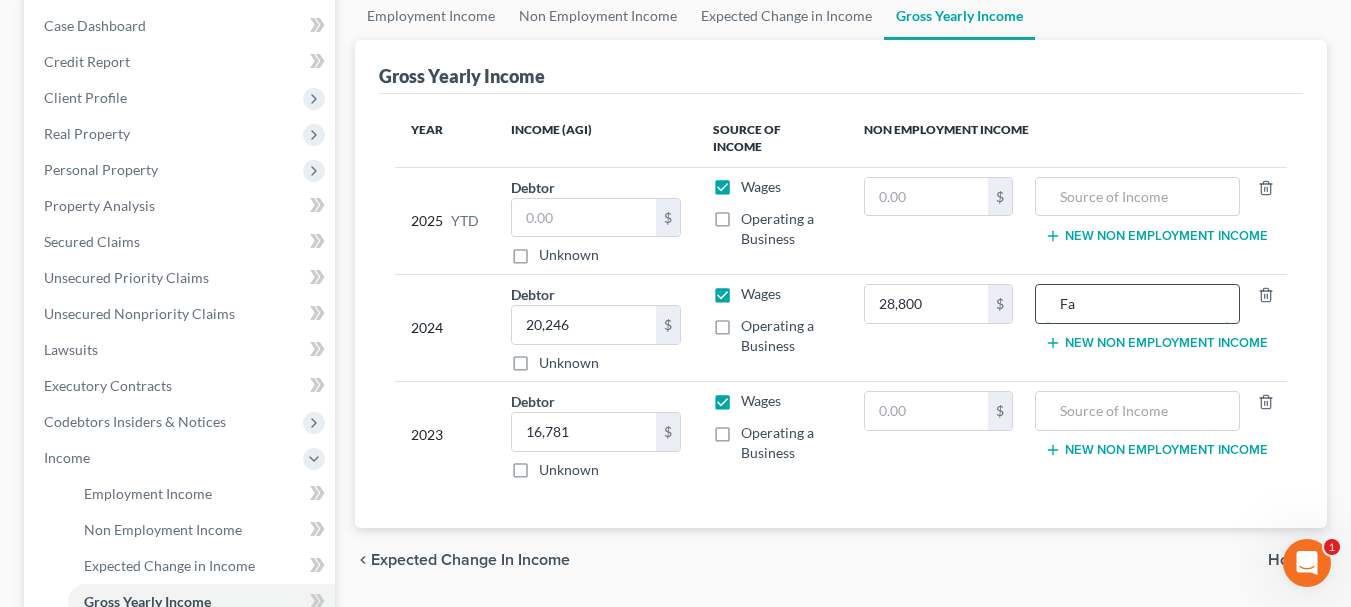 type on "F" 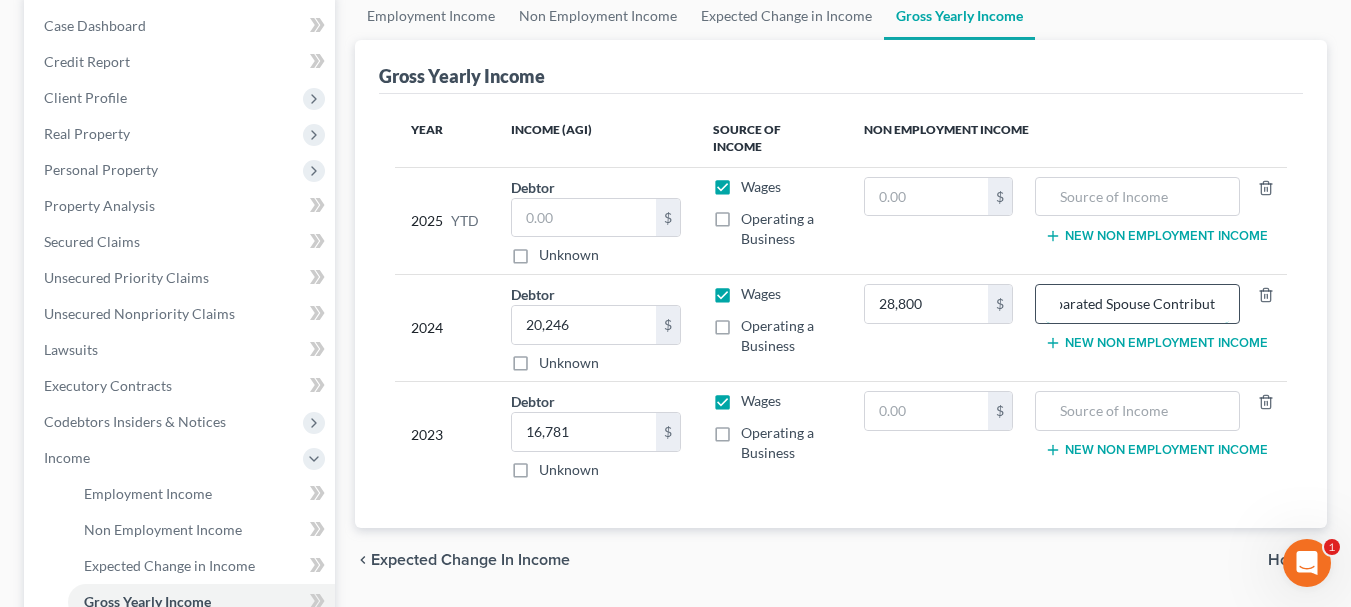 scroll, scrollTop: 0, scrollLeft: 38, axis: horizontal 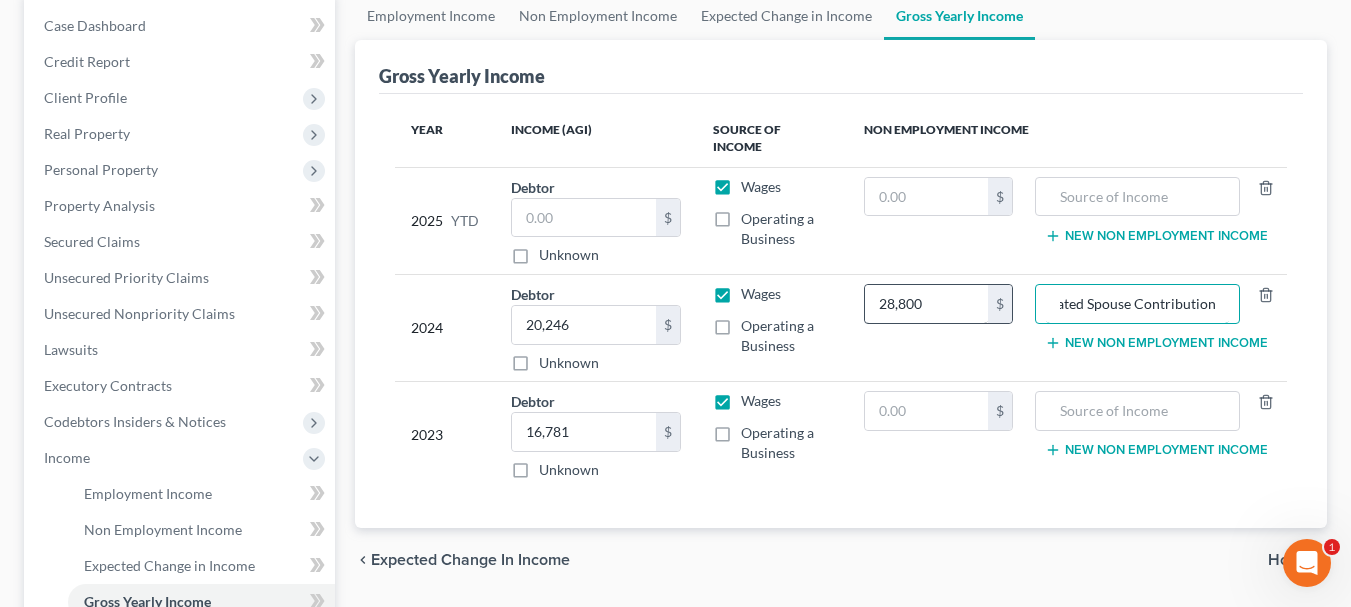 type on "Separated Spouse Contribution" 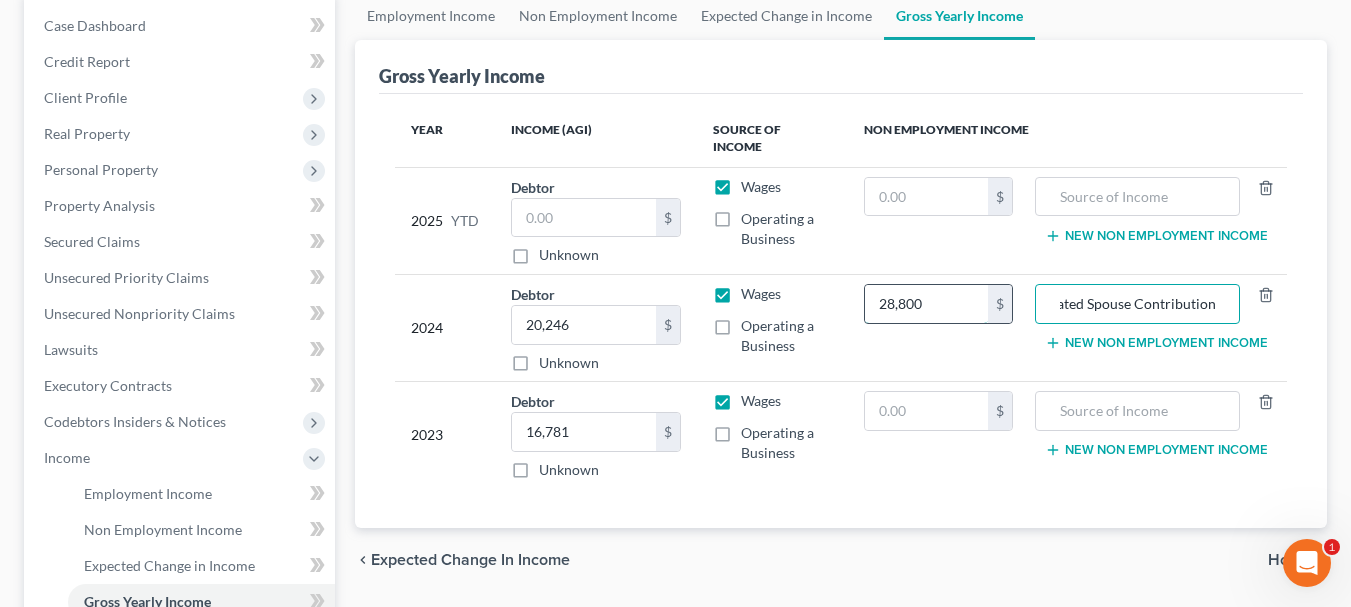 scroll, scrollTop: 0, scrollLeft: 0, axis: both 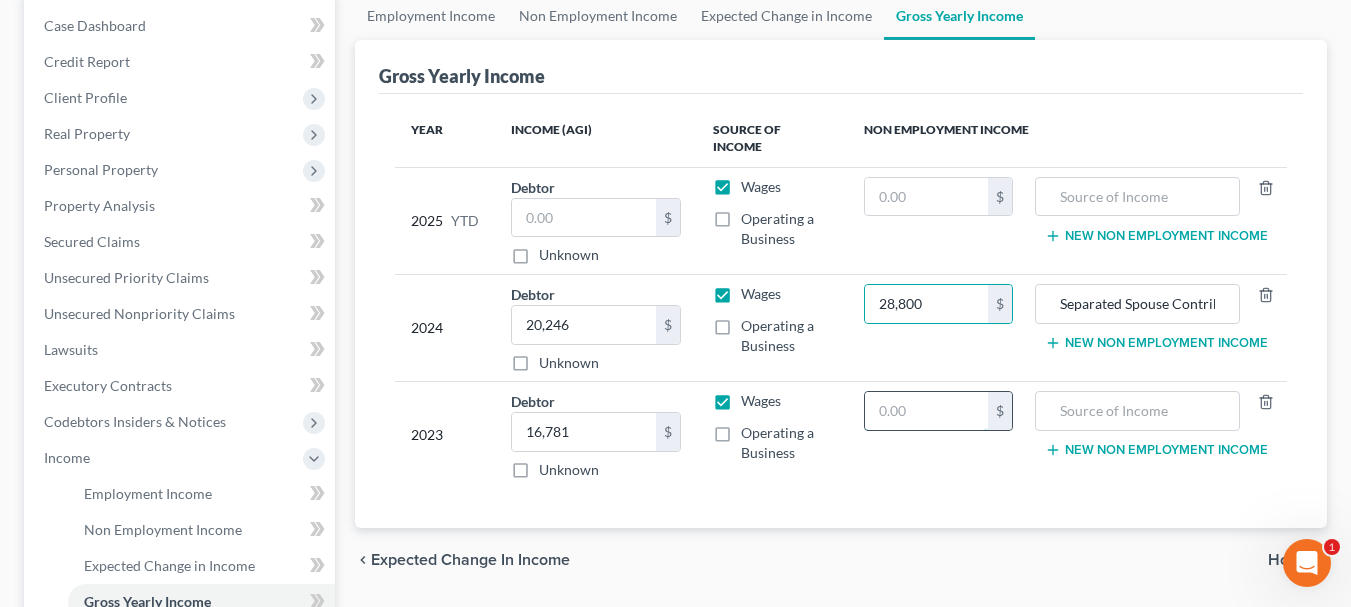 click at bounding box center (926, 411) 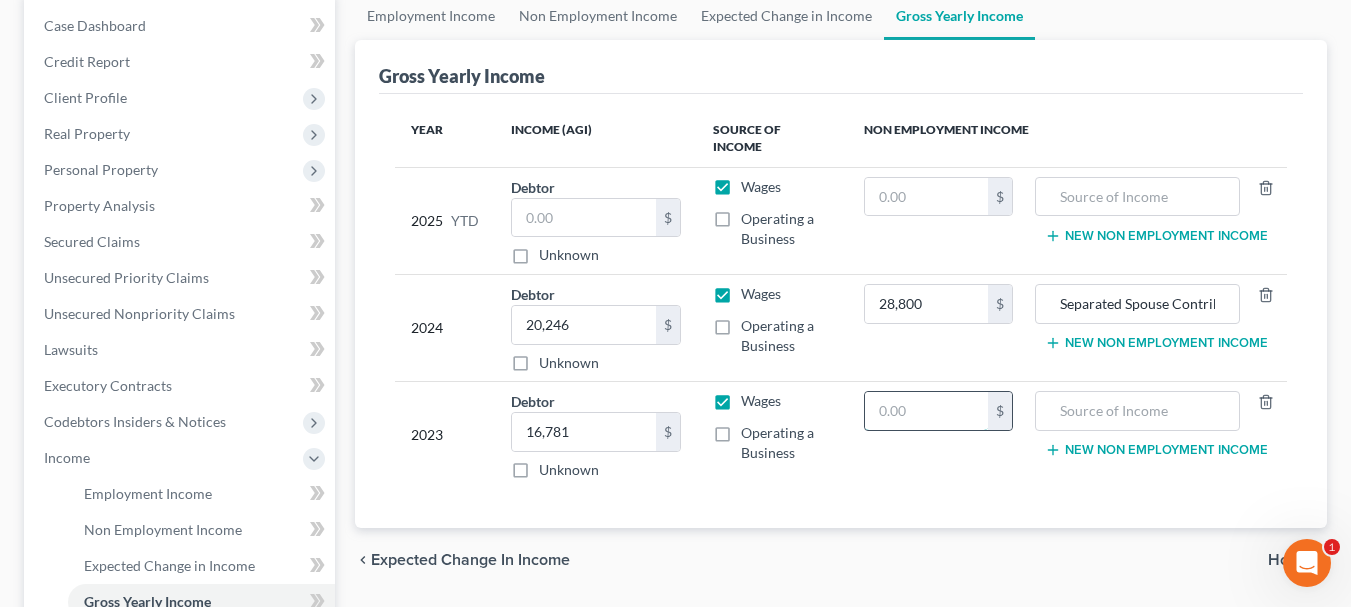 paste on "28,800" 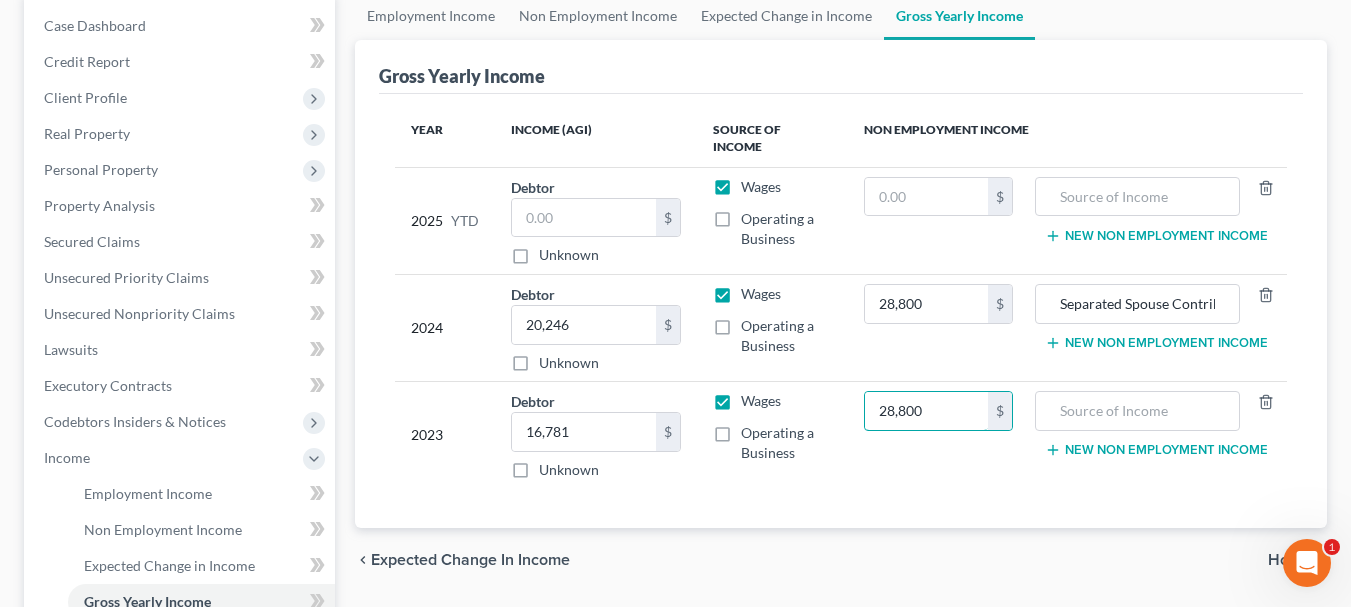 type on "28,800" 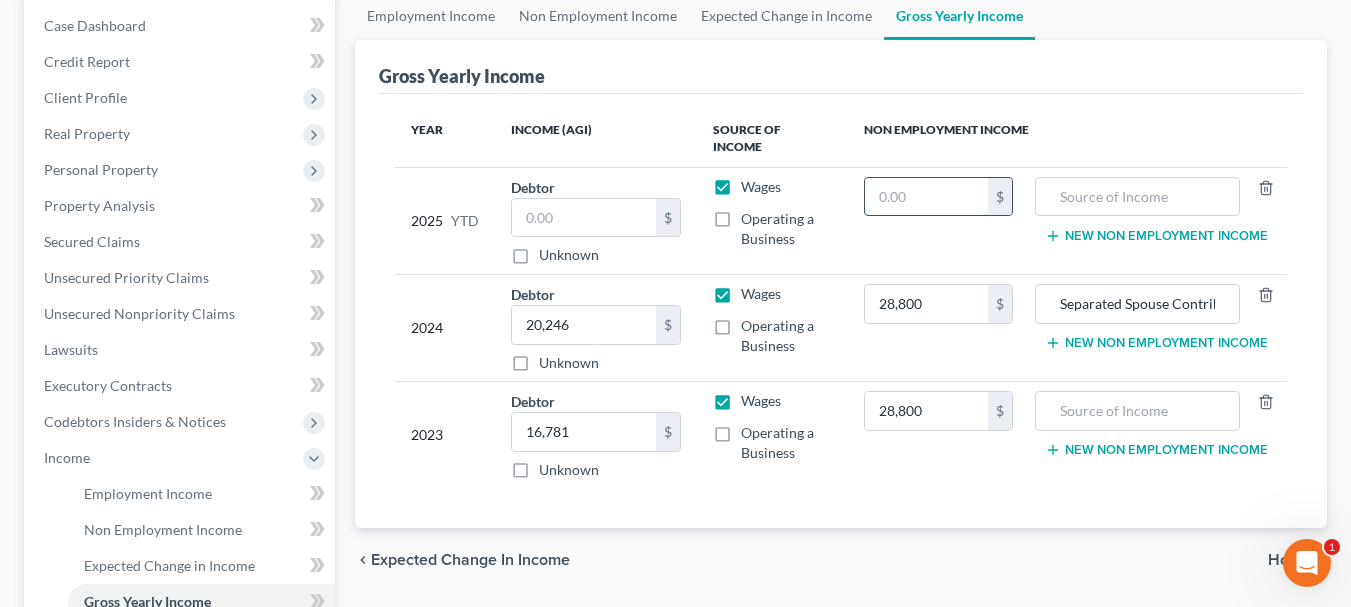 click at bounding box center (926, 197) 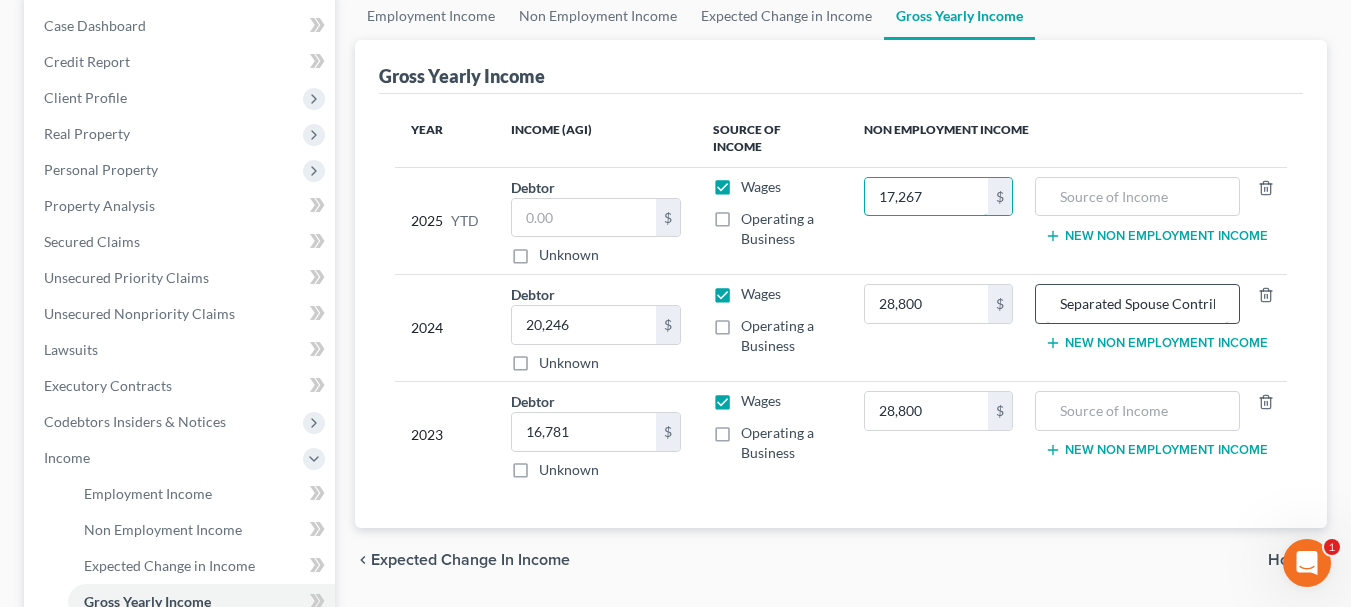 type on "17,267" 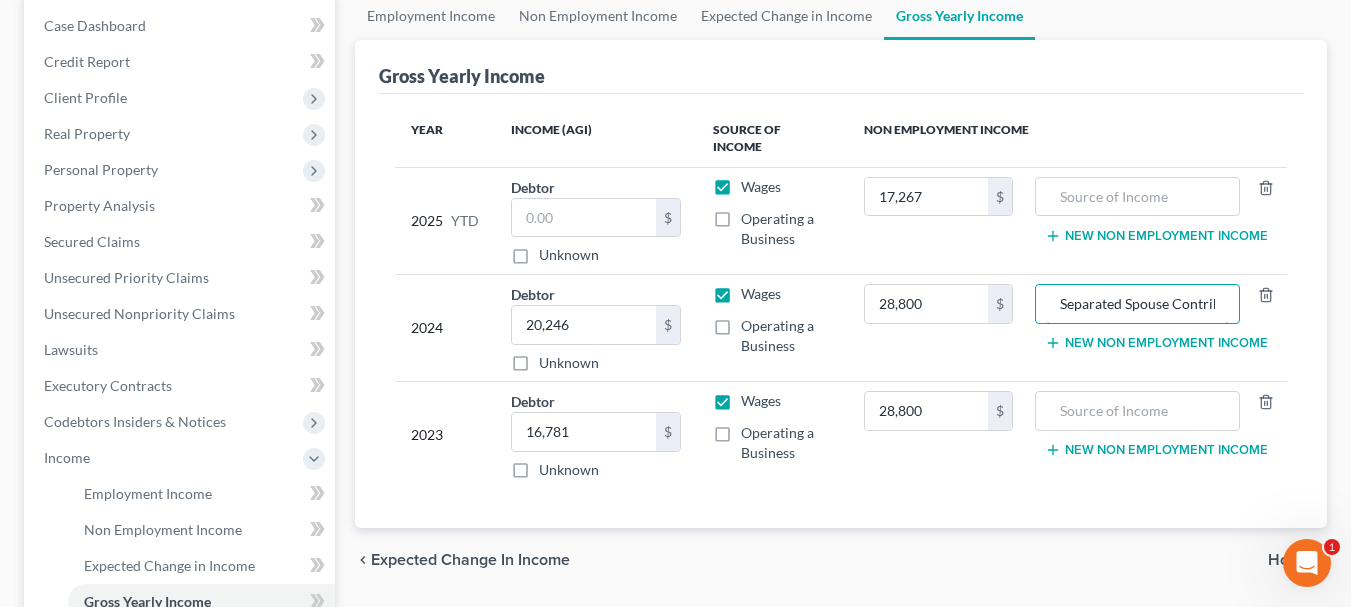 scroll, scrollTop: 0, scrollLeft: 39, axis: horizontal 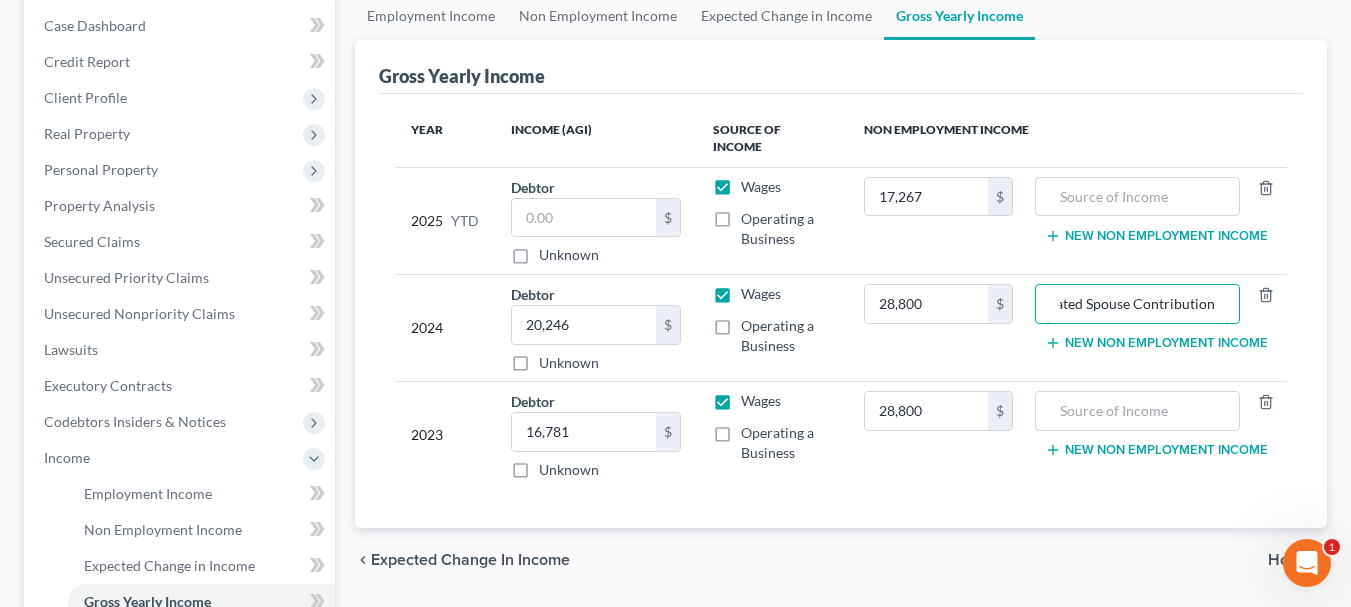 drag, startPoint x: 1052, startPoint y: 282, endPoint x: 1365, endPoint y: 293, distance: 313.19324 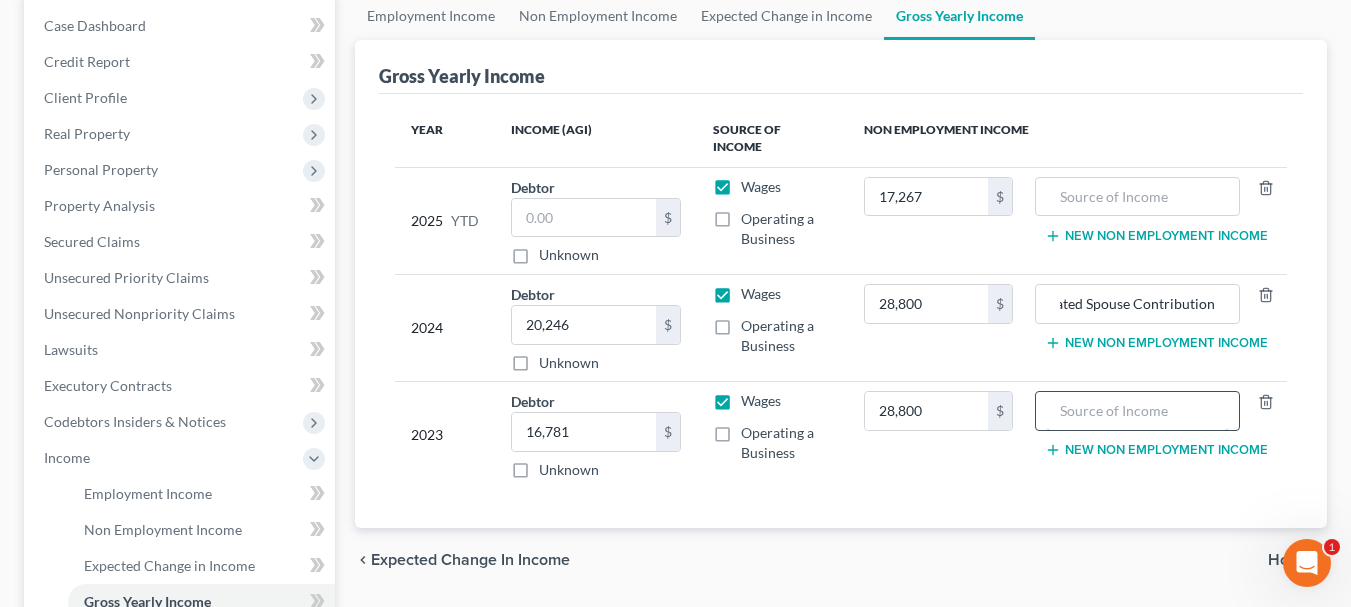 scroll, scrollTop: 0, scrollLeft: 0, axis: both 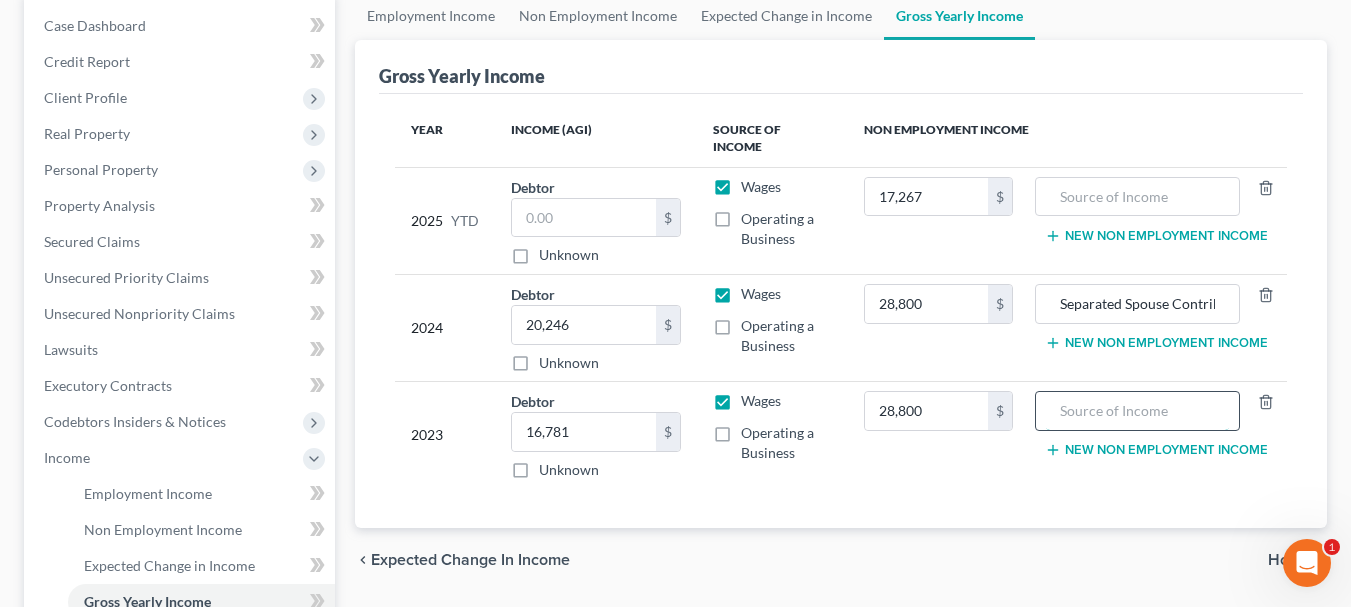 click at bounding box center [1137, 411] 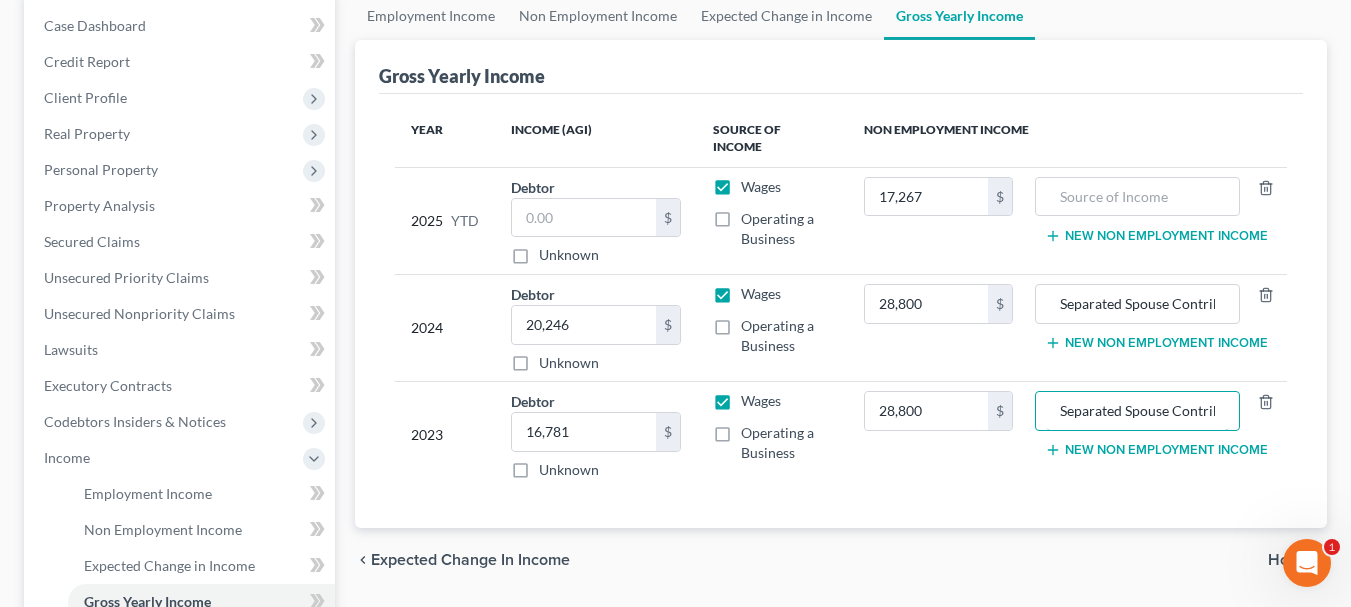 scroll, scrollTop: 0, scrollLeft: 38, axis: horizontal 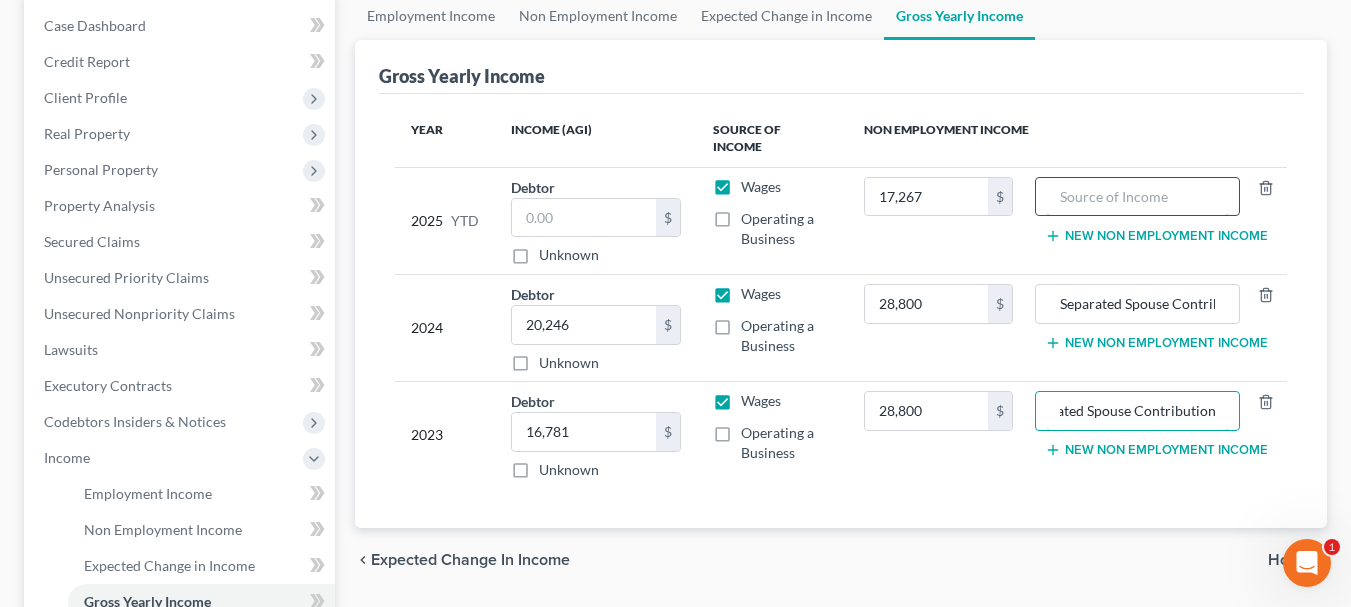 type on "Separated Spouse Contribution" 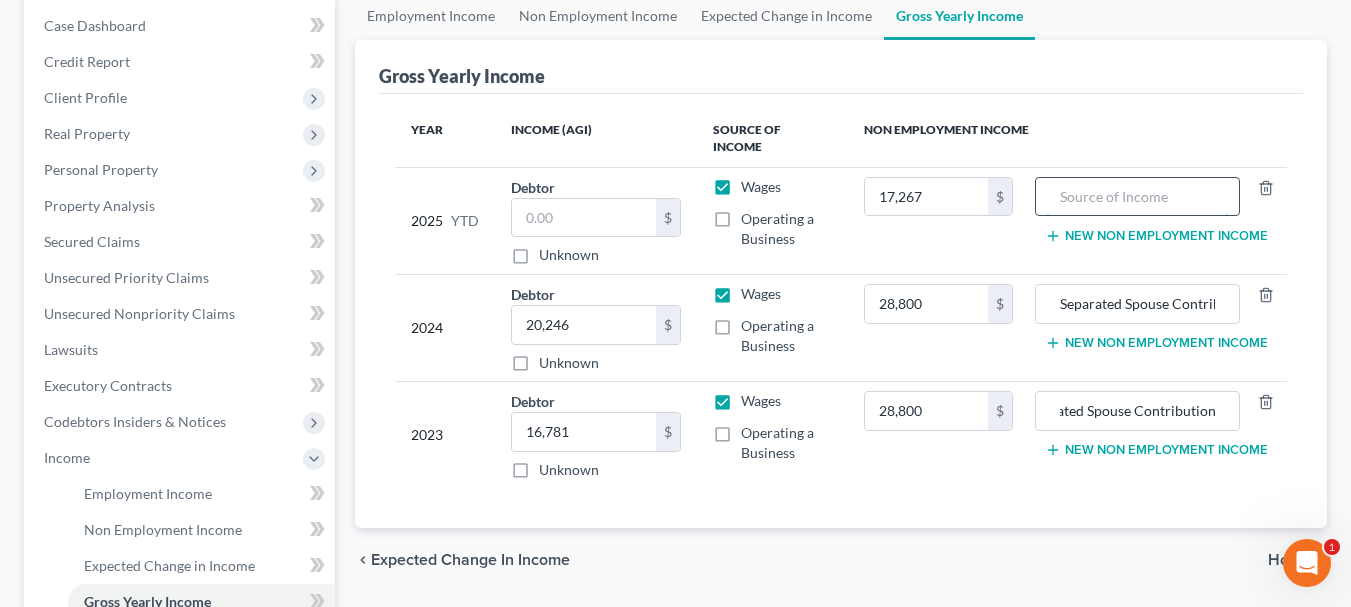 click at bounding box center [1137, 197] 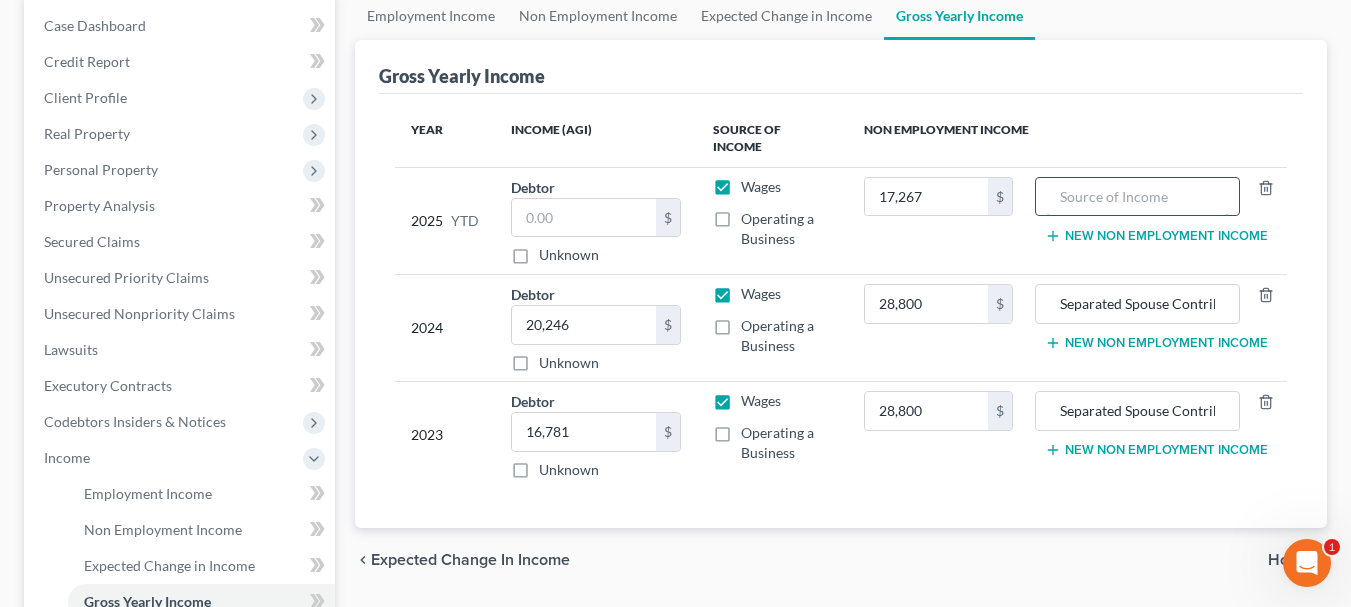 paste on "Separated Spouse Contribution" 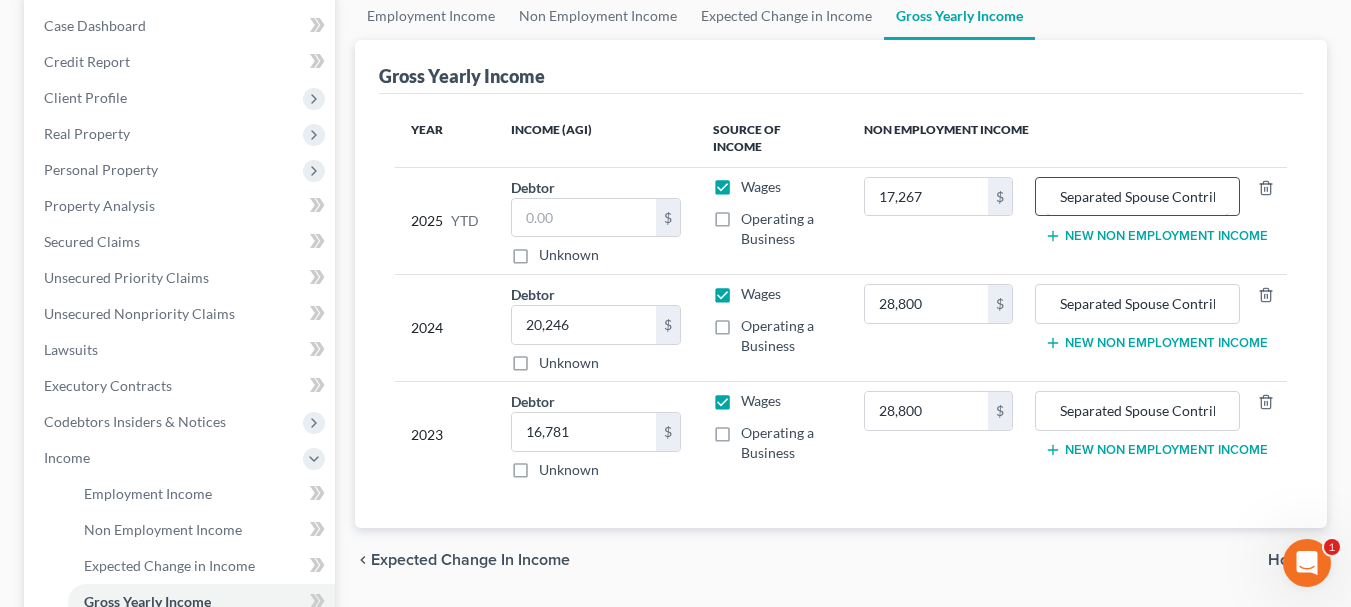 scroll, scrollTop: 0, scrollLeft: 38, axis: horizontal 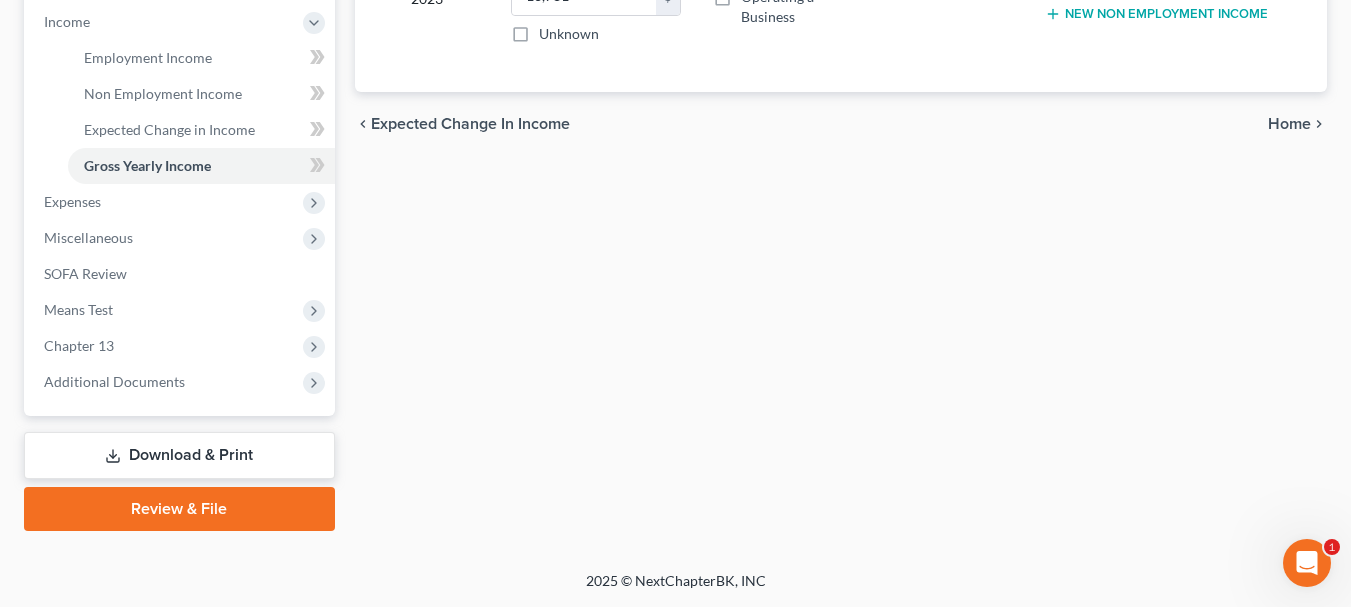 type on "Separated Spouse Contribution" 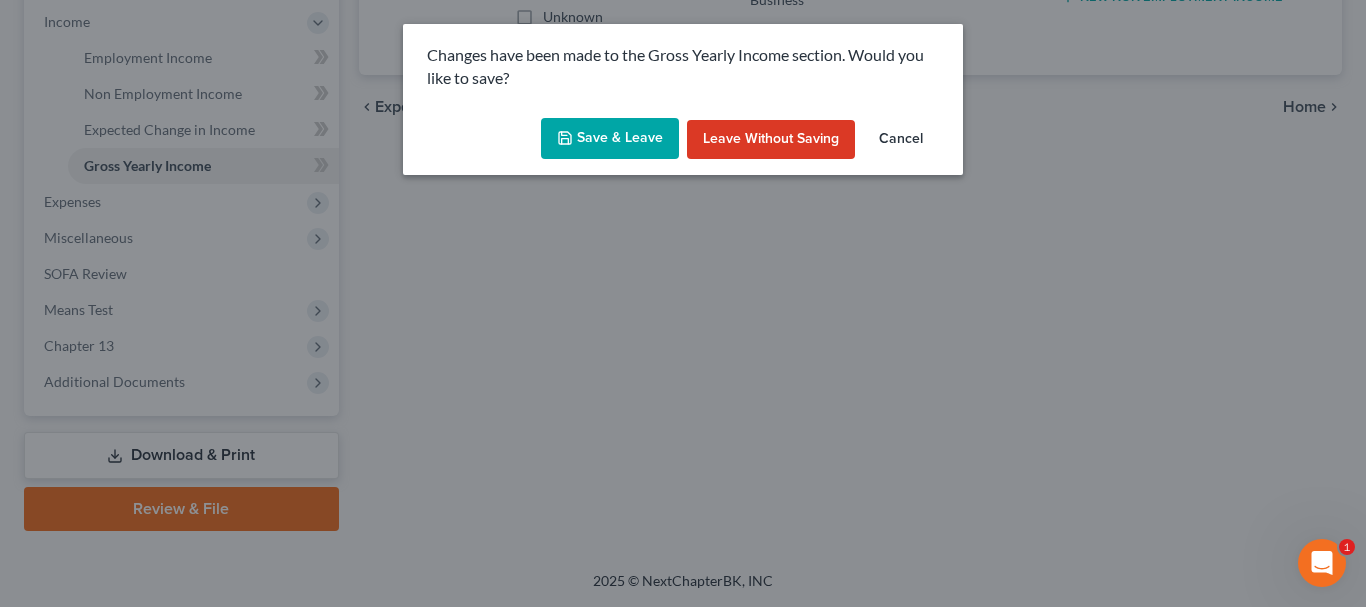 click on "Save & Leave" at bounding box center (610, 139) 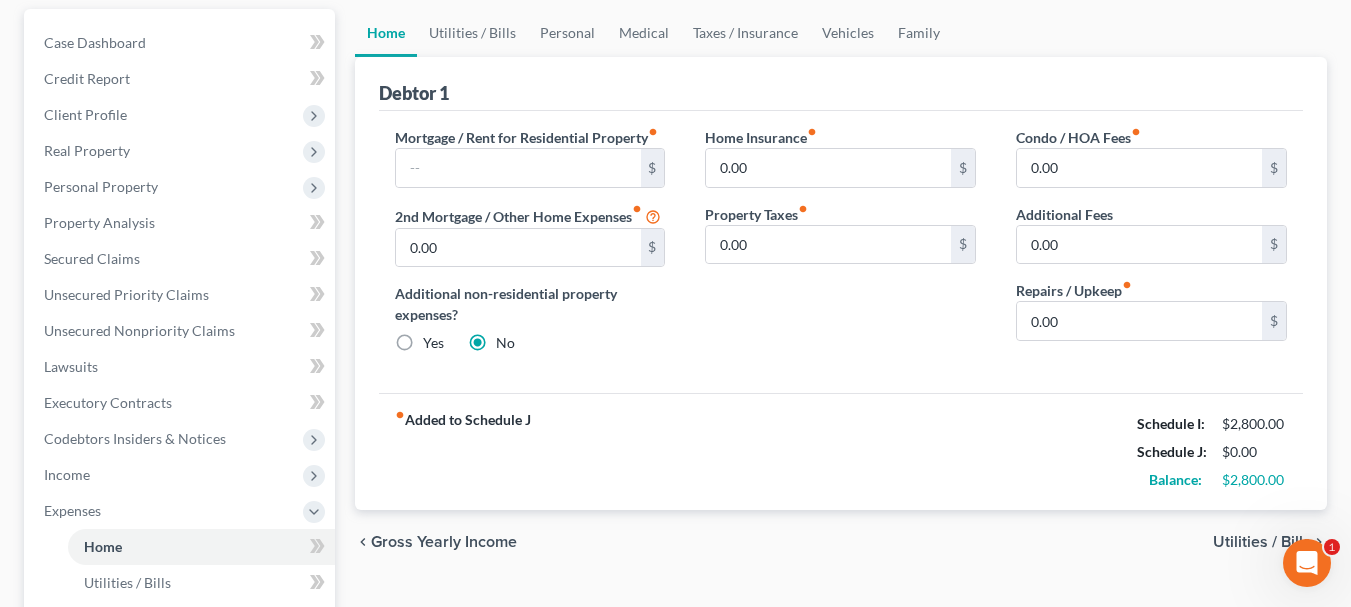 scroll, scrollTop: 200, scrollLeft: 0, axis: vertical 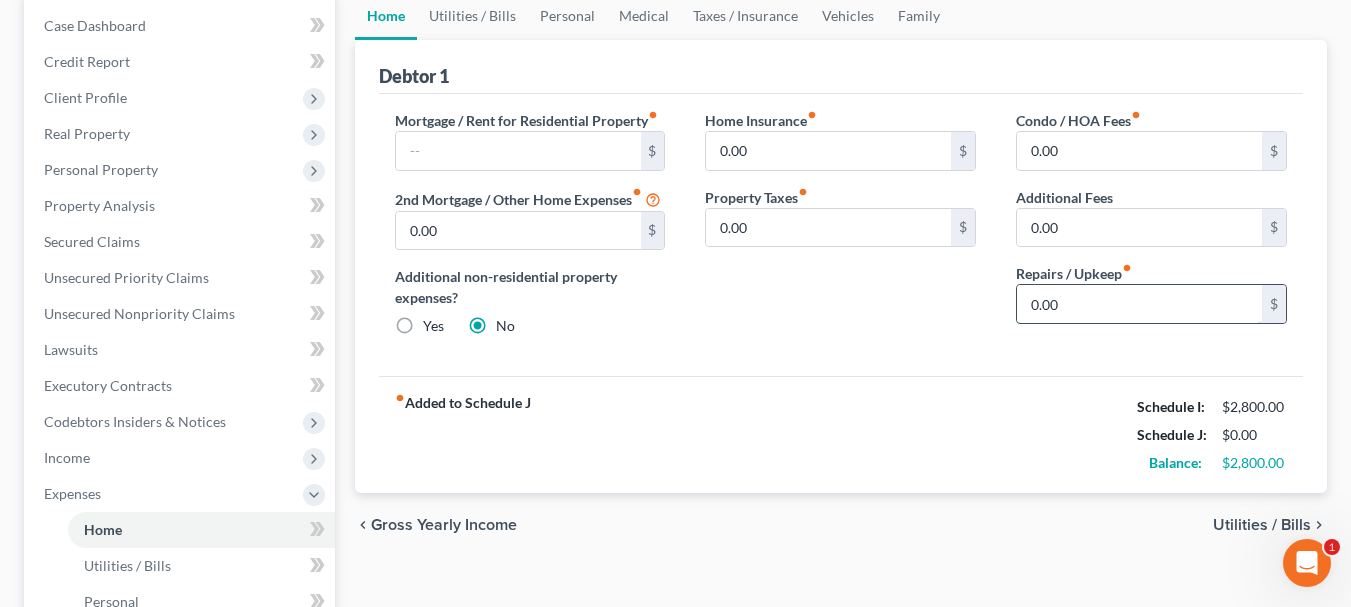 click on "0.00" at bounding box center (1139, 304) 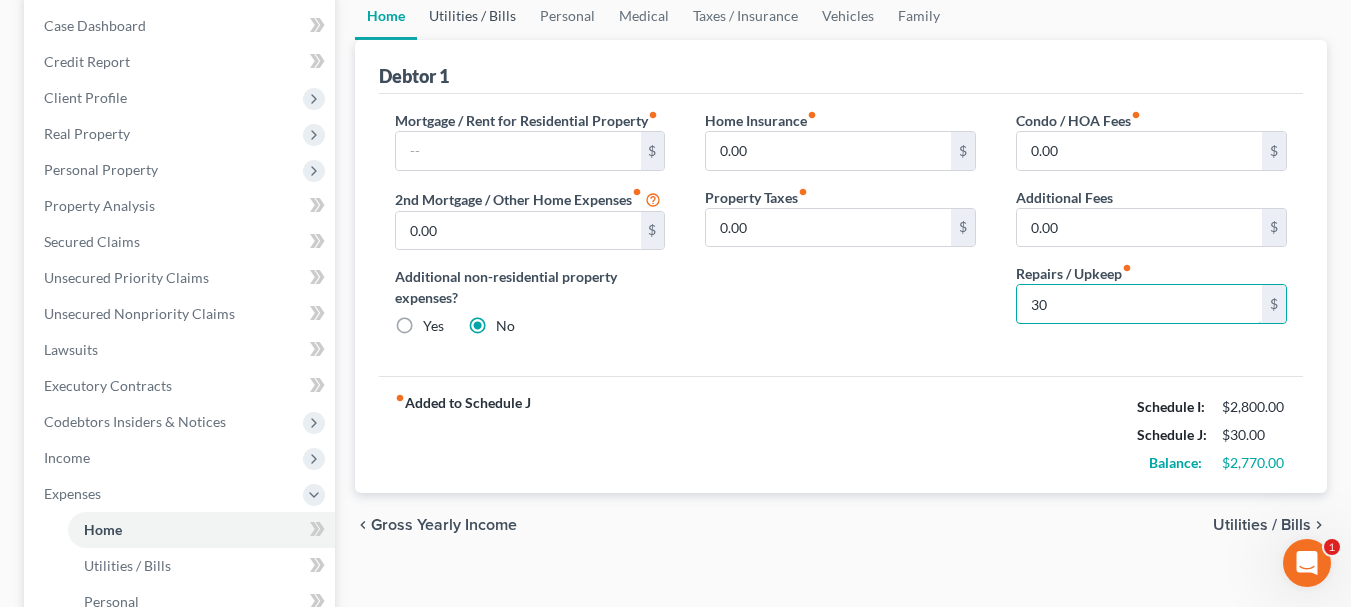 type on "30" 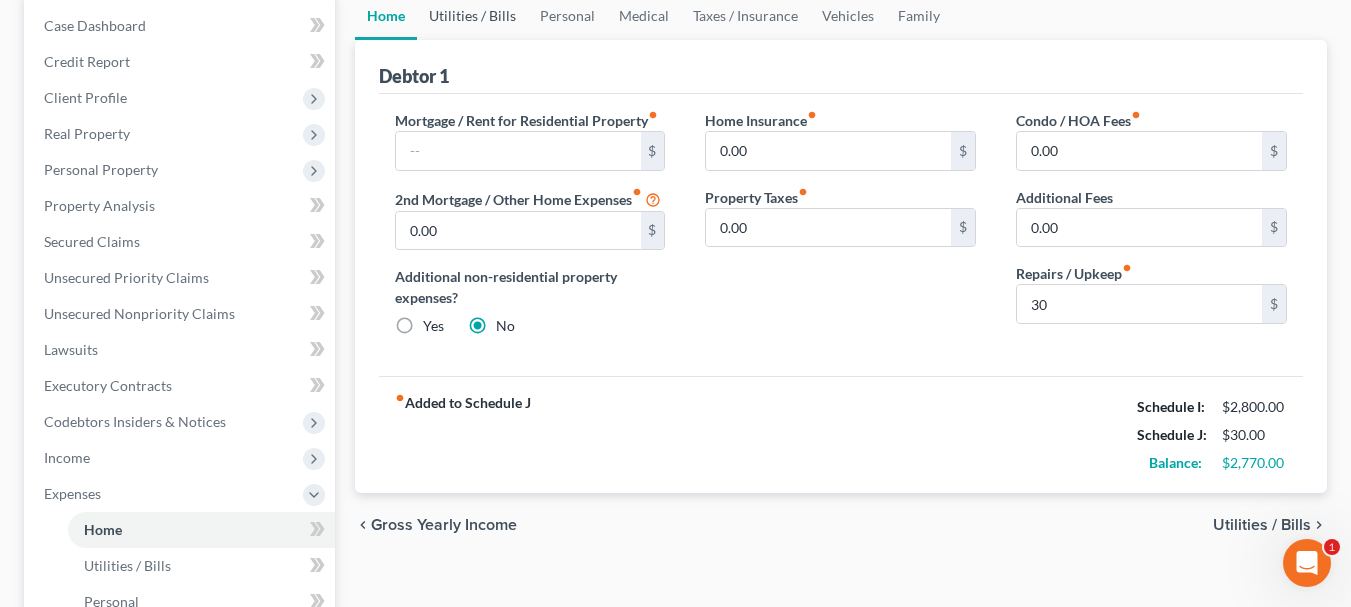 click on "Utilities / Bills" at bounding box center [472, 16] 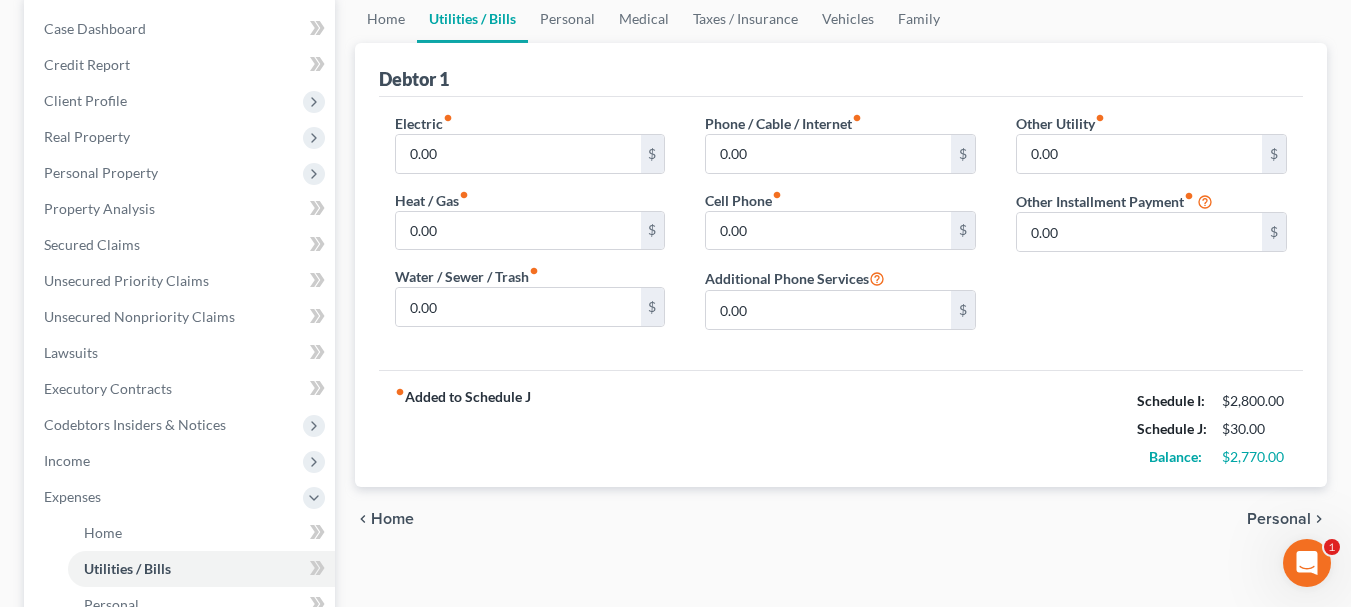 scroll, scrollTop: 0, scrollLeft: 0, axis: both 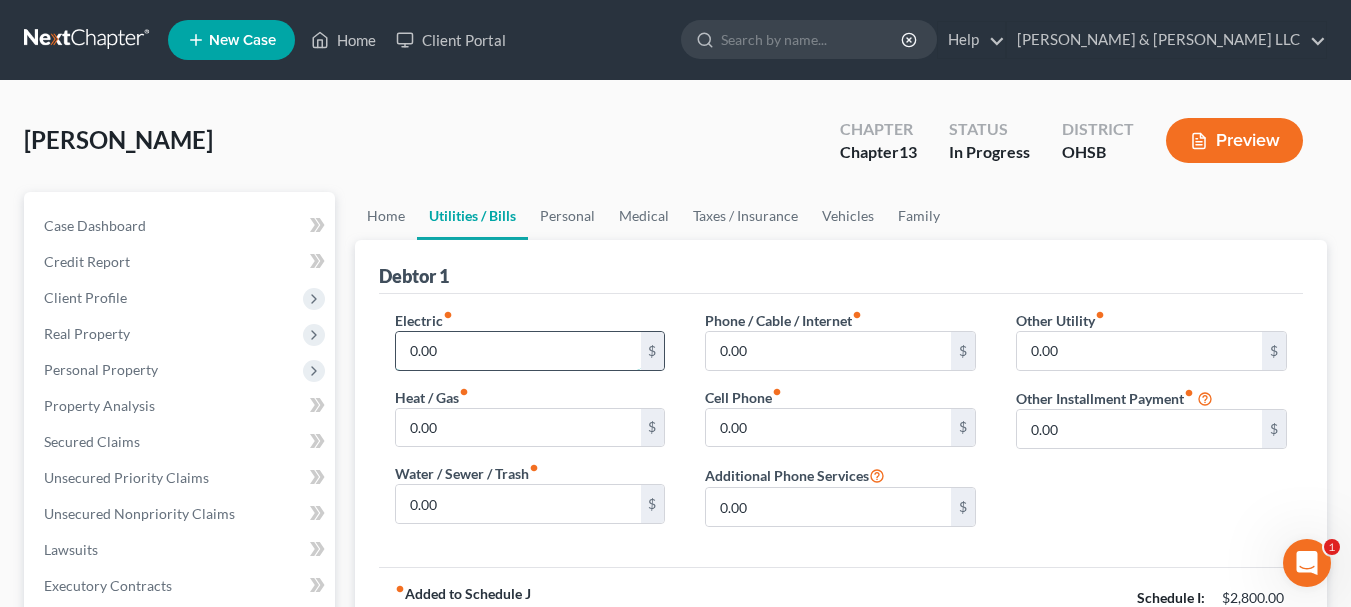 click on "0.00" at bounding box center (518, 351) 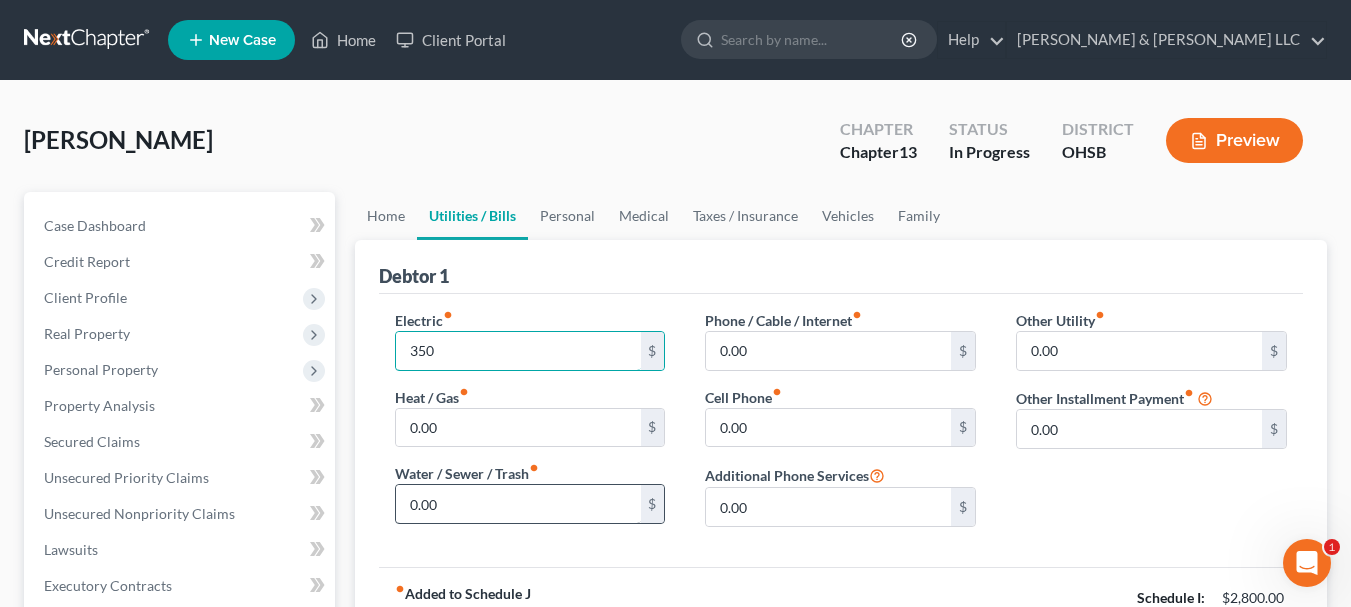 type on "350" 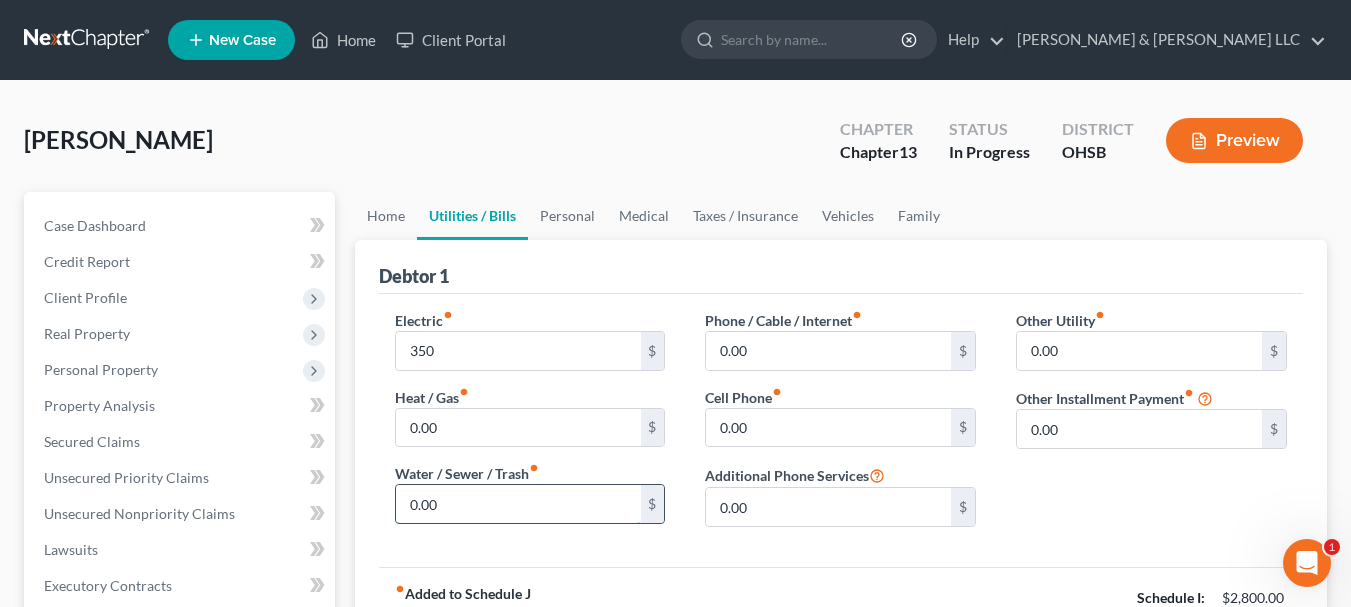 click on "0.00" at bounding box center [518, 504] 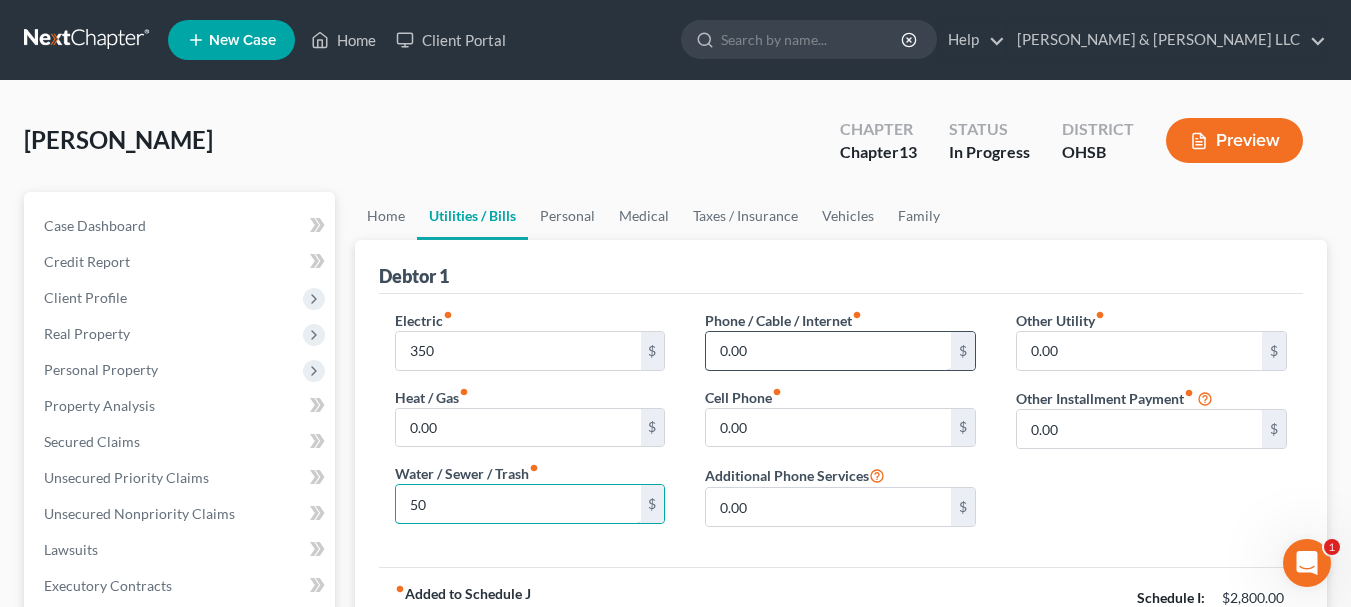 type on "50" 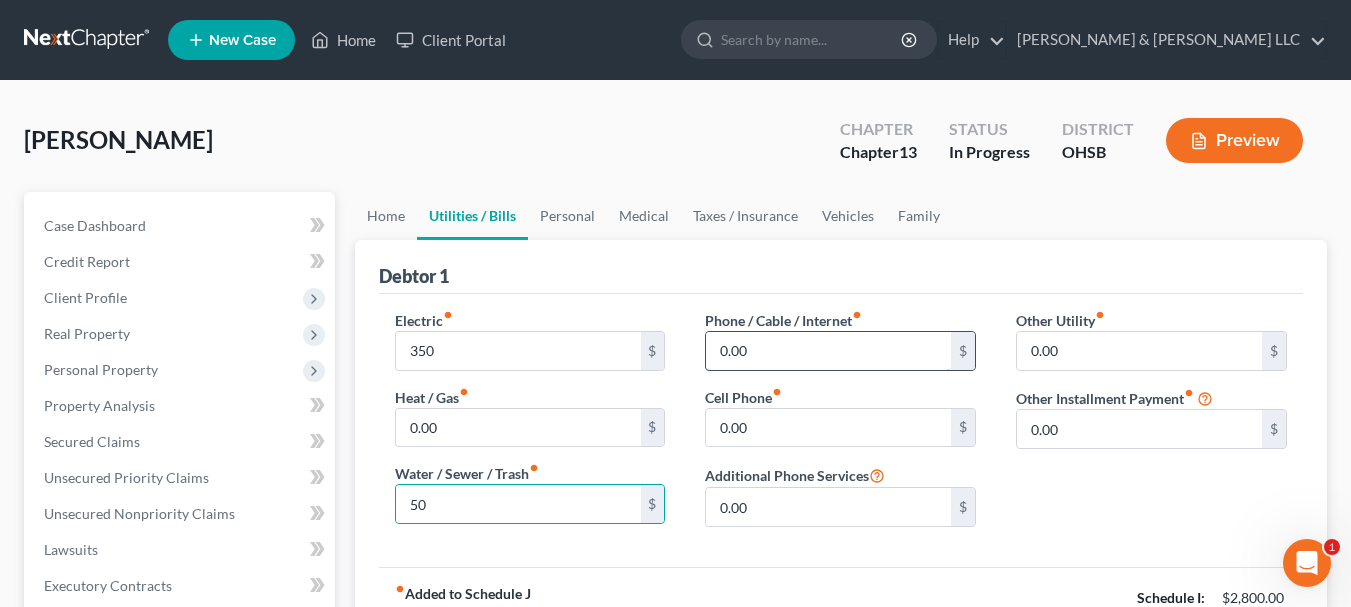 click on "0.00" at bounding box center (828, 351) 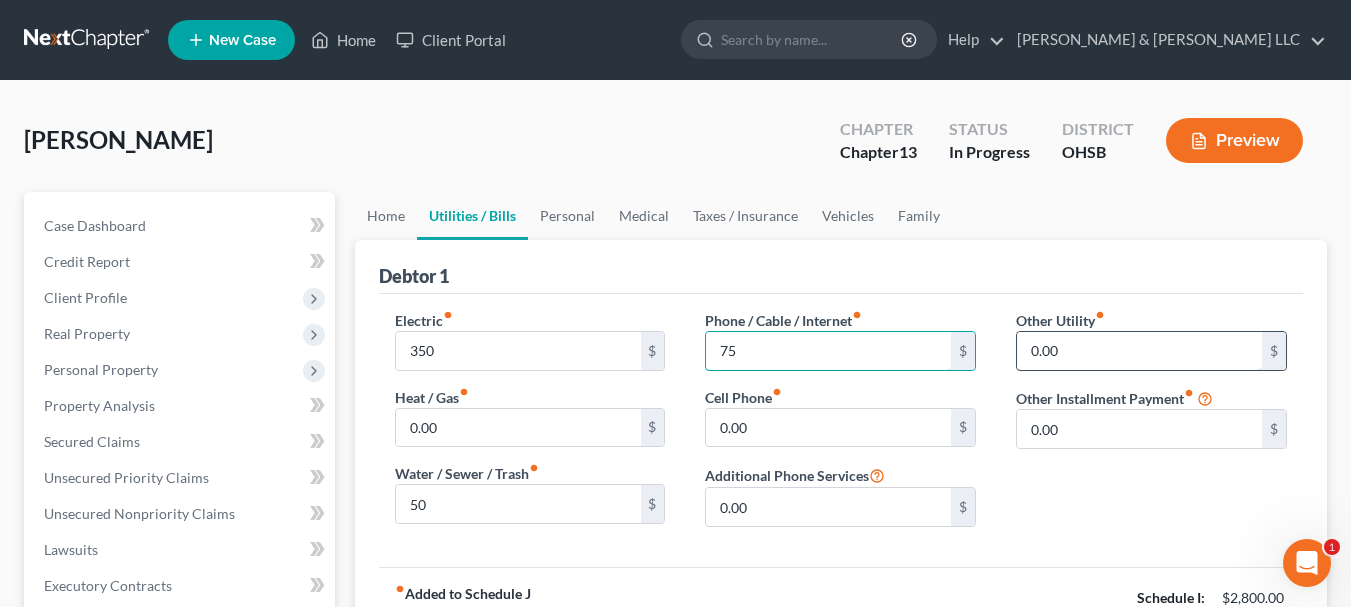 type on "75" 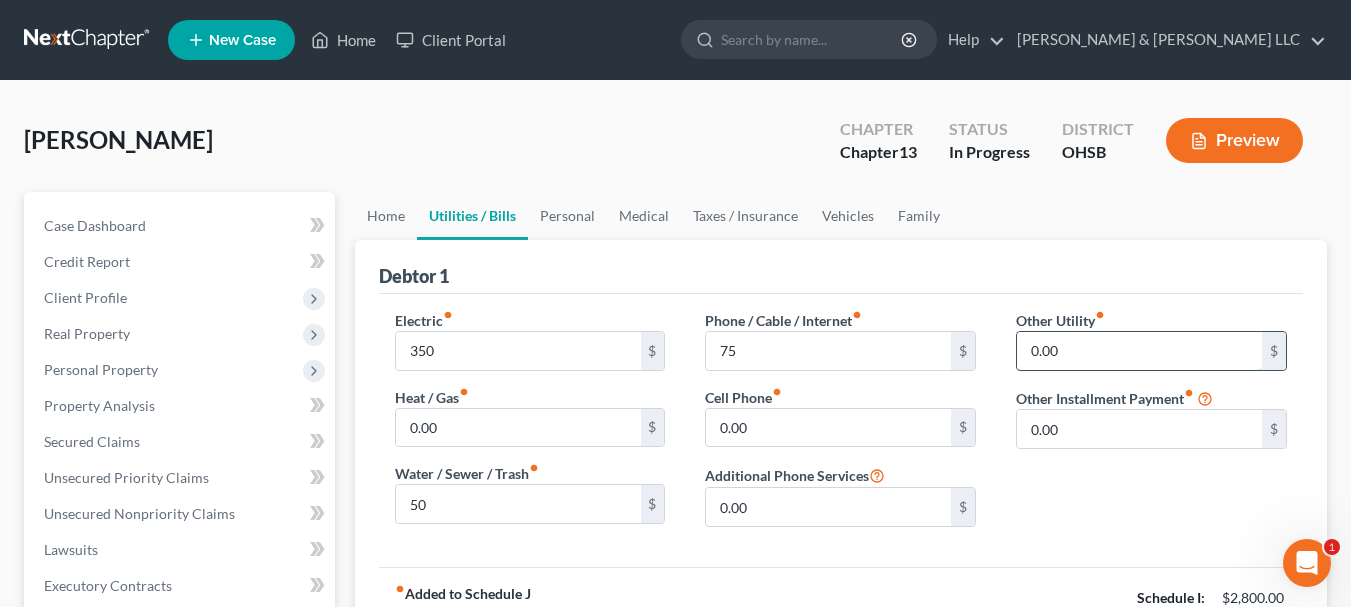 click on "0.00" at bounding box center [1139, 351] 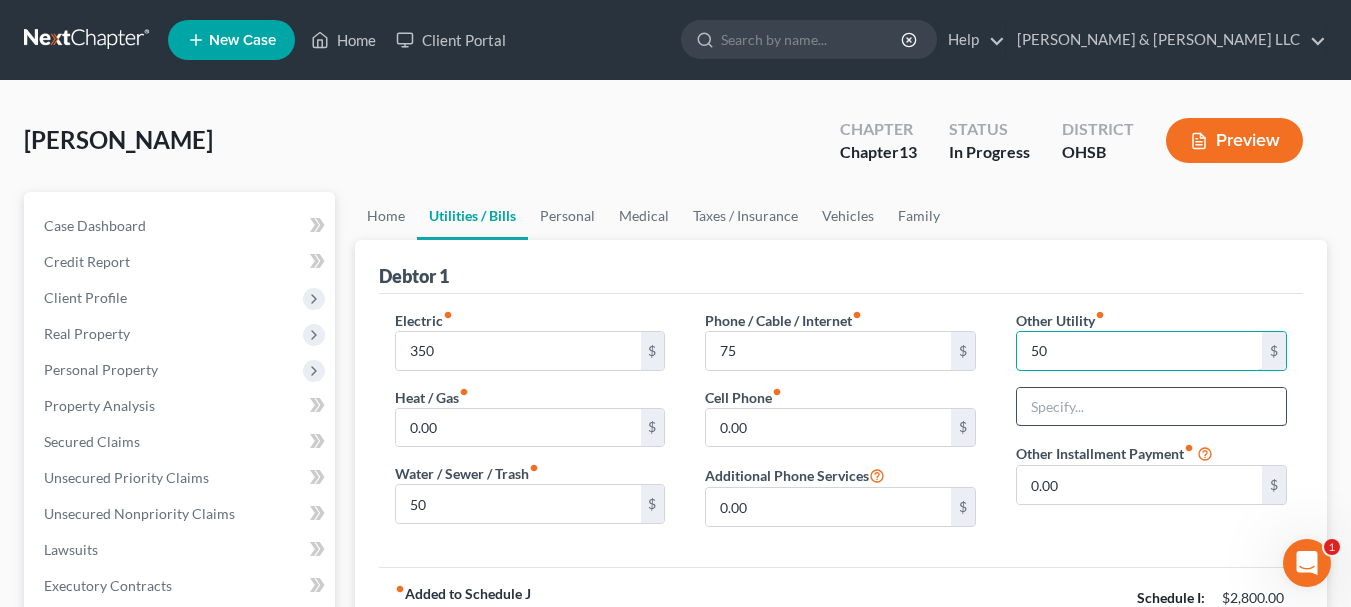type on "50" 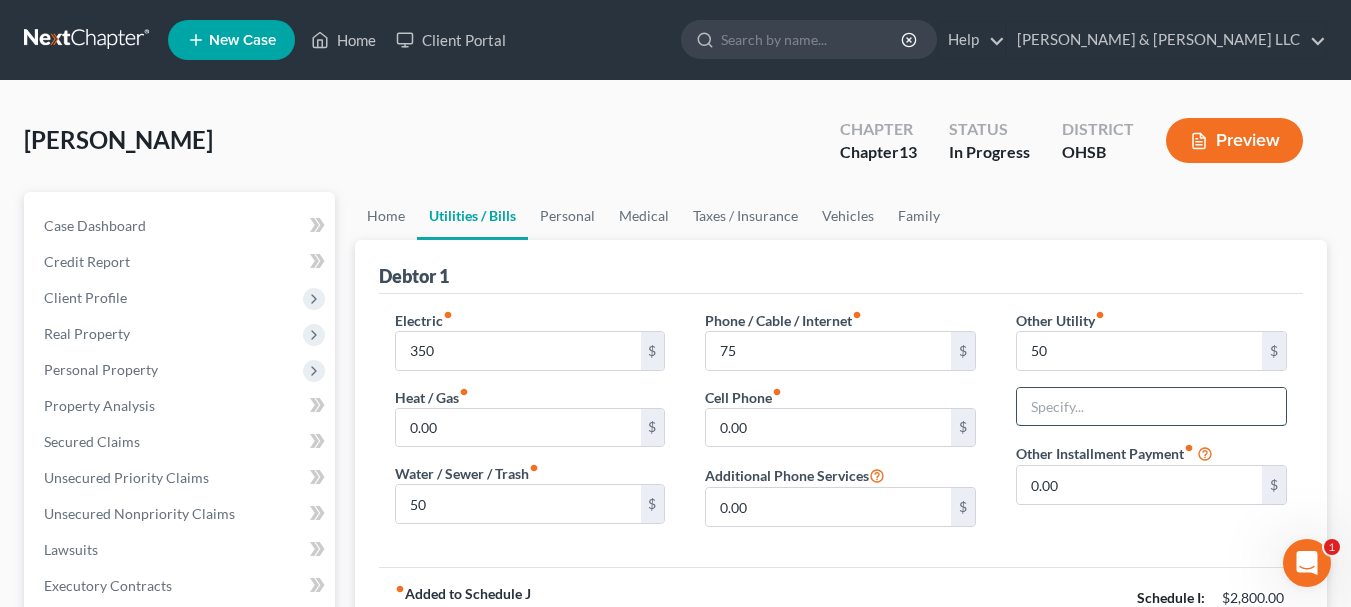 click at bounding box center [1151, 407] 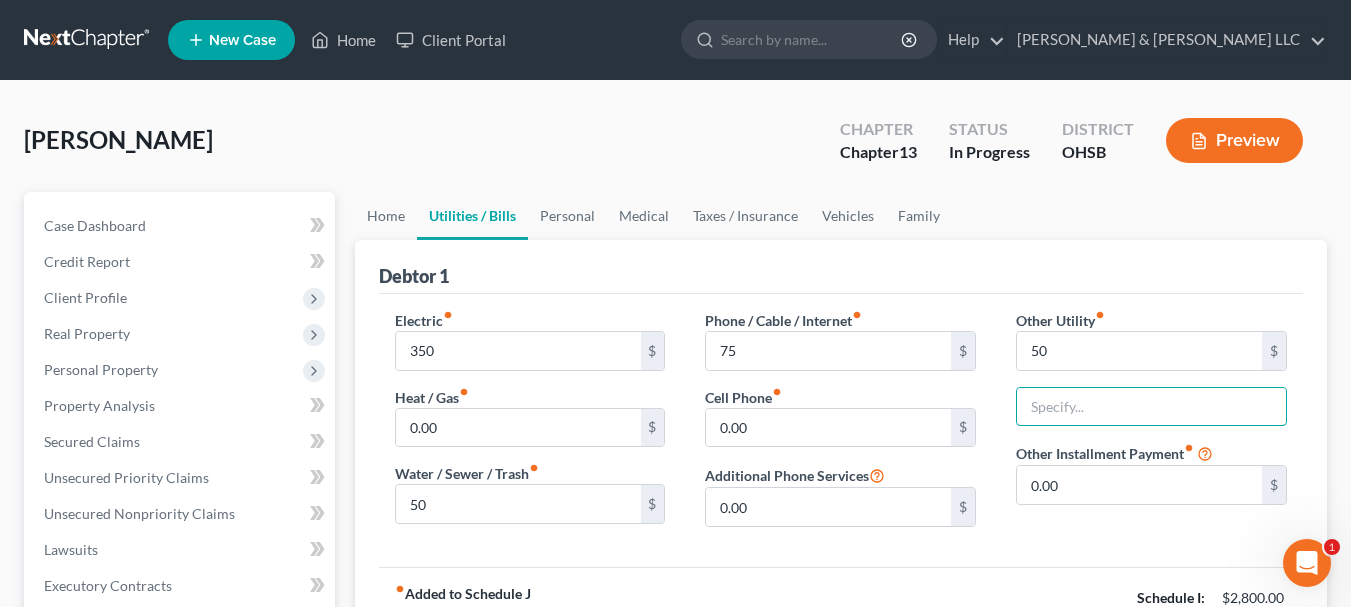type on "Cable/Internet/Streaming Services" 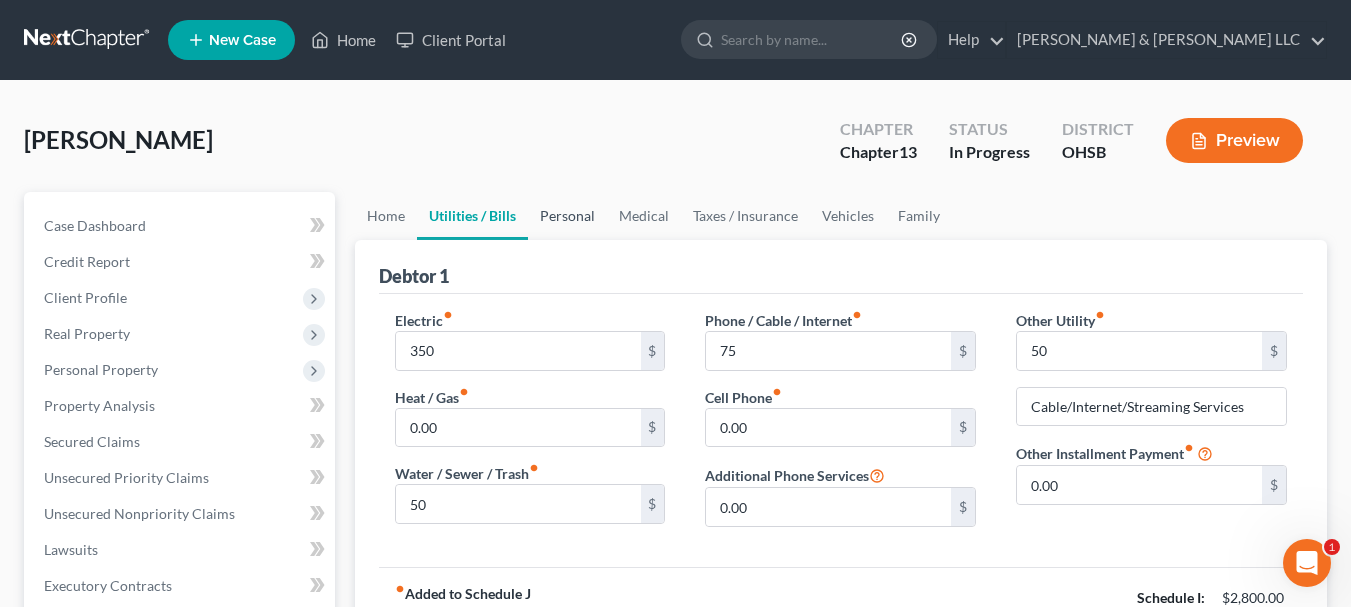 click on "Personal" at bounding box center (567, 216) 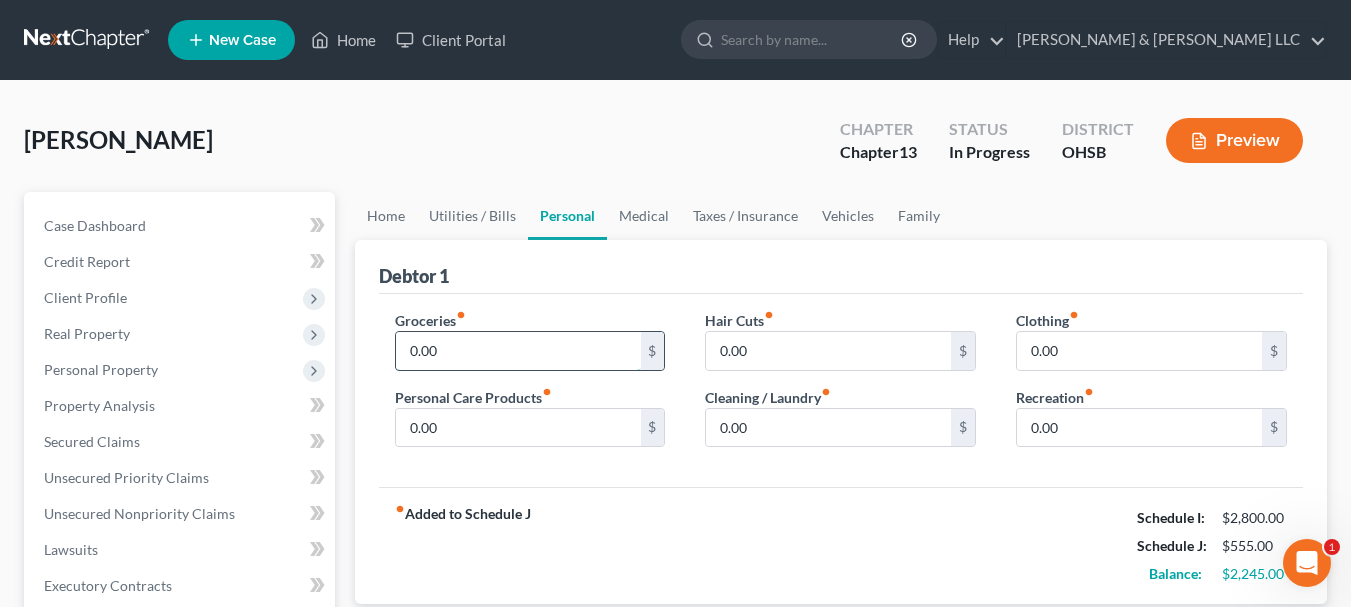 click on "0.00" at bounding box center [518, 351] 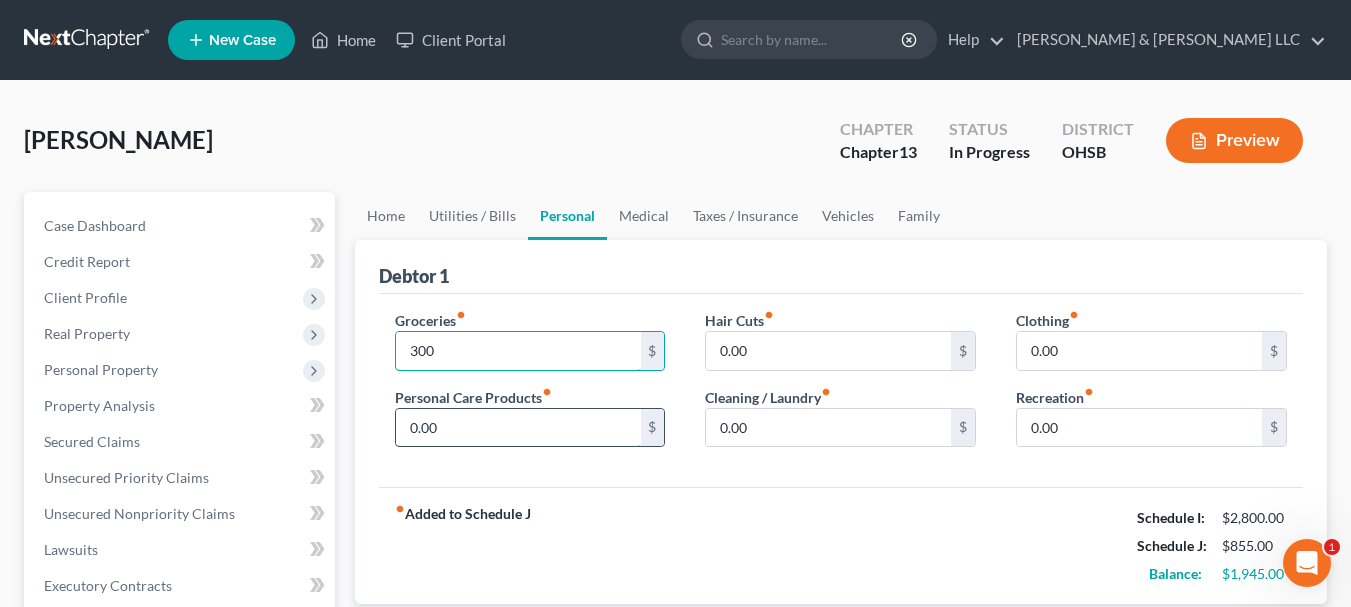 type on "300" 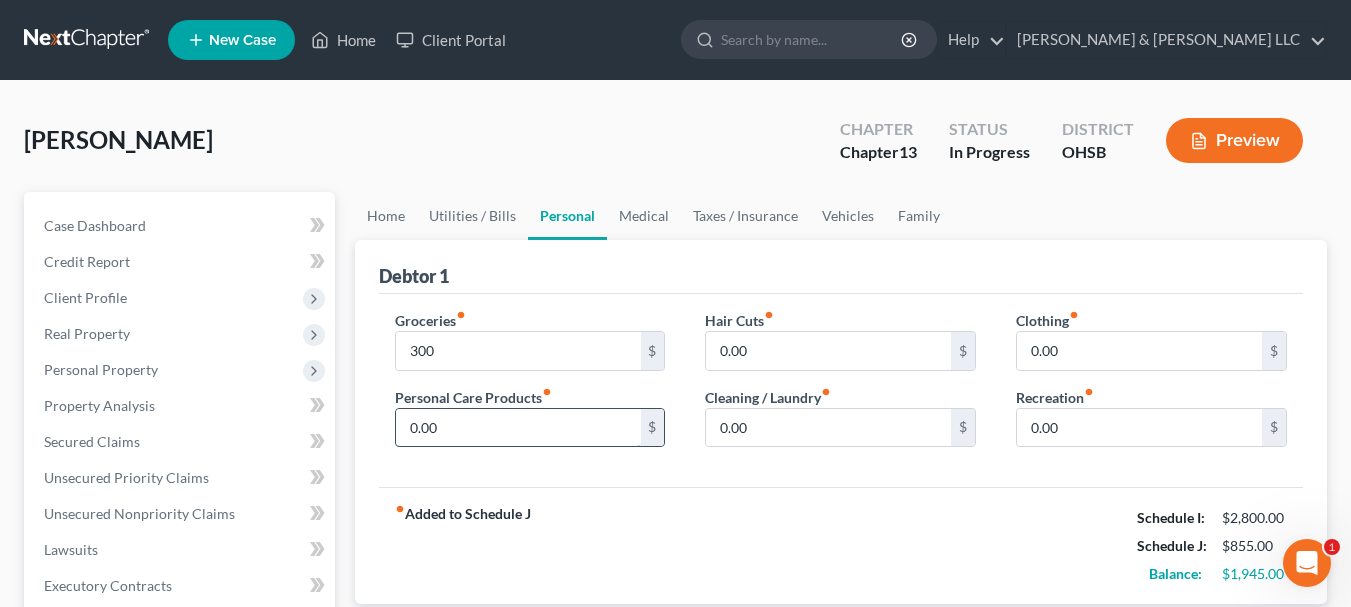 click on "0.00" at bounding box center (518, 428) 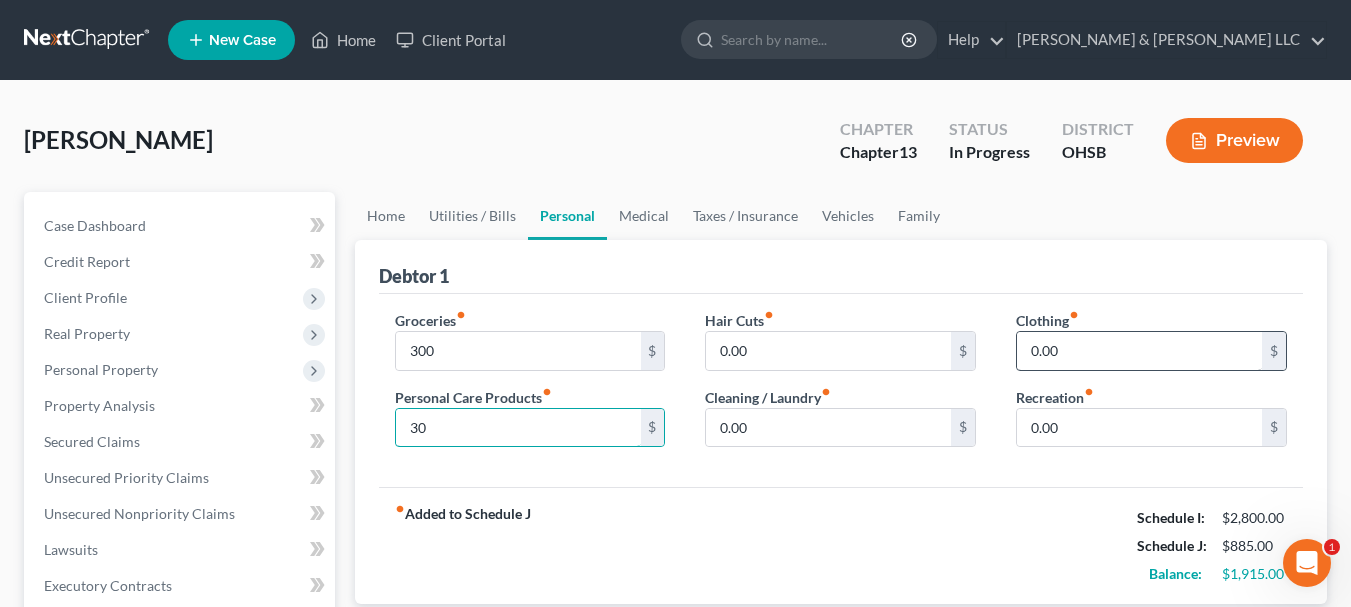 type on "30" 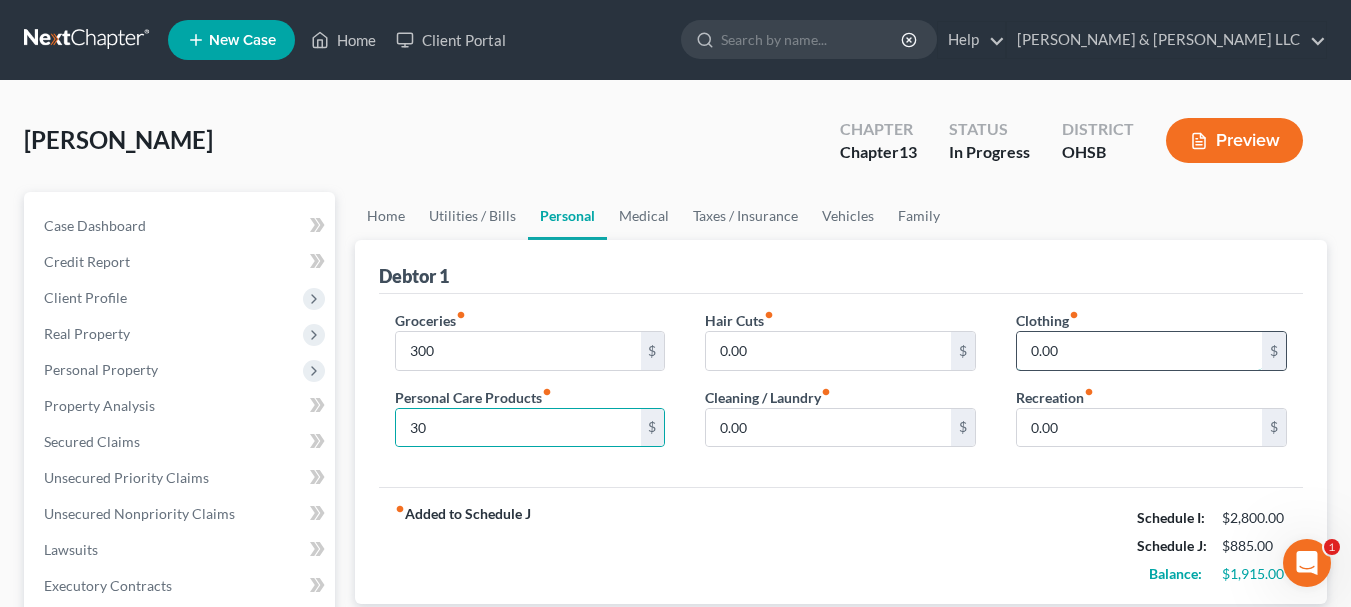 click on "0.00" at bounding box center (1139, 351) 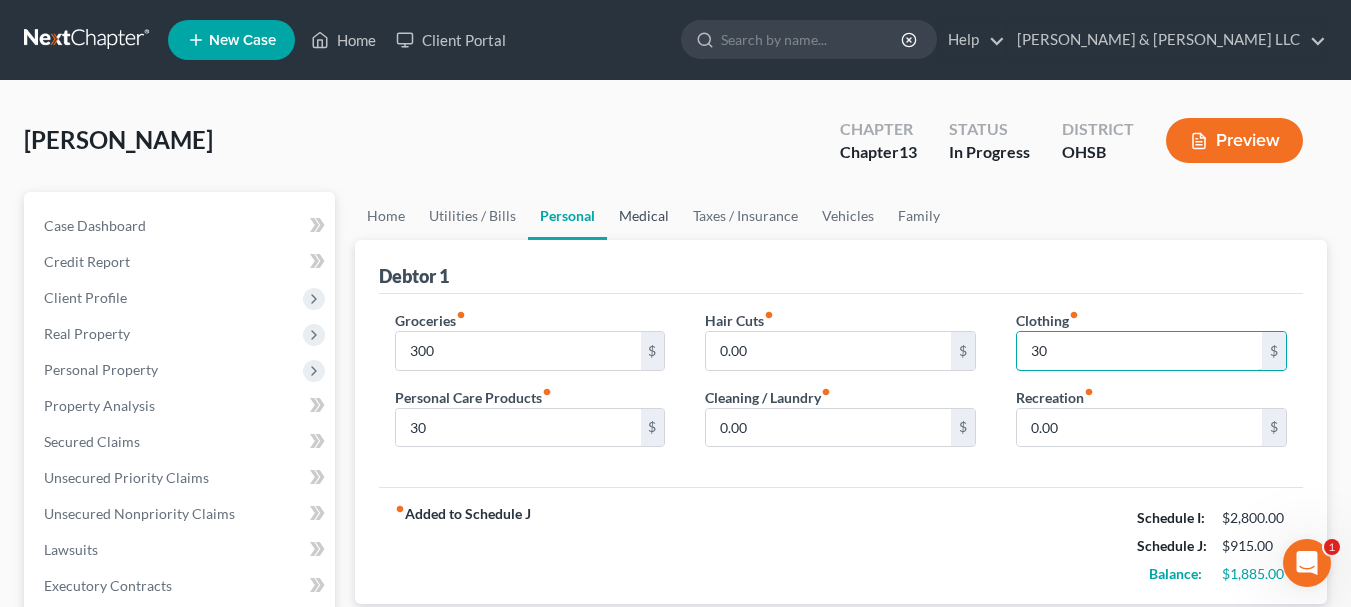 type on "30" 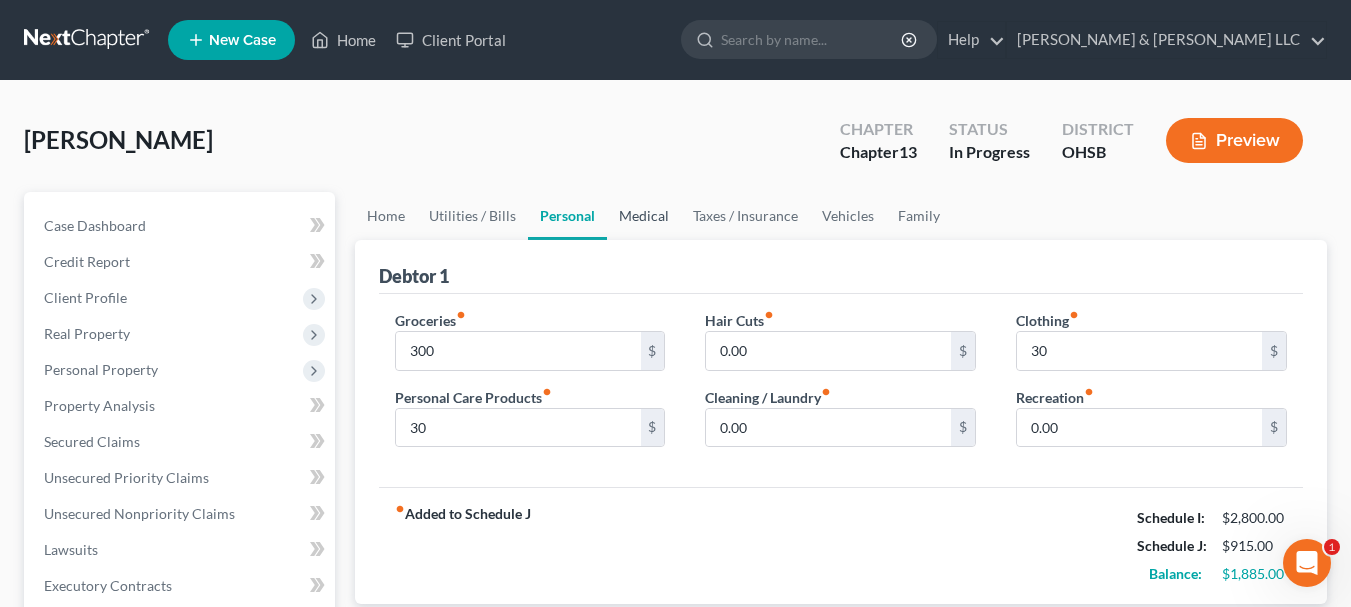 click on "Medical" at bounding box center [644, 216] 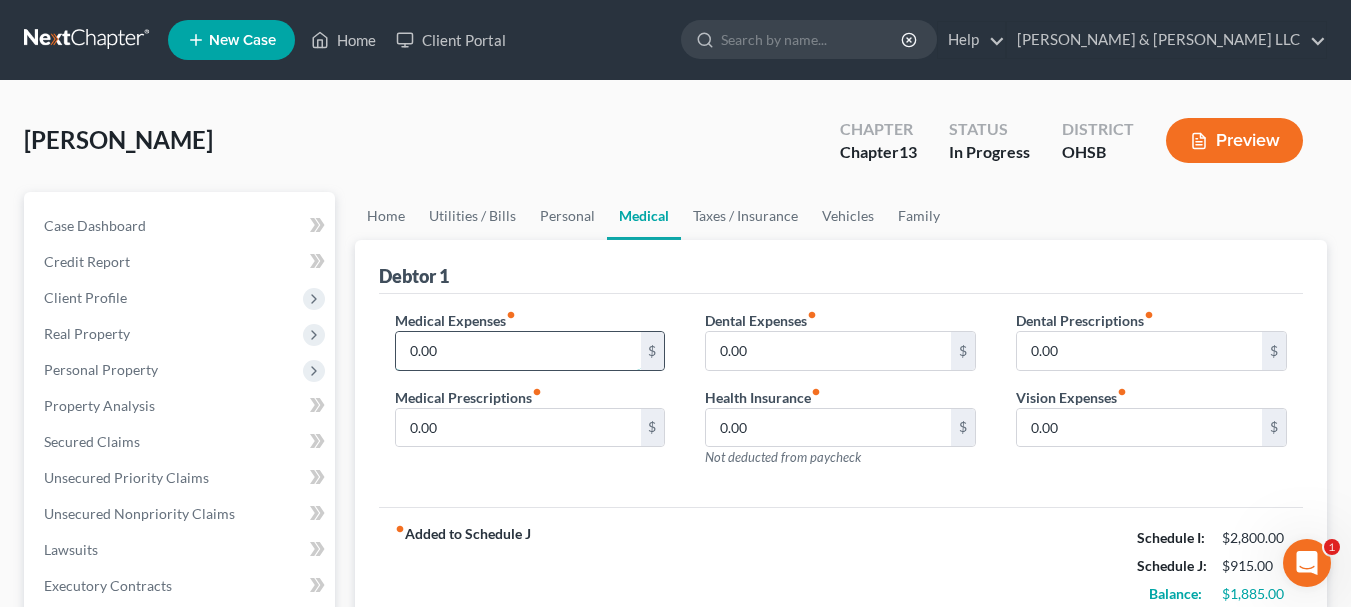 click on "0.00" at bounding box center (518, 351) 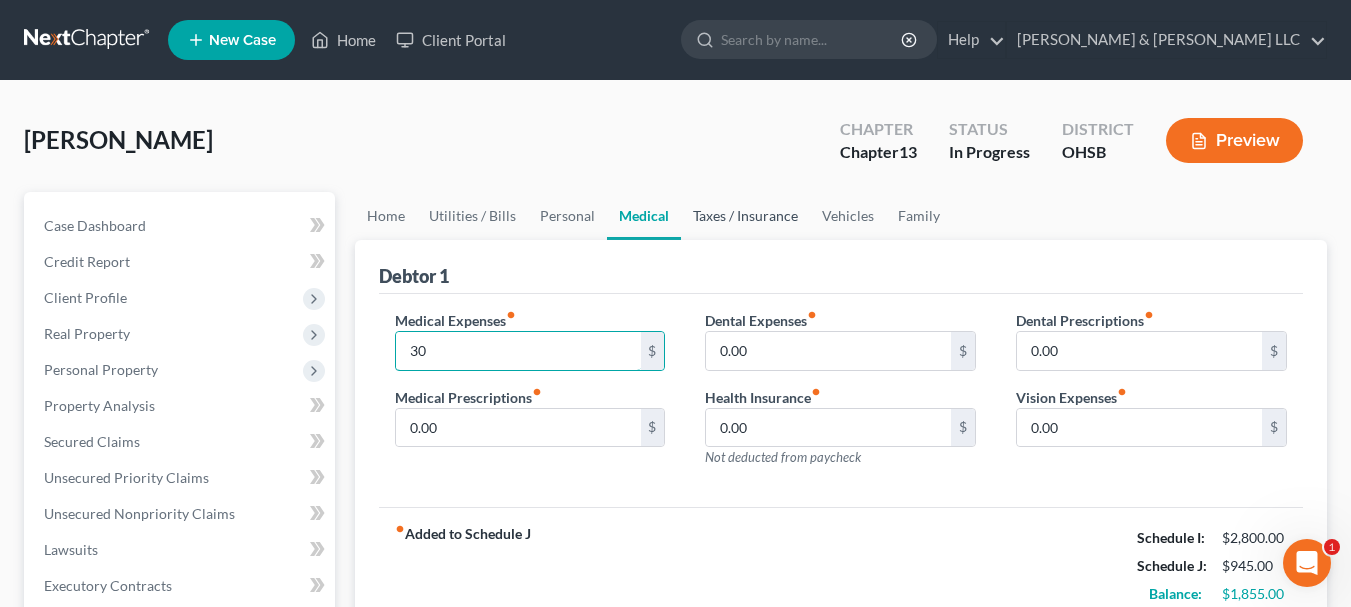 type on "30" 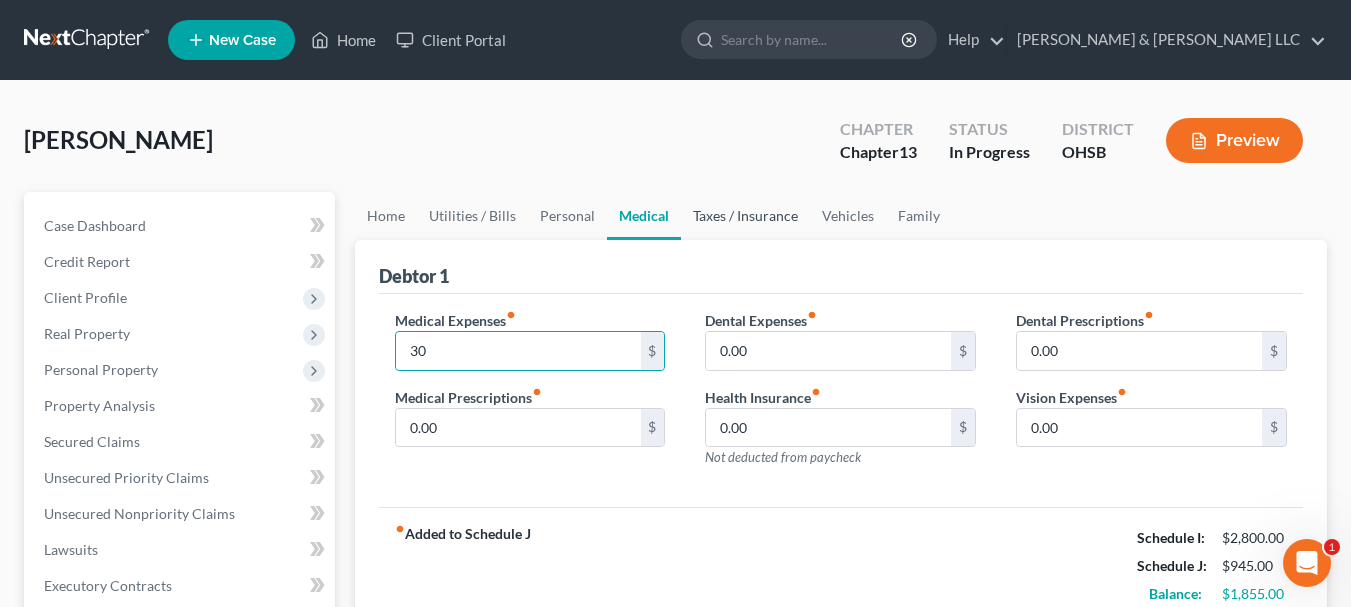 click on "Taxes / Insurance" at bounding box center (745, 216) 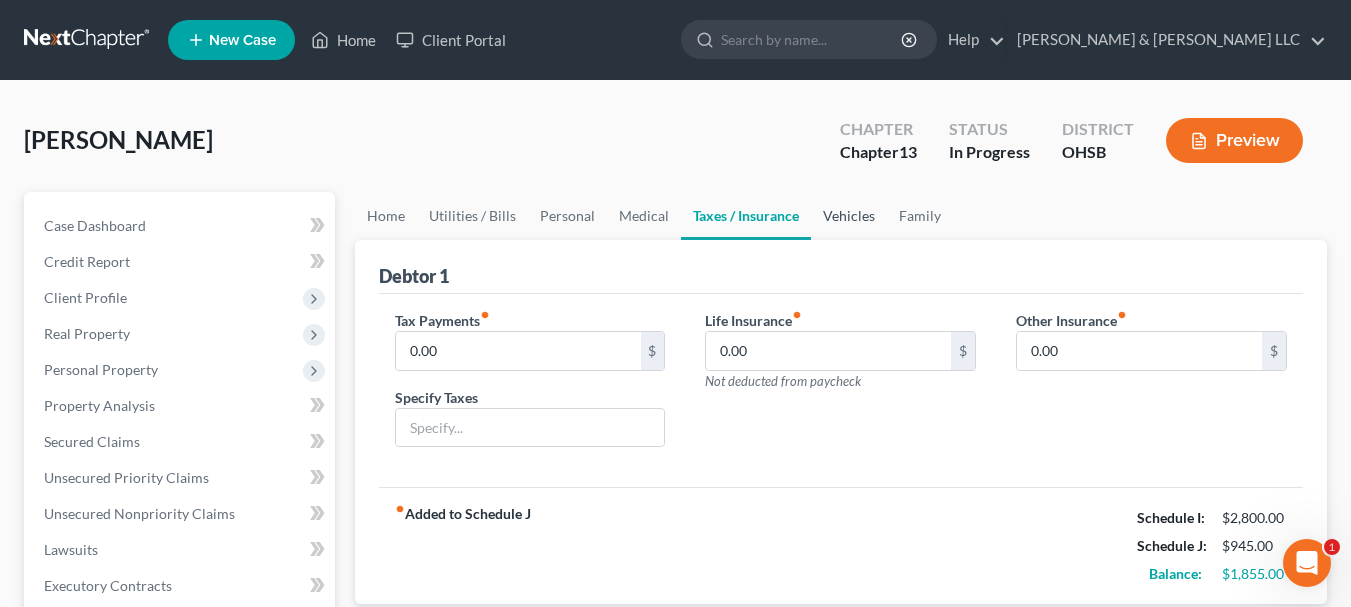 click on "Vehicles" at bounding box center [849, 216] 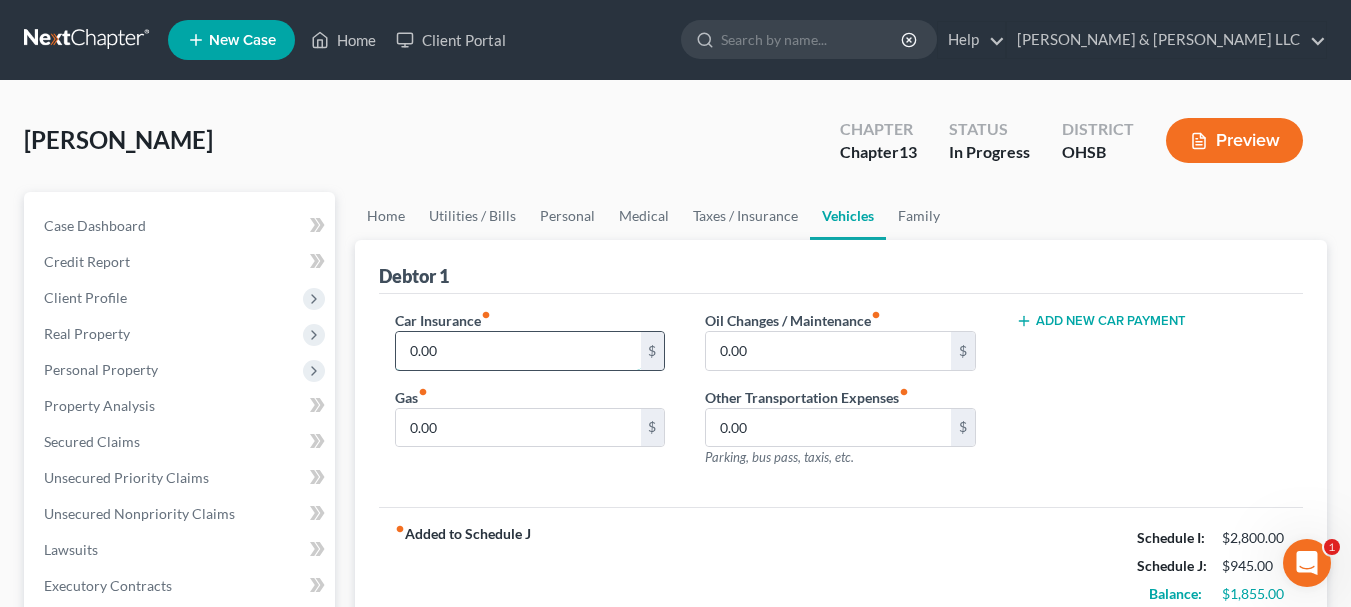 click on "0.00" at bounding box center [518, 351] 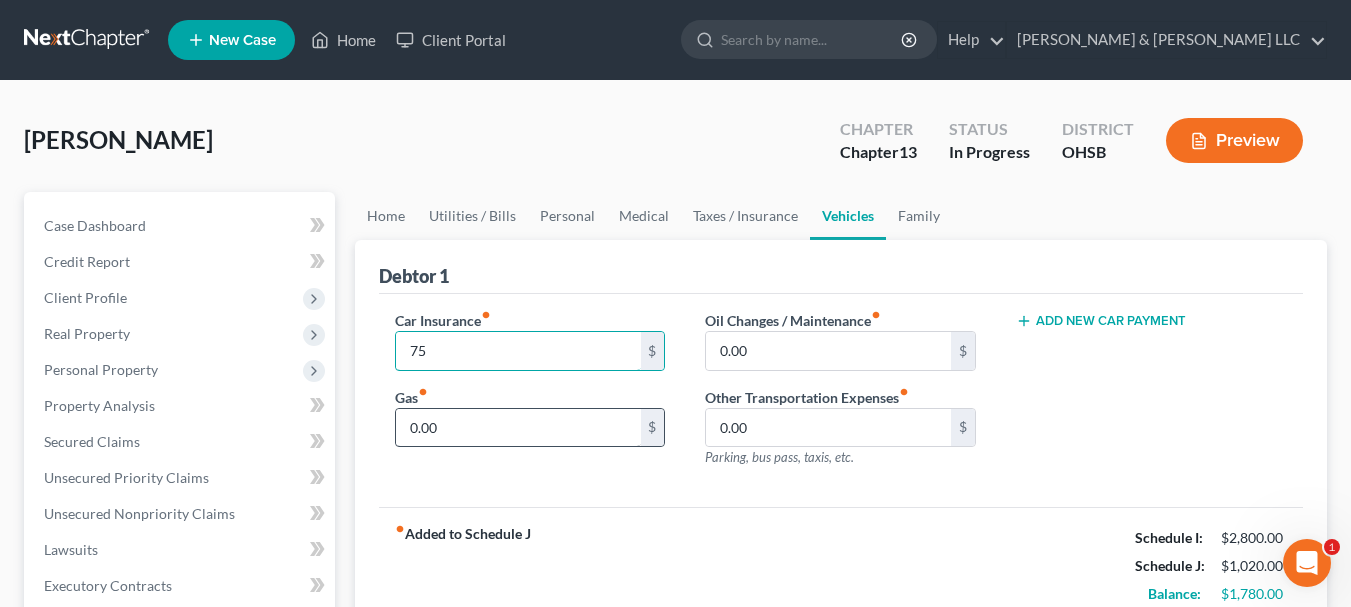 type on "75" 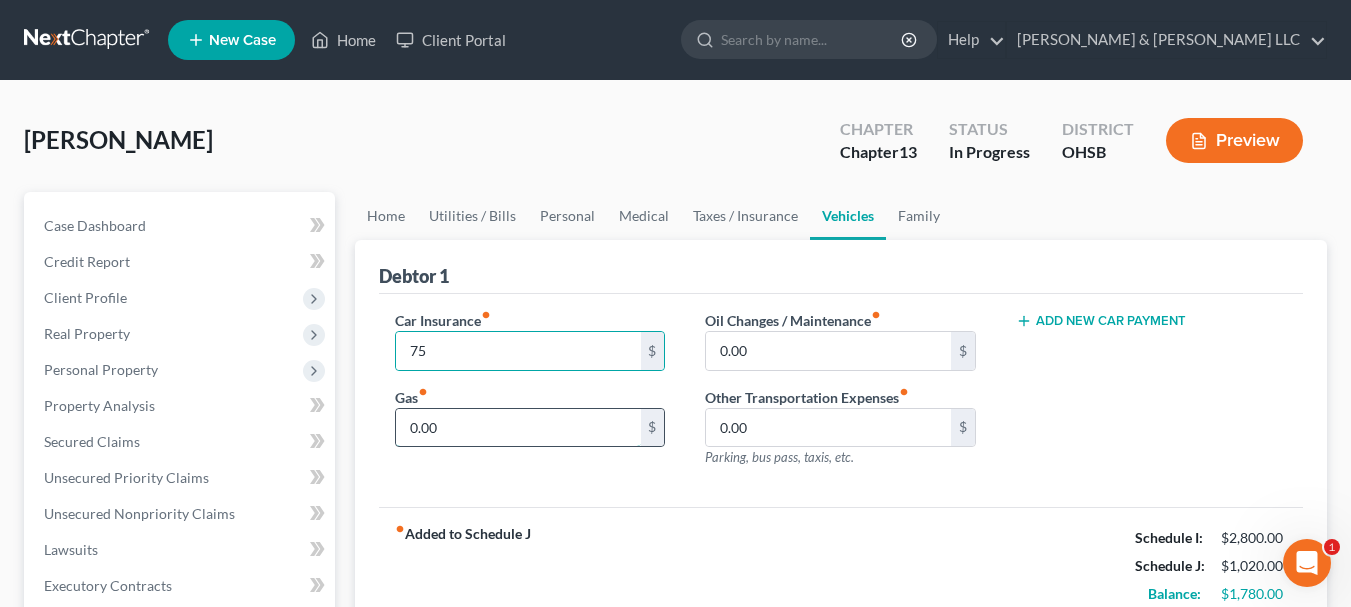 click on "0.00" at bounding box center (518, 428) 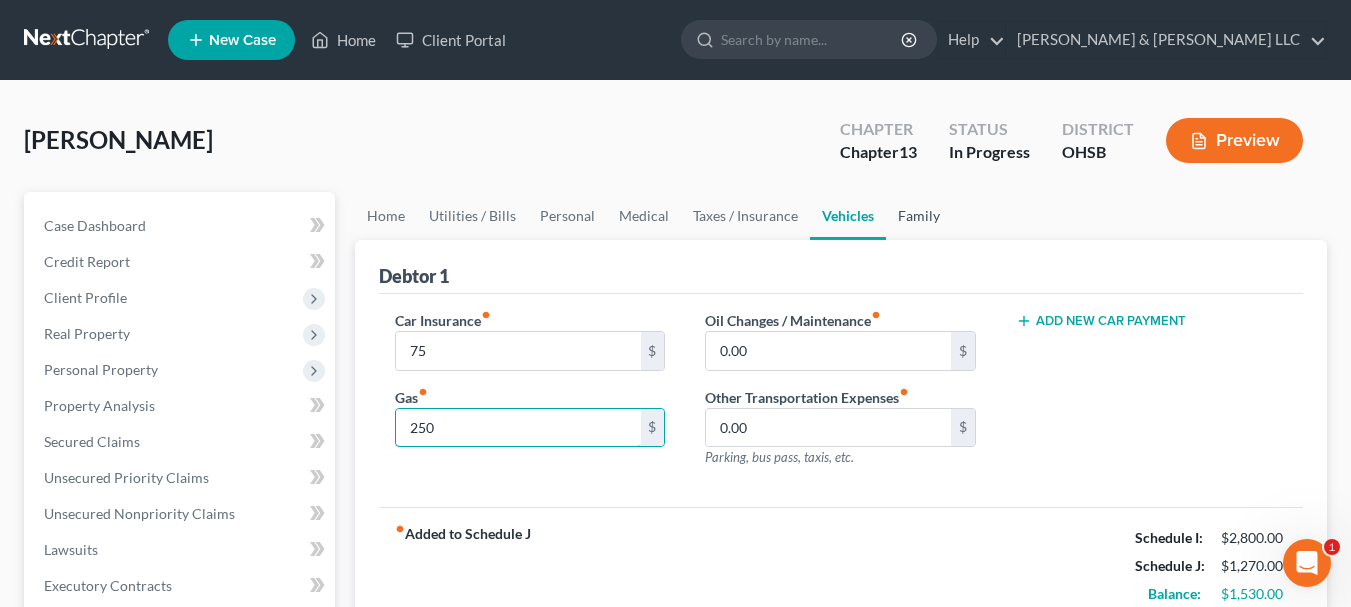 type on "250" 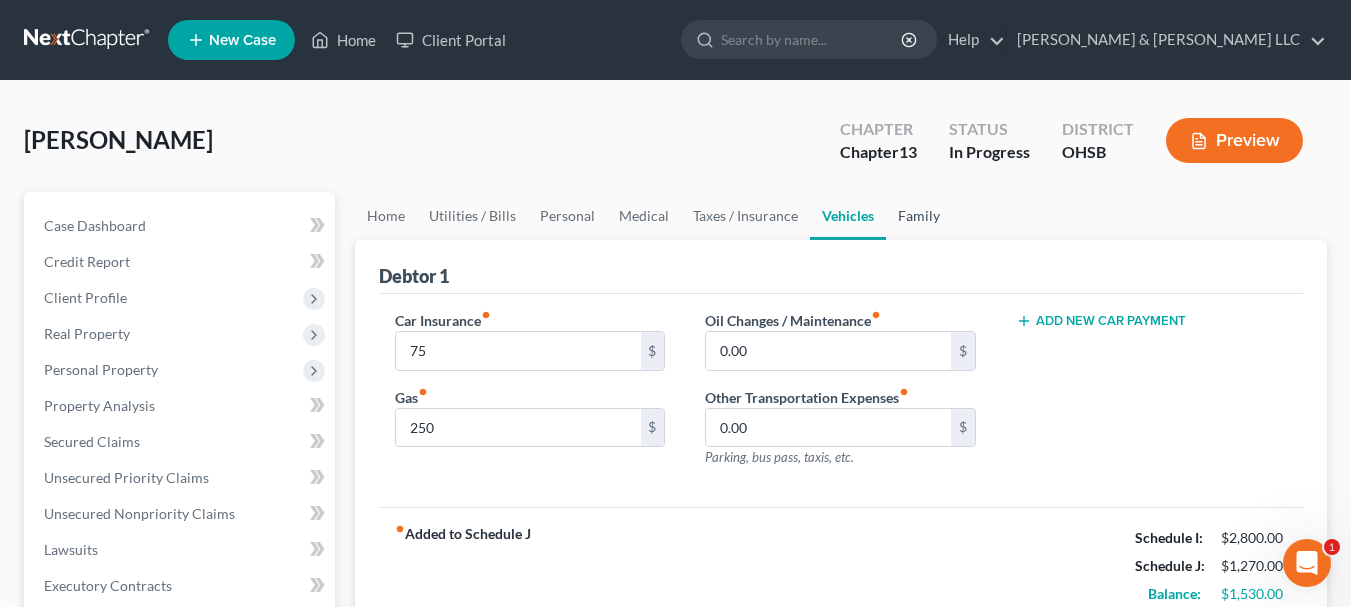 click on "Family" at bounding box center [919, 216] 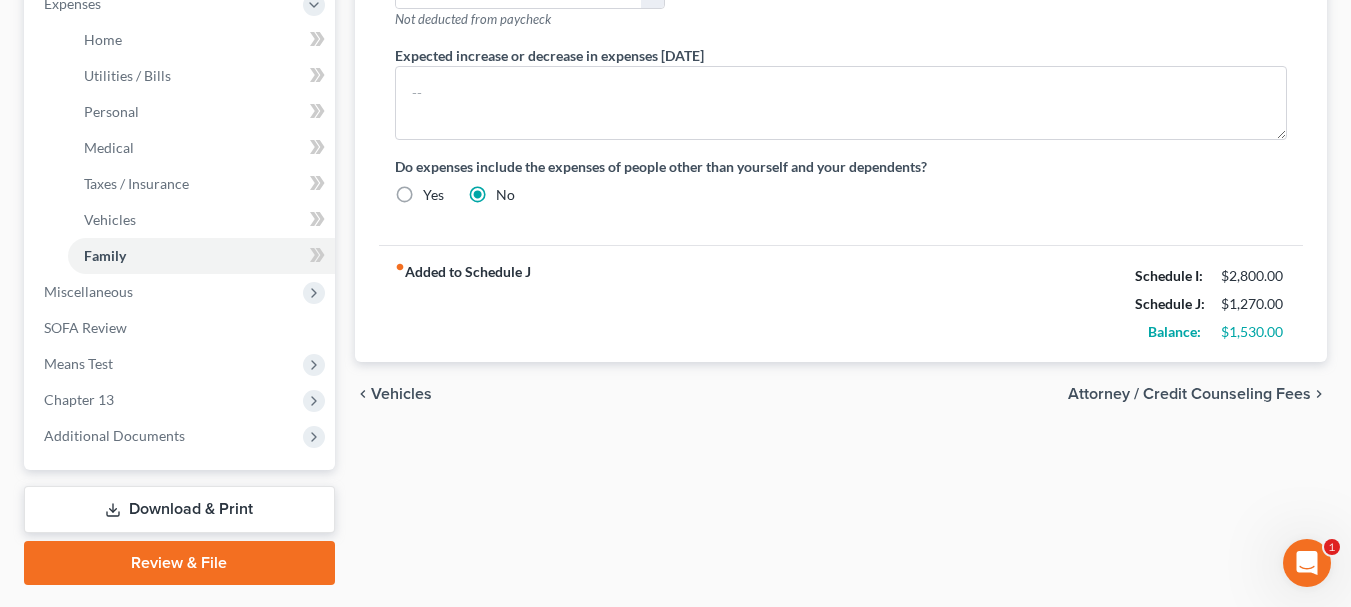 scroll, scrollTop: 744, scrollLeft: 0, axis: vertical 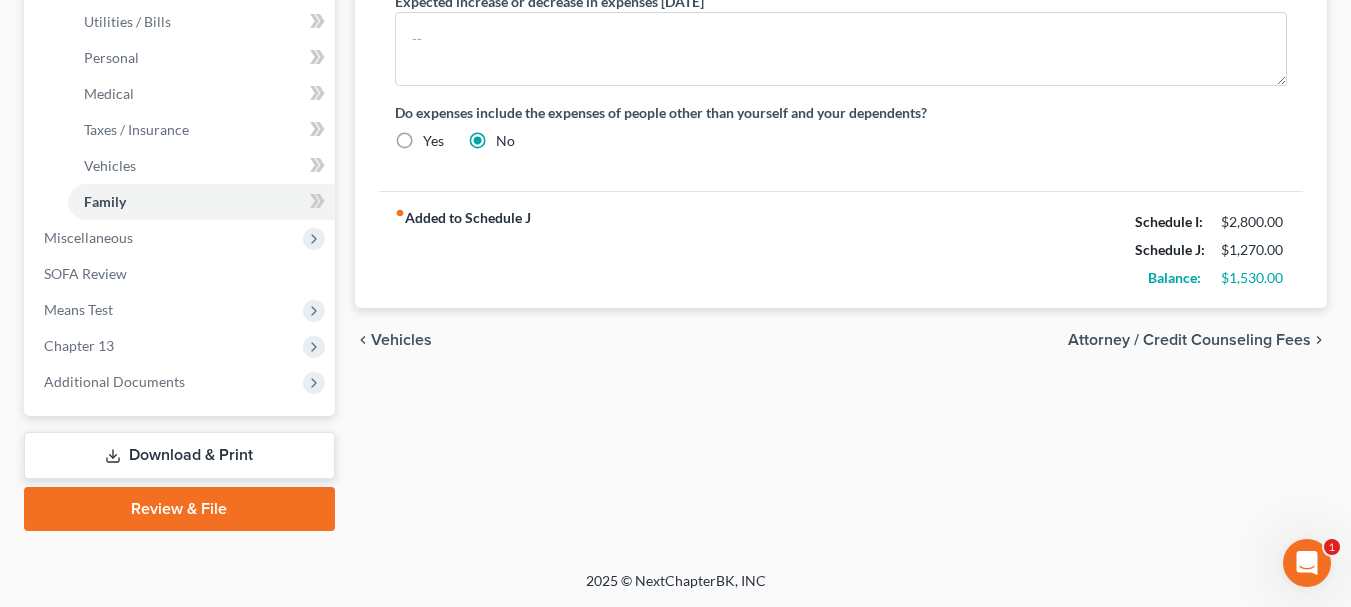 click on "Attorney / Credit Counseling Fees" at bounding box center [1189, 340] 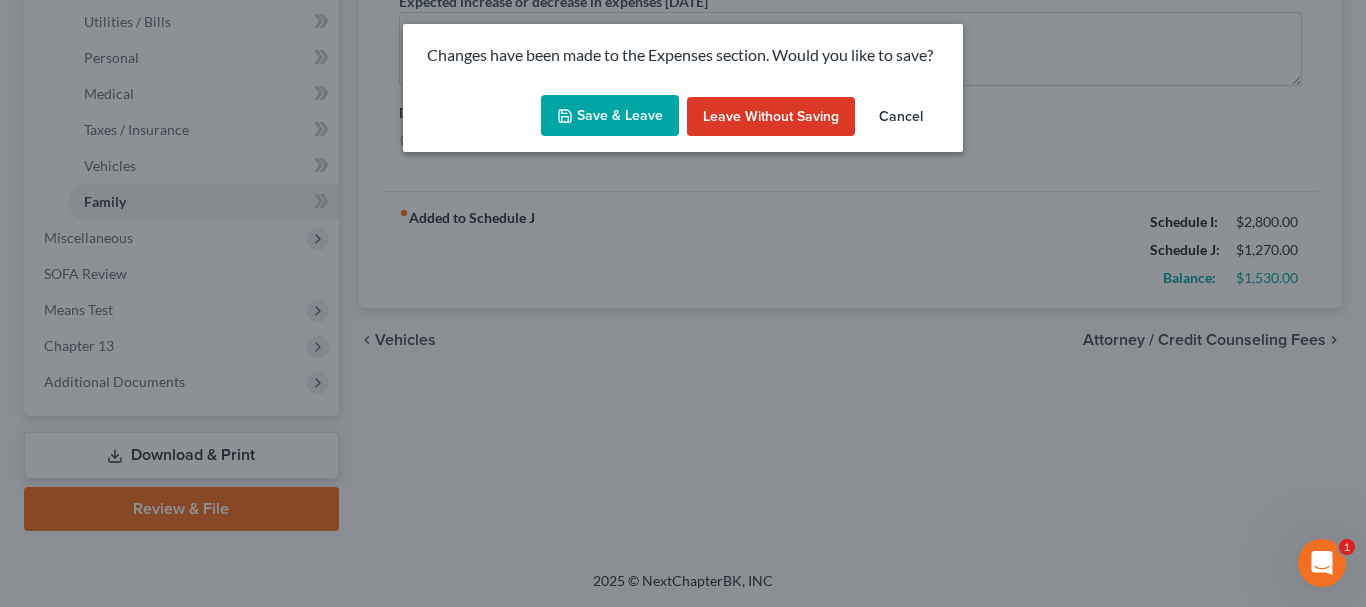 click on "Save & Leave" at bounding box center [610, 116] 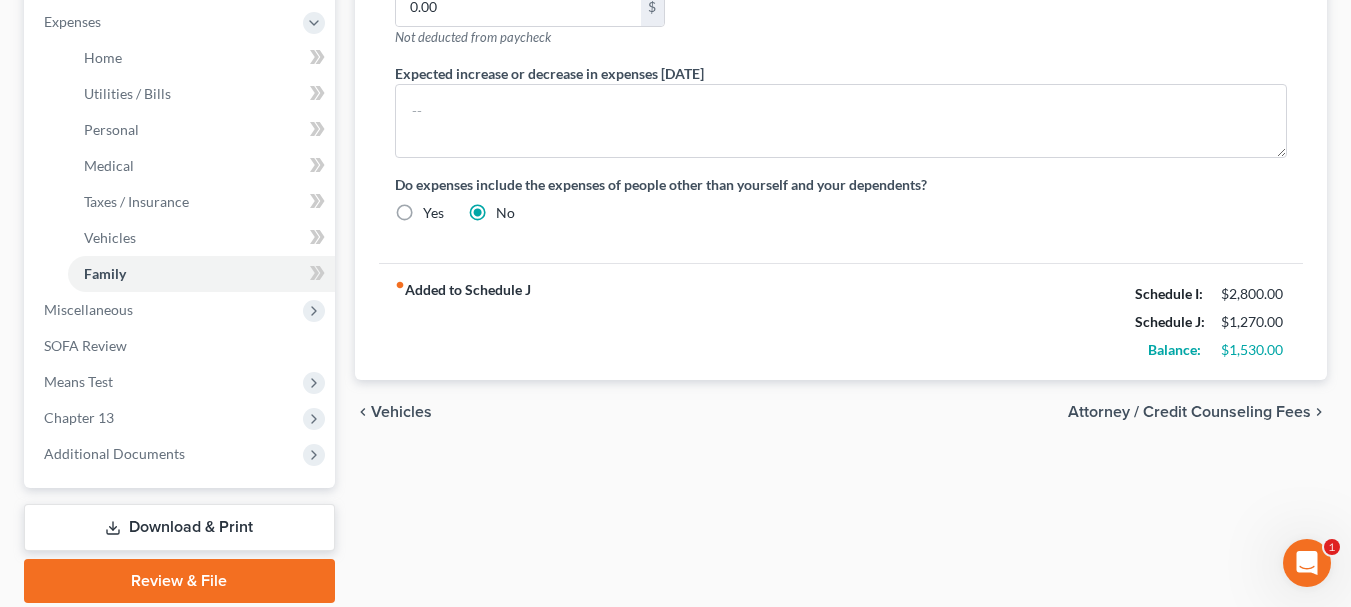 select on "1" 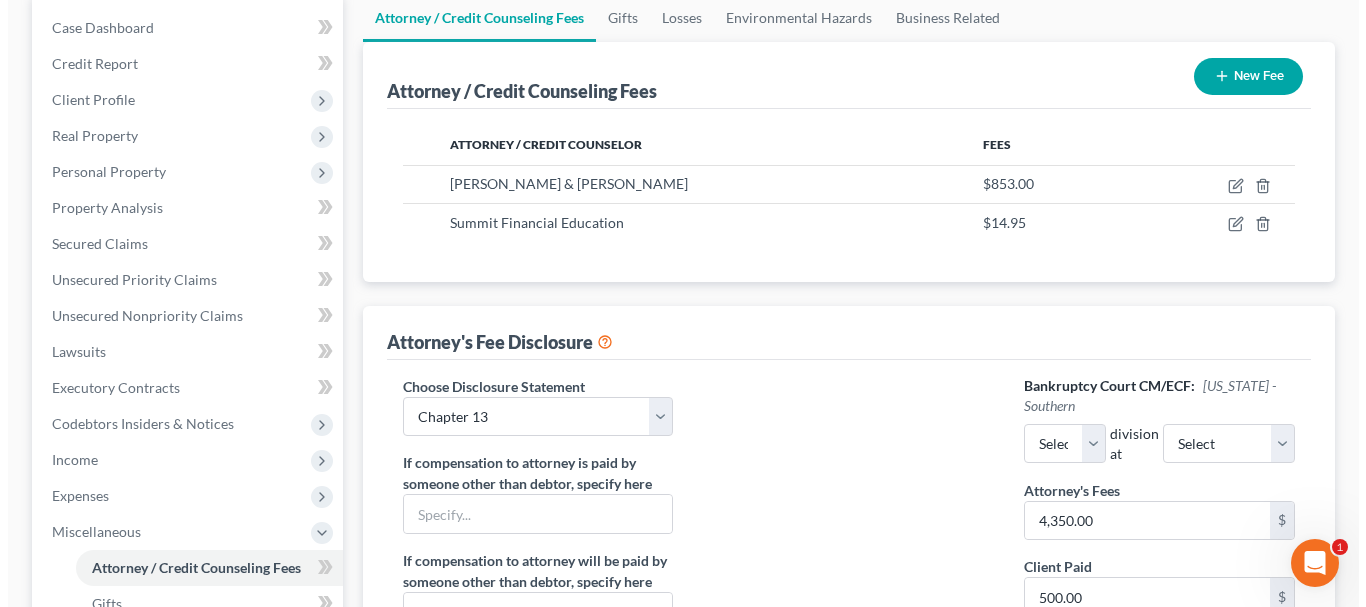 scroll, scrollTop: 200, scrollLeft: 0, axis: vertical 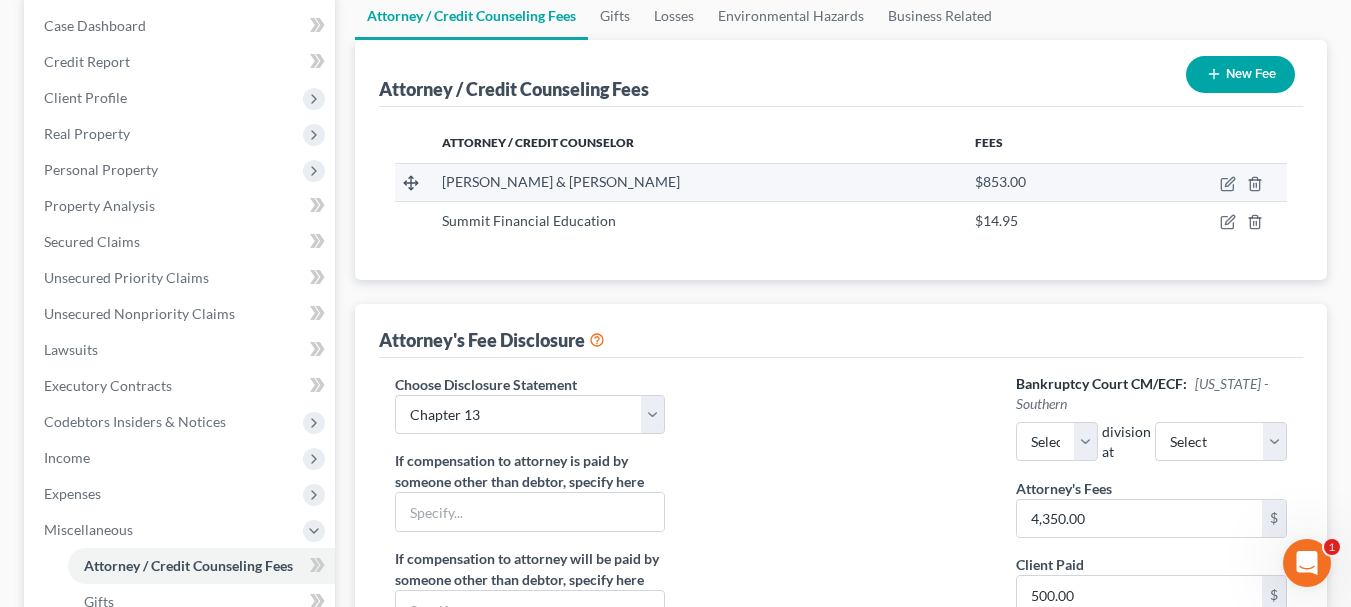 click at bounding box center (1205, 182) 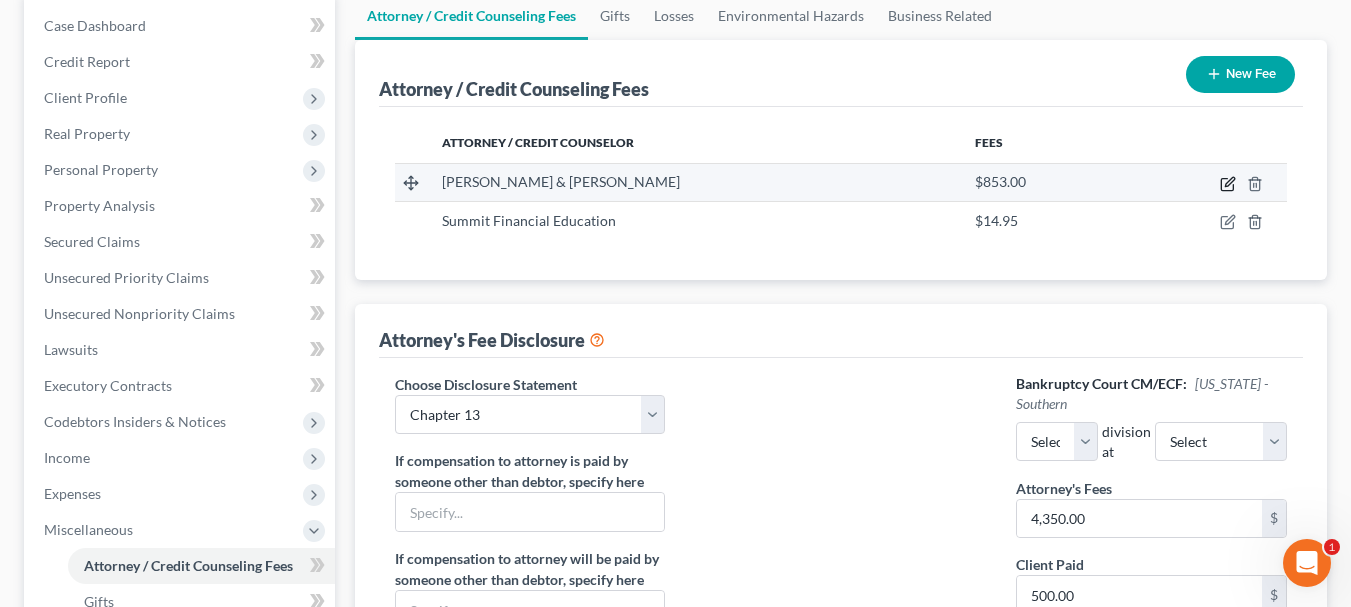 click 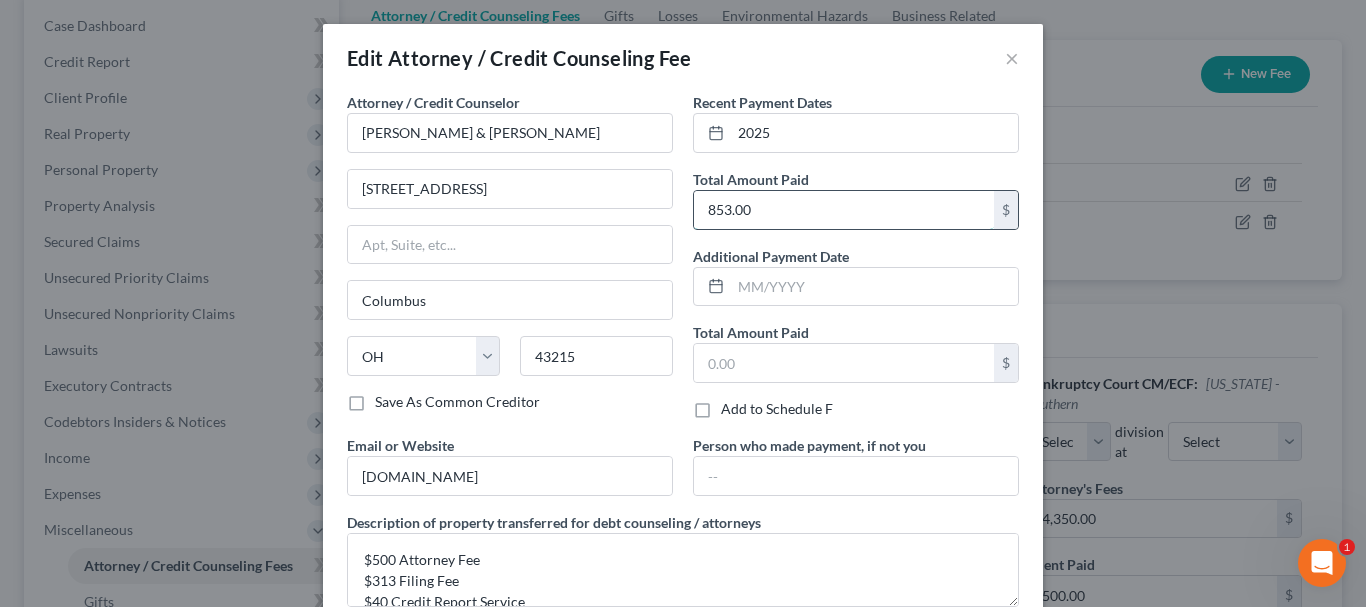 click on "853.00" at bounding box center [844, 210] 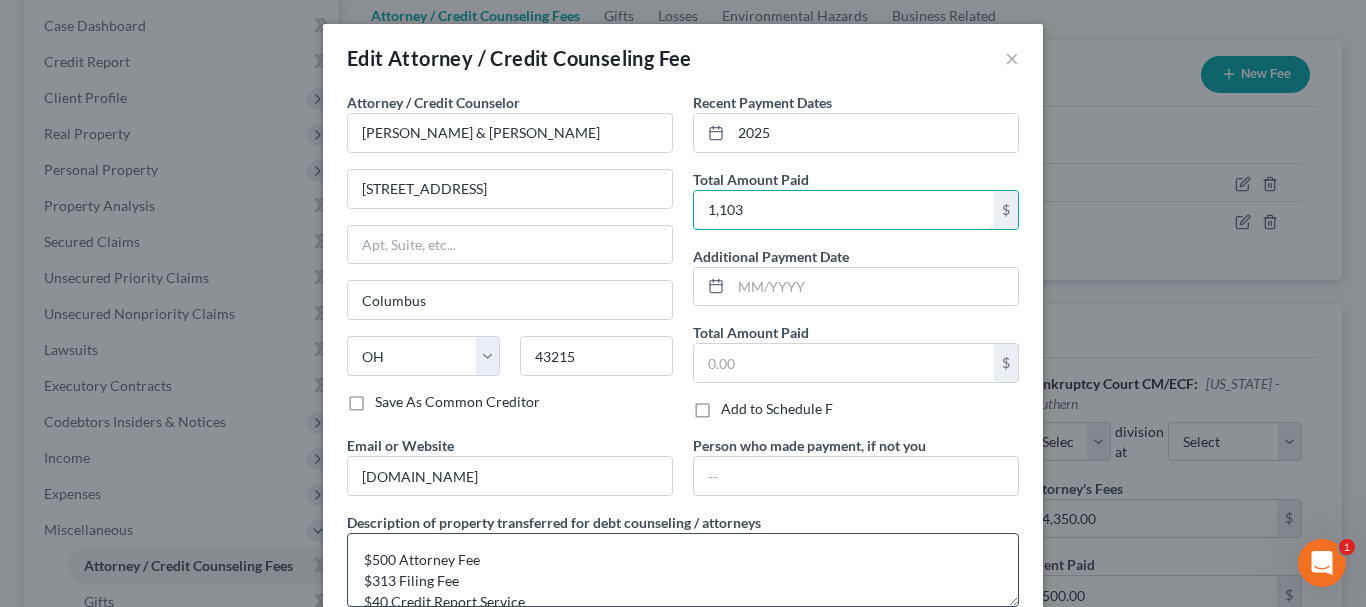 type on "1,103" 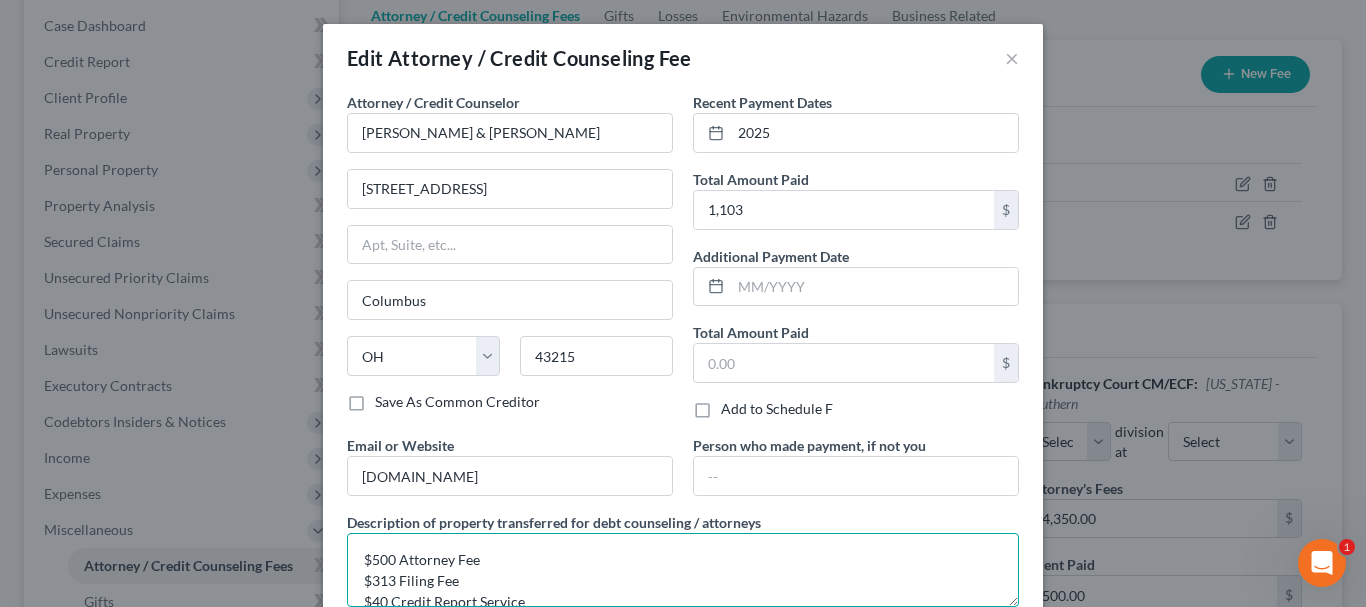 drag, startPoint x: 364, startPoint y: 559, endPoint x: 382, endPoint y: 557, distance: 18.110771 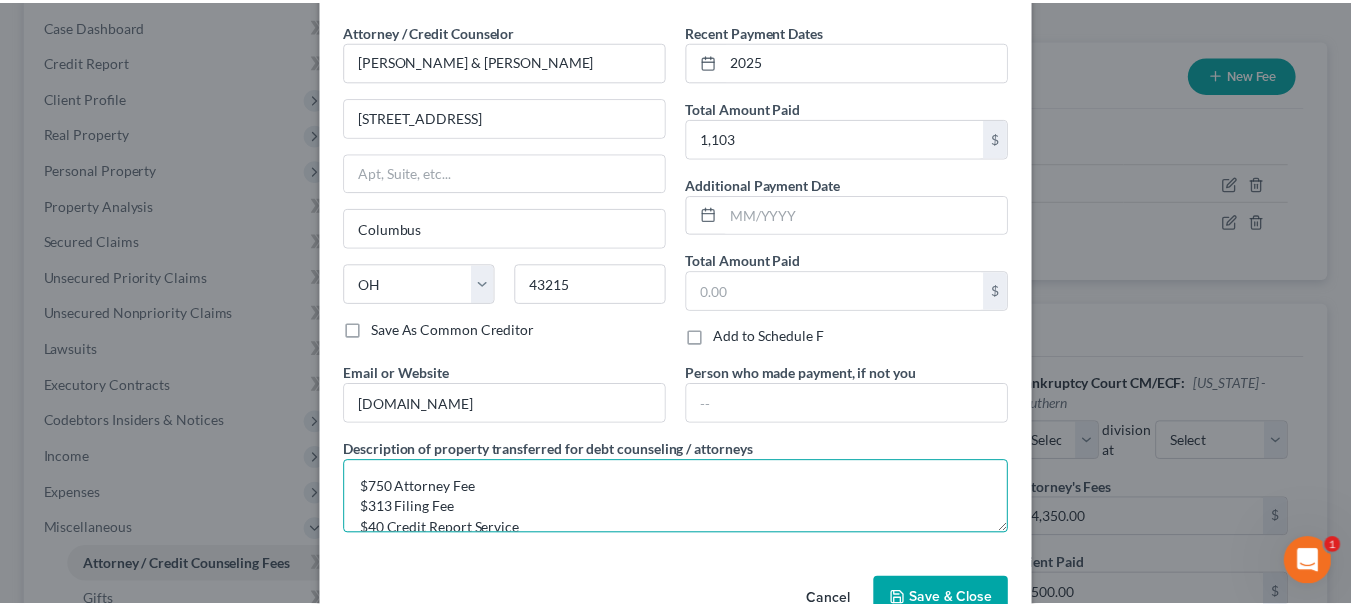 scroll, scrollTop: 100, scrollLeft: 0, axis: vertical 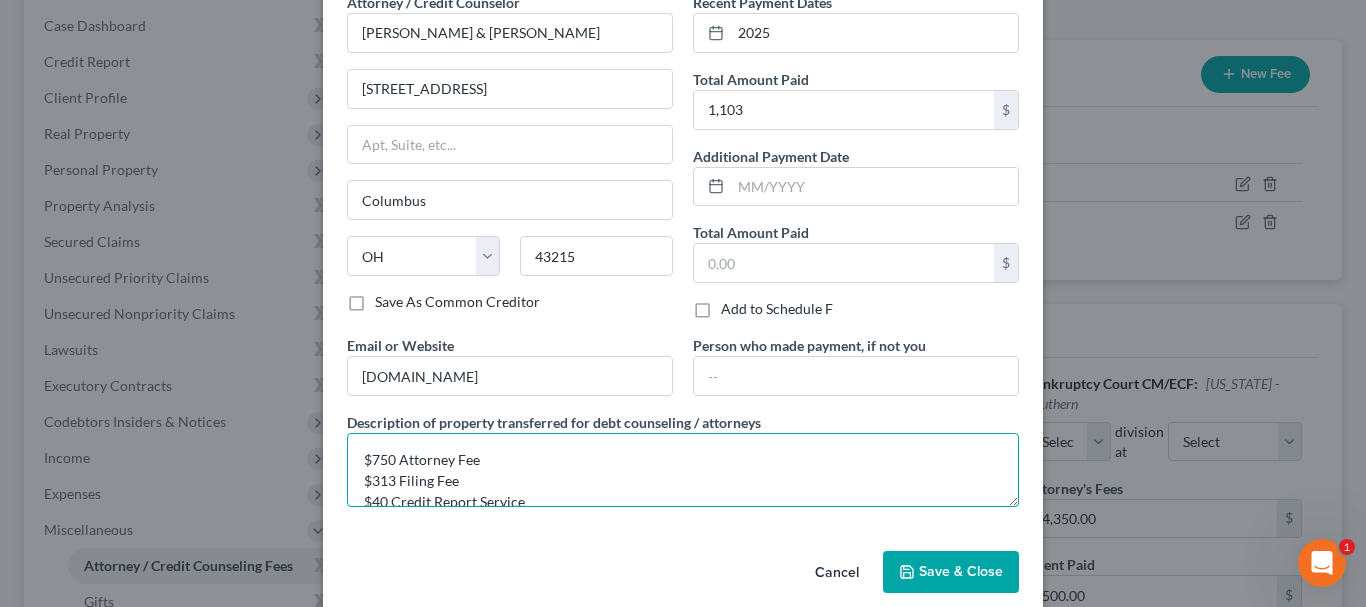 type on "$750 Attorney Fee
$313 Filing Fee
$40 Credit Report Service" 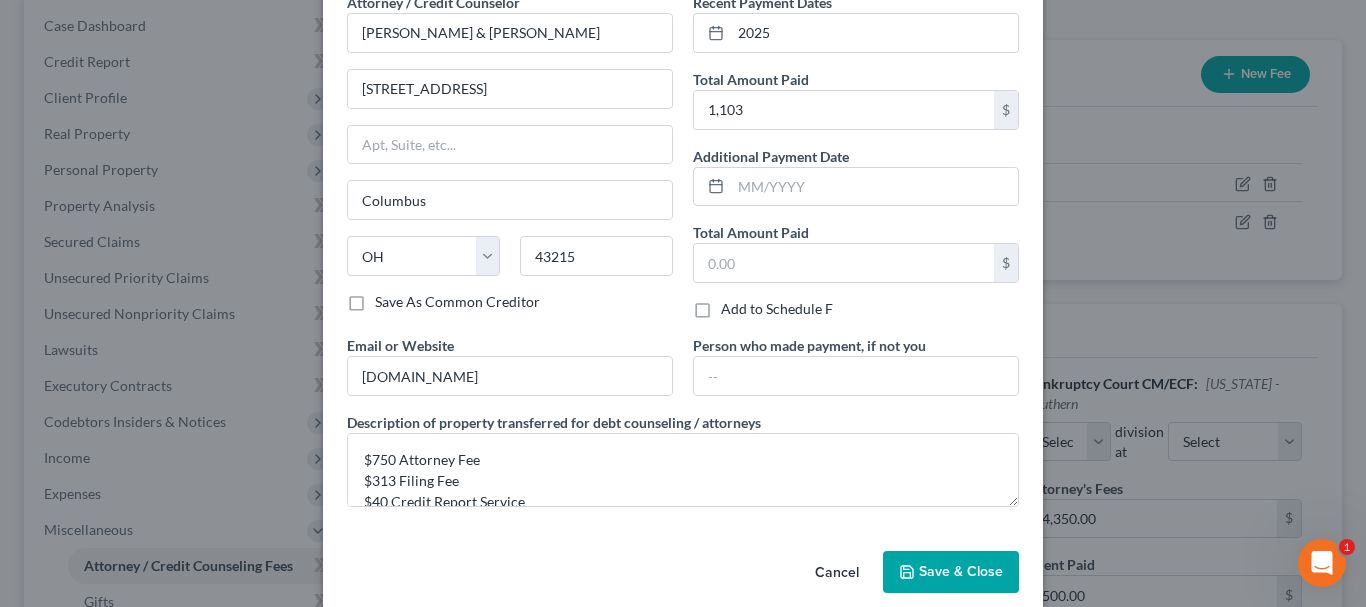 click on "Save & Close" at bounding box center (961, 571) 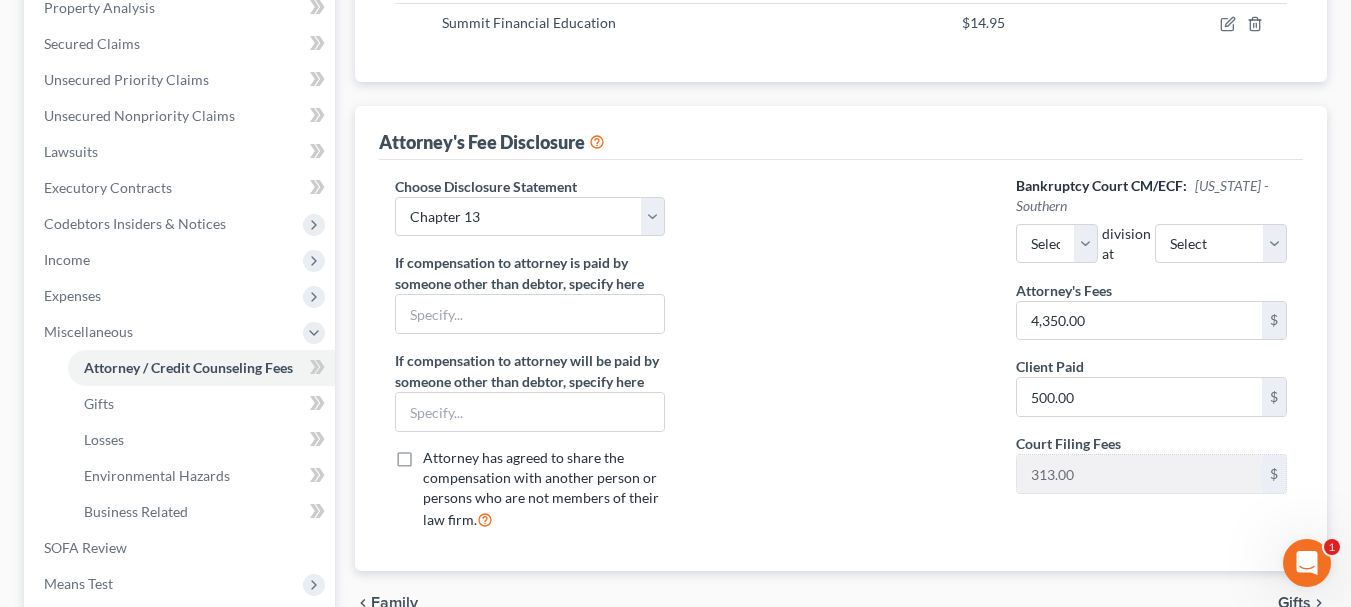 scroll, scrollTop: 400, scrollLeft: 0, axis: vertical 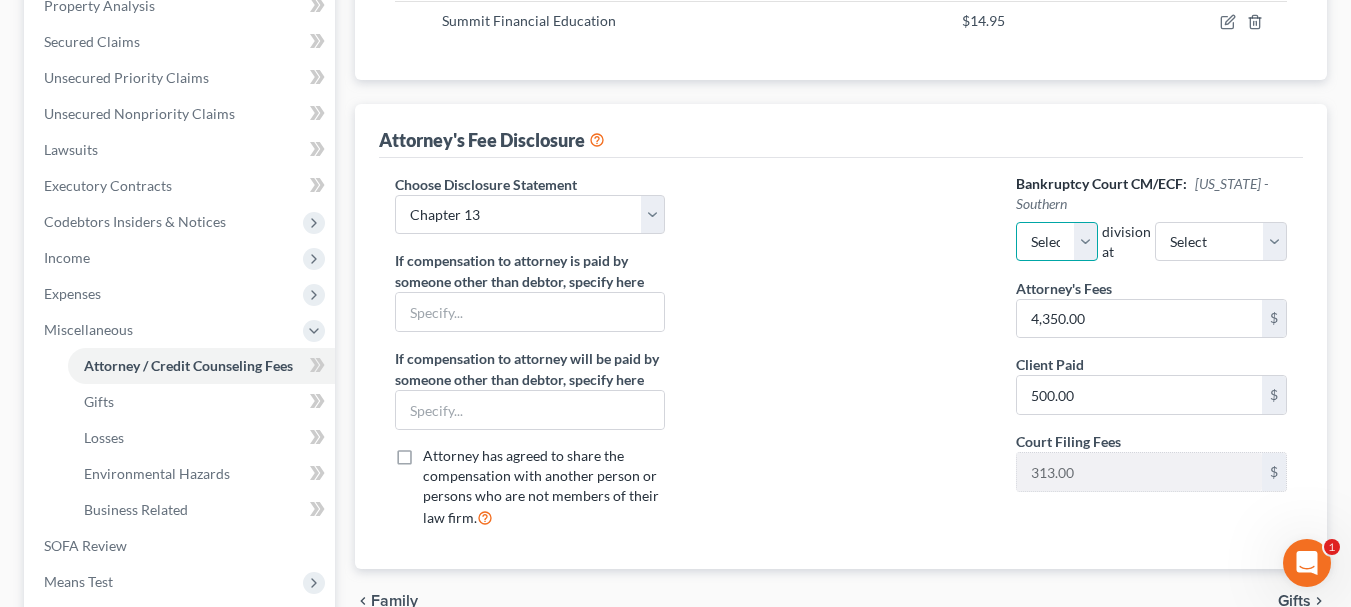 click on "Select Eastern Western" at bounding box center (1057, 242) 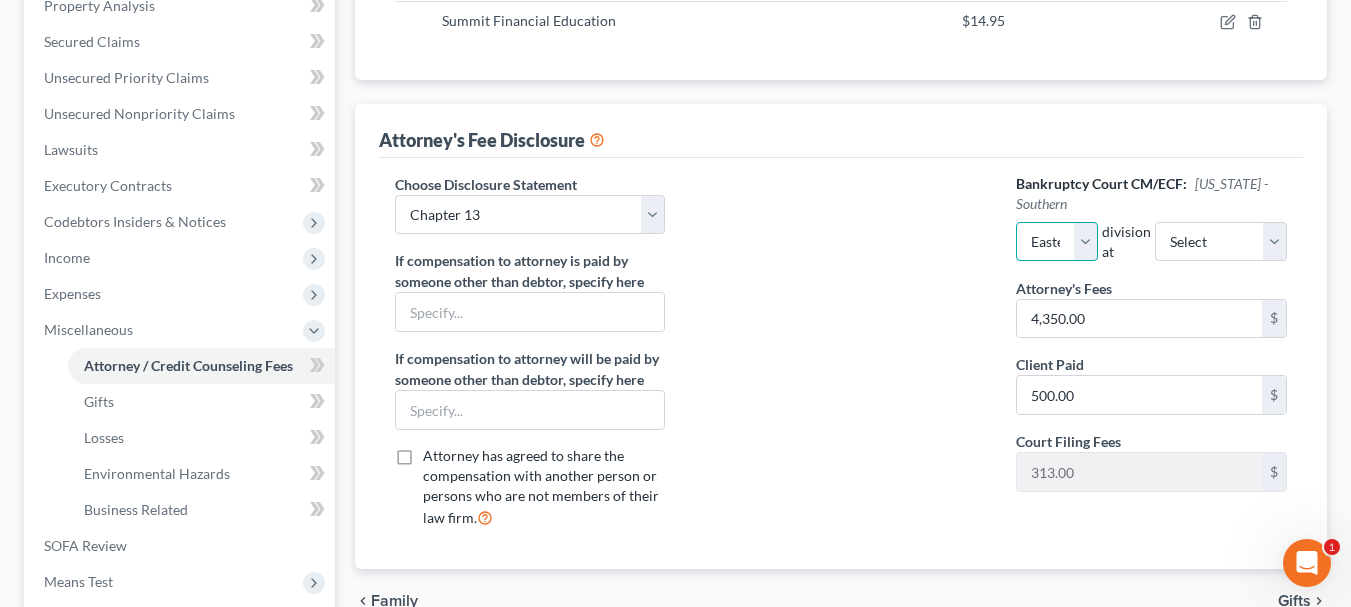 click on "Select Eastern Western" at bounding box center [1057, 242] 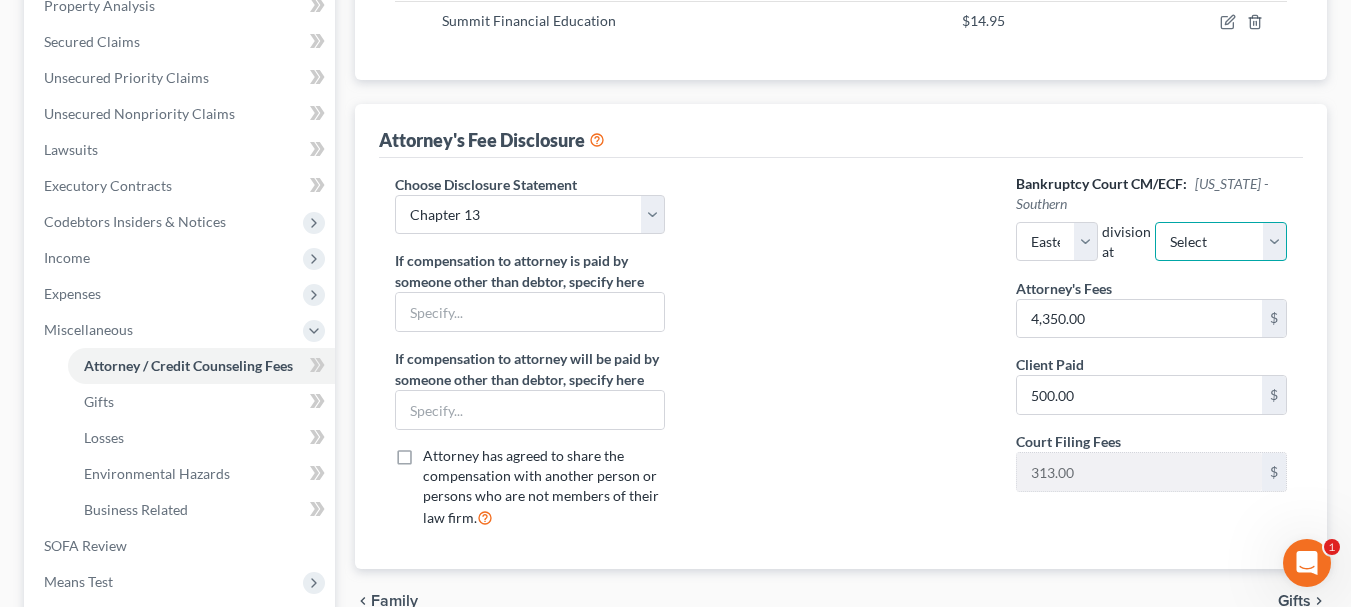 click on "Select Cincinnati [GEOGRAPHIC_DATA] [GEOGRAPHIC_DATA]" at bounding box center (1221, 242) 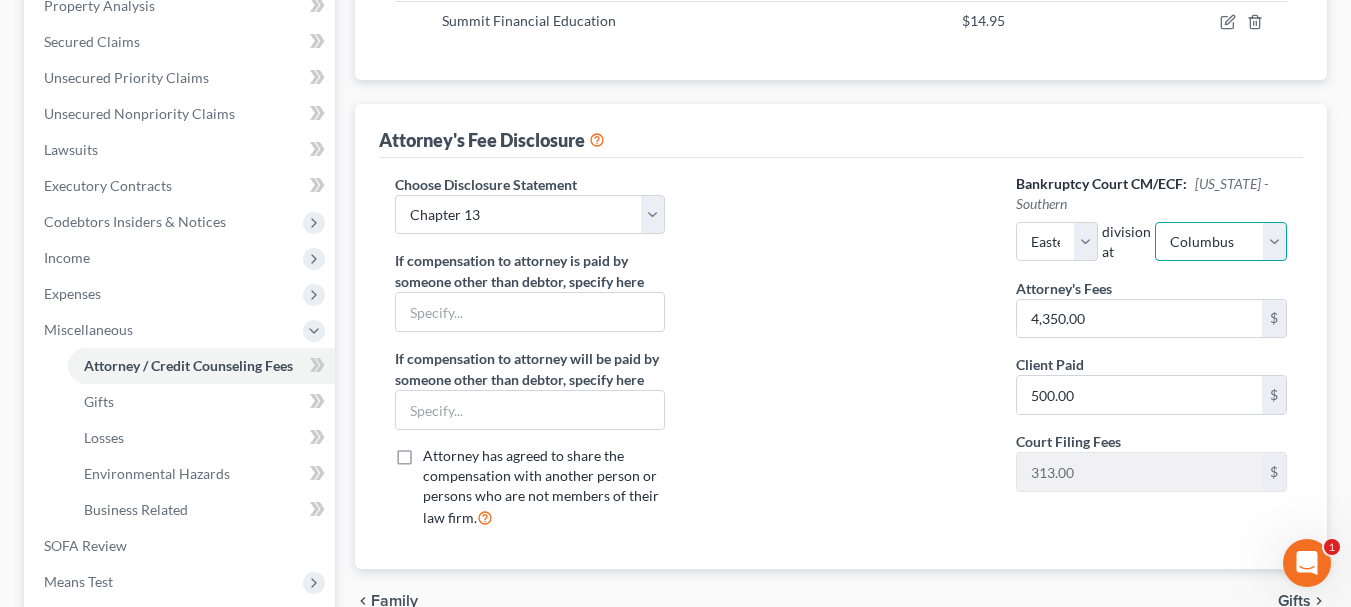 click on "Select Cincinnati [GEOGRAPHIC_DATA] [GEOGRAPHIC_DATA]" at bounding box center [1221, 242] 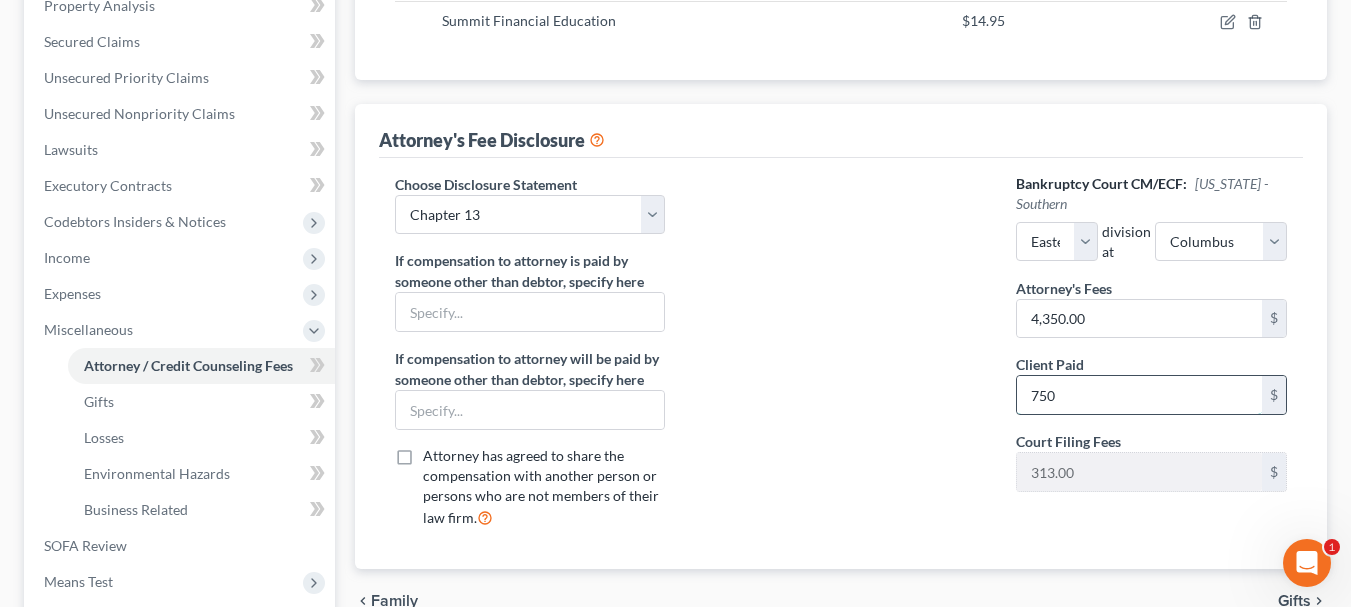 type on "750" 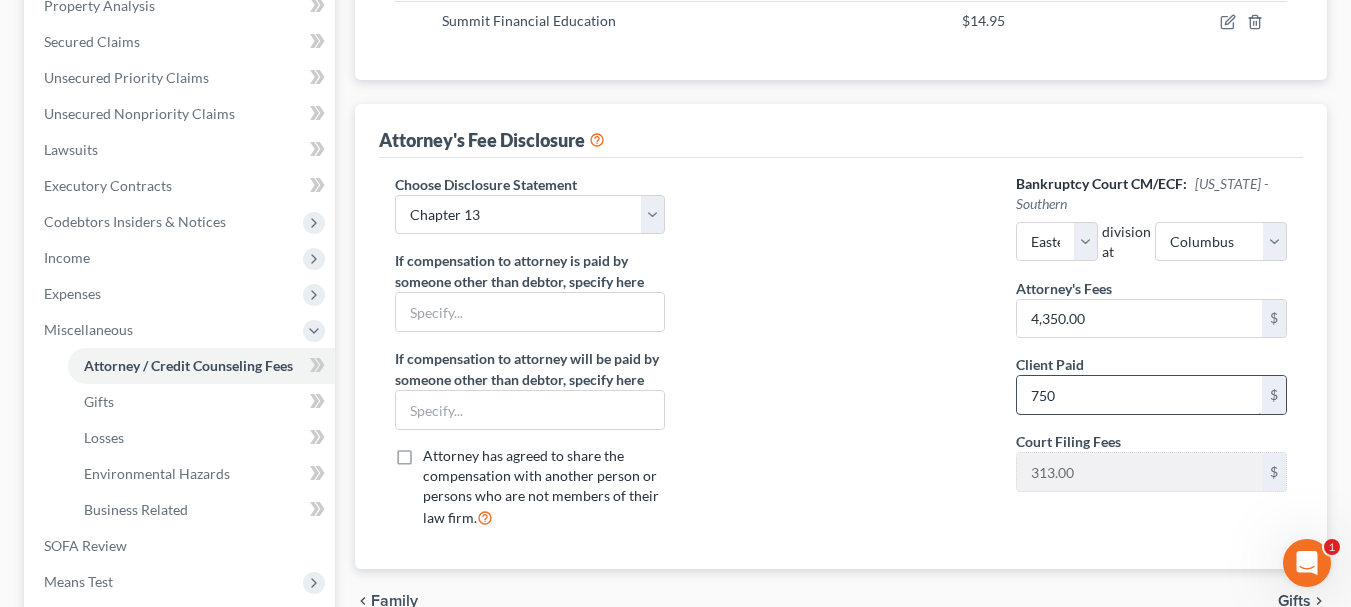 type 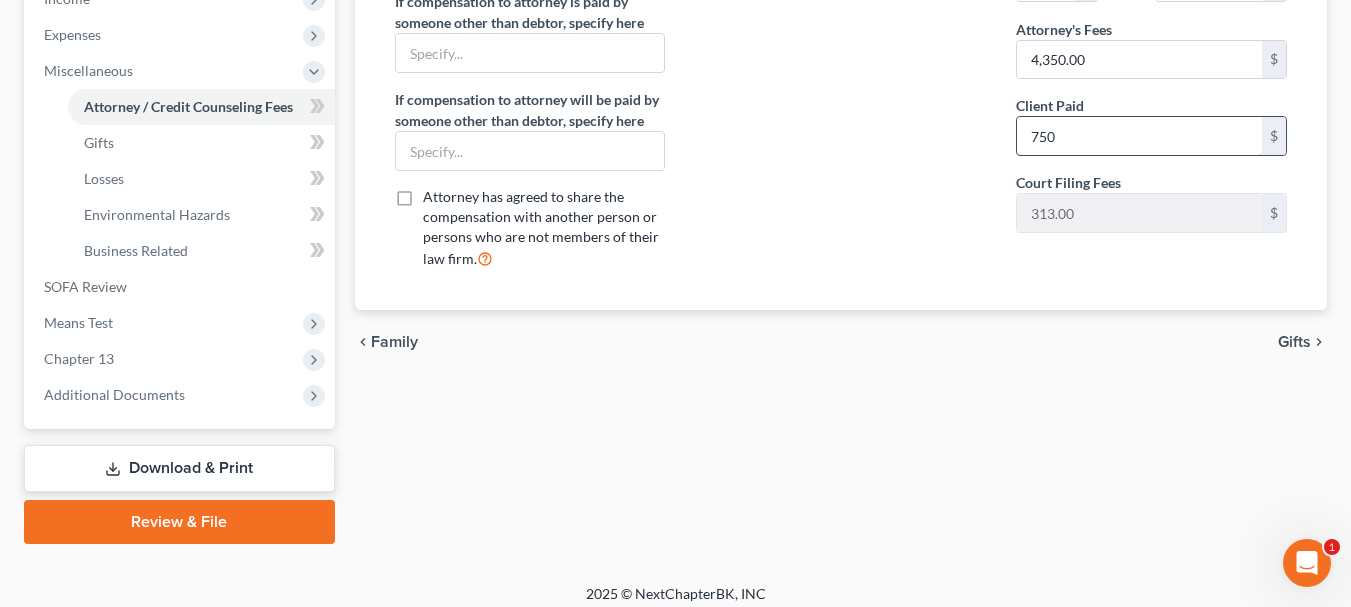 scroll, scrollTop: 672, scrollLeft: 0, axis: vertical 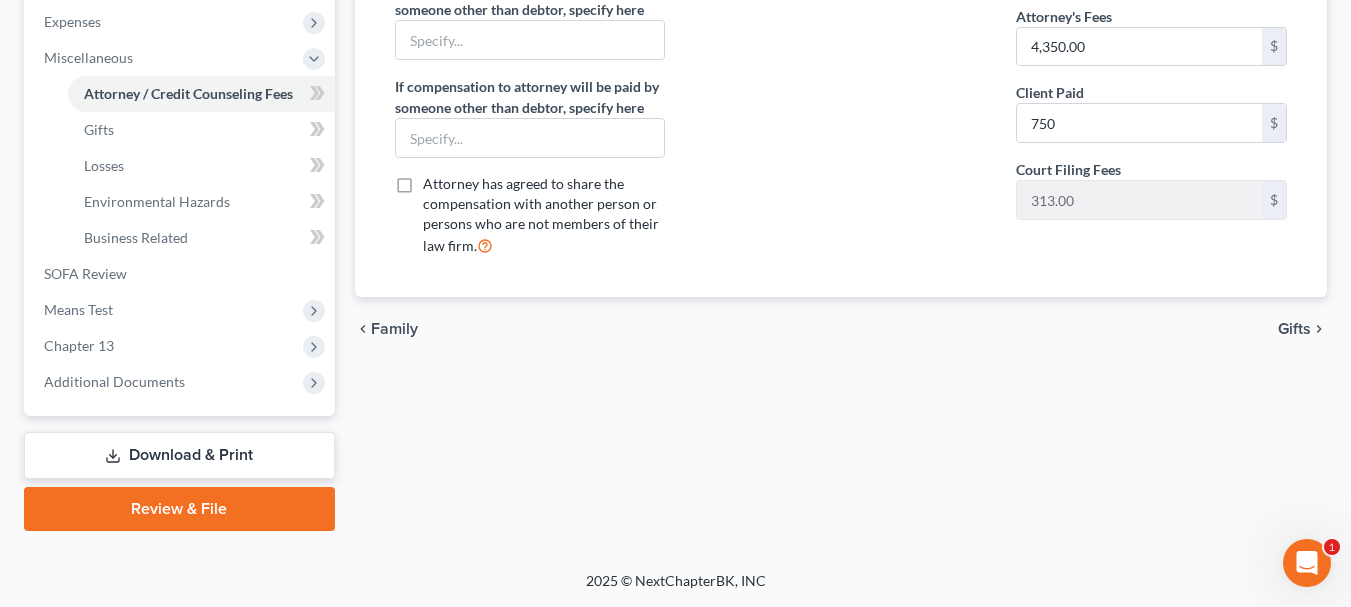 click on "Gifts" at bounding box center (1294, 329) 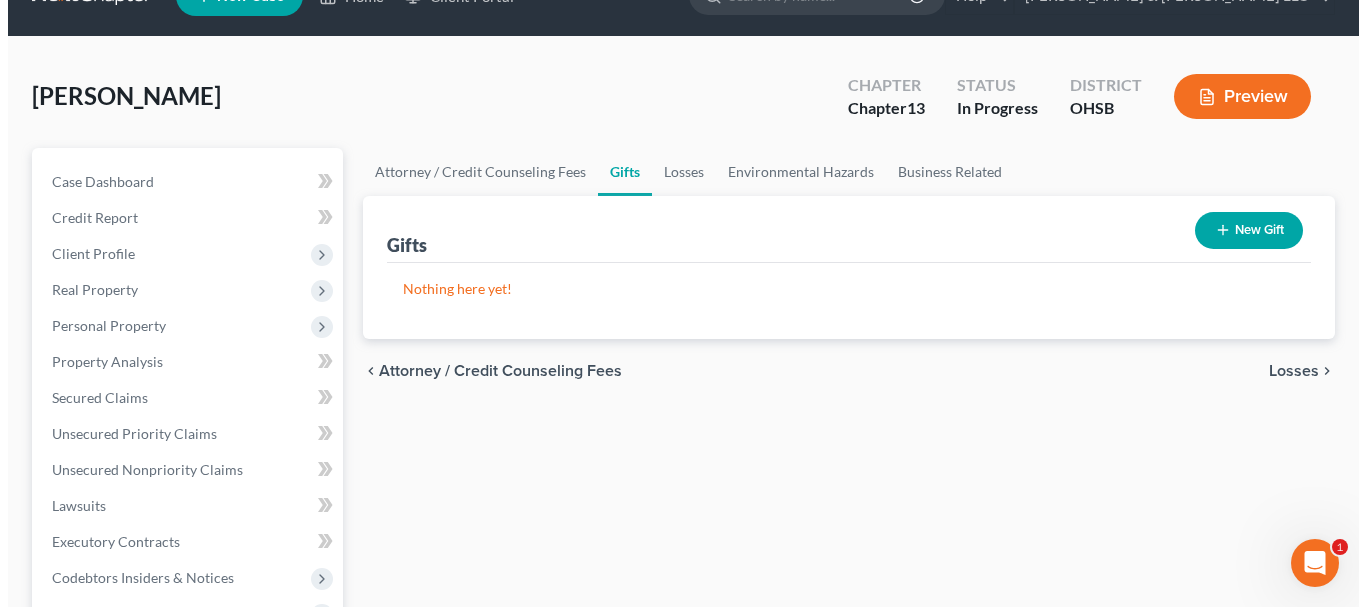 scroll, scrollTop: 0, scrollLeft: 0, axis: both 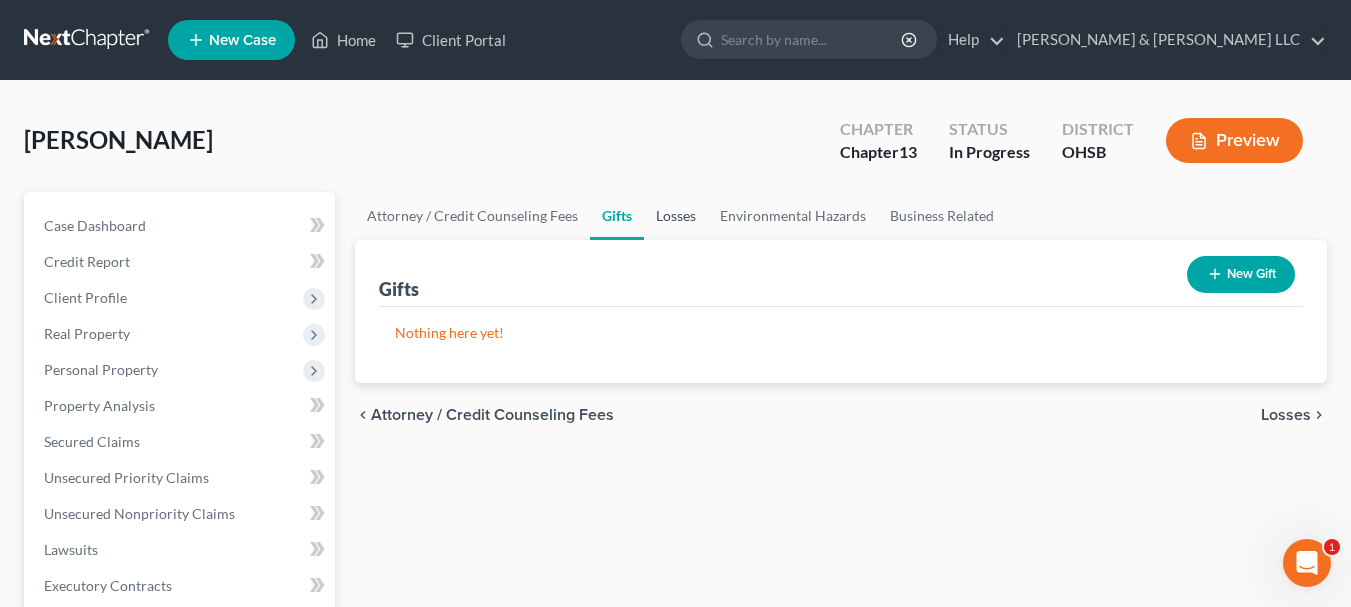 click on "Losses" at bounding box center (676, 216) 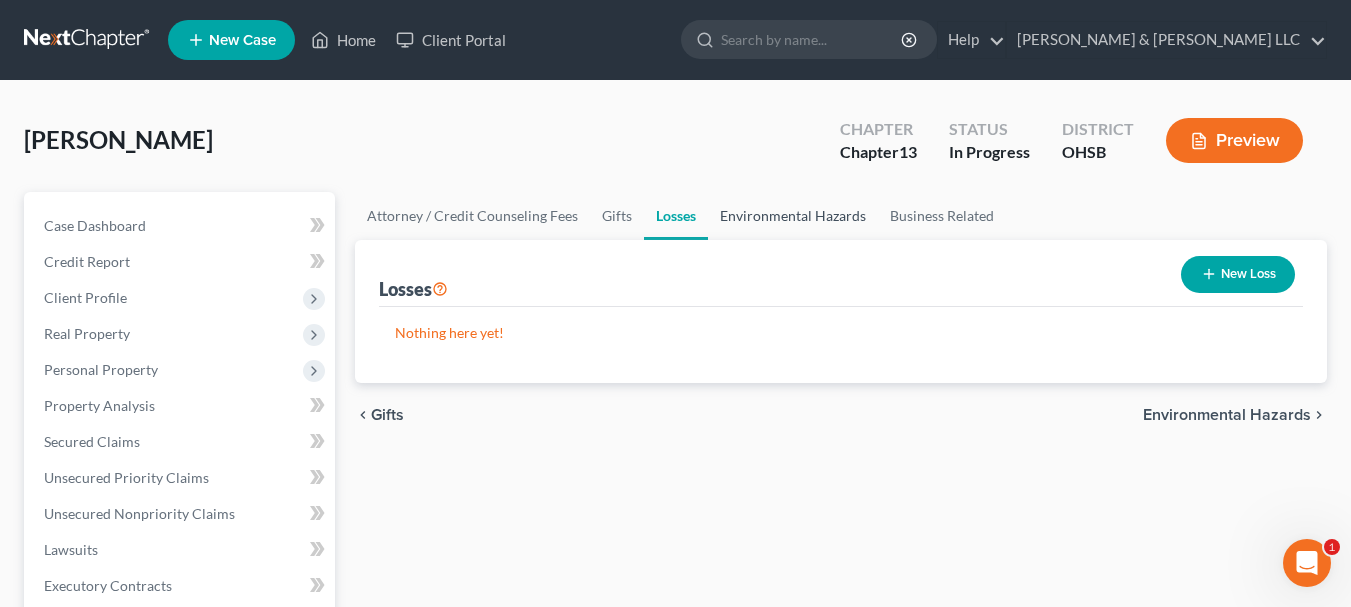 click on "Environmental Hazards" at bounding box center (793, 216) 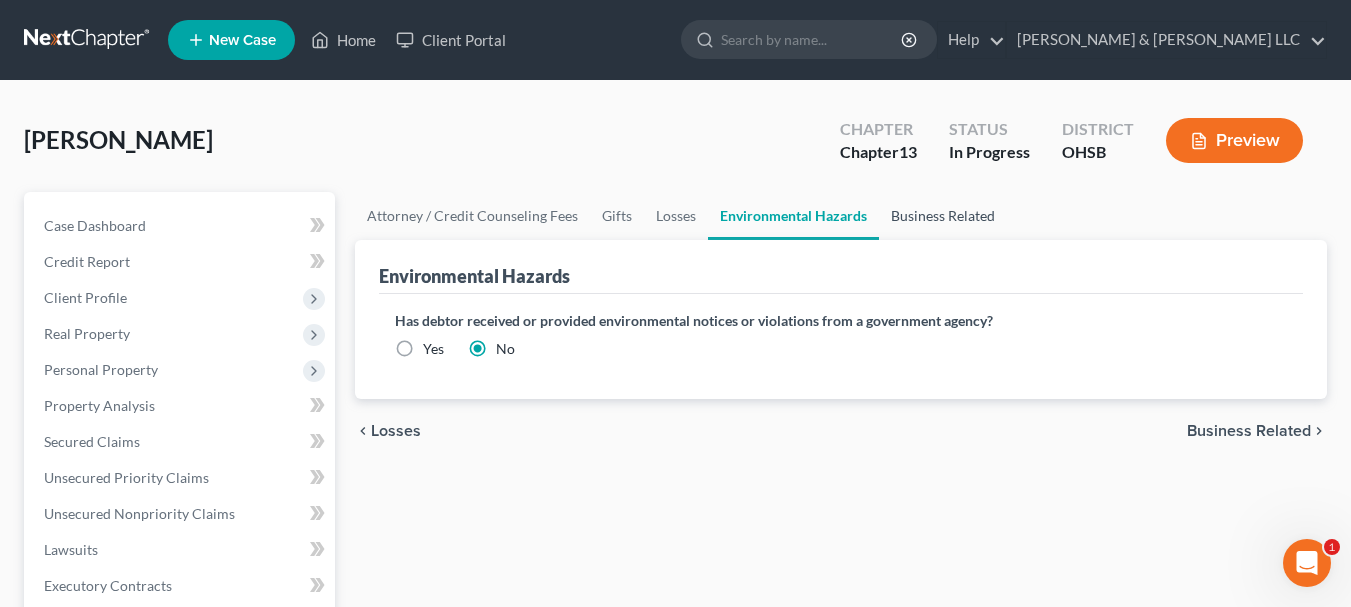 click on "Business Related" at bounding box center [943, 216] 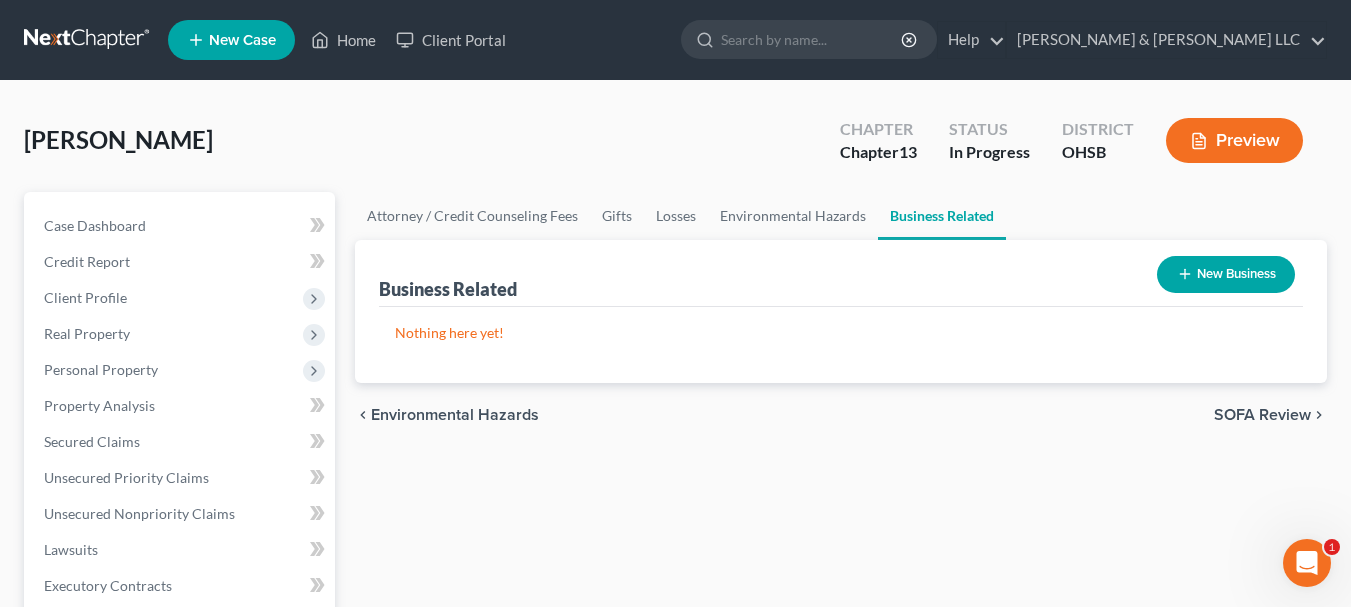 click on "New Business" at bounding box center [1226, 274] 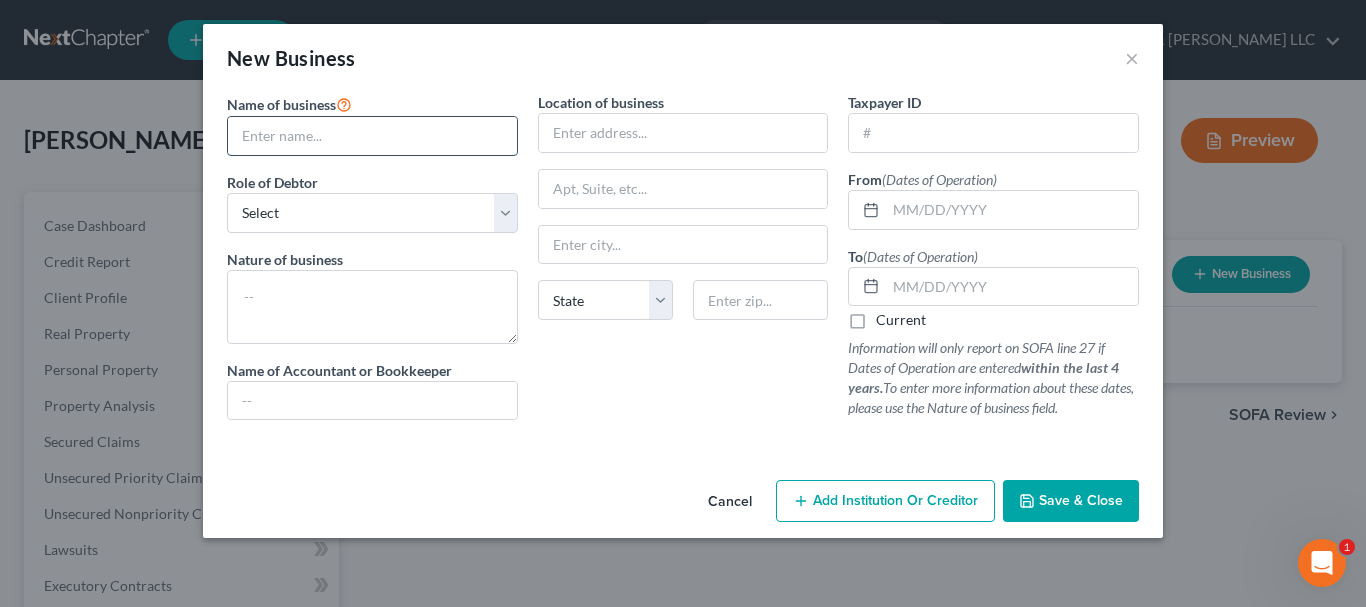 click at bounding box center [372, 136] 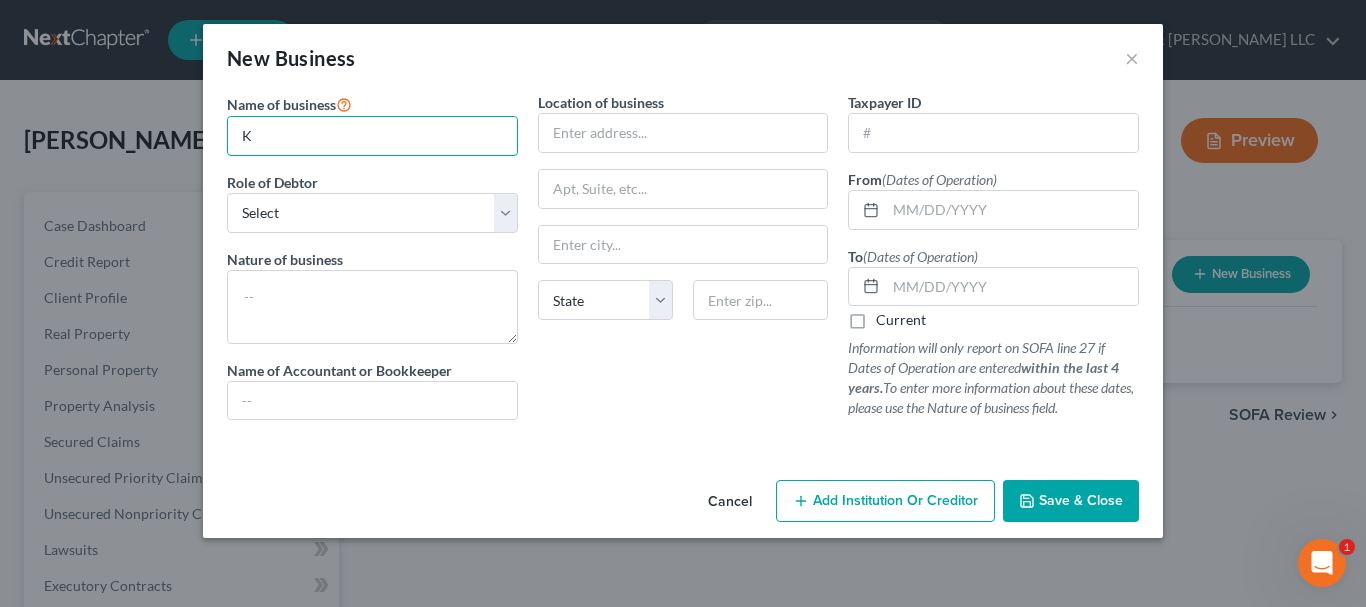 drag, startPoint x: 348, startPoint y: 144, endPoint x: 222, endPoint y: 148, distance: 126.06348 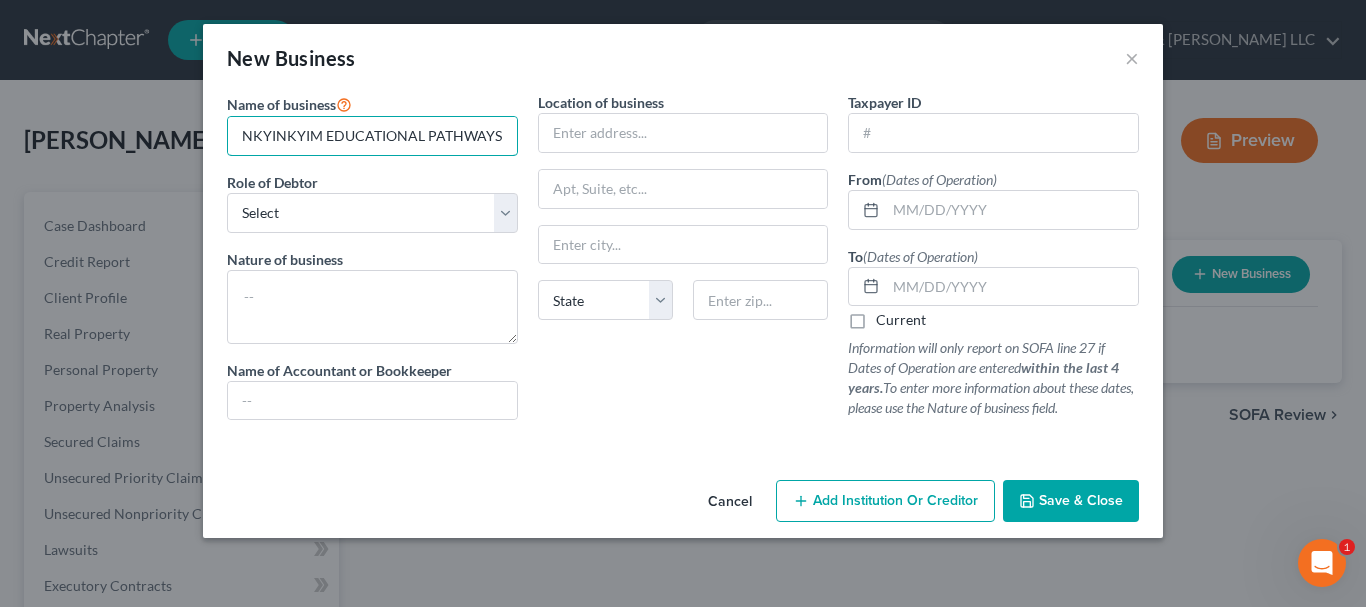 scroll, scrollTop: 0, scrollLeft: 21, axis: horizontal 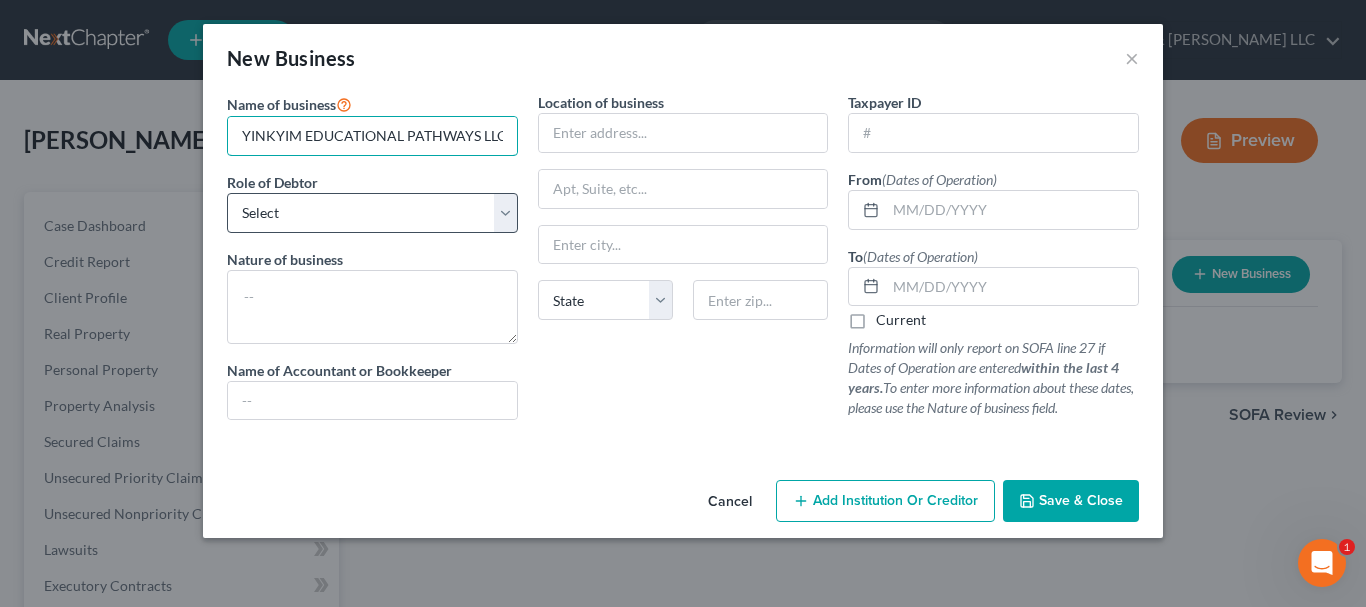 type on "NKYINKYIM EDUCATIONAL PATHWAYS LLC" 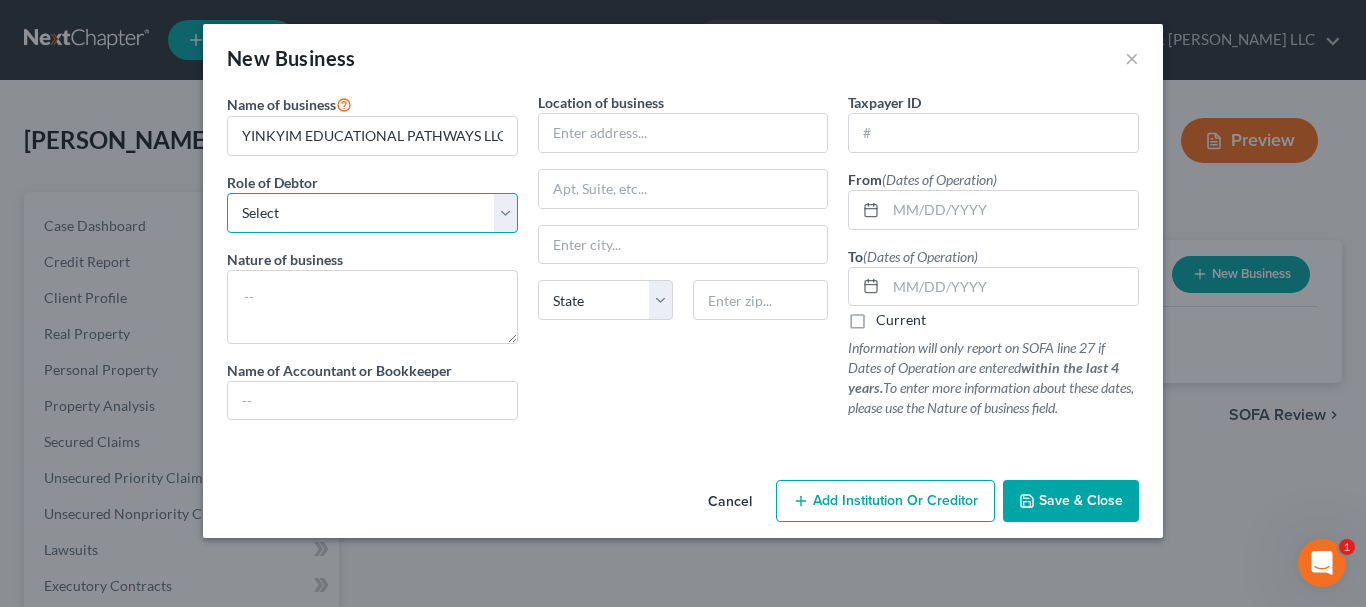 click on "Select A member of a limited liability company (LLC) or limited liability partnership (LLP) An officer, director, or managing executive of a corporation An owner of at least 5% of the voting or equity securities of a corporation A partner in a partnership A sole proprietor or self-employed in a trade, profession, or [MEDICAL_DATA], either full-time or part-time" at bounding box center [372, 213] 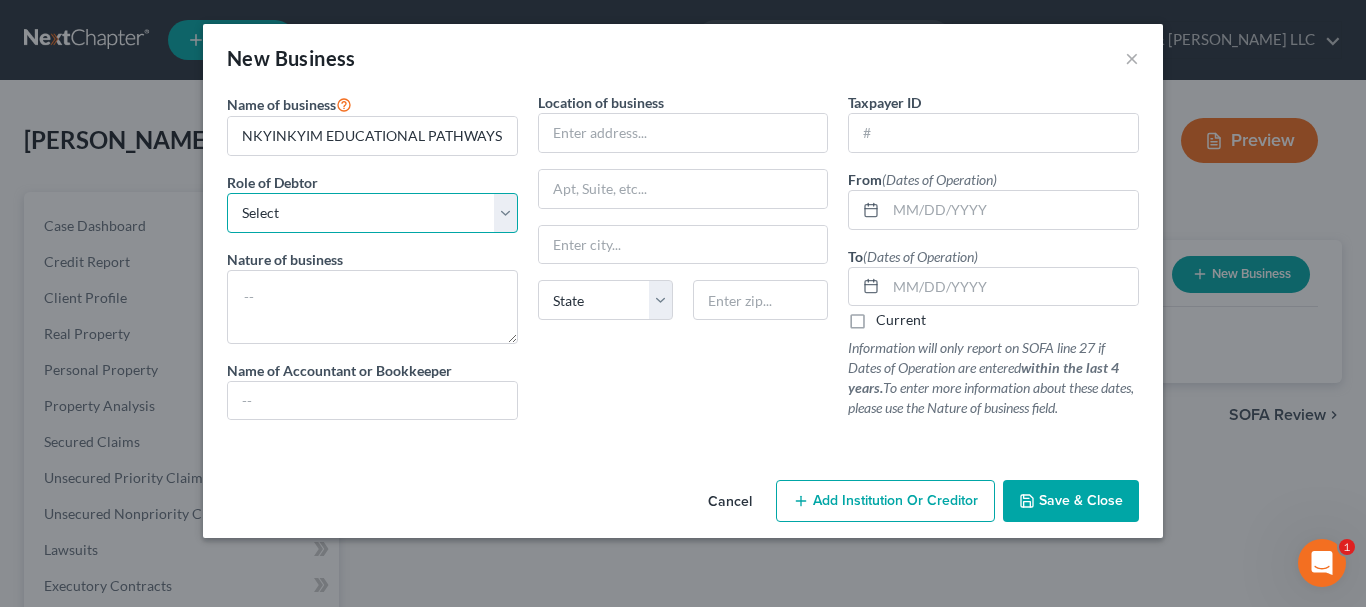 select on "member" 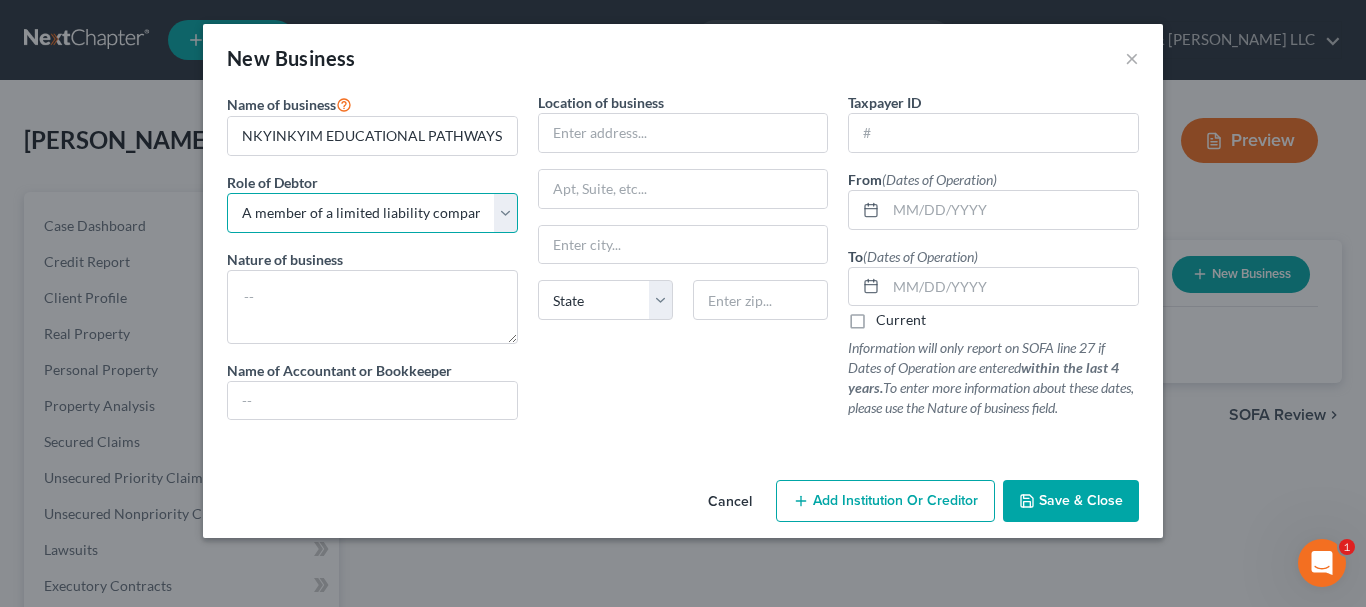 click on "Select A member of a limited liability company (LLC) or limited liability partnership (LLP) An officer, director, or managing executive of a corporation An owner of at least 5% of the voting or equity securities of a corporation A partner in a partnership A sole proprietor or self-employed in a trade, profession, or [MEDICAL_DATA], either full-time or part-time" at bounding box center (372, 213) 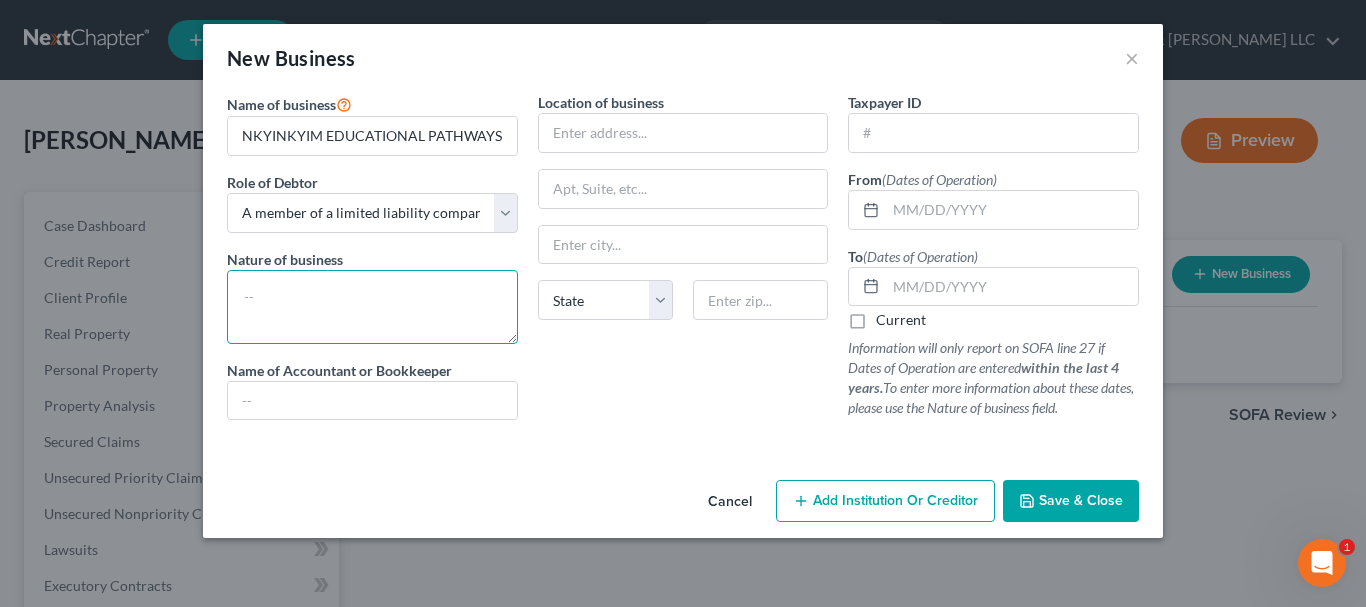 click at bounding box center [372, 307] 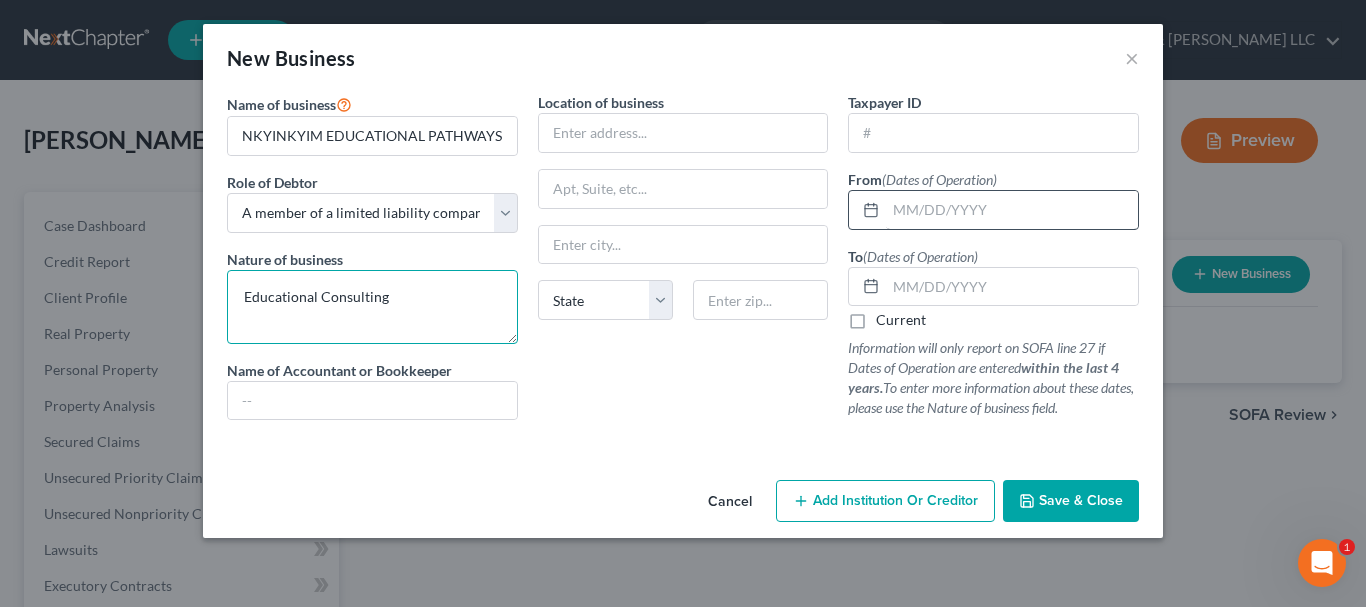 type on "Educational Consulting" 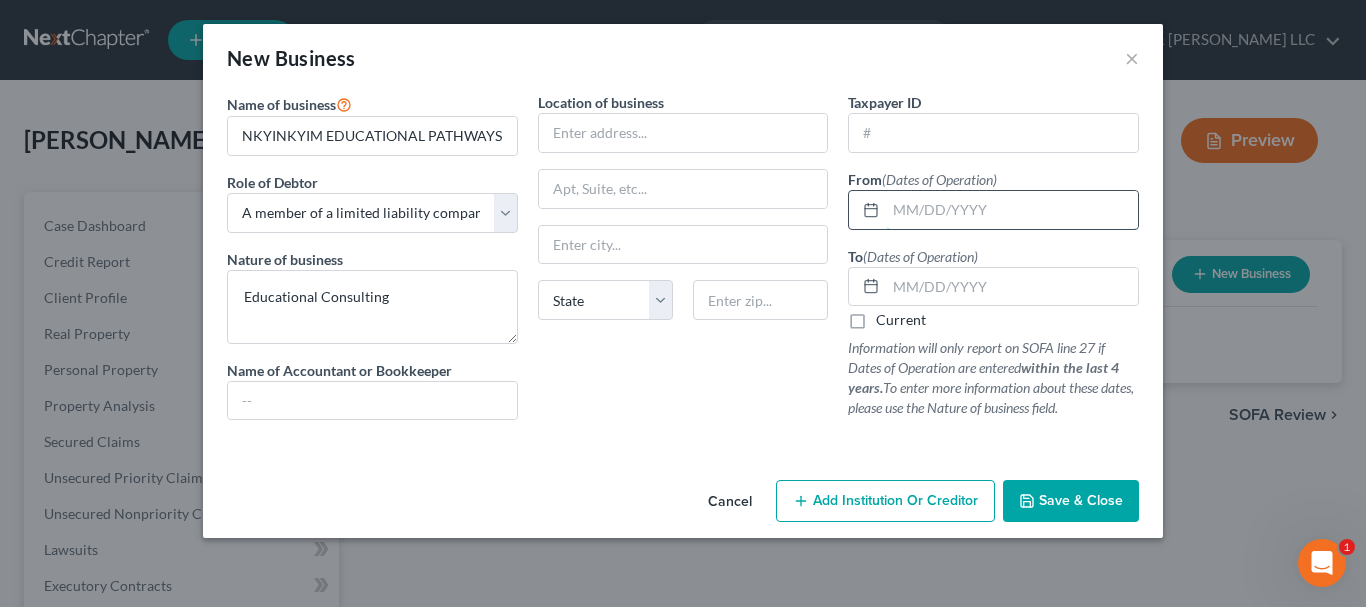 click at bounding box center [1012, 210] 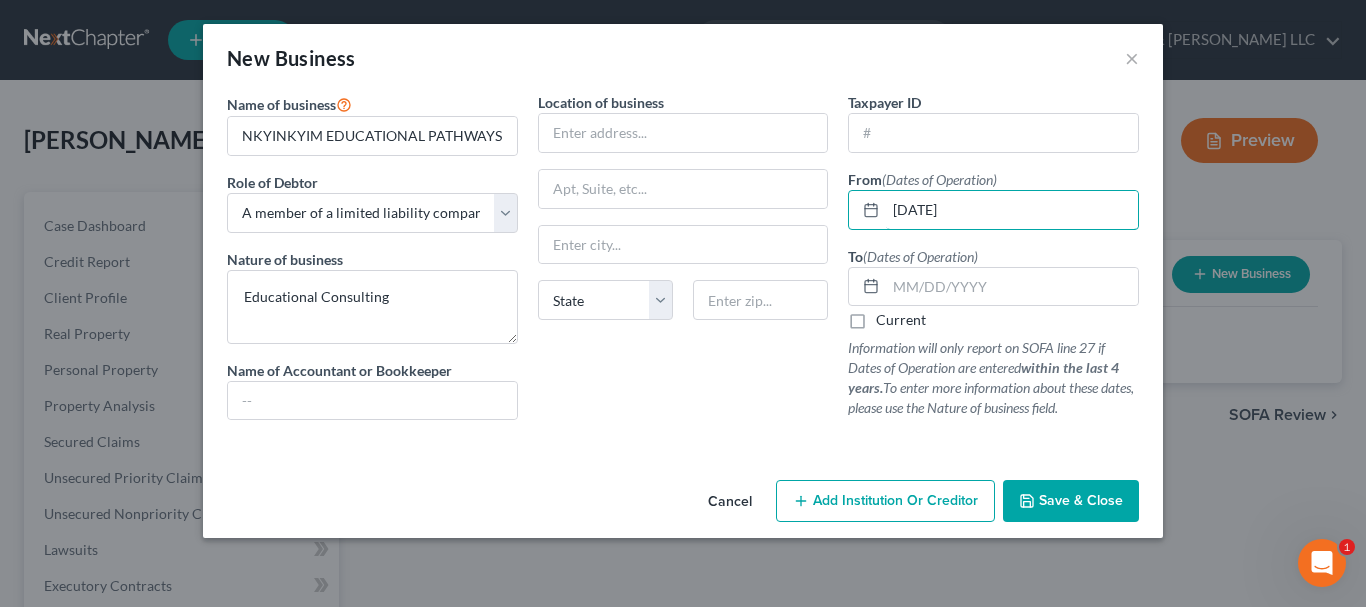 type on "[DATE]" 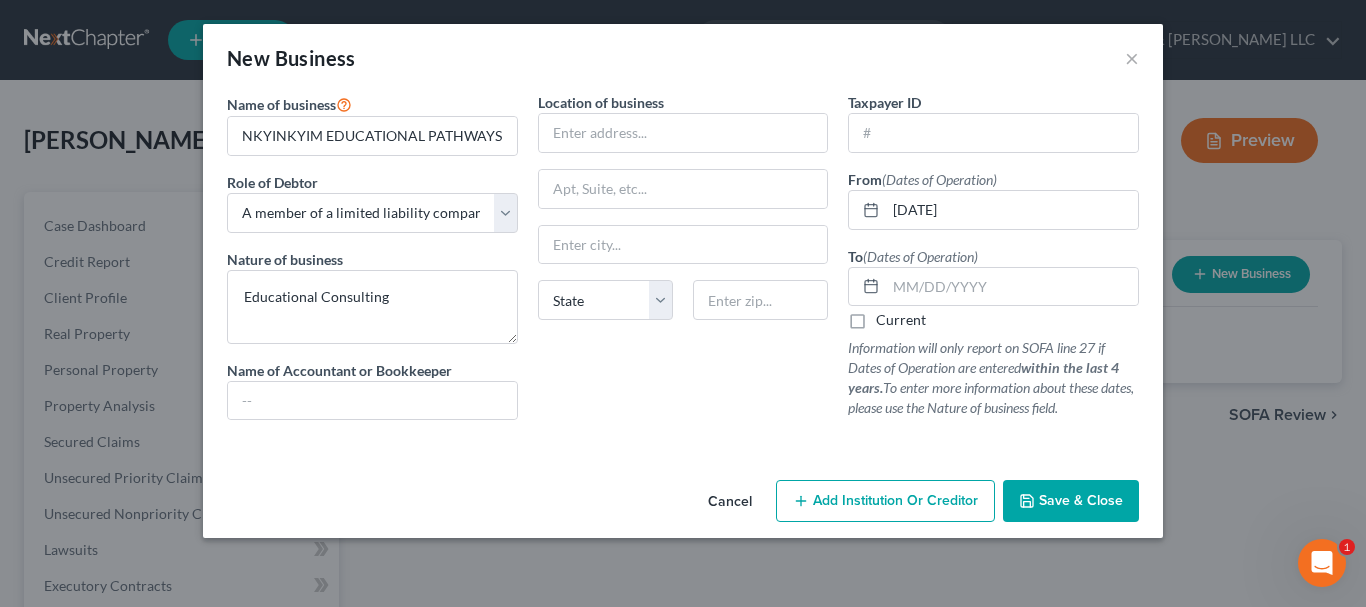 click on "Current" at bounding box center (901, 320) 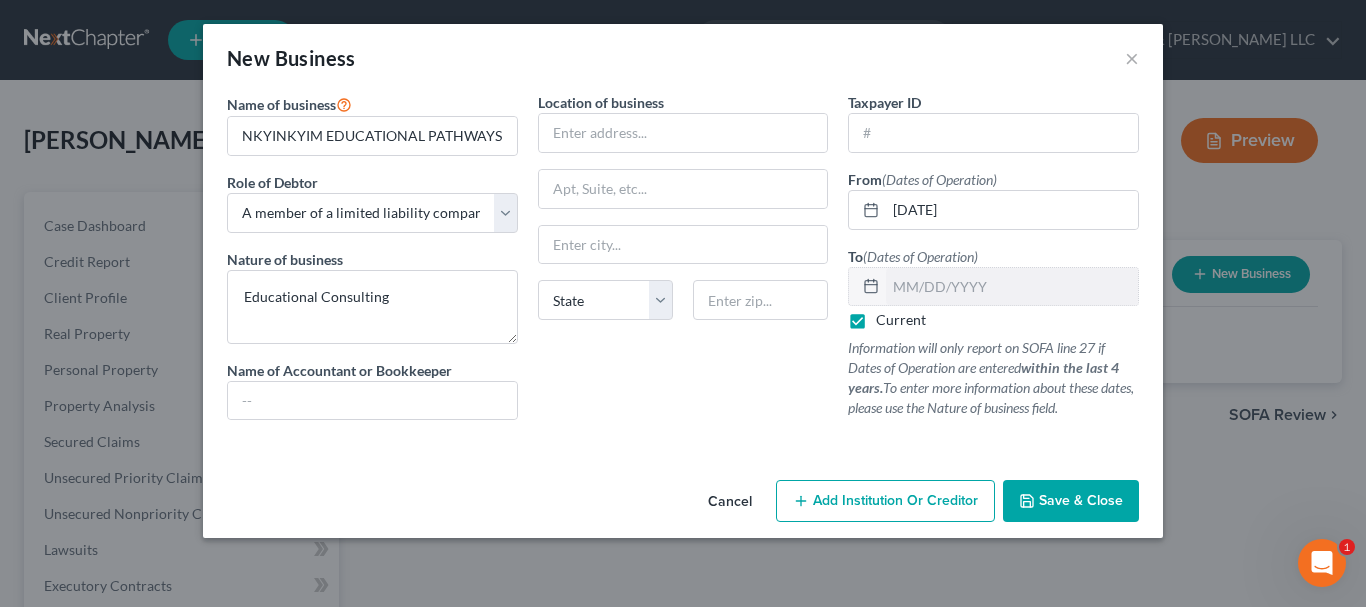 click on "Save & Close" at bounding box center [1081, 500] 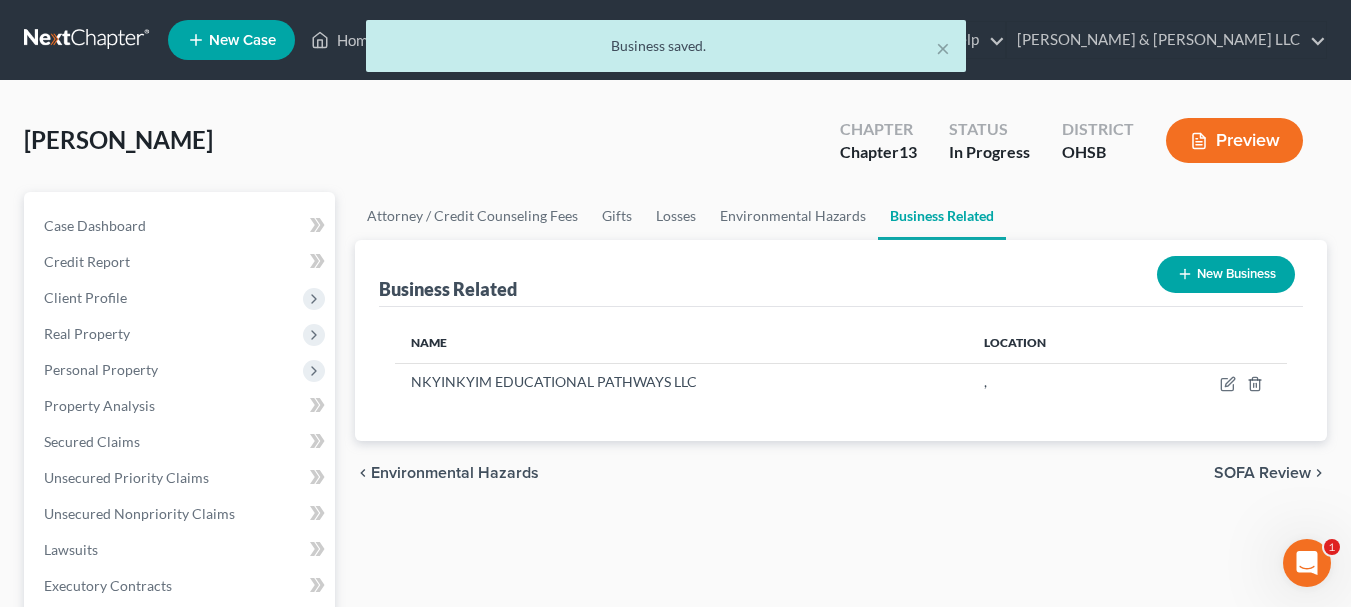click on "New Business" at bounding box center [1226, 274] 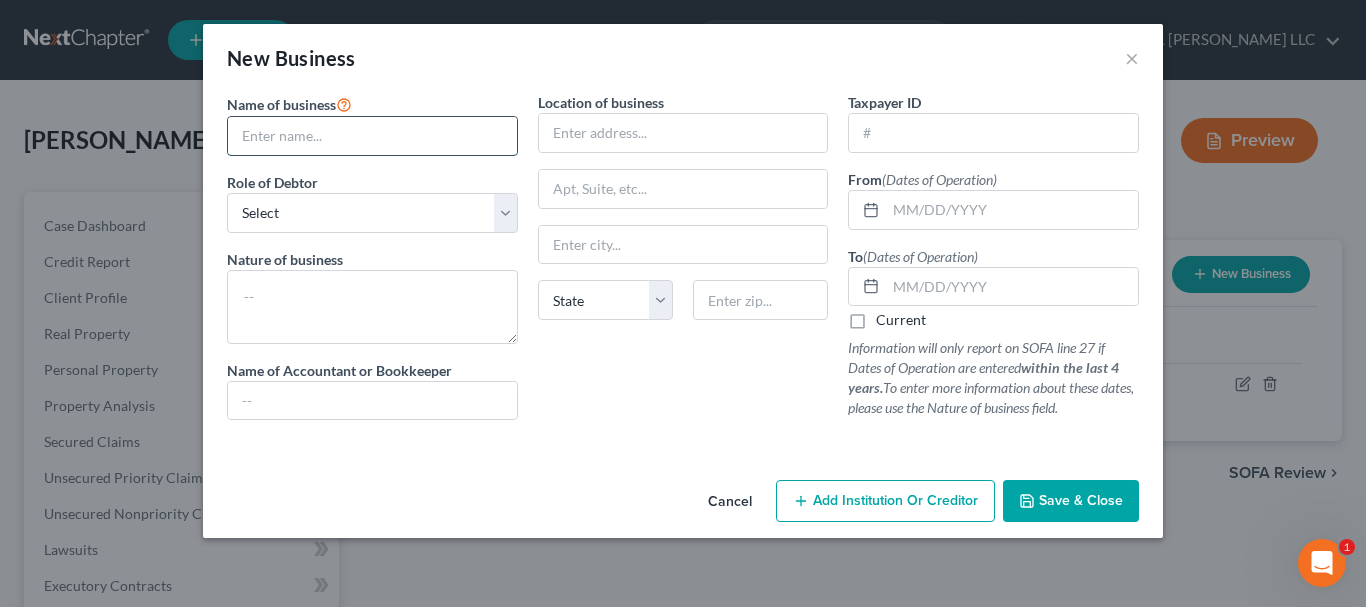 click at bounding box center [372, 136] 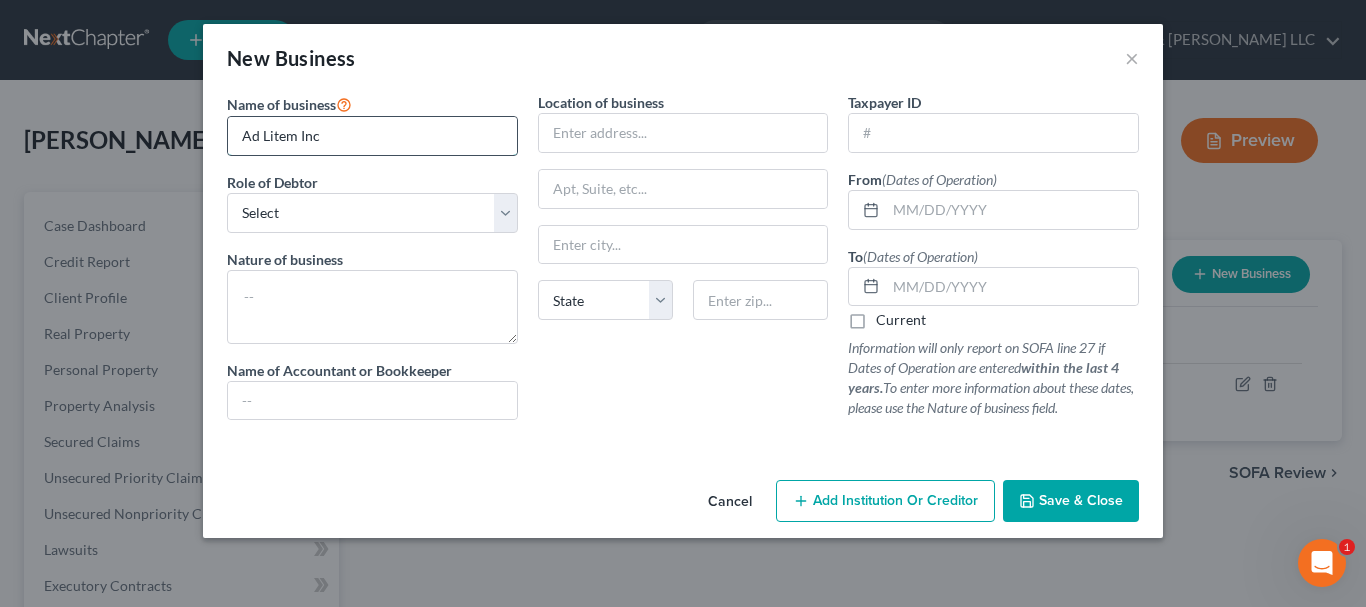 type on "Ad Litem Inc" 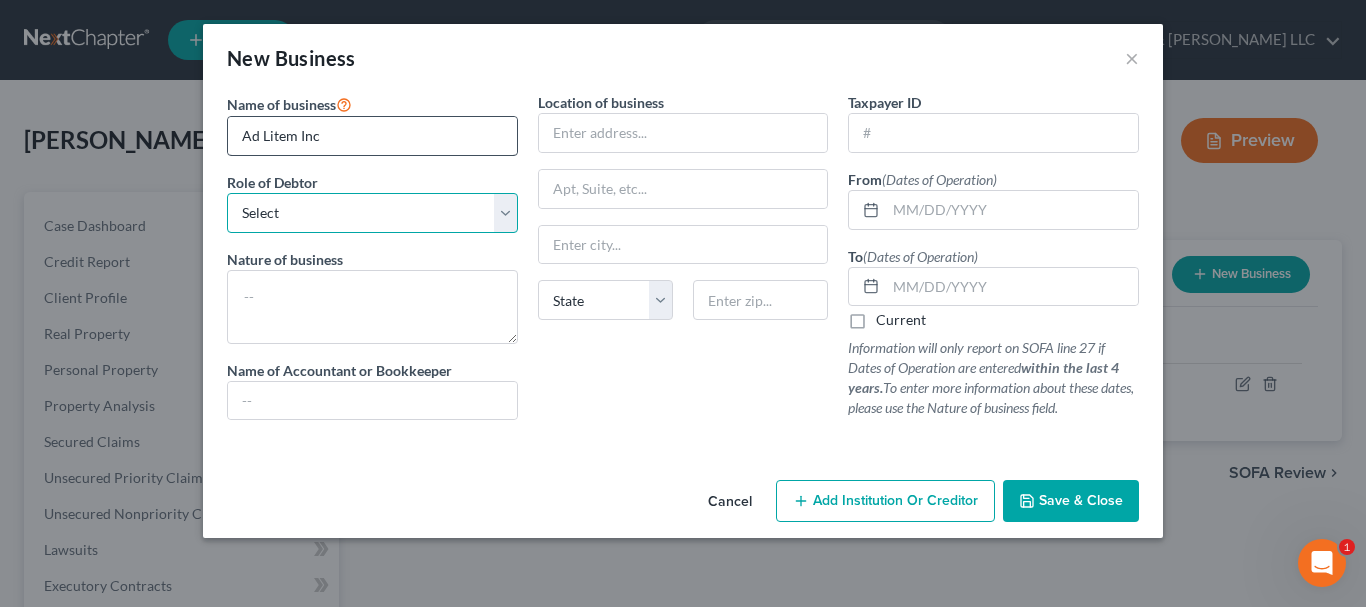select on "member" 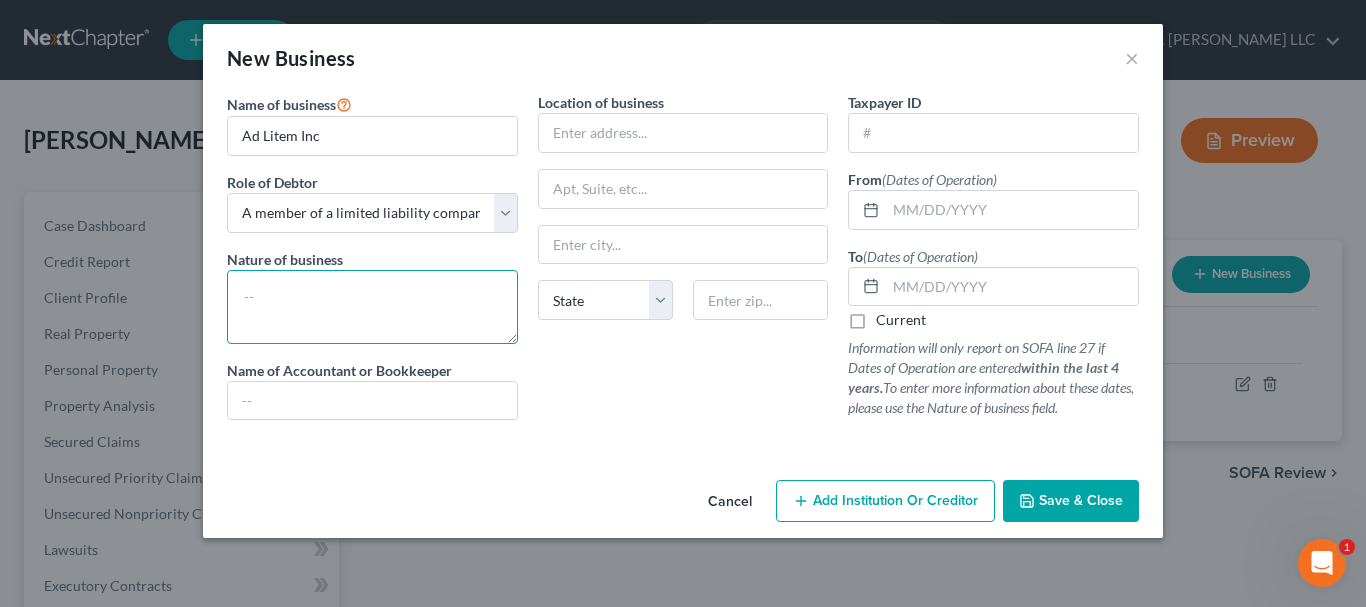 click at bounding box center [372, 307] 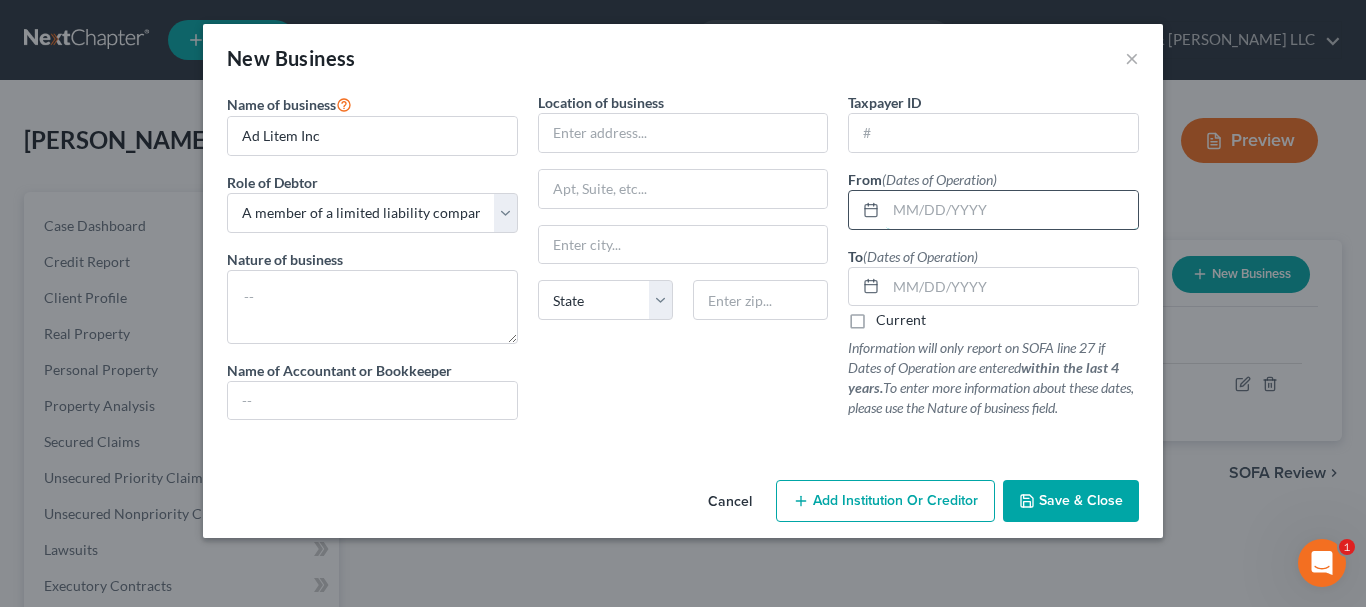 click at bounding box center [1012, 210] 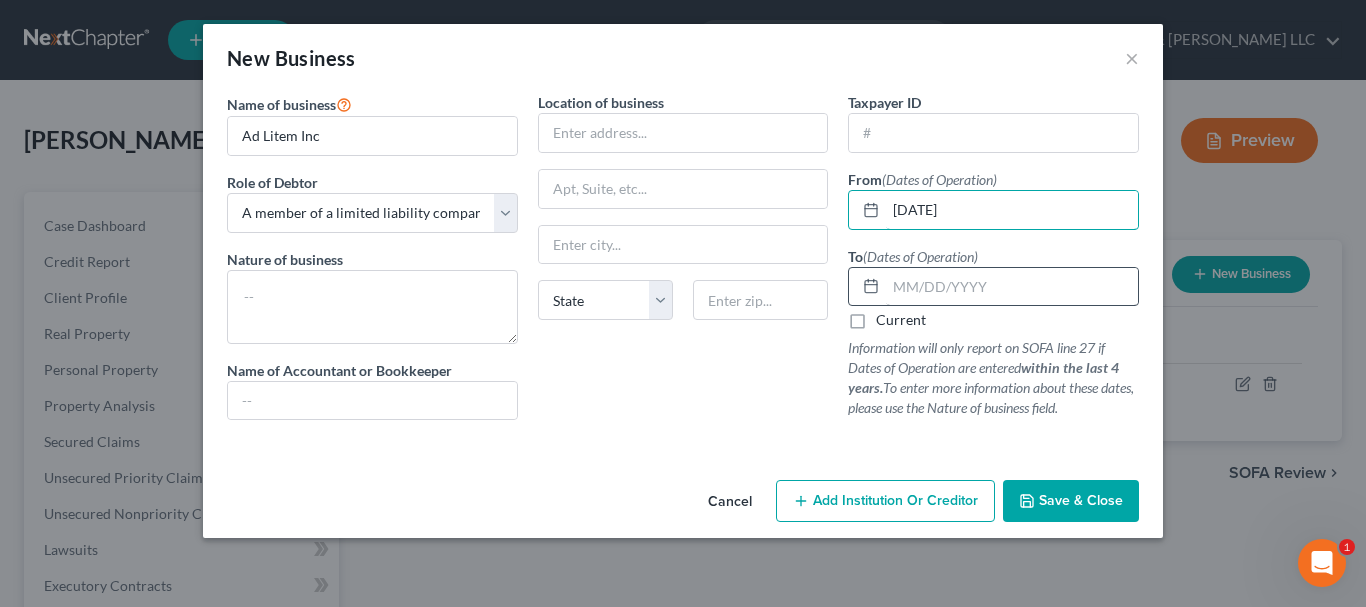 type on "[DATE]" 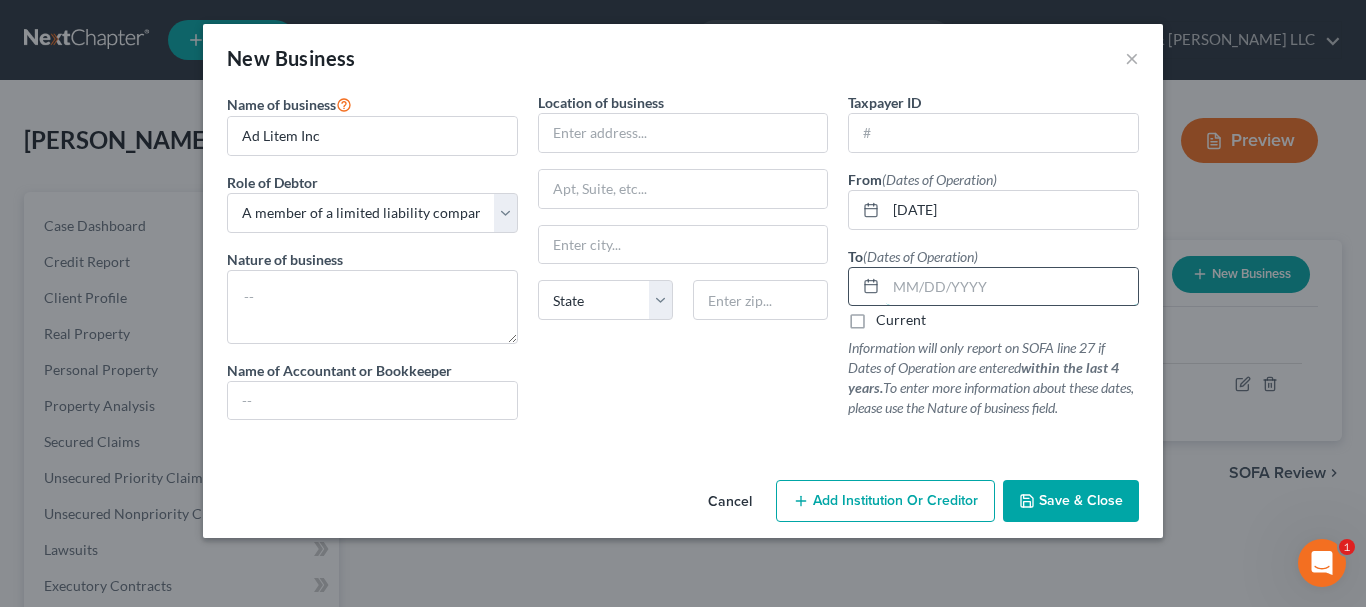 click at bounding box center [1012, 287] 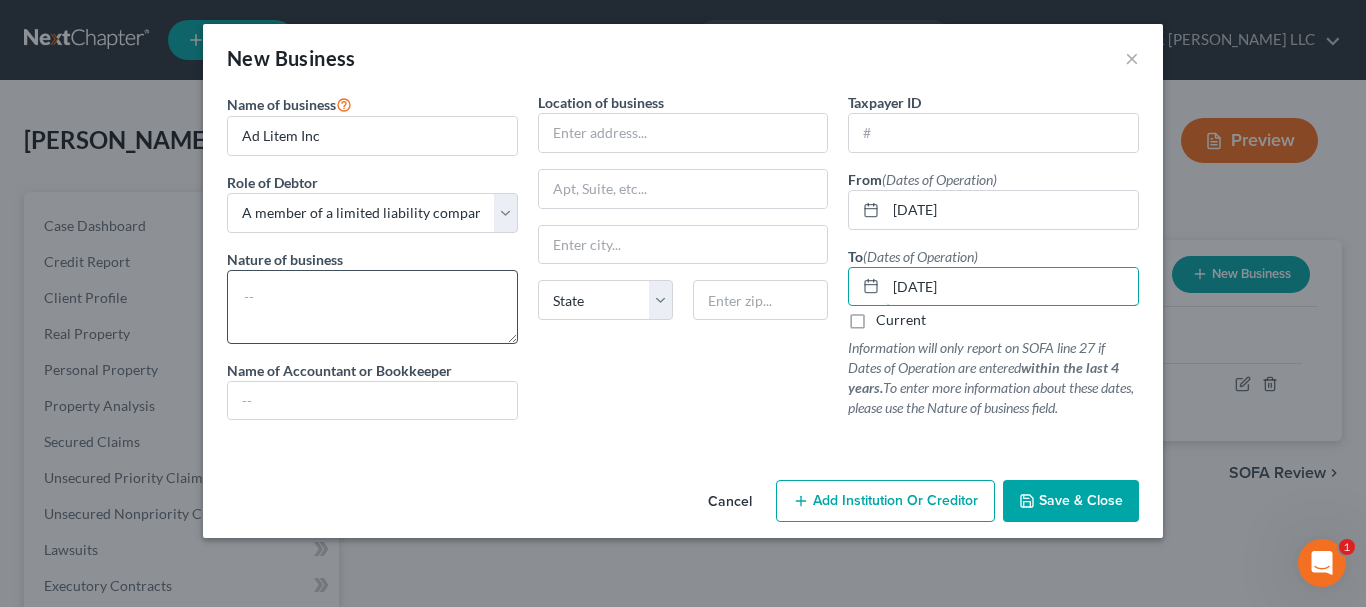 type on "[DATE]" 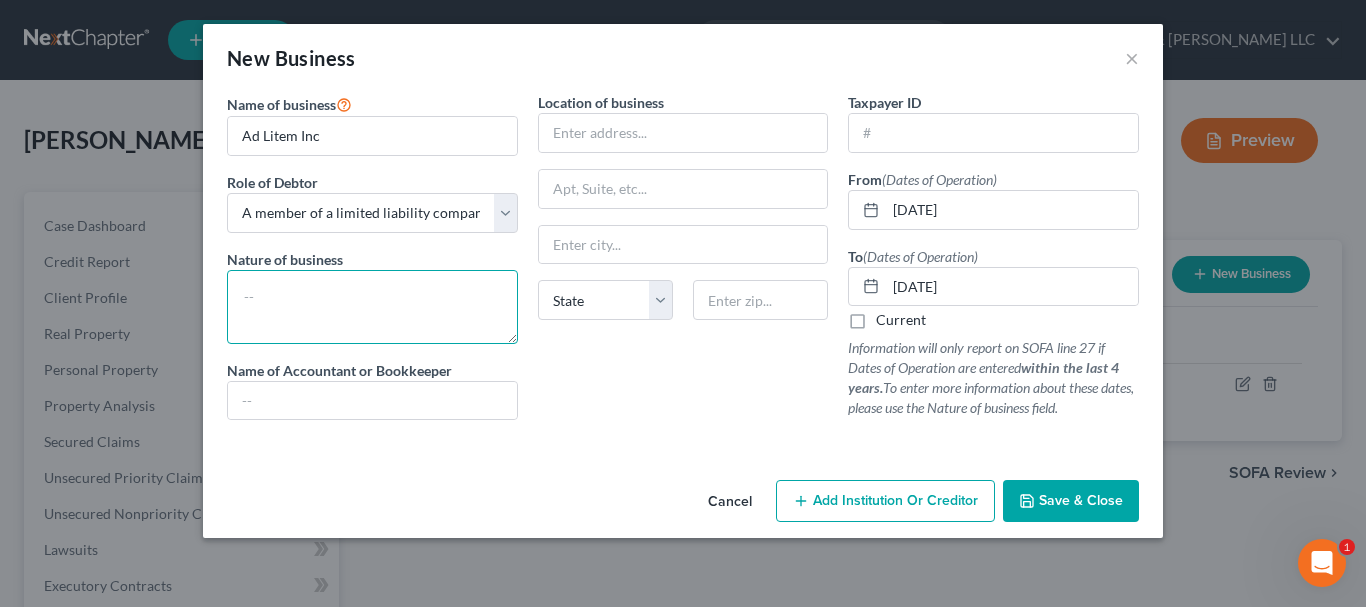 click at bounding box center [372, 307] 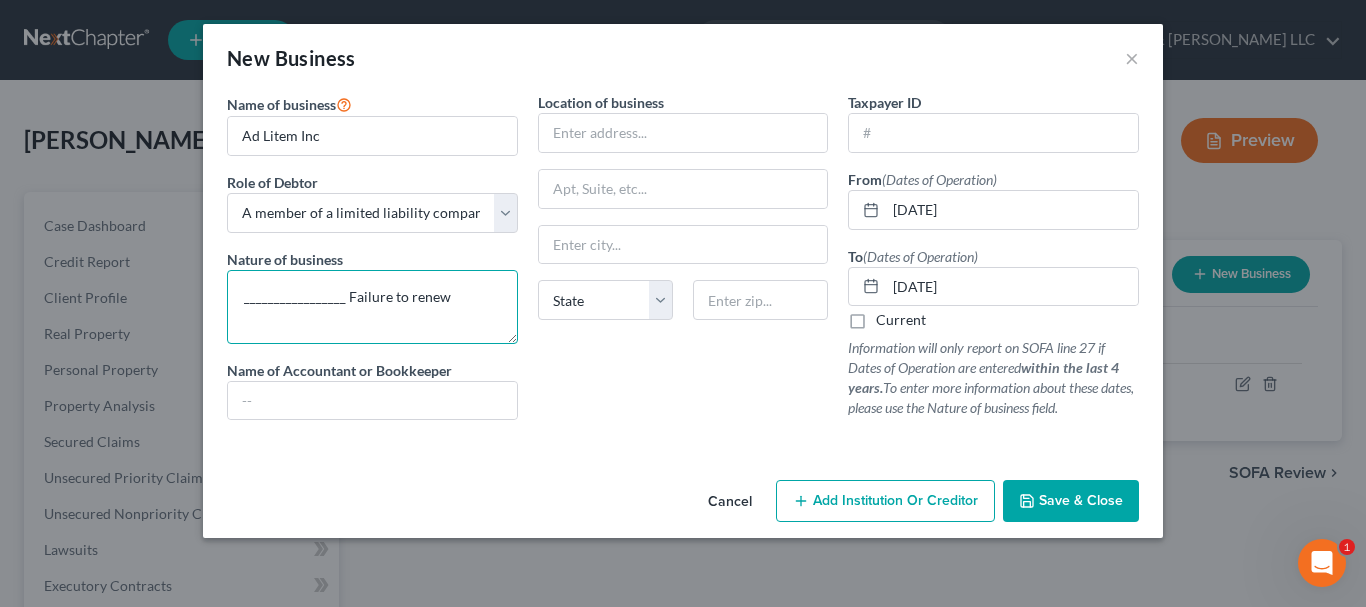 type on "_________________ Failure to renew" 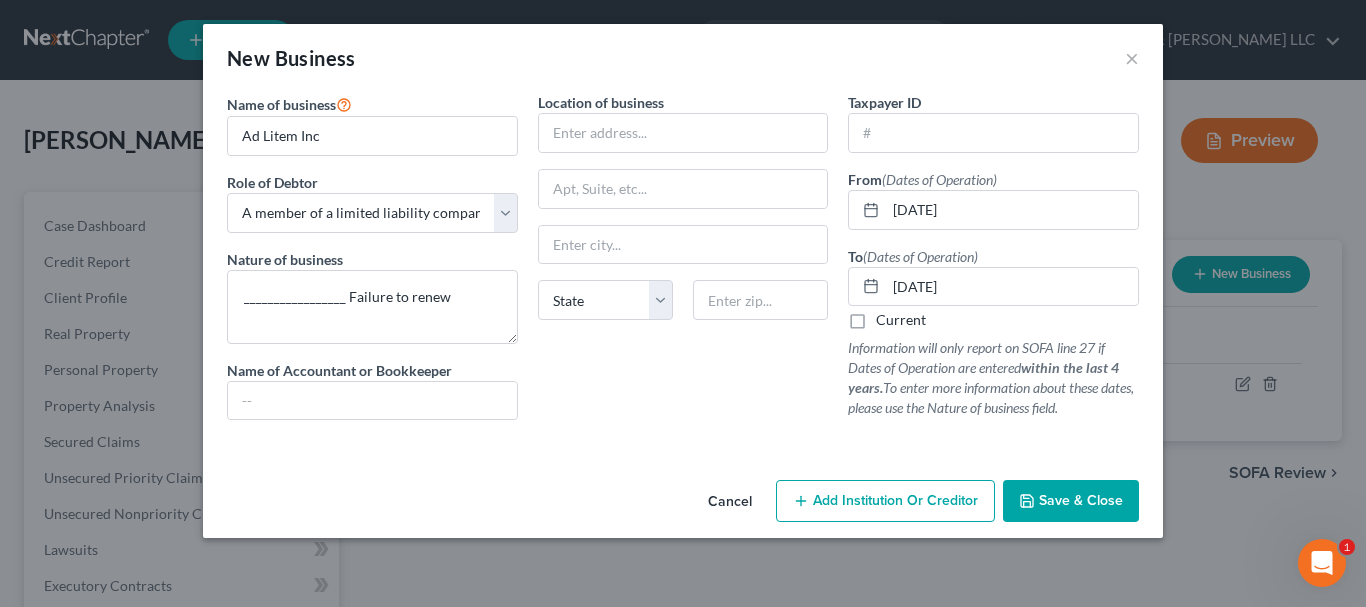 click on "Save & Close" at bounding box center [1081, 500] 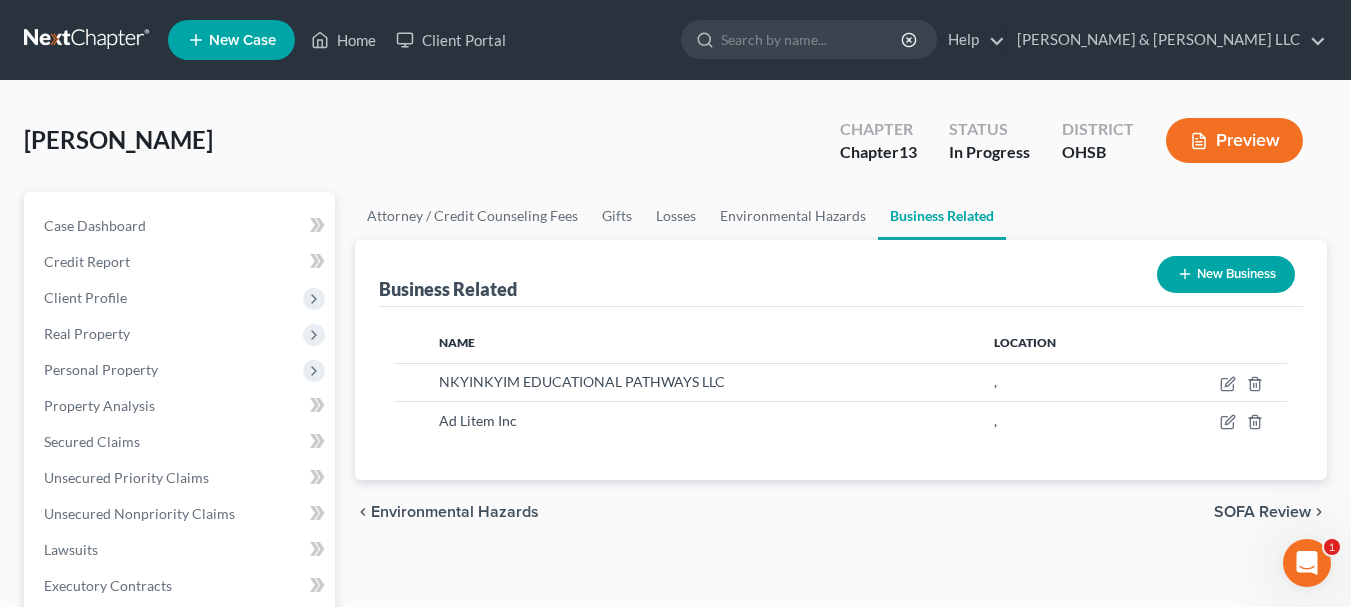 click on "New Business" at bounding box center (1226, 274) 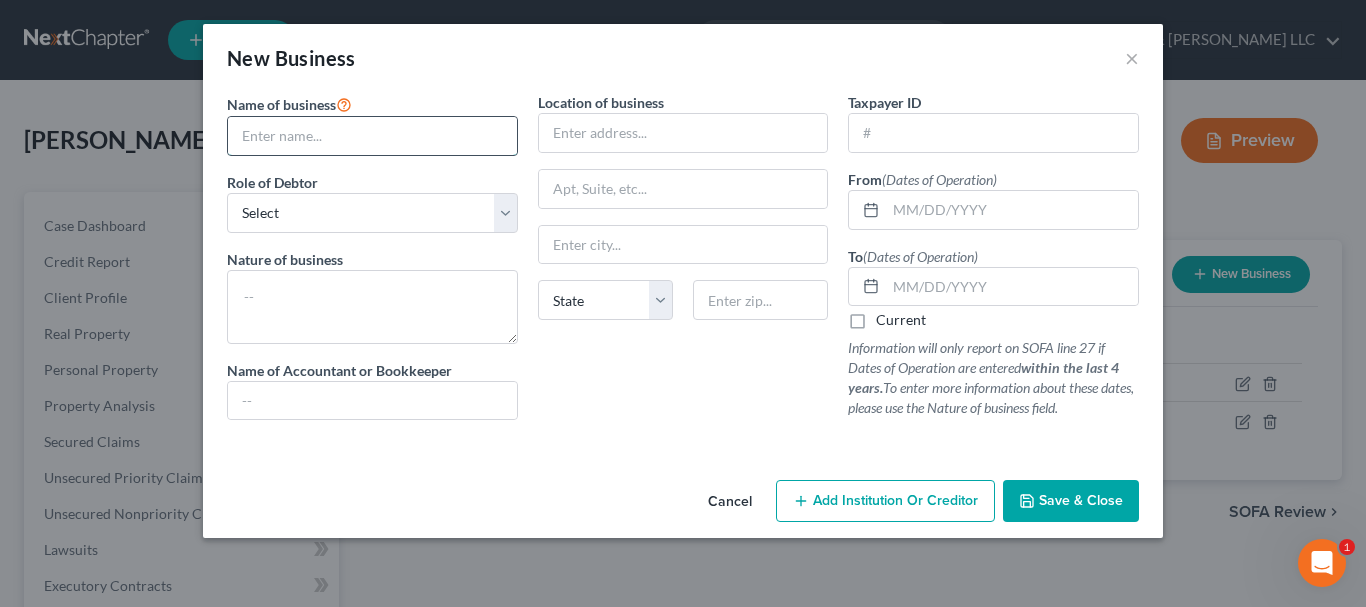 click at bounding box center (372, 136) 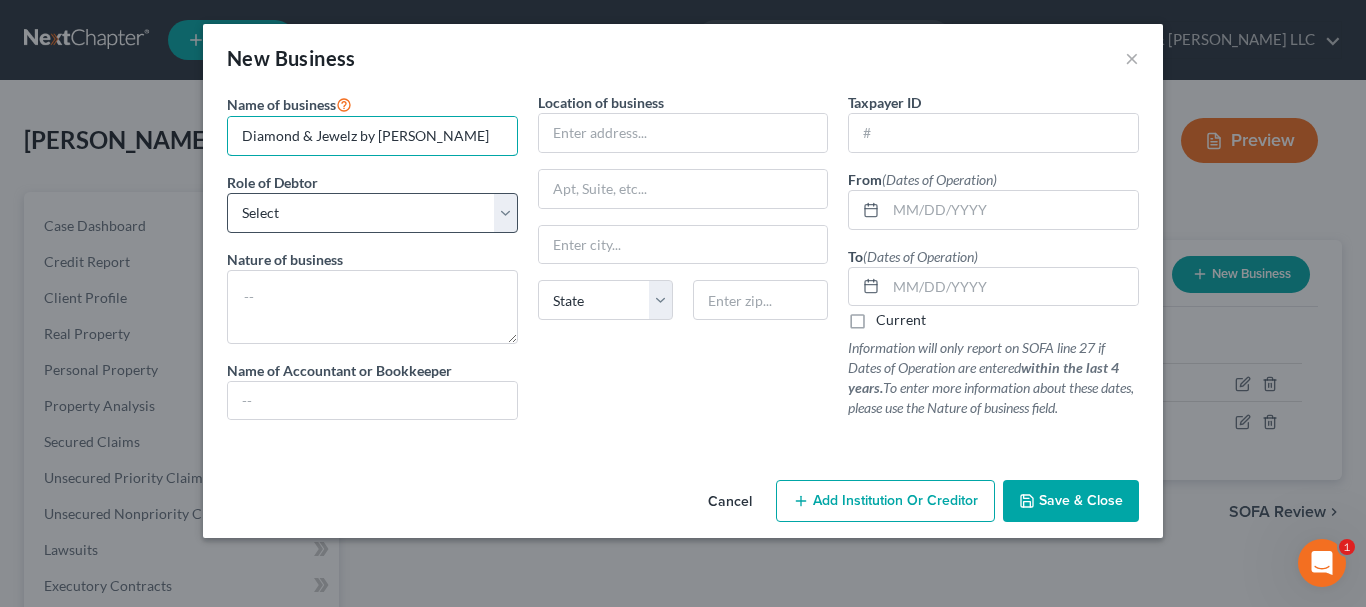 type on "Diamond & Jewelz by [PERSON_NAME]" 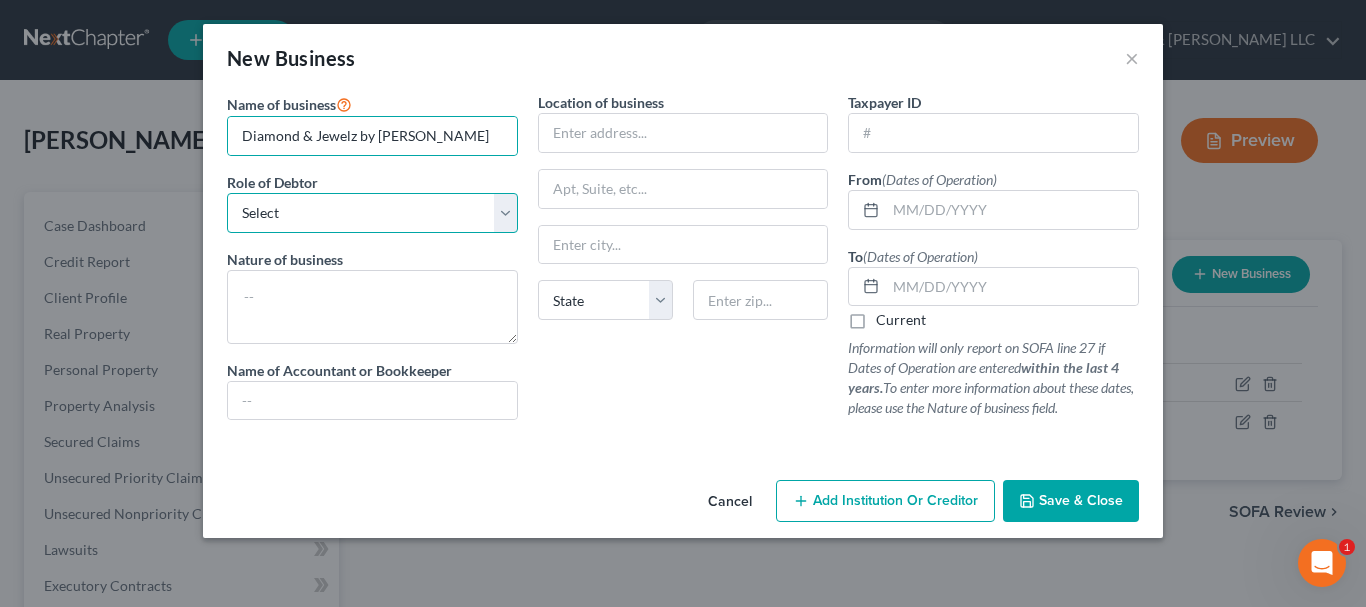 click on "Select A member of a limited liability company (LLC) or limited liability partnership (LLP) An officer, director, or managing executive of a corporation An owner of at least 5% of the voting or equity securities of a corporation A partner in a partnership A sole proprietor or self-employed in a trade, profession, or [MEDICAL_DATA], either full-time or part-time" at bounding box center [372, 213] 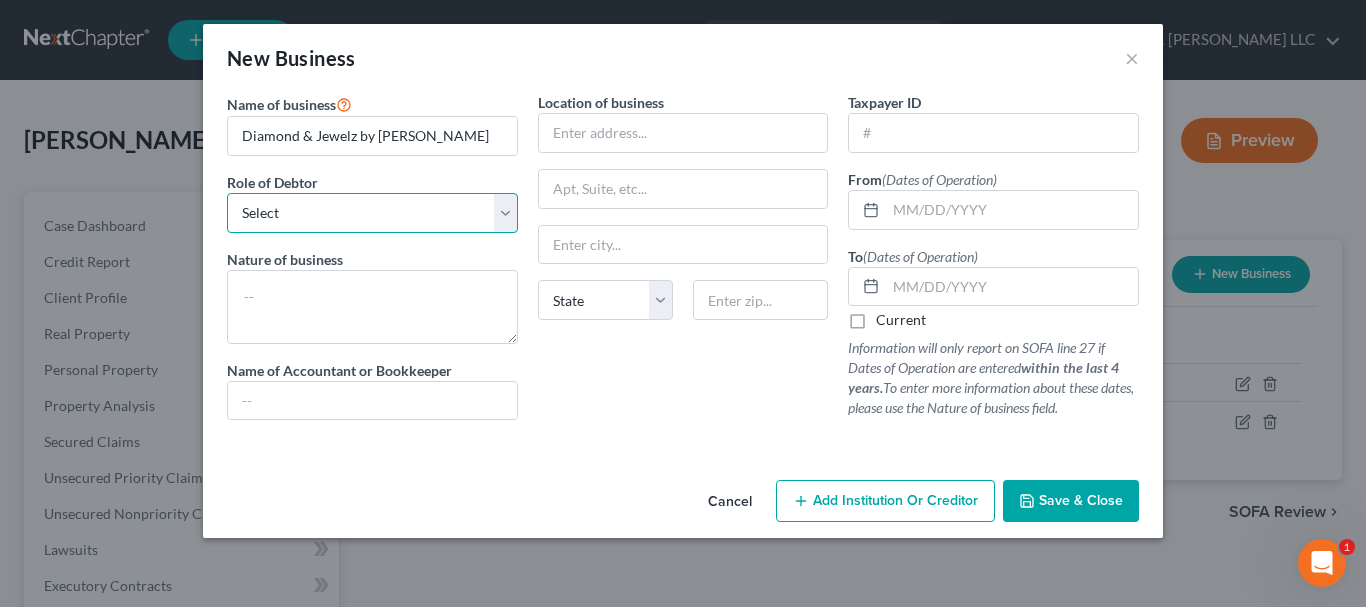 select on "sole_proprietor" 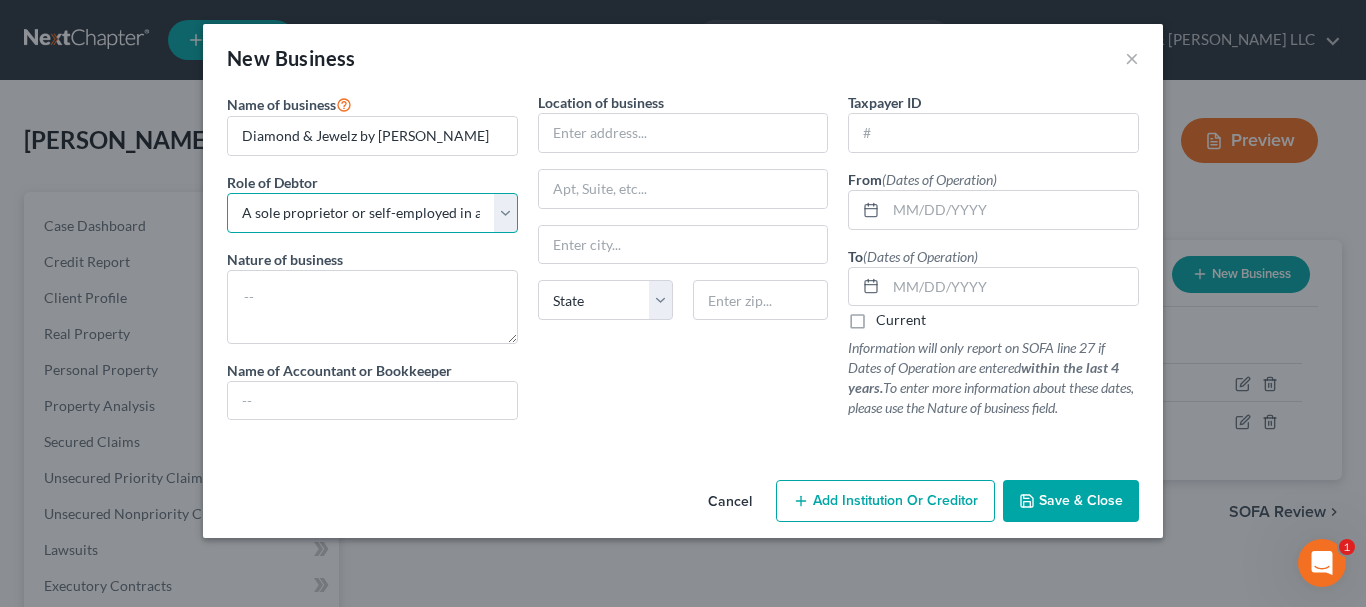 click on "Select A member of a limited liability company (LLC) or limited liability partnership (LLP) An officer, director, or managing executive of a corporation An owner of at least 5% of the voting or equity securities of a corporation A partner in a partnership A sole proprietor or self-employed in a trade, profession, or [MEDICAL_DATA], either full-time or part-time" at bounding box center (372, 213) 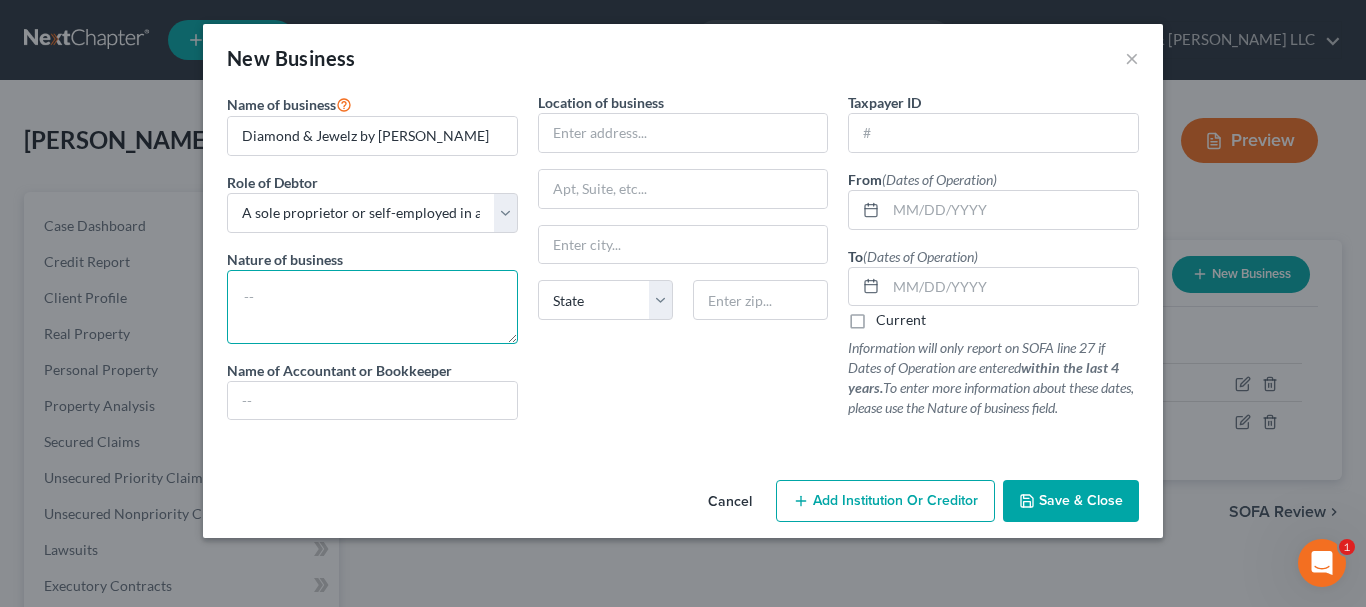 click at bounding box center (372, 307) 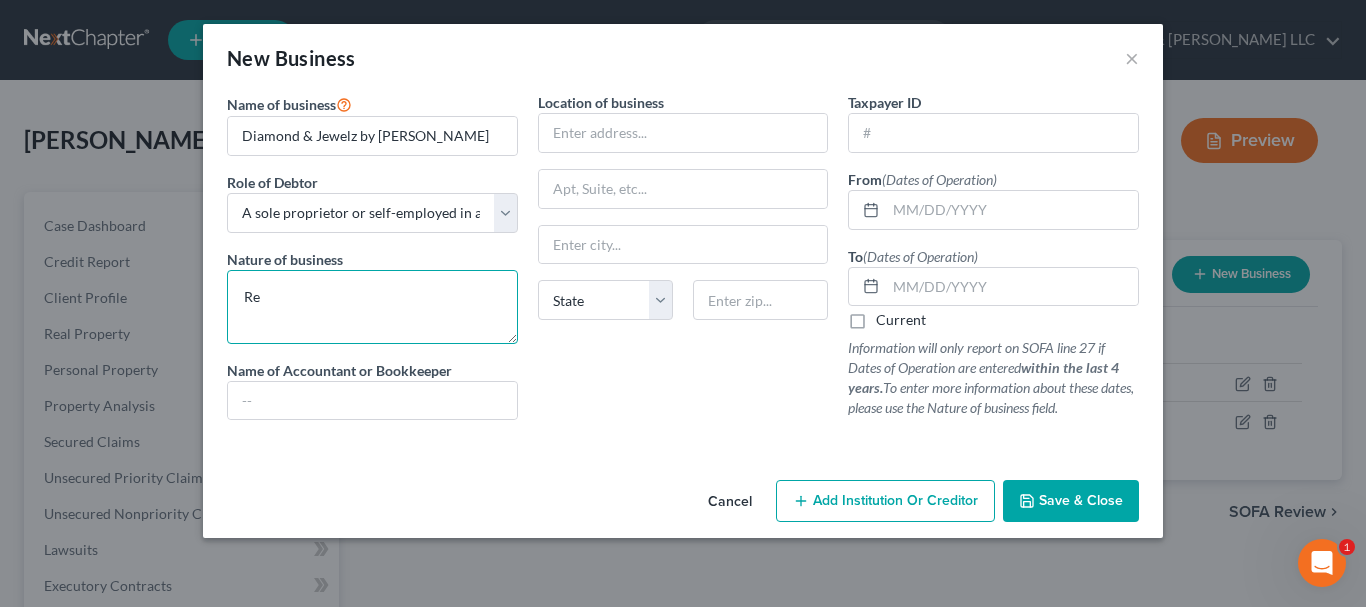 type on "R" 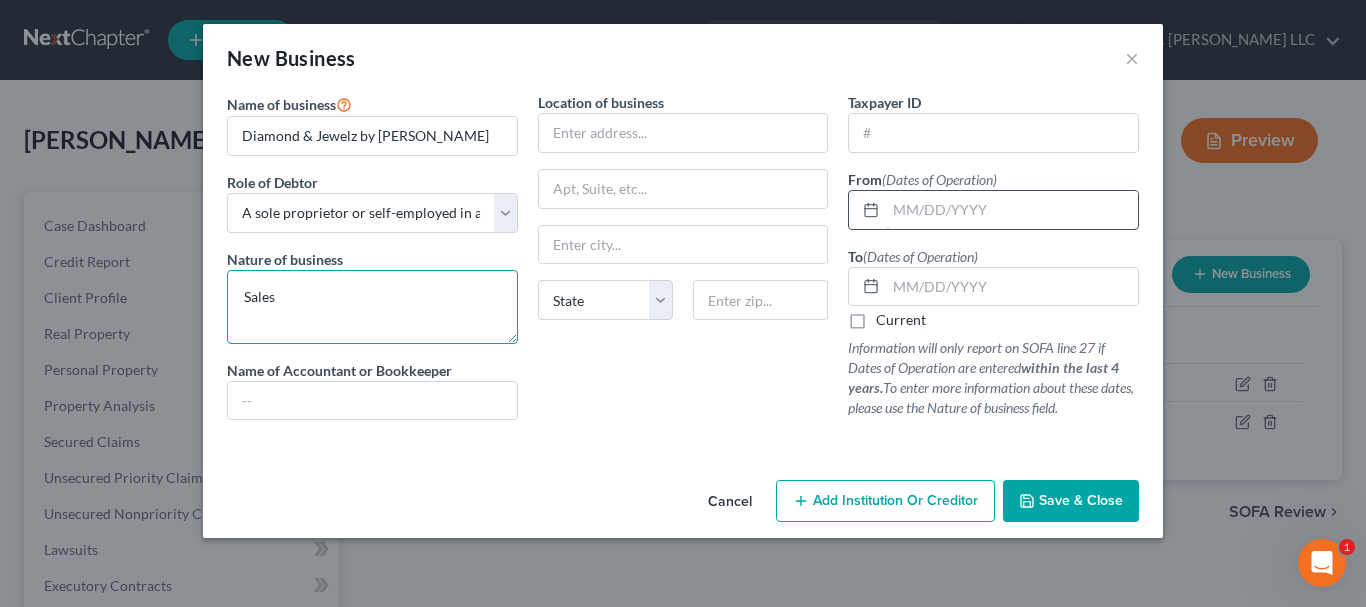 type on "Sales" 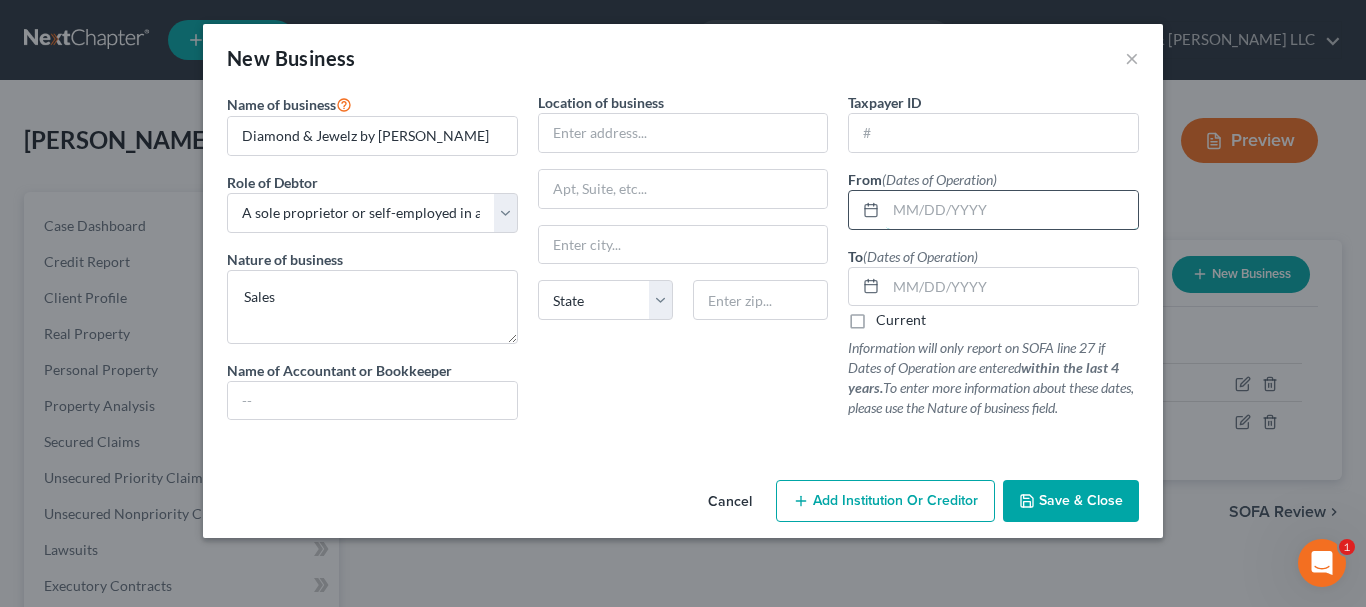 click at bounding box center [1012, 210] 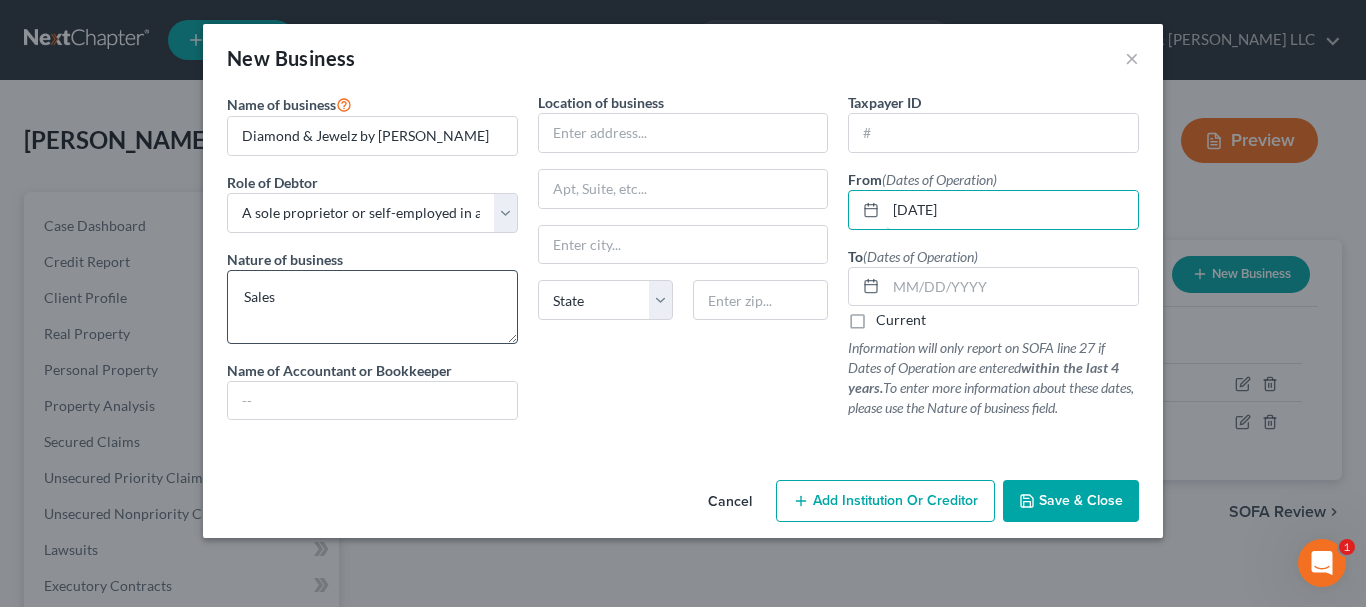 type on "[DATE]" 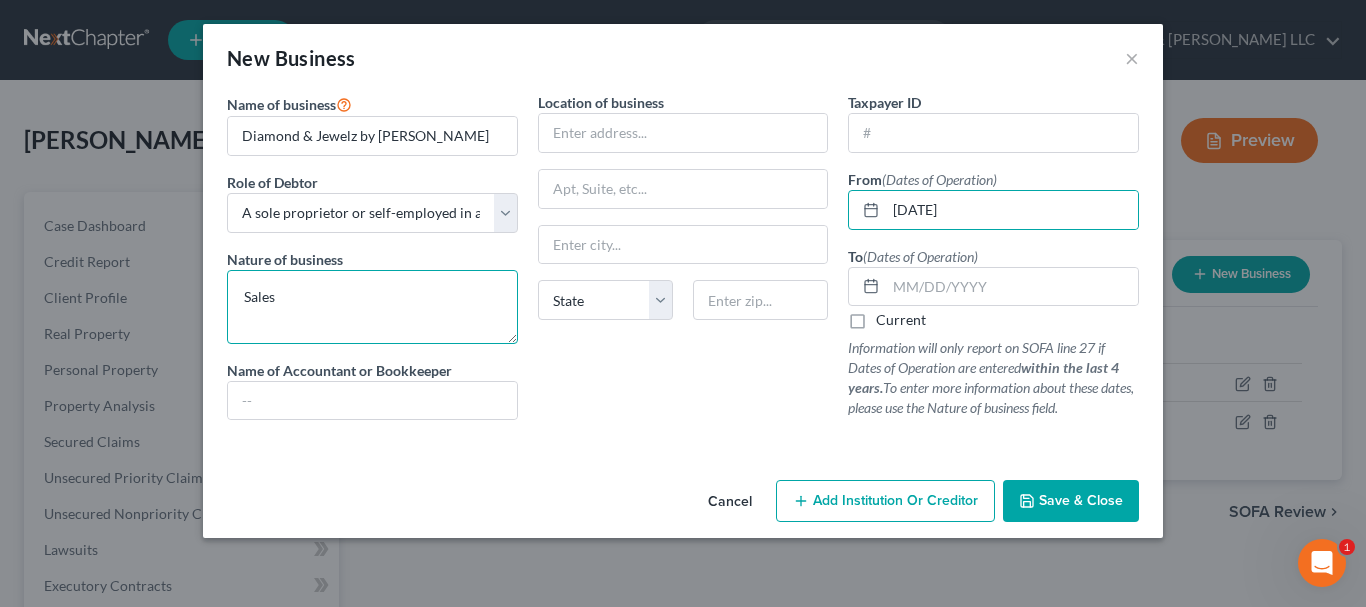 click on "Sales" at bounding box center (372, 307) 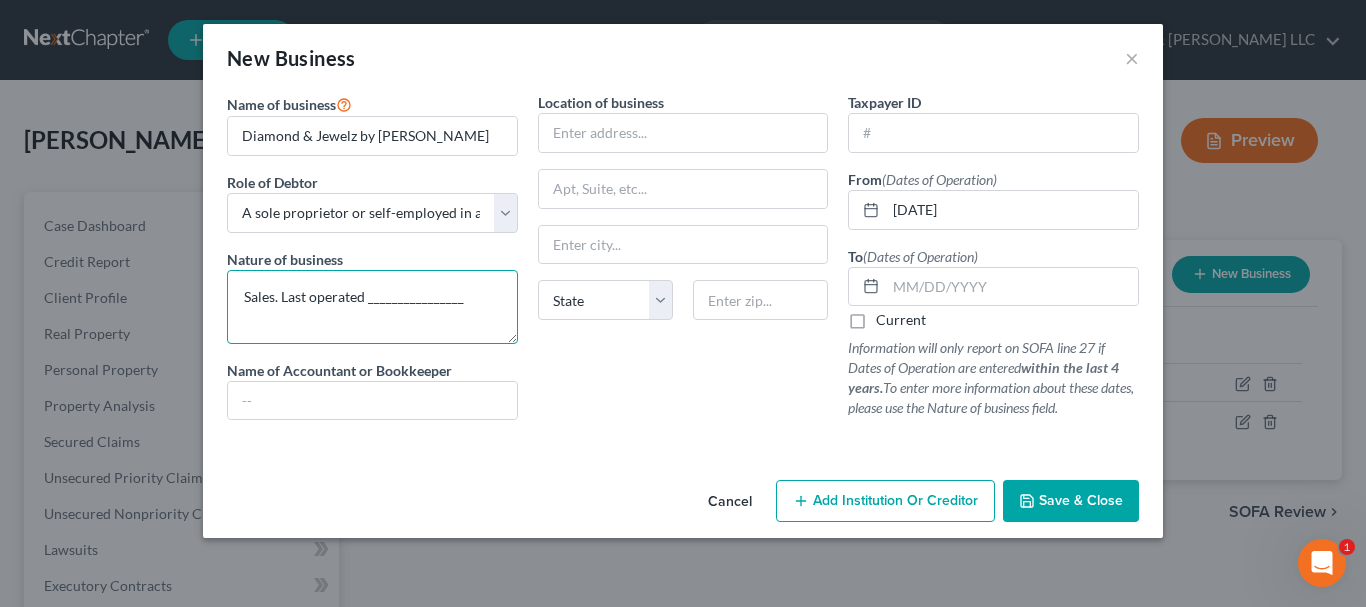 type on "Sales. Last operated ________________" 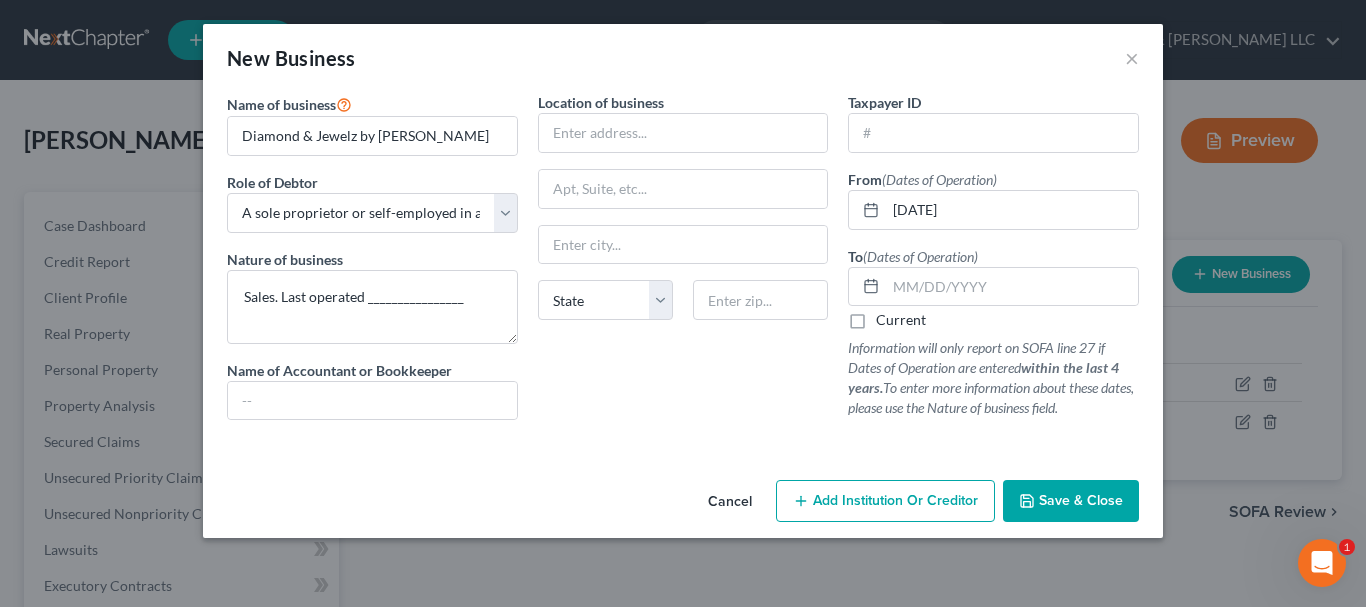 click on "Save & Close" at bounding box center [1081, 500] 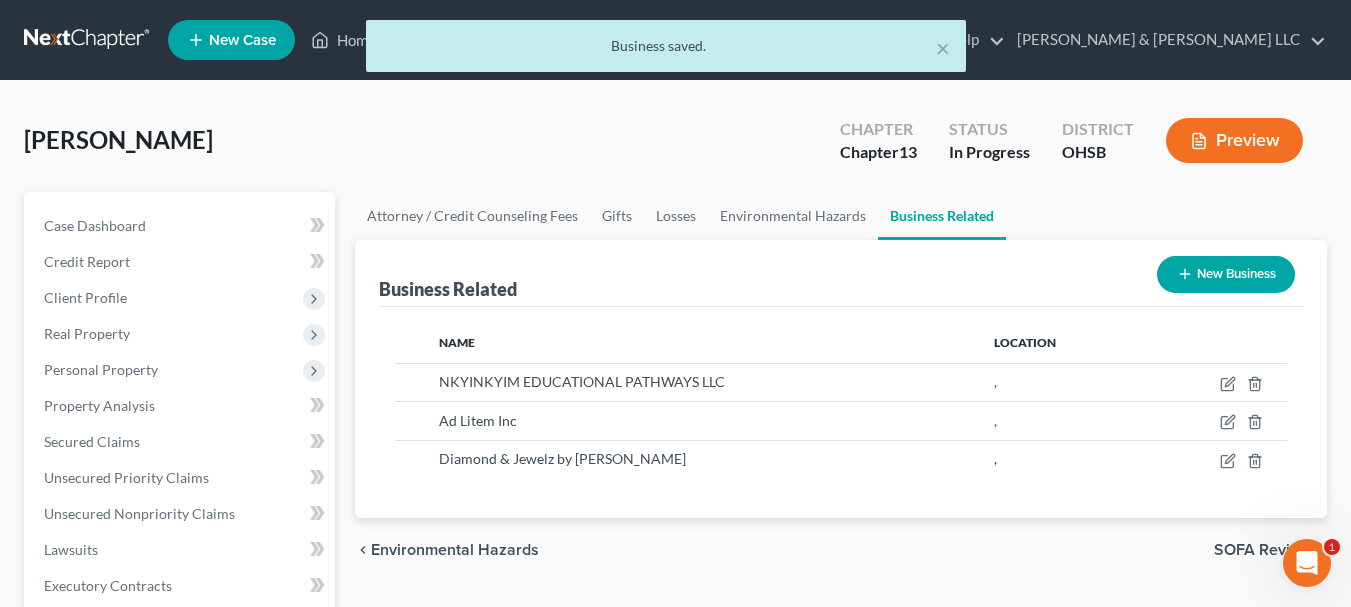 click on "New Business" at bounding box center (1226, 274) 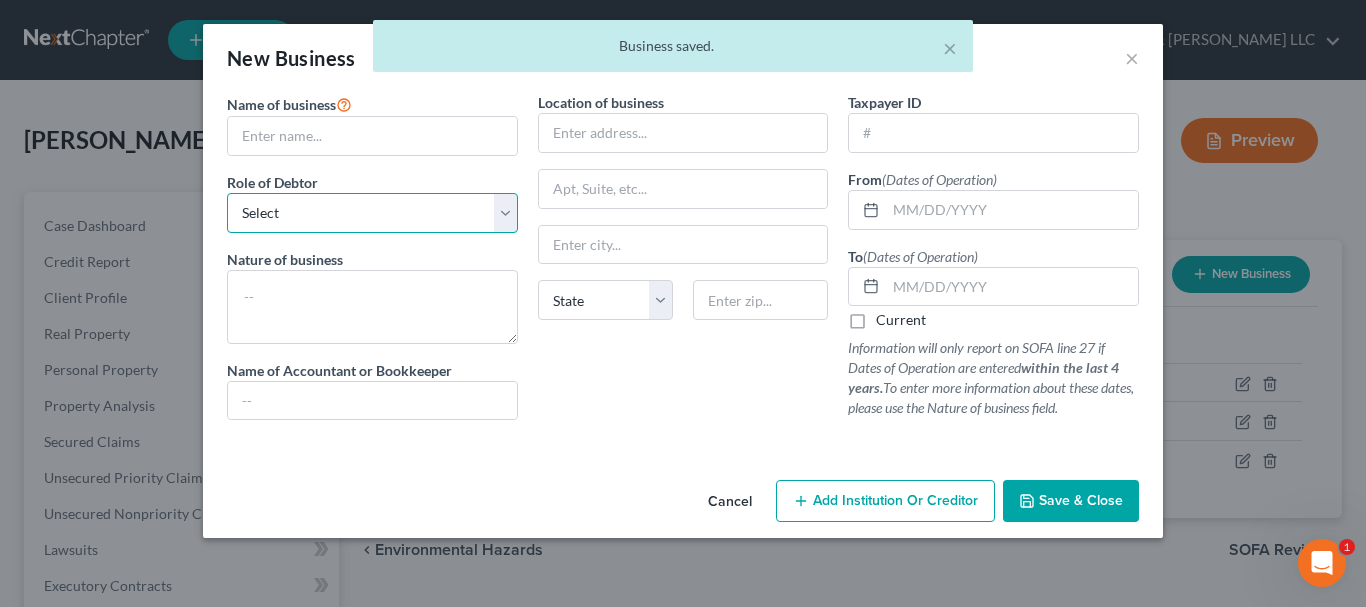 drag, startPoint x: 342, startPoint y: 220, endPoint x: 340, endPoint y: 231, distance: 11.18034 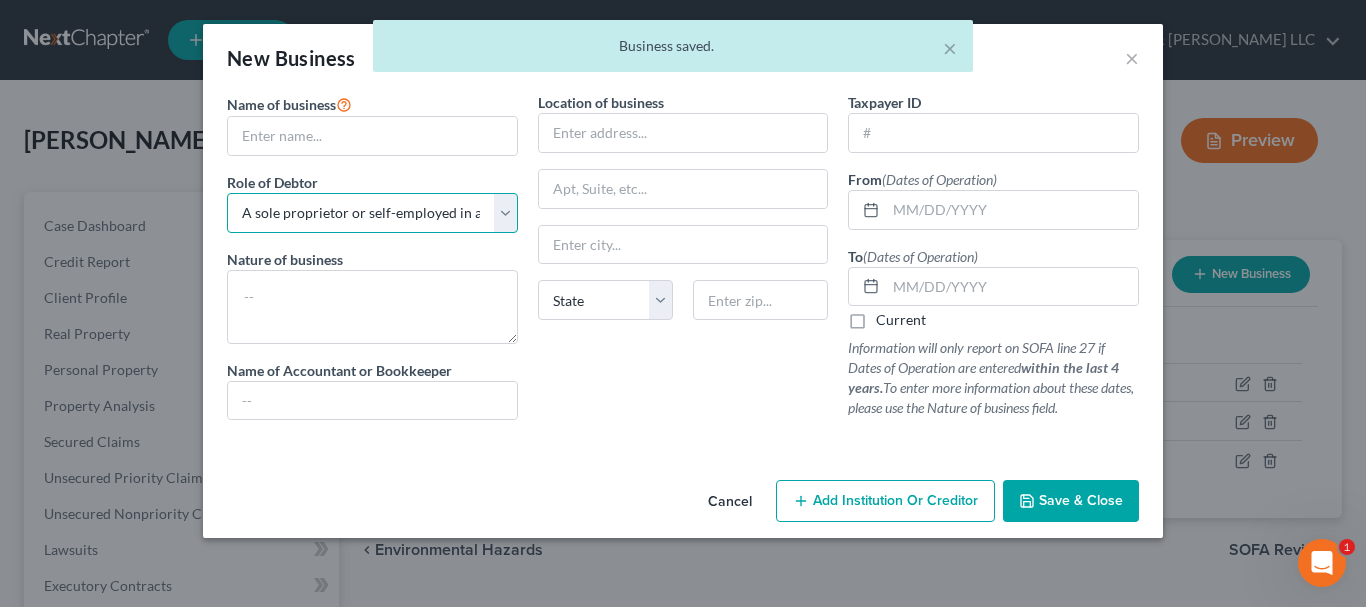 click on "Select A member of a limited liability company (LLC) or limited liability partnership (LLP) An officer, director, or managing executive of a corporation An owner of at least 5% of the voting or equity securities of a corporation A partner in a partnership A sole proprietor or self-employed in a trade, profession, or [MEDICAL_DATA], either full-time or part-time" at bounding box center [372, 213] 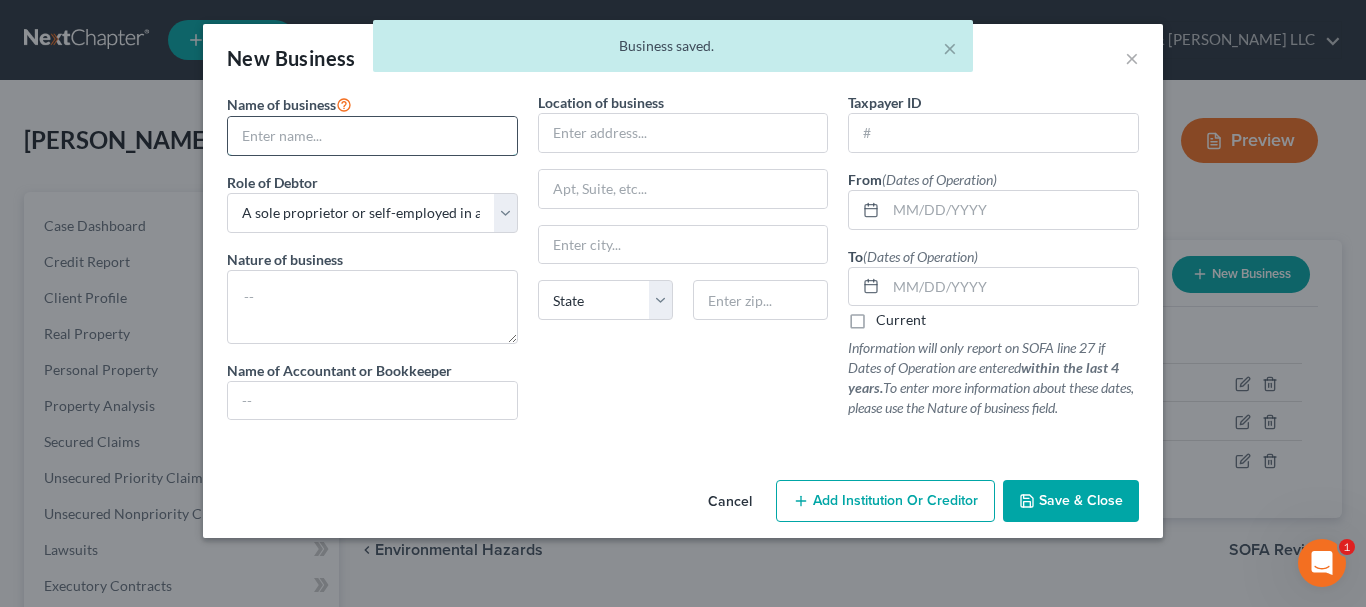 click at bounding box center (372, 136) 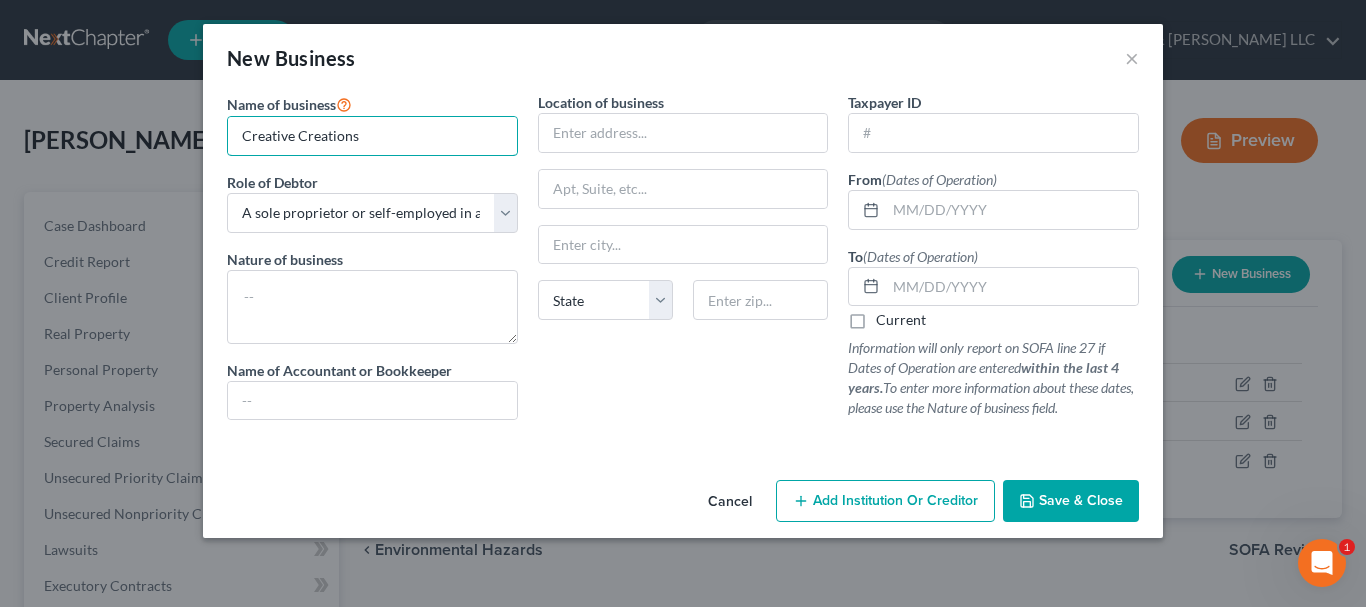 drag, startPoint x: 373, startPoint y: 143, endPoint x: 217, endPoint y: 142, distance: 156.0032 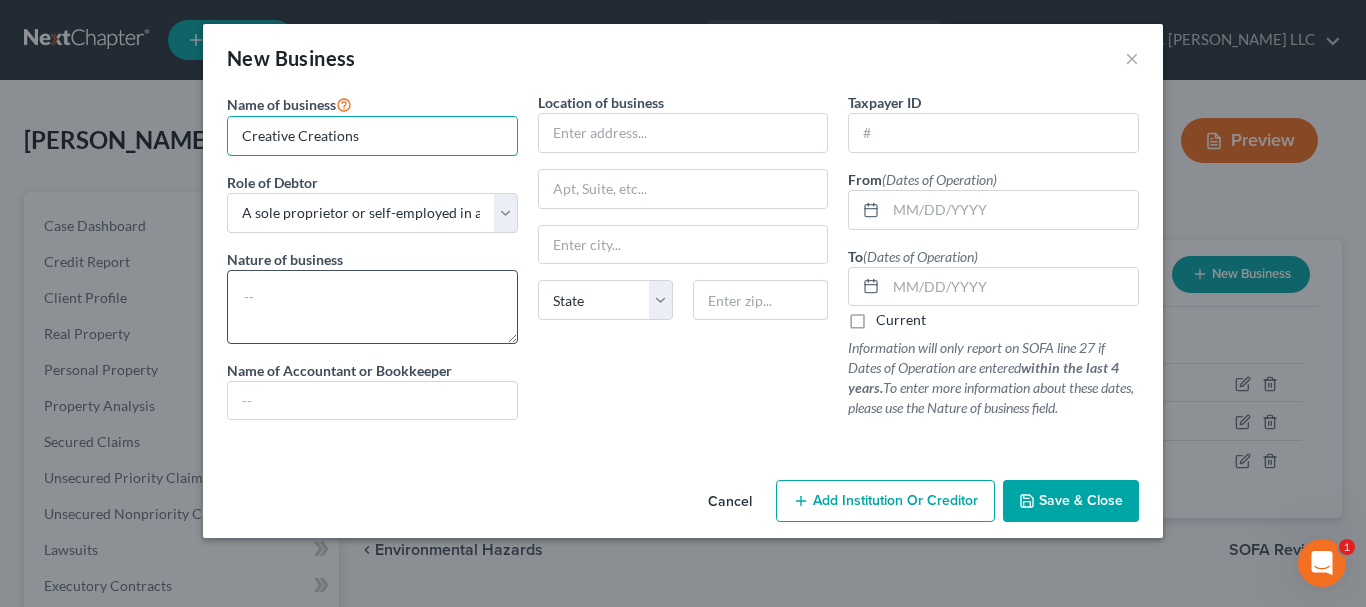 type on "Creative Creations" 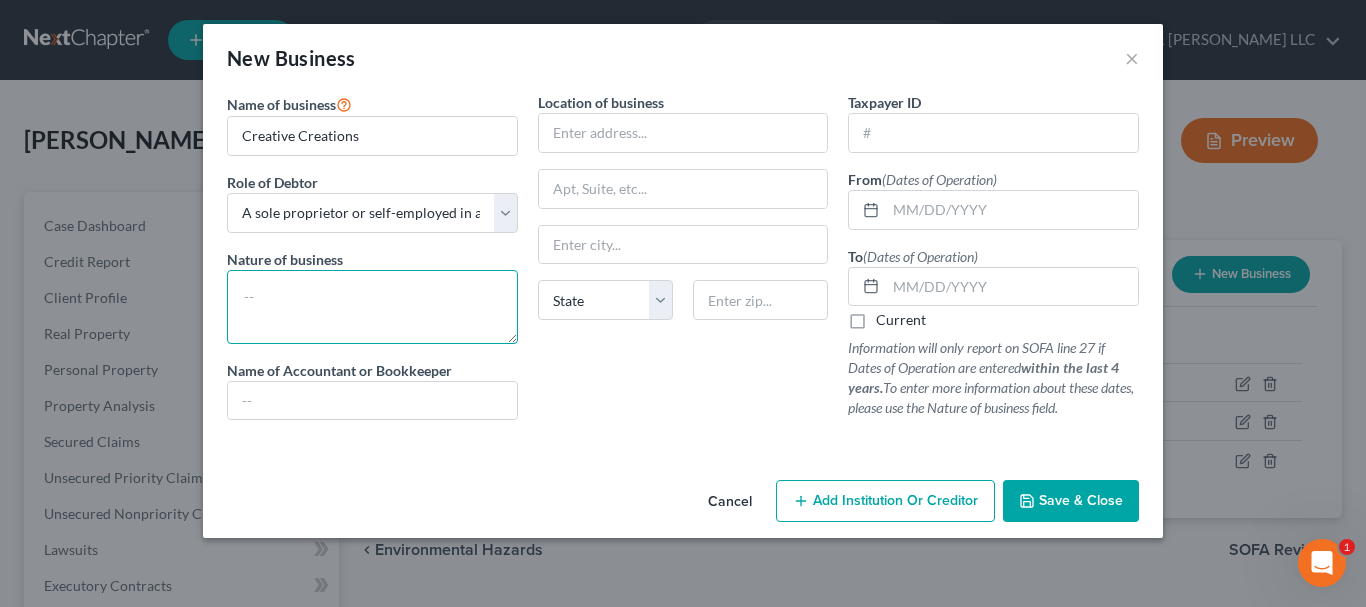 click at bounding box center (372, 307) 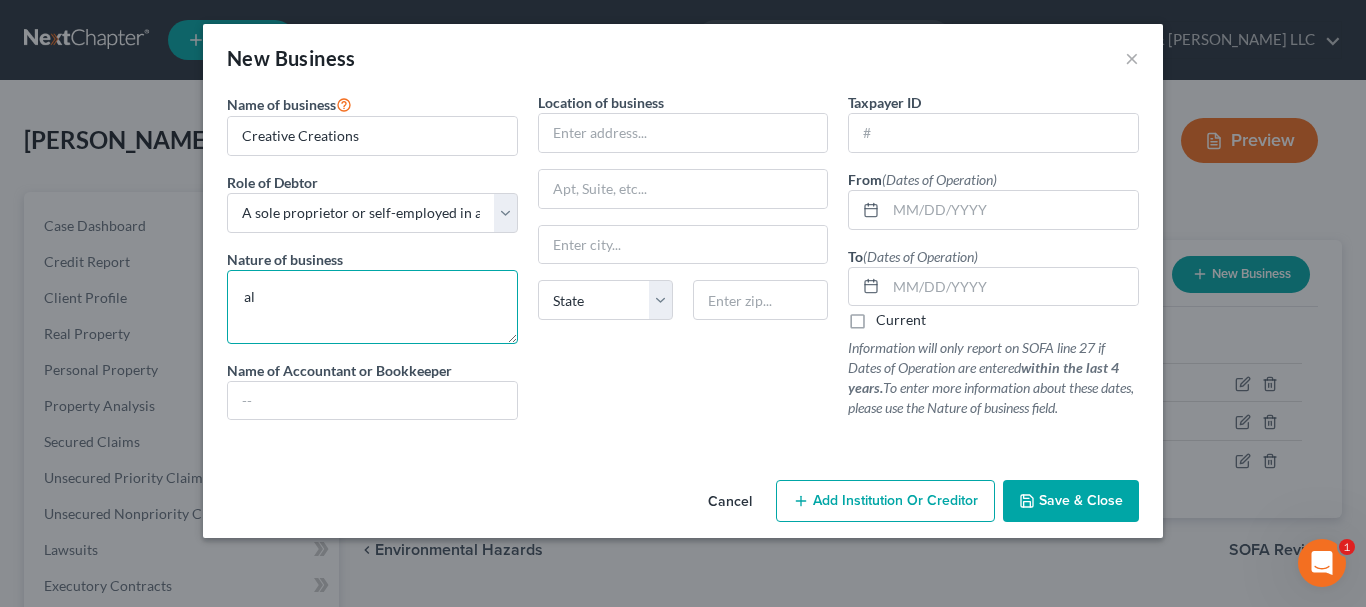 type on "a" 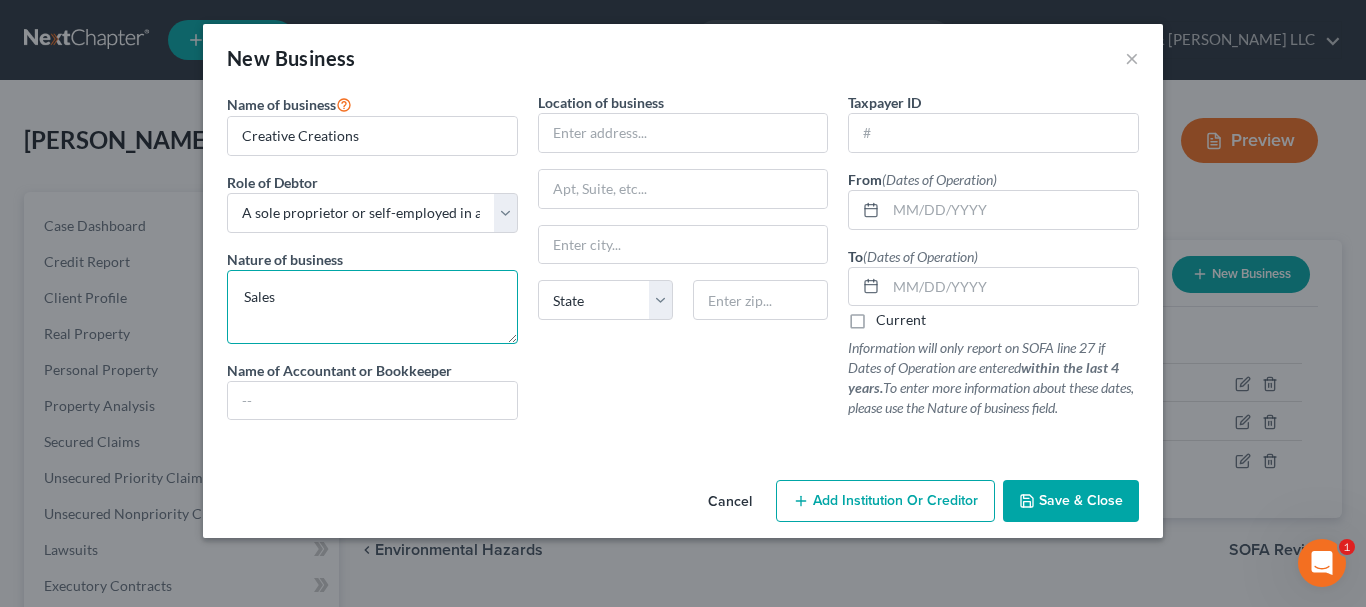 paste on "Creative Creations" 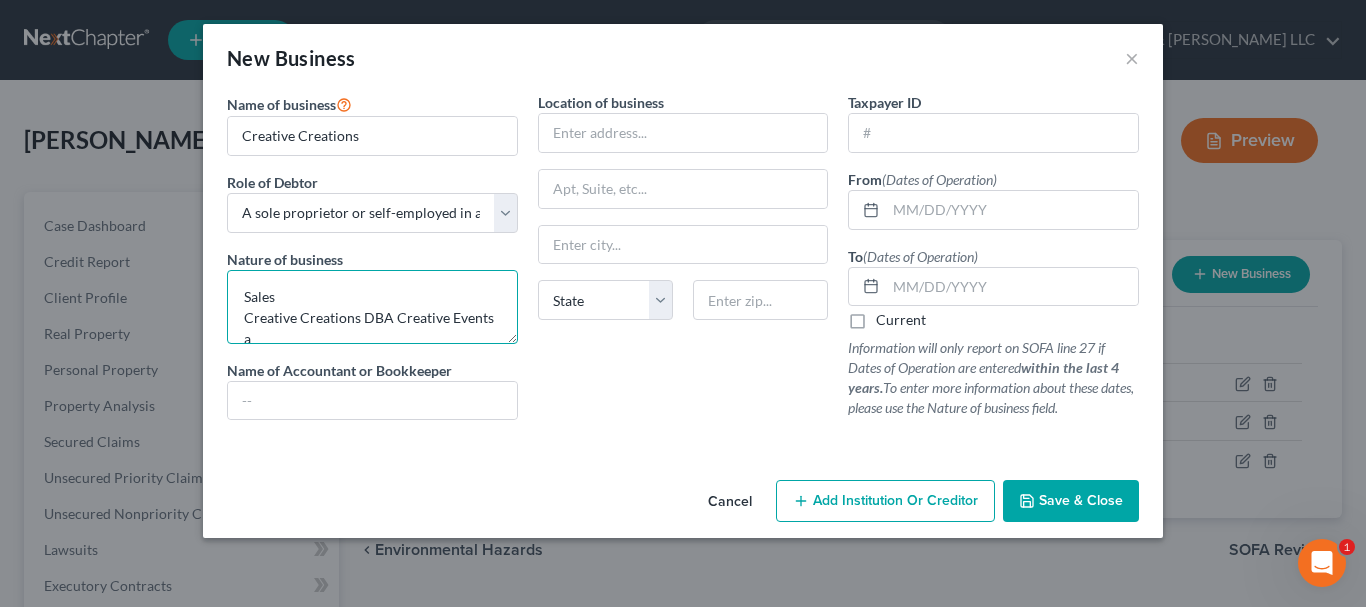 scroll, scrollTop: 4, scrollLeft: 0, axis: vertical 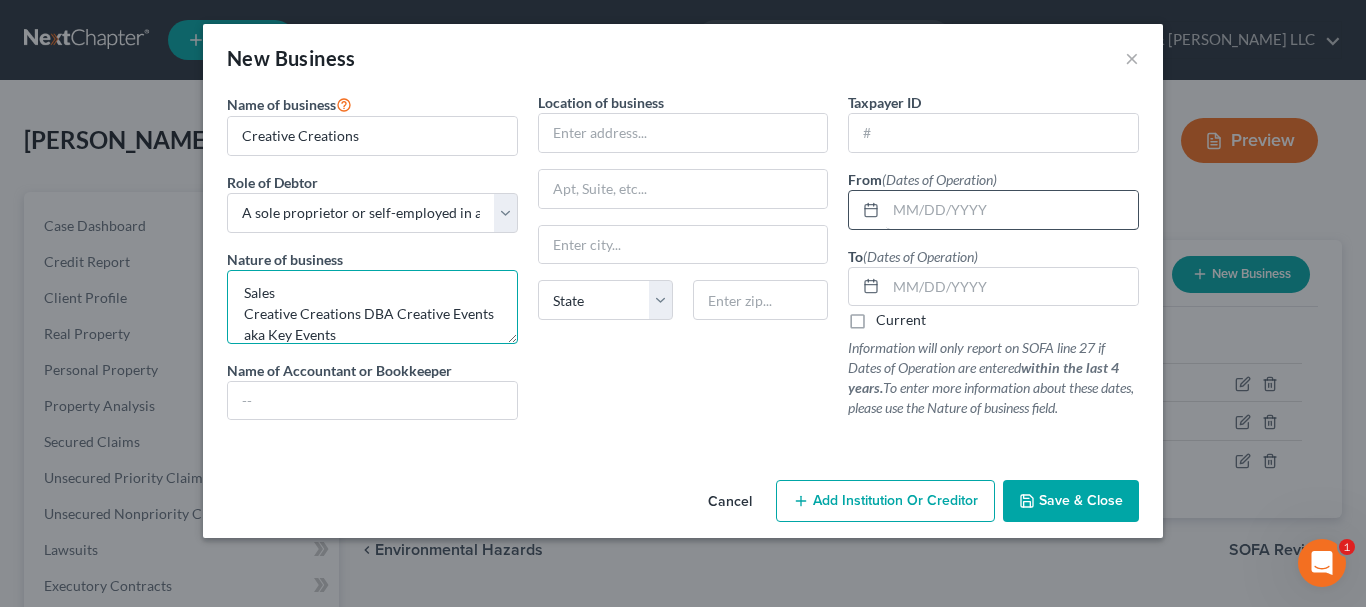 type on "Sales
Creative Creations DBA Creative Events aka Key Events" 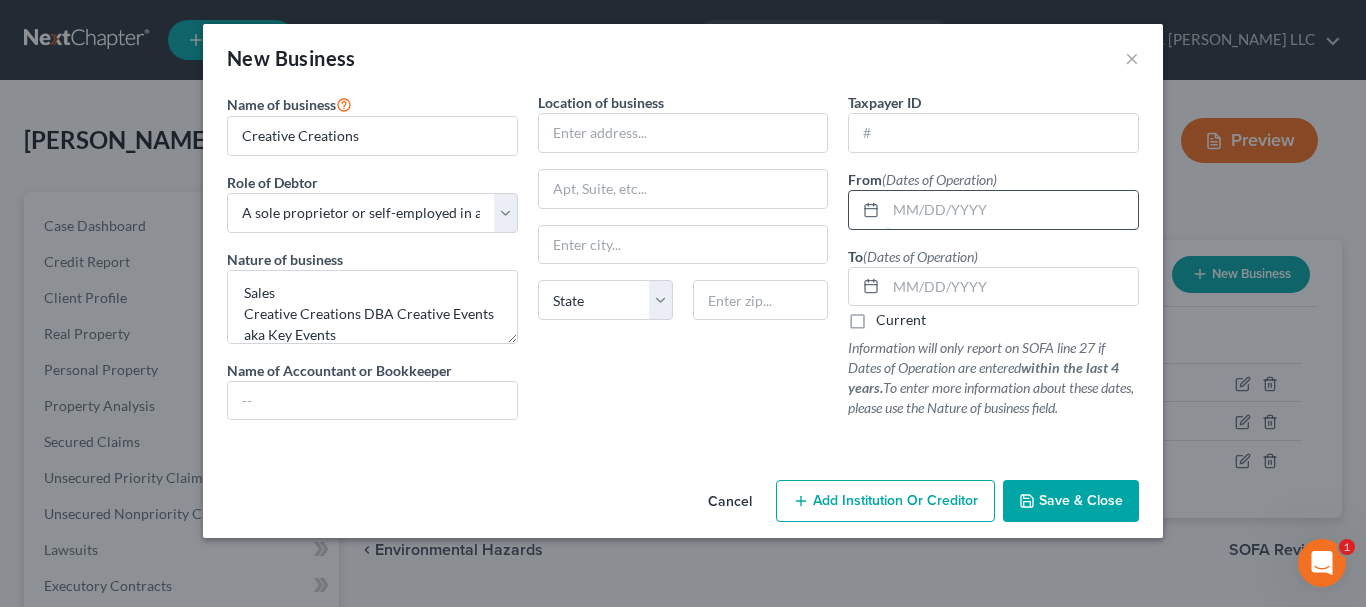 click at bounding box center (1012, 210) 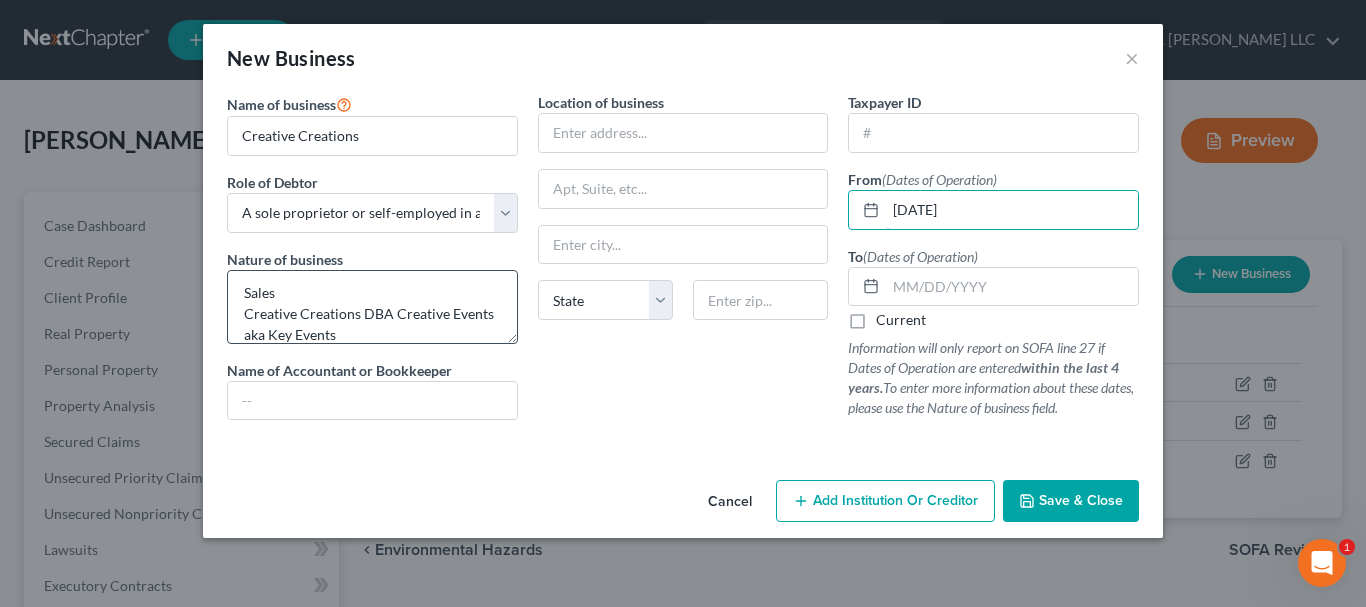 type on "[DATE]" 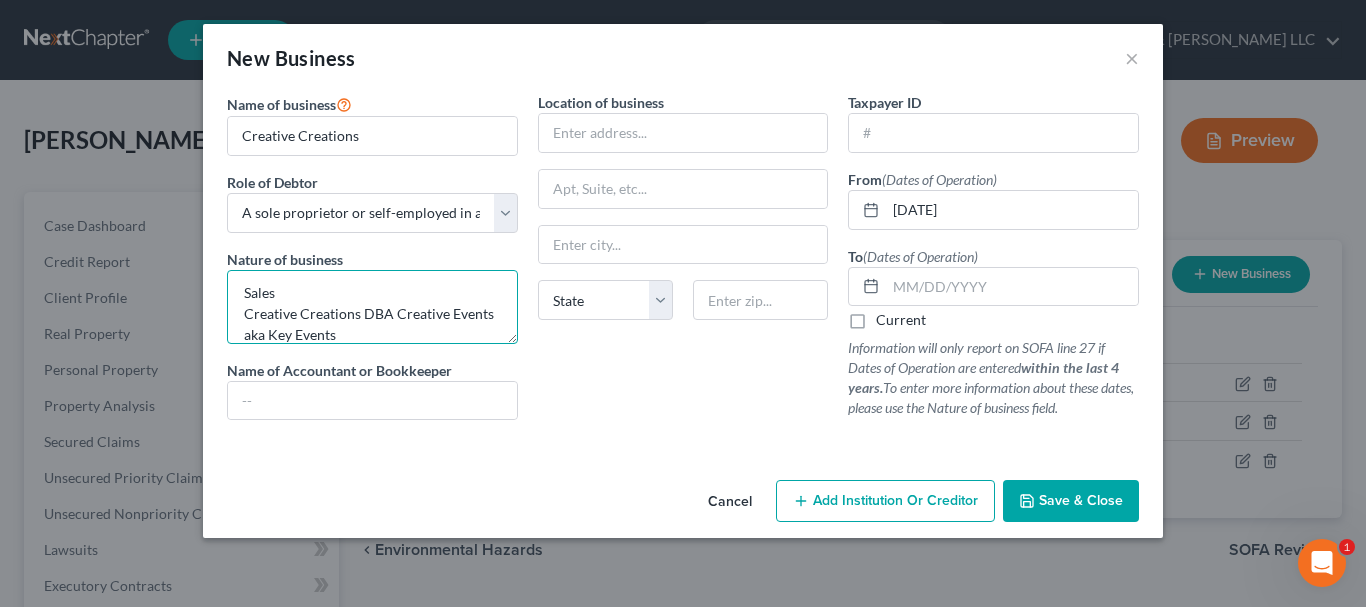 click on "Sales
Creative Creations DBA Creative Events aka Key Events" at bounding box center [372, 307] 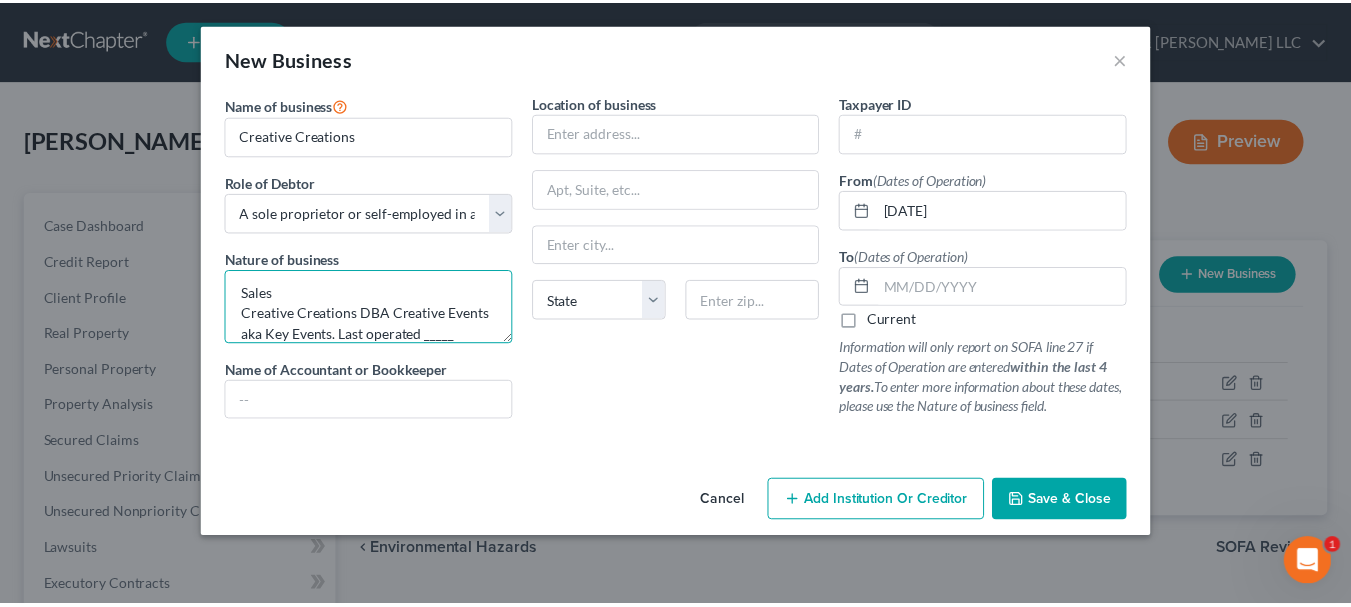 scroll, scrollTop: 25, scrollLeft: 0, axis: vertical 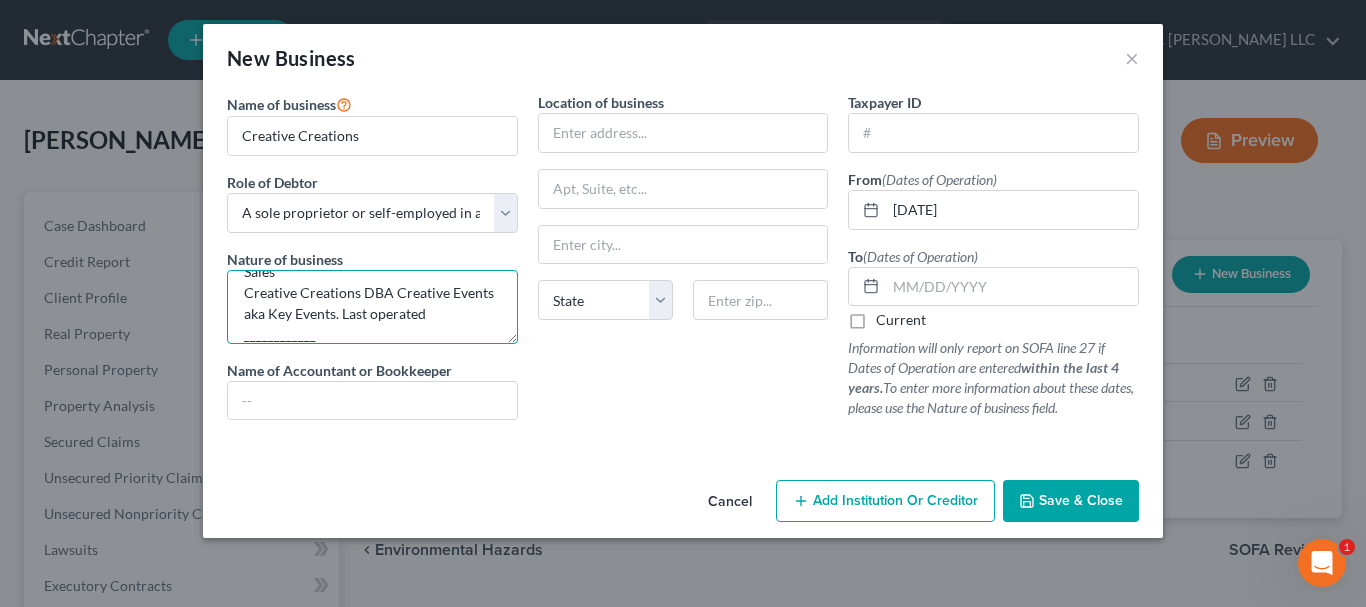 type on "Sales
Creative Creations DBA Creative Events aka Key Events. Last operated ____________" 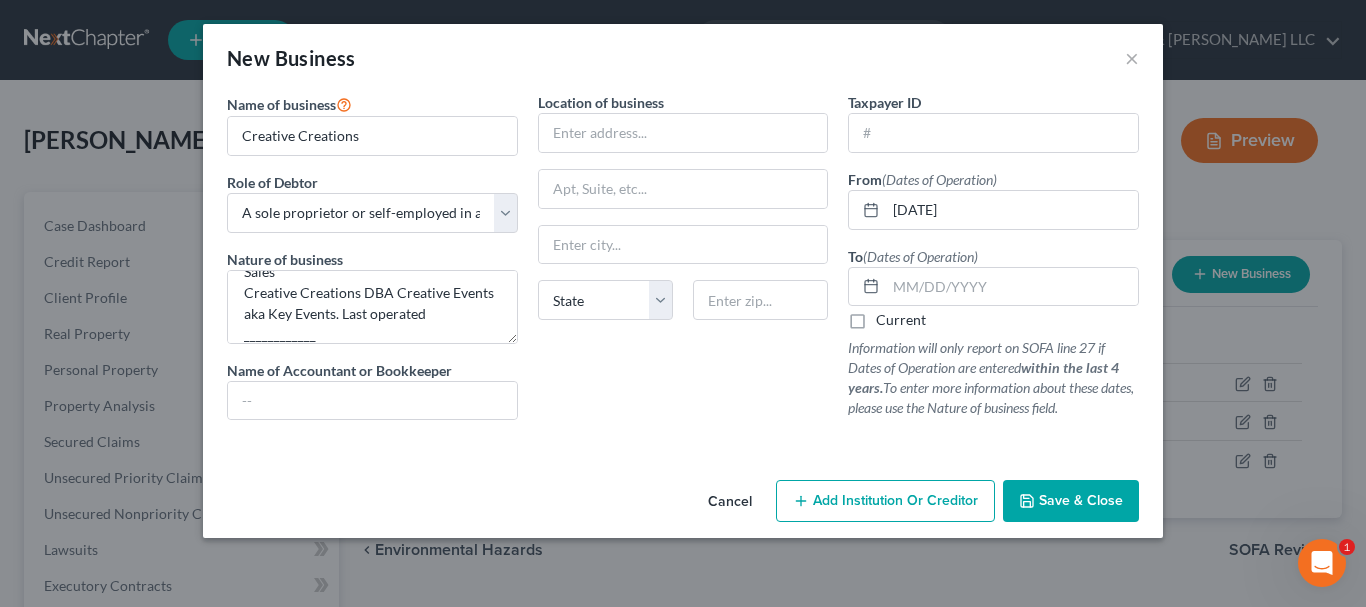 click on "Save & Close" at bounding box center (1081, 500) 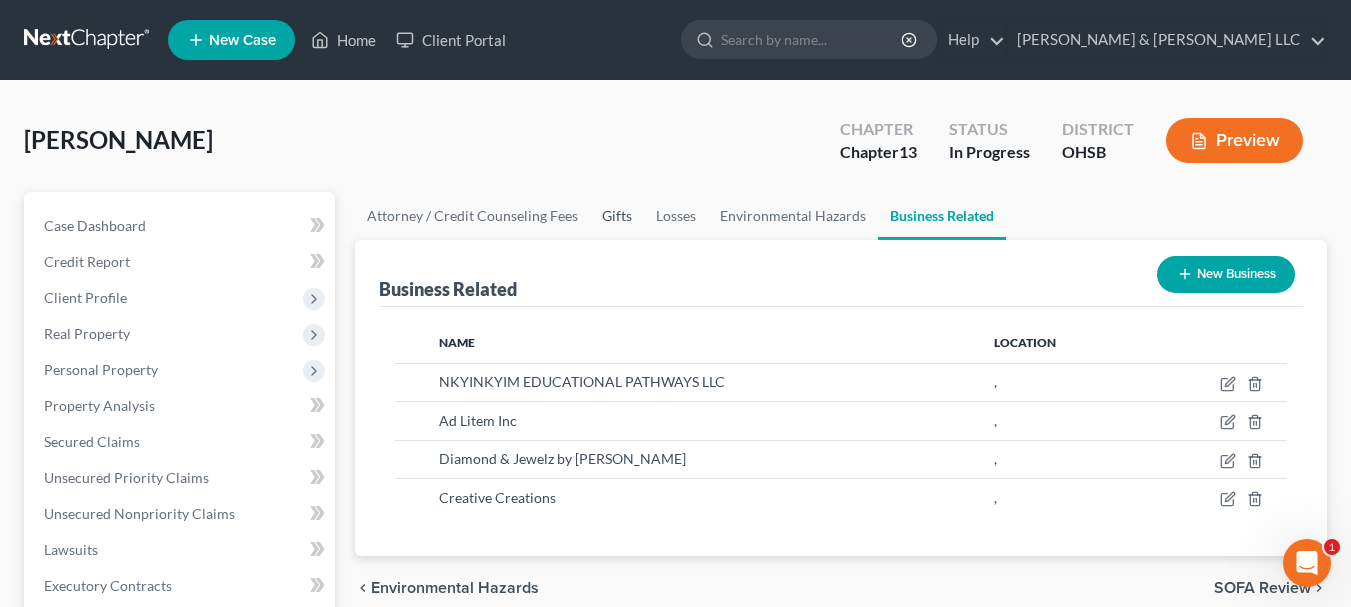 scroll, scrollTop: 100, scrollLeft: 0, axis: vertical 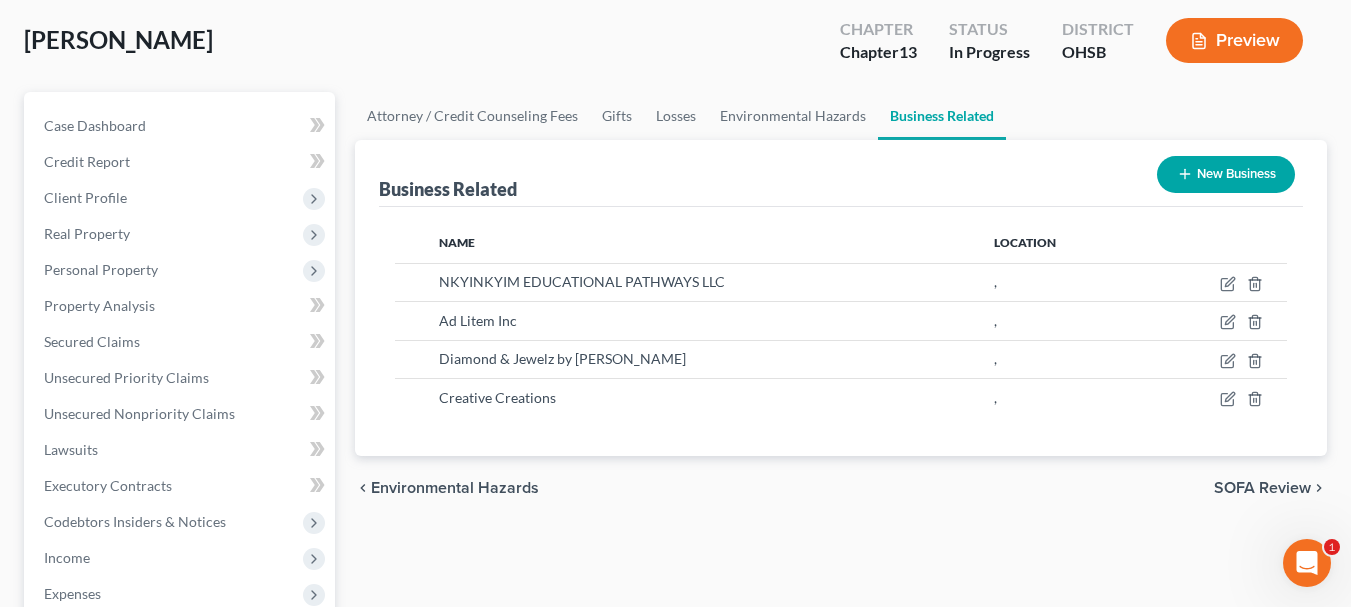click on "SOFA Review" at bounding box center [1262, 488] 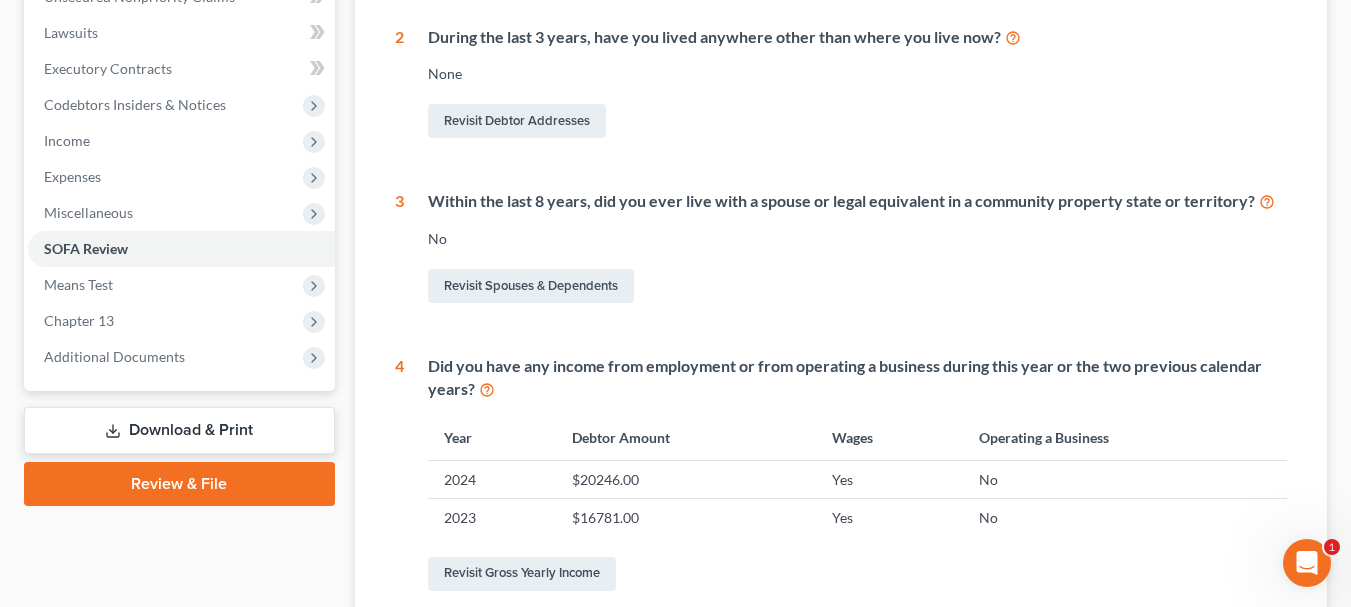 scroll, scrollTop: 400, scrollLeft: 0, axis: vertical 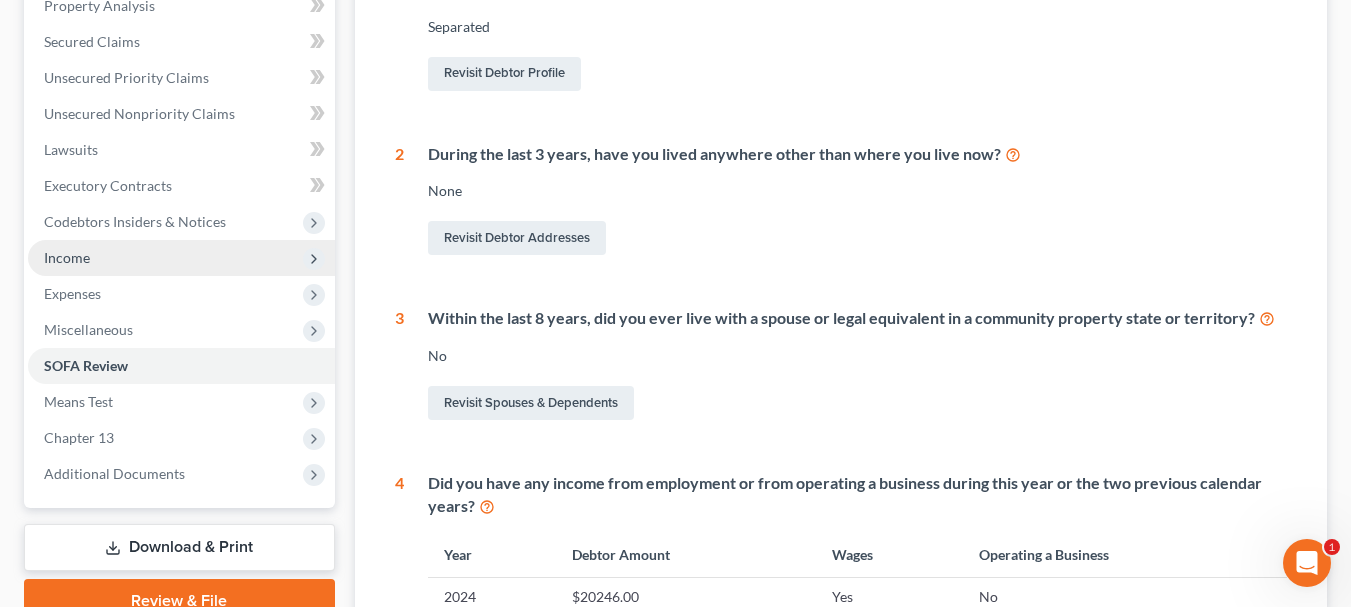 click on "Income" at bounding box center (181, 258) 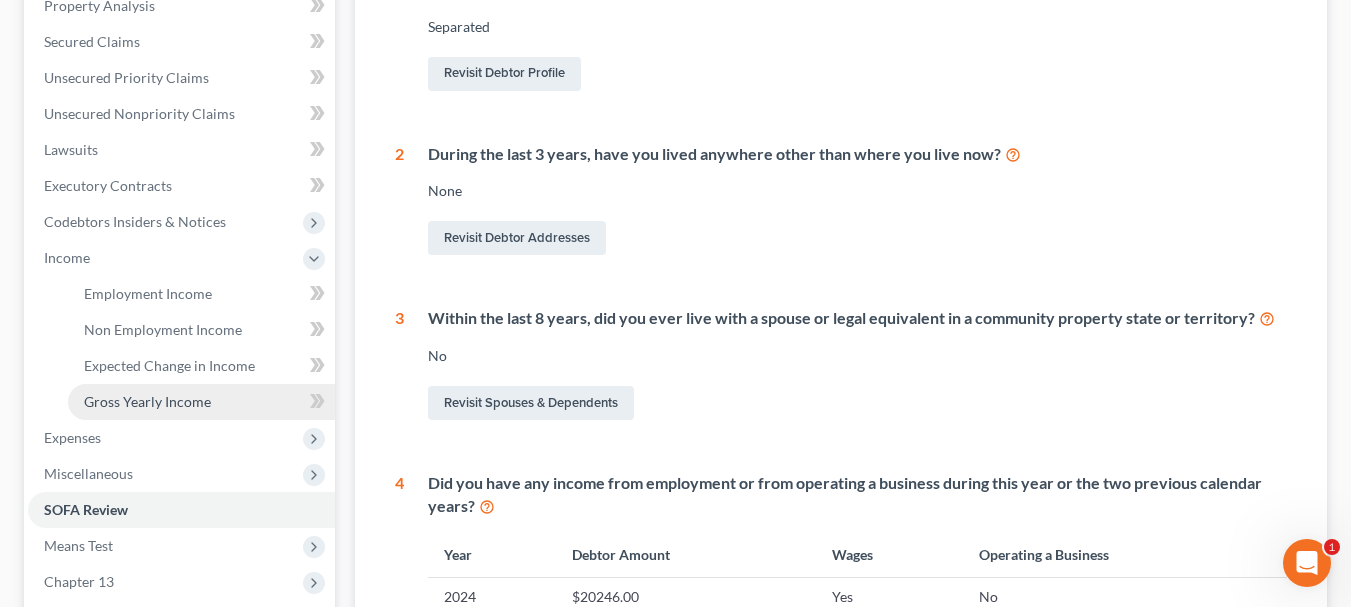 click on "Gross Yearly Income" at bounding box center [147, 401] 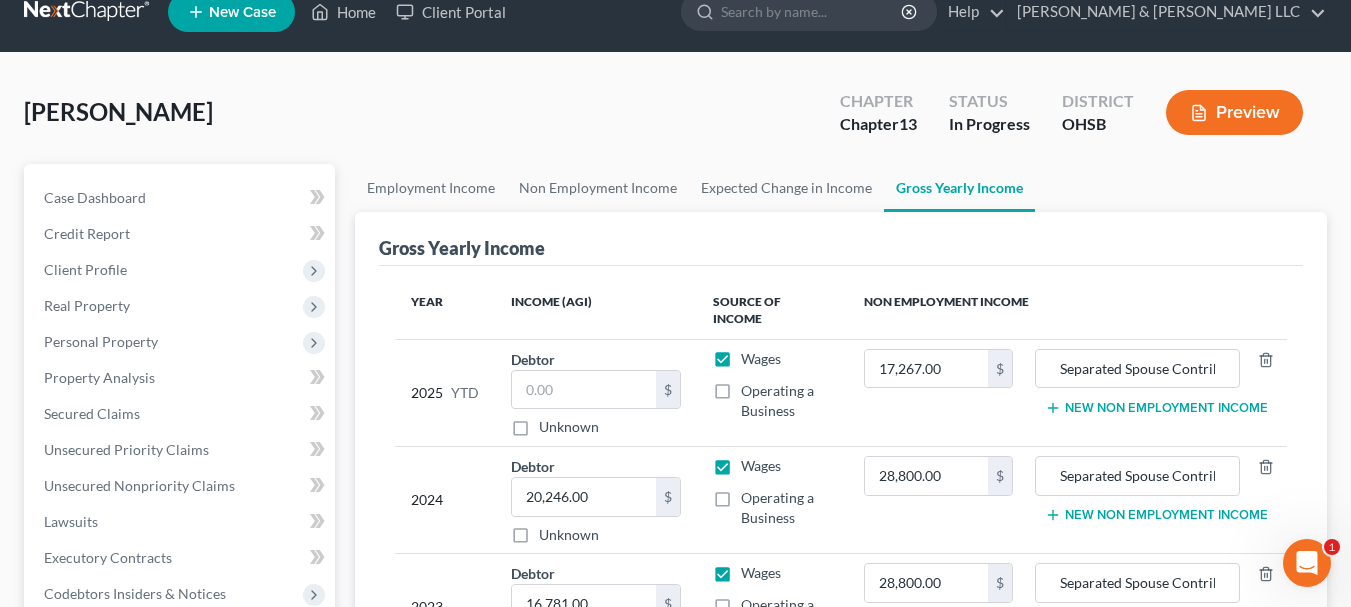 scroll, scrollTop: 0, scrollLeft: 0, axis: both 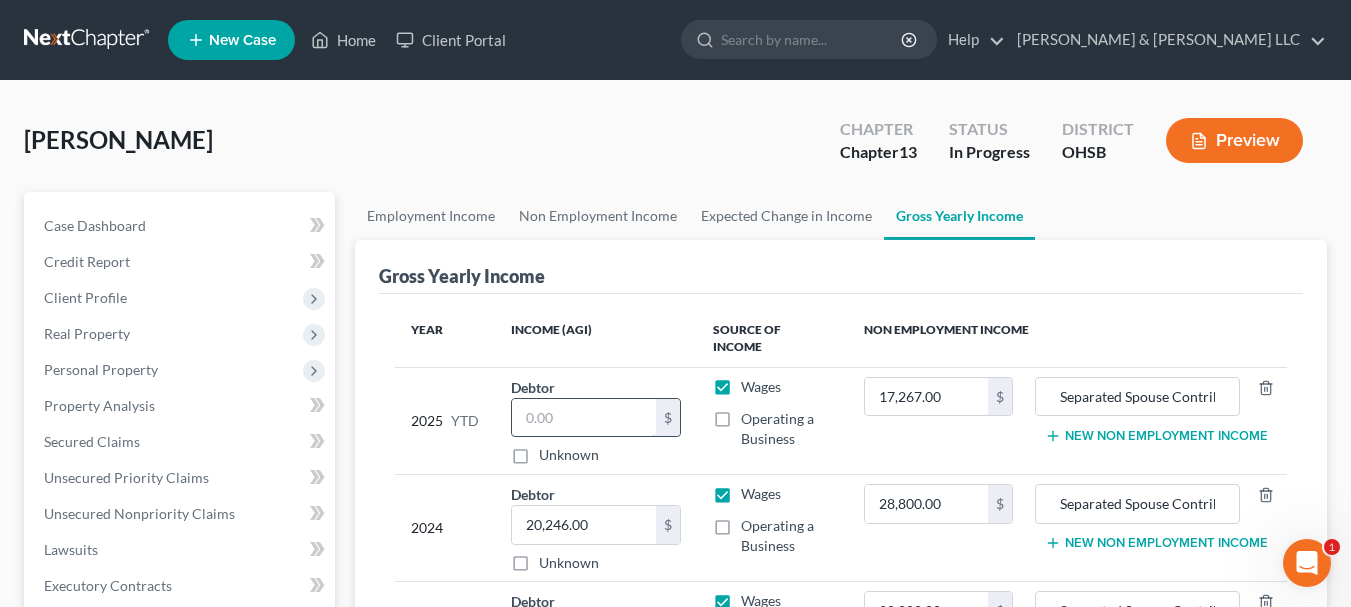 click at bounding box center (584, 418) 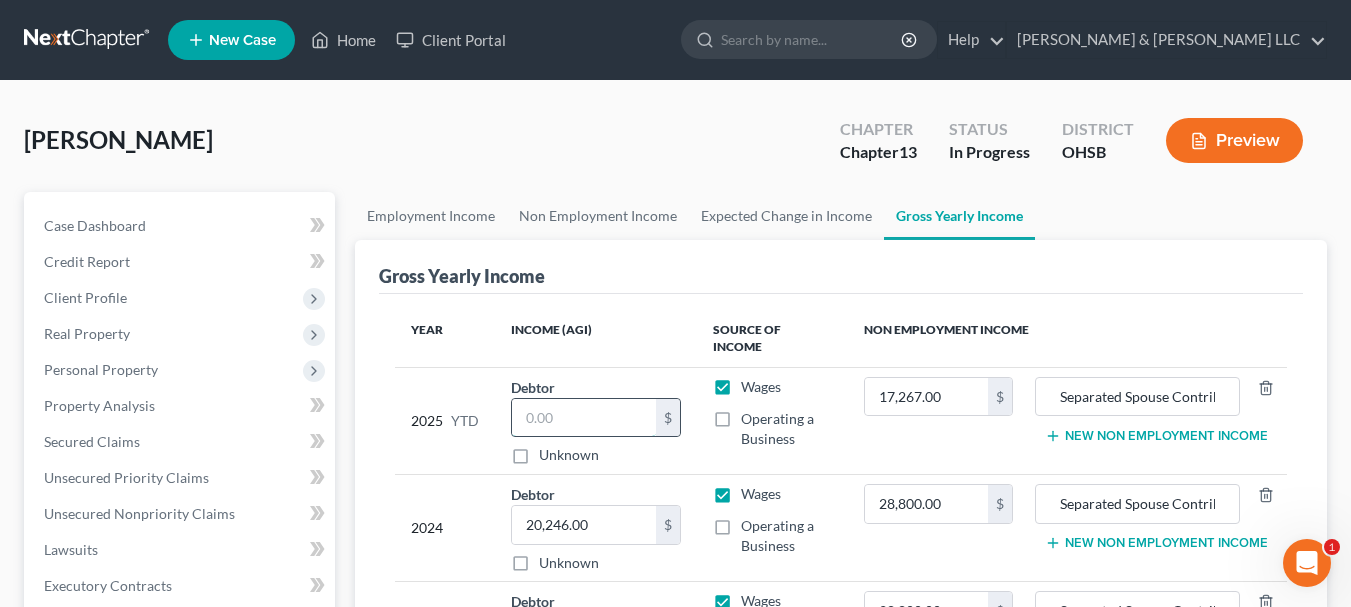 type on "1" 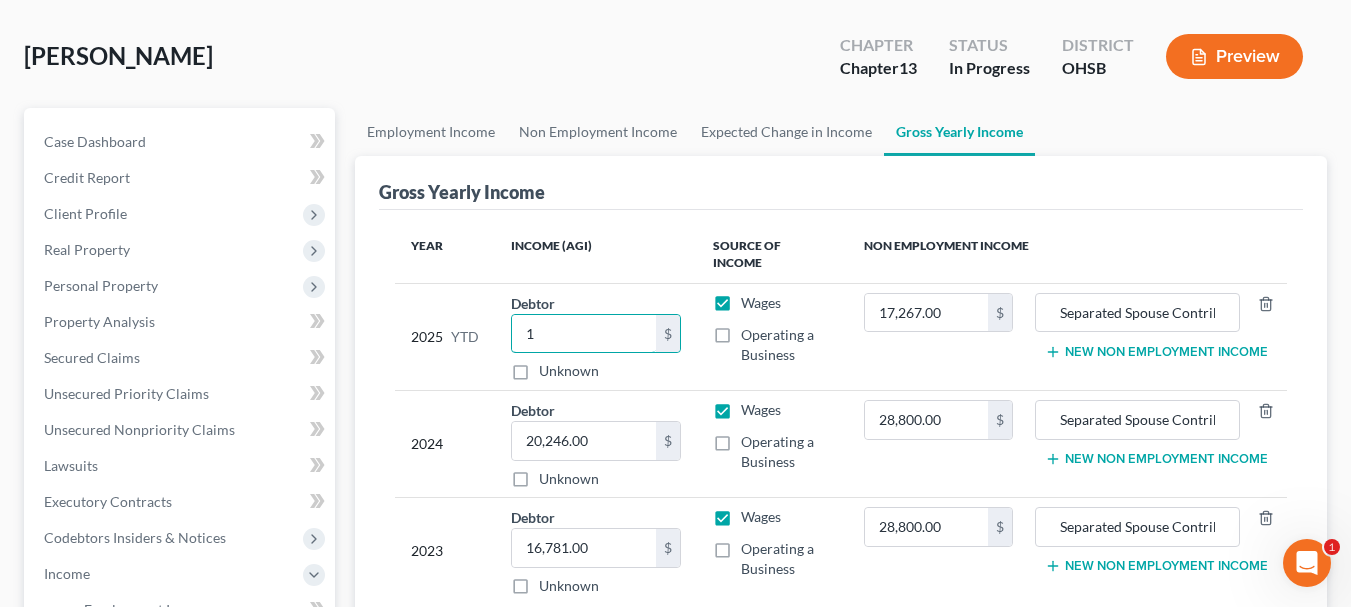 scroll, scrollTop: 200, scrollLeft: 0, axis: vertical 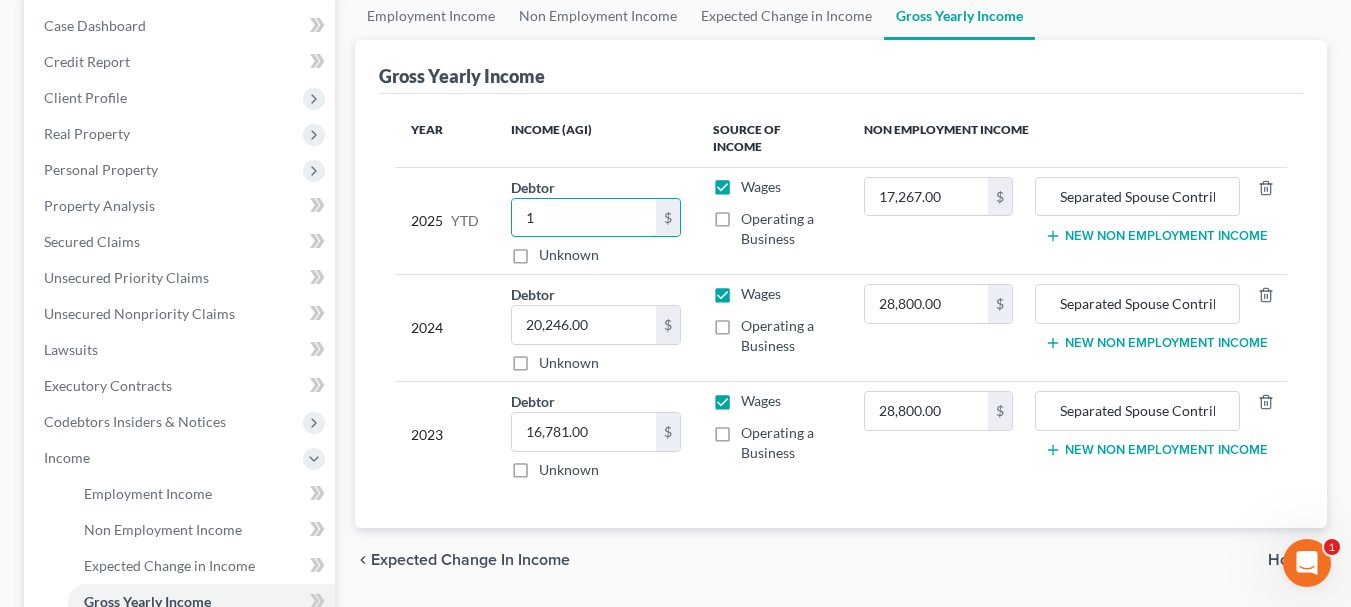 type 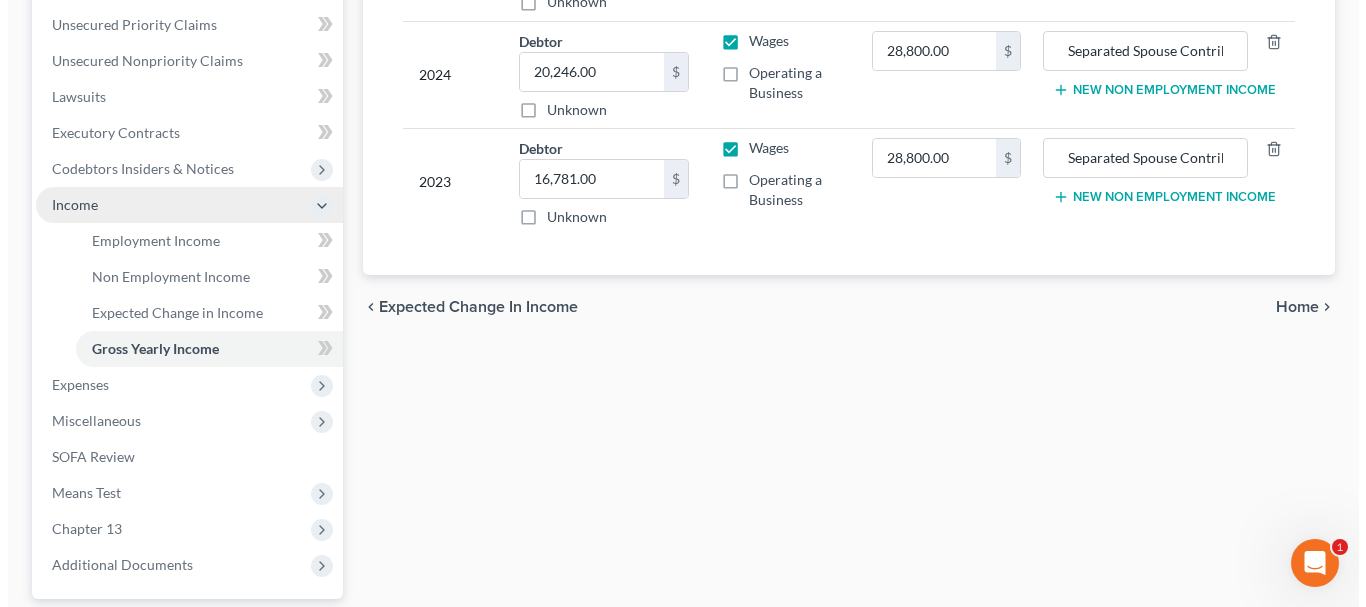 scroll, scrollTop: 500, scrollLeft: 0, axis: vertical 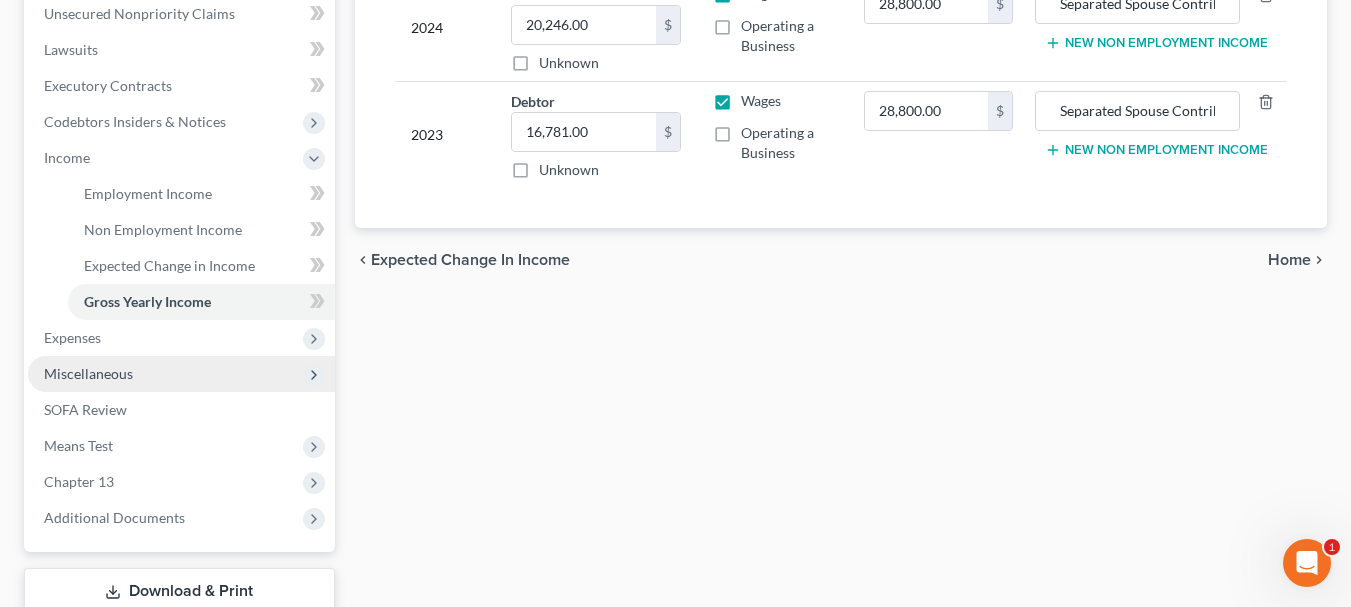 click on "Miscellaneous" at bounding box center (181, 374) 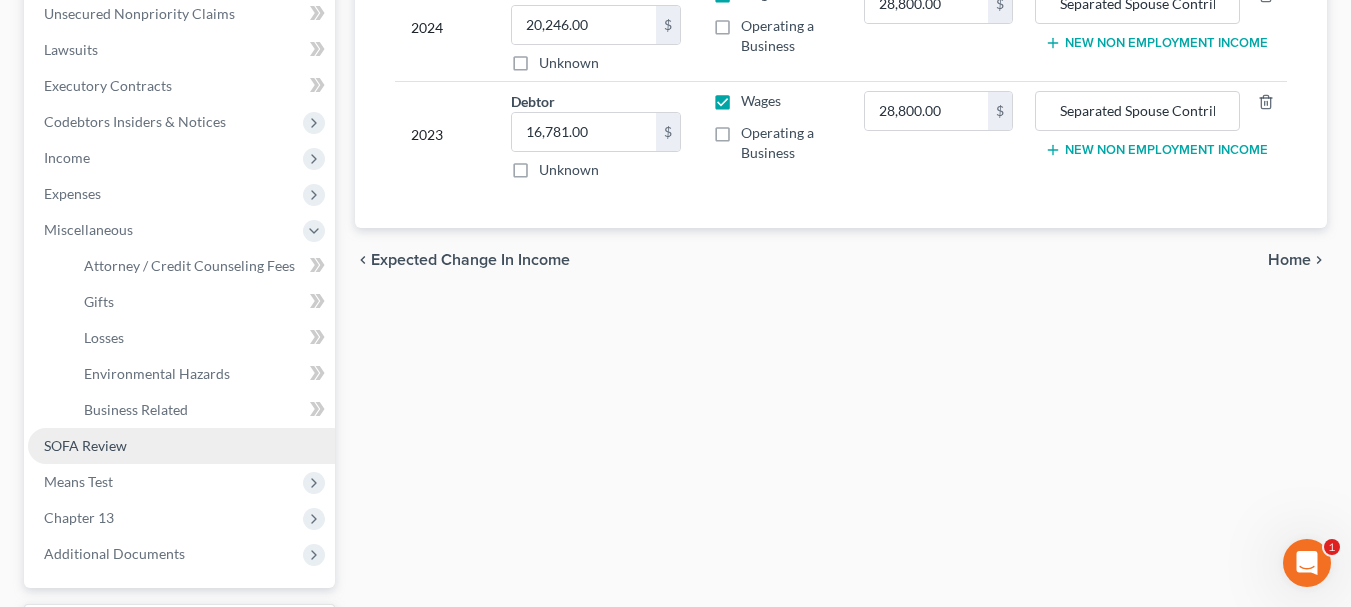 click on "SOFA Review" at bounding box center [181, 446] 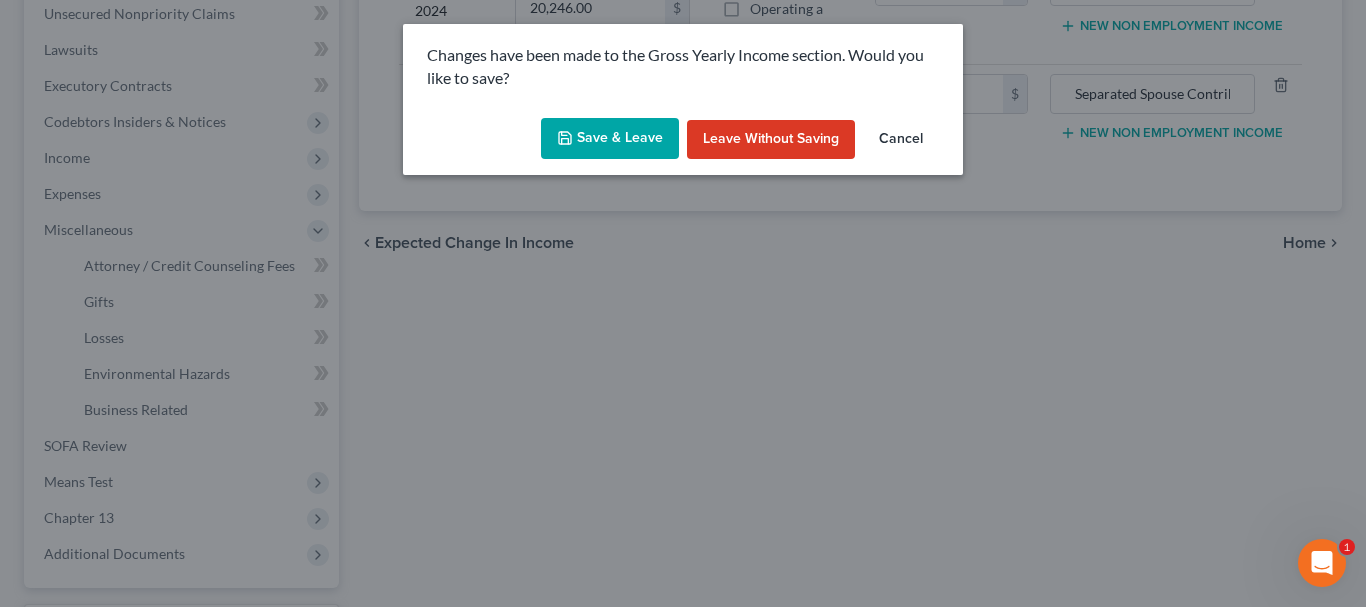click on "Save & Leave" at bounding box center [610, 139] 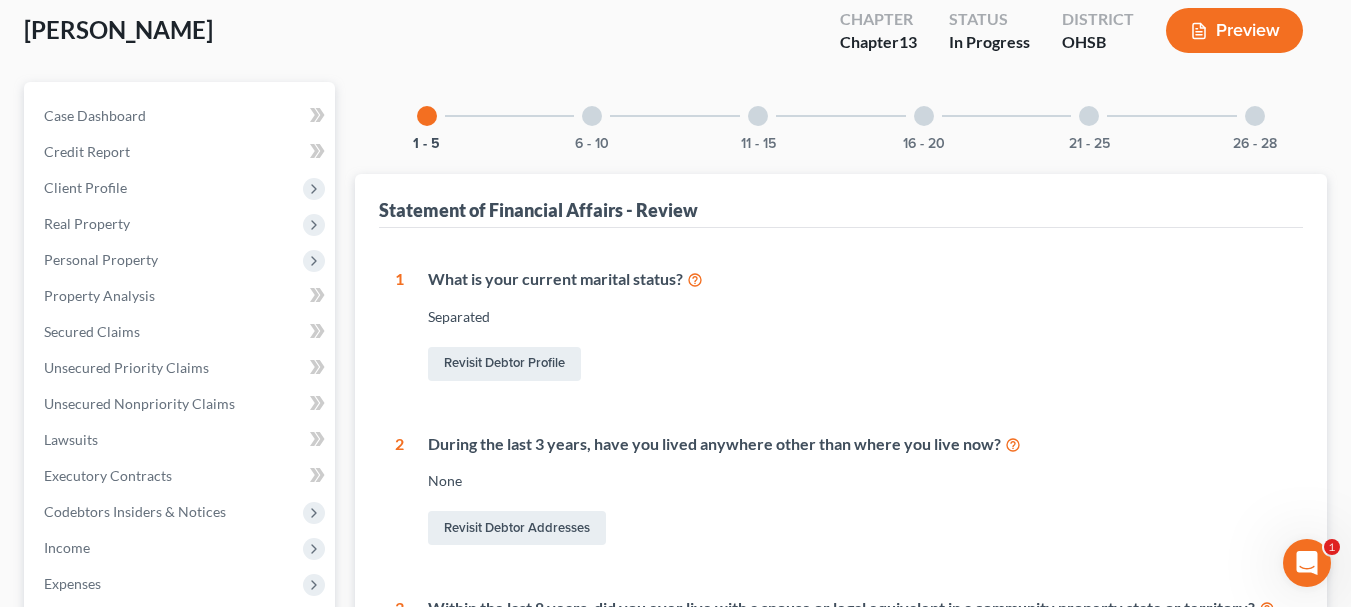 scroll, scrollTop: 100, scrollLeft: 0, axis: vertical 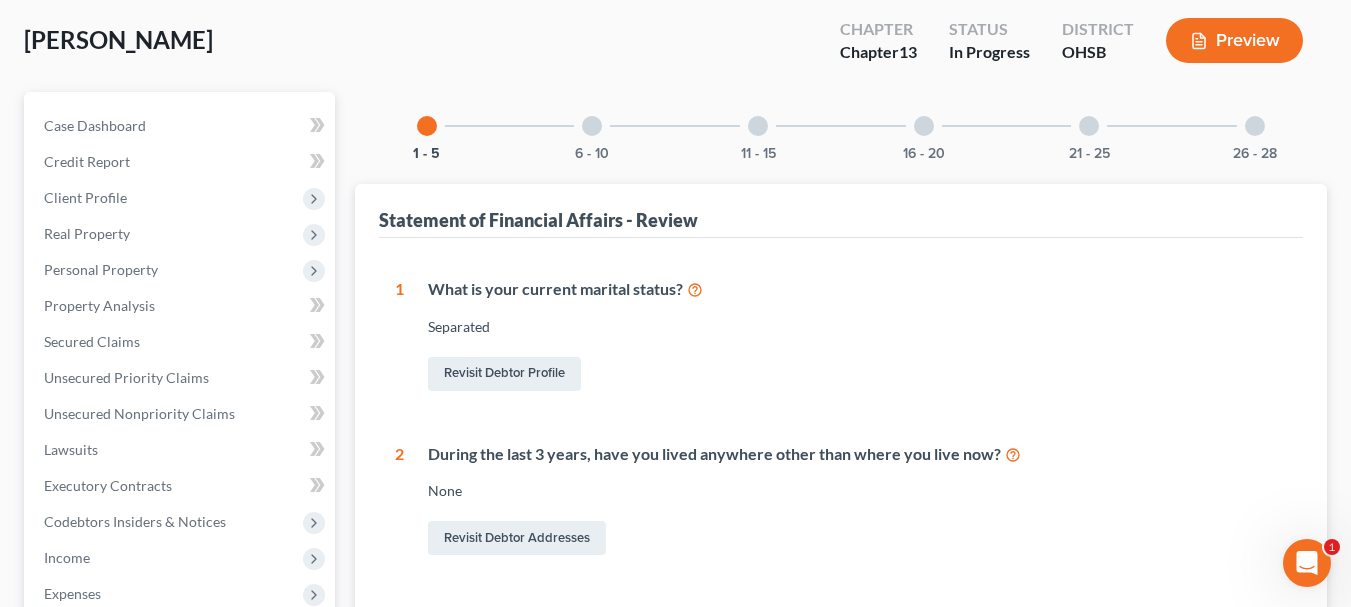 click at bounding box center (592, 126) 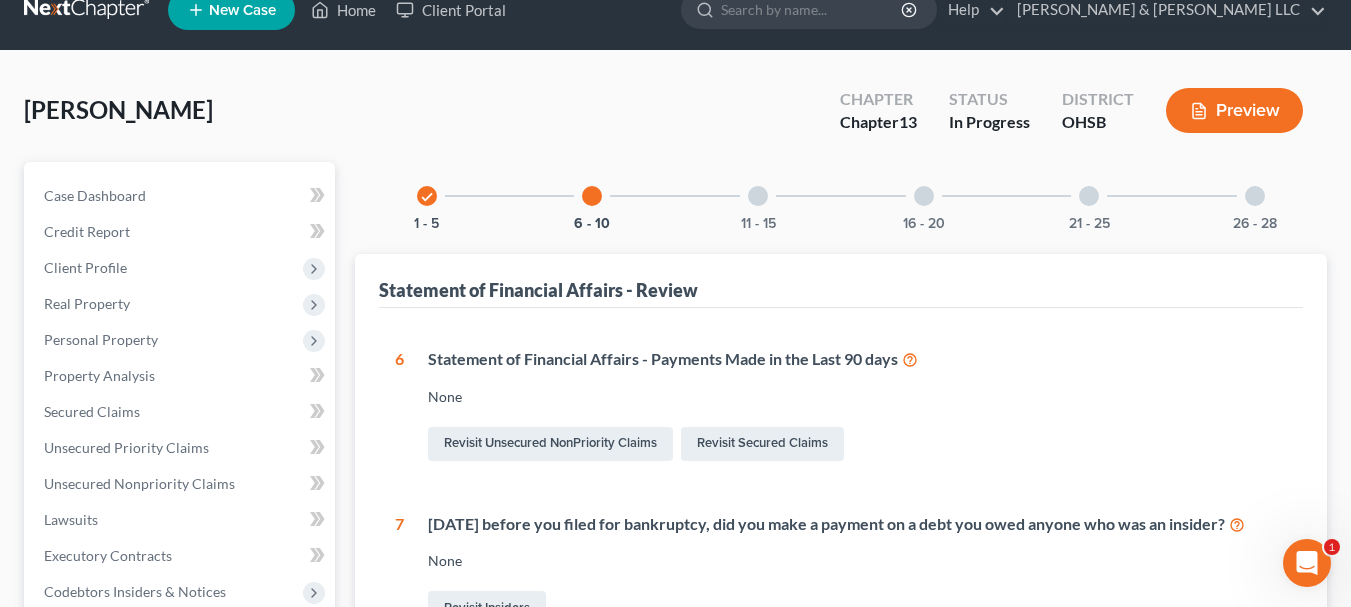 scroll, scrollTop: 0, scrollLeft: 0, axis: both 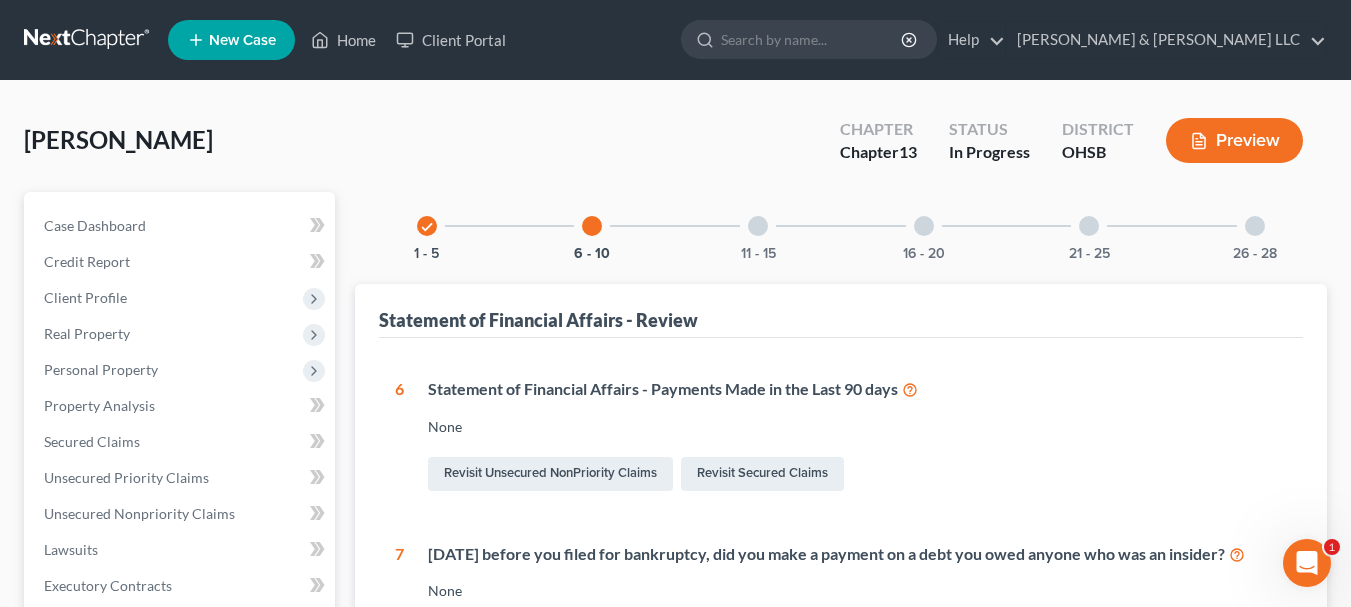 click at bounding box center (758, 226) 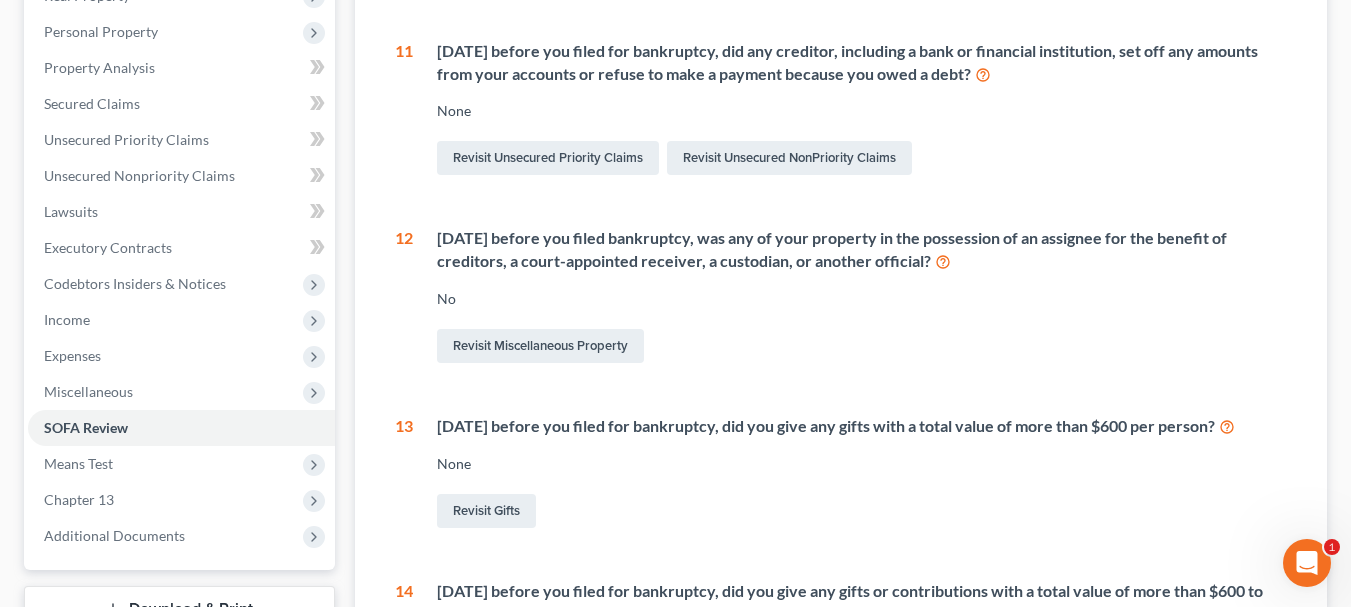 scroll, scrollTop: 0, scrollLeft: 0, axis: both 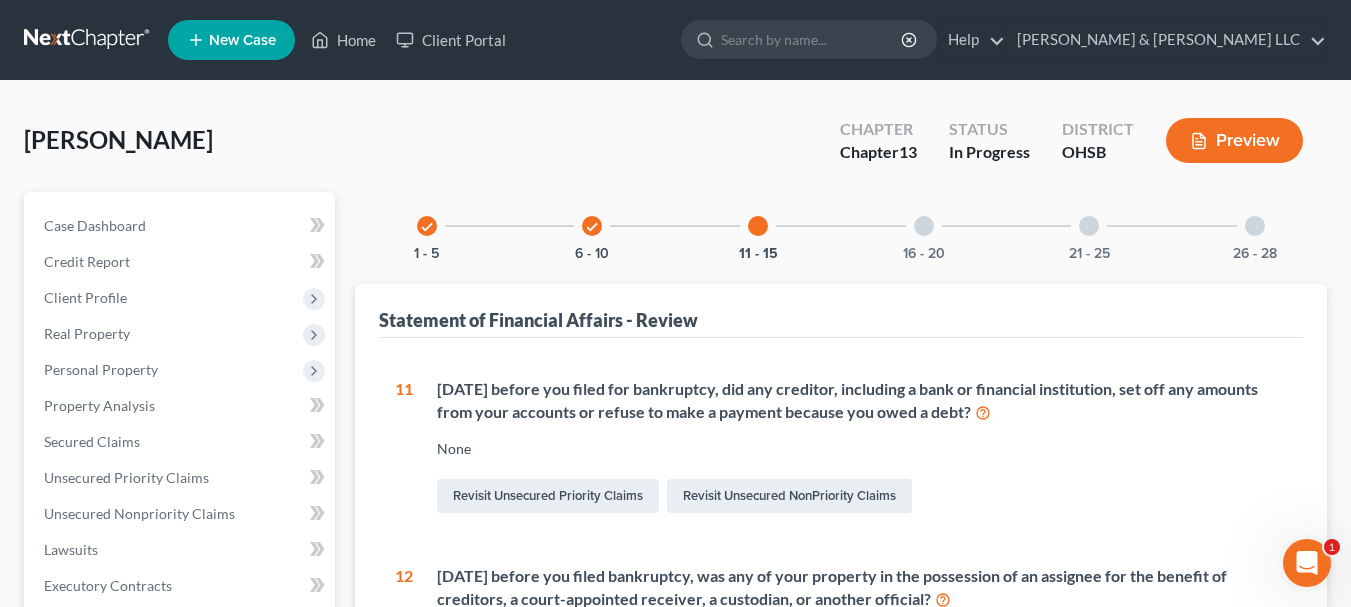 click at bounding box center (924, 226) 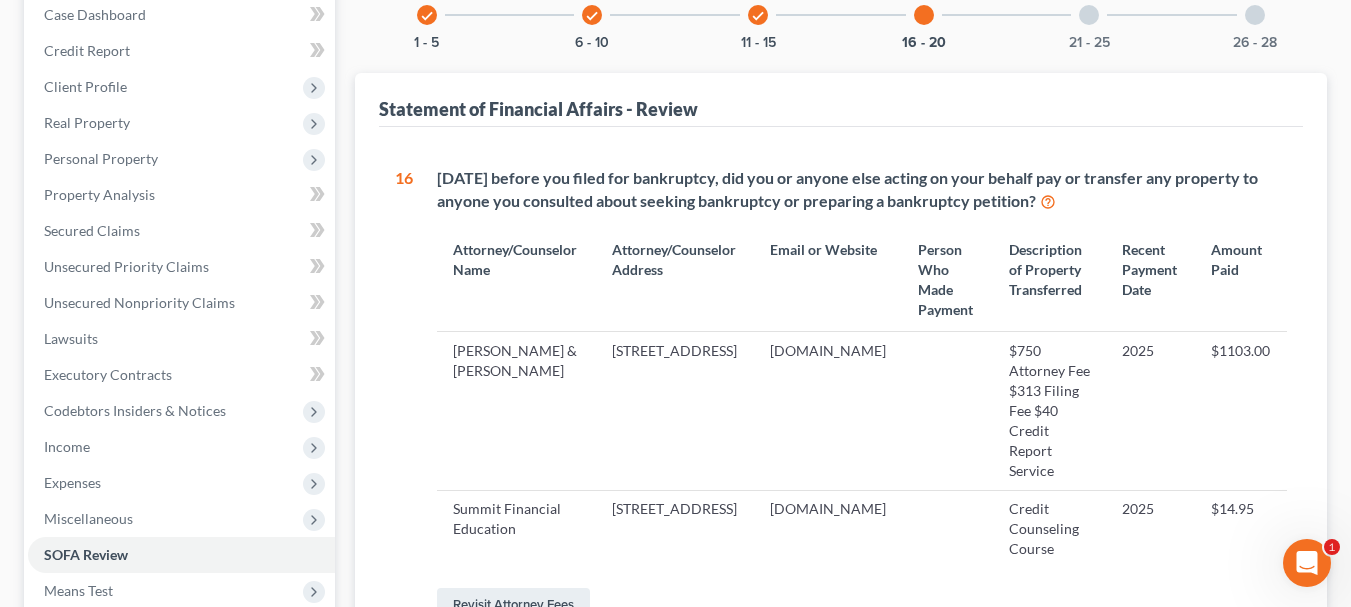scroll, scrollTop: 193, scrollLeft: 0, axis: vertical 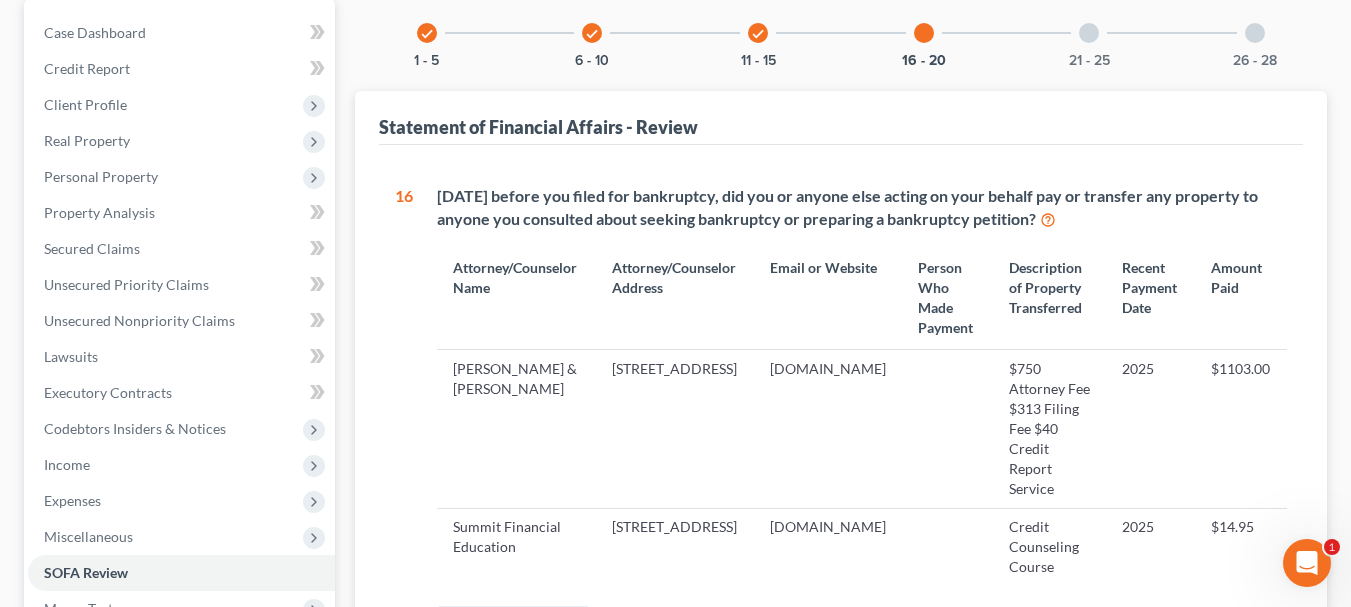 click at bounding box center (1089, 33) 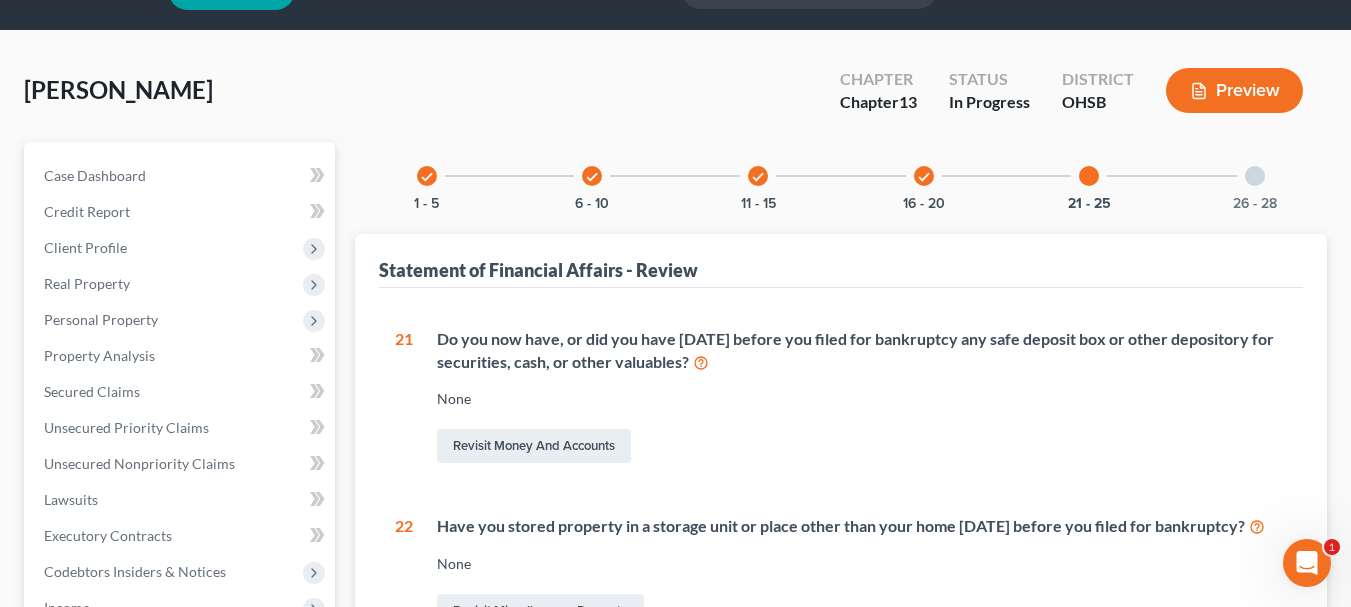 scroll, scrollTop: 0, scrollLeft: 0, axis: both 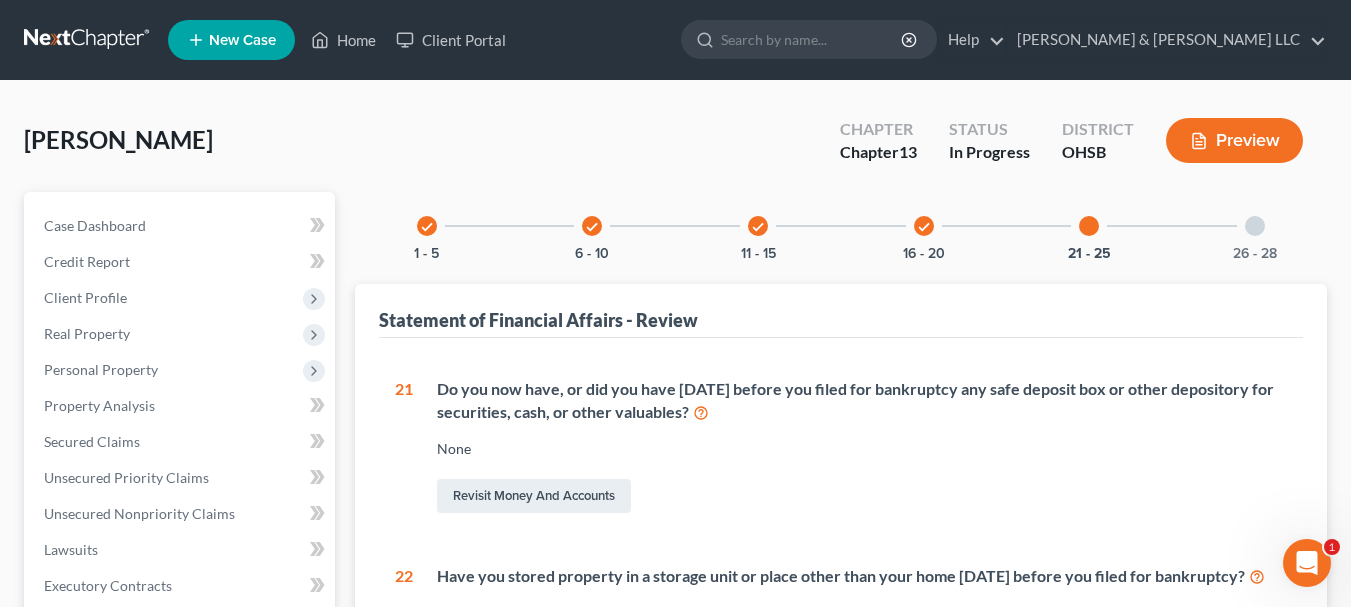 click at bounding box center [1255, 226] 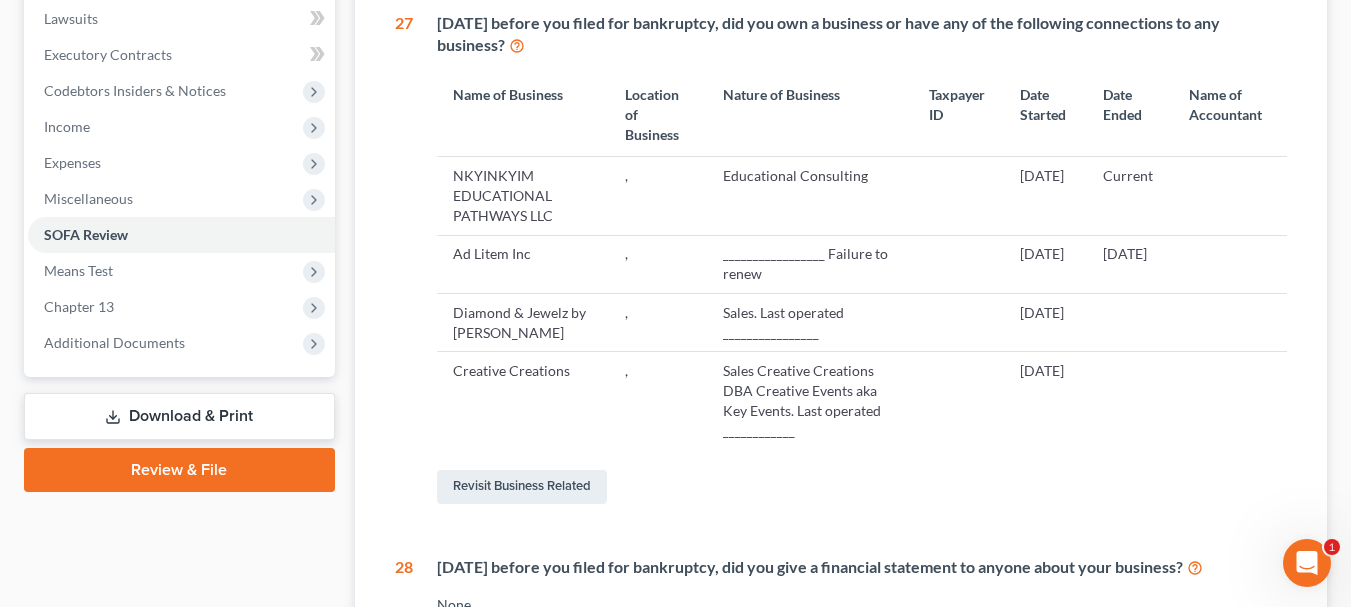 scroll, scrollTop: 500, scrollLeft: 0, axis: vertical 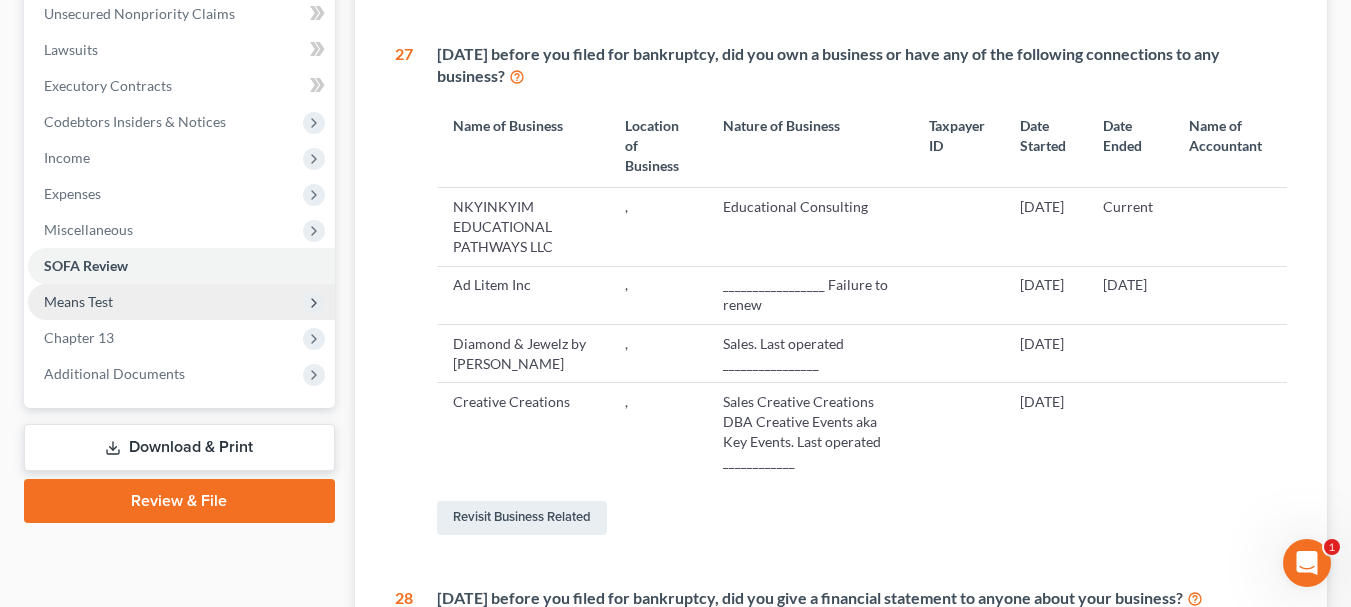click on "Means Test" at bounding box center (181, 302) 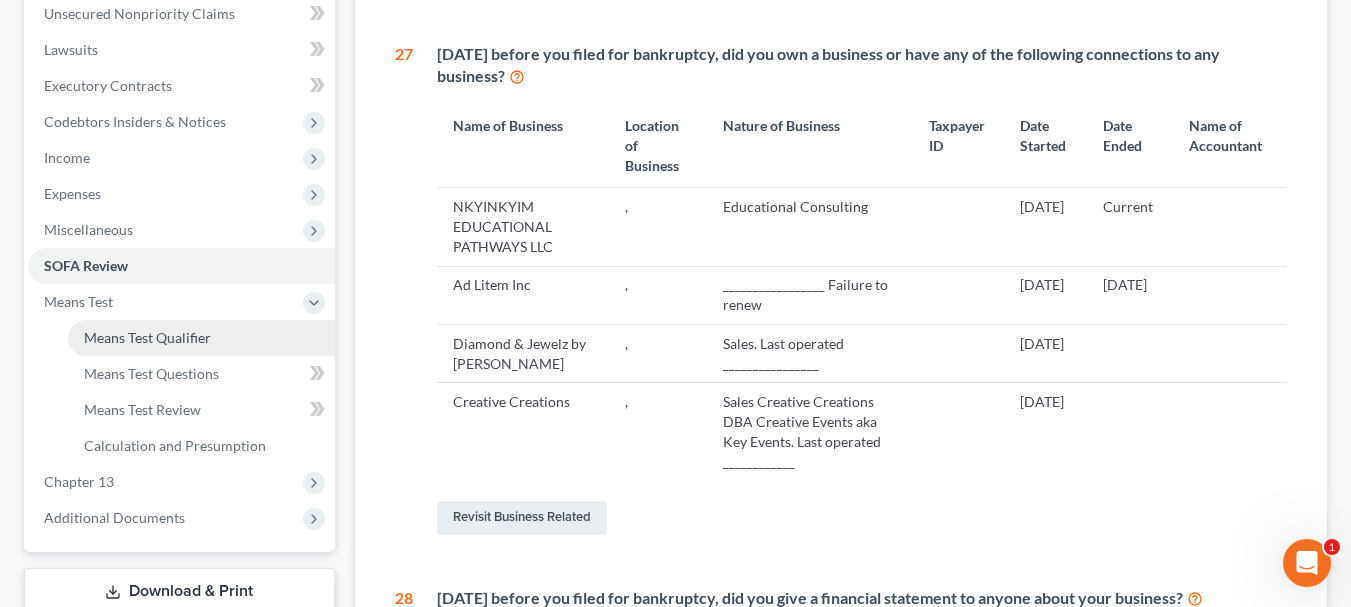 click on "Means Test Qualifier" at bounding box center [147, 337] 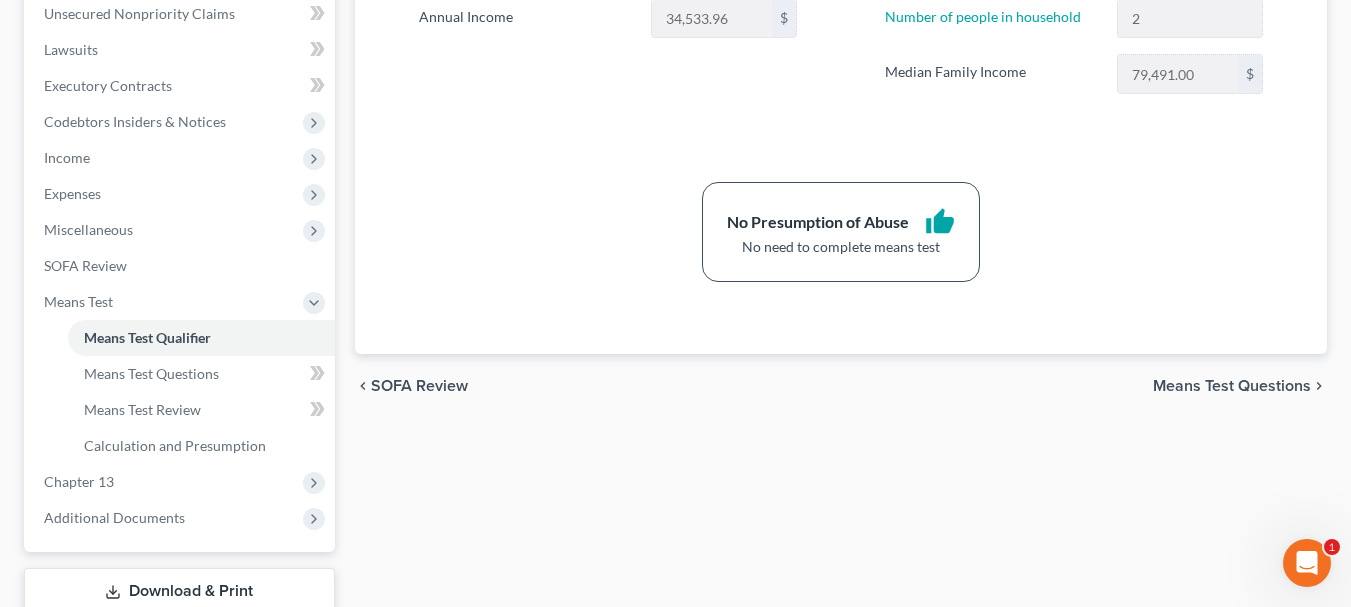 scroll, scrollTop: 600, scrollLeft: 0, axis: vertical 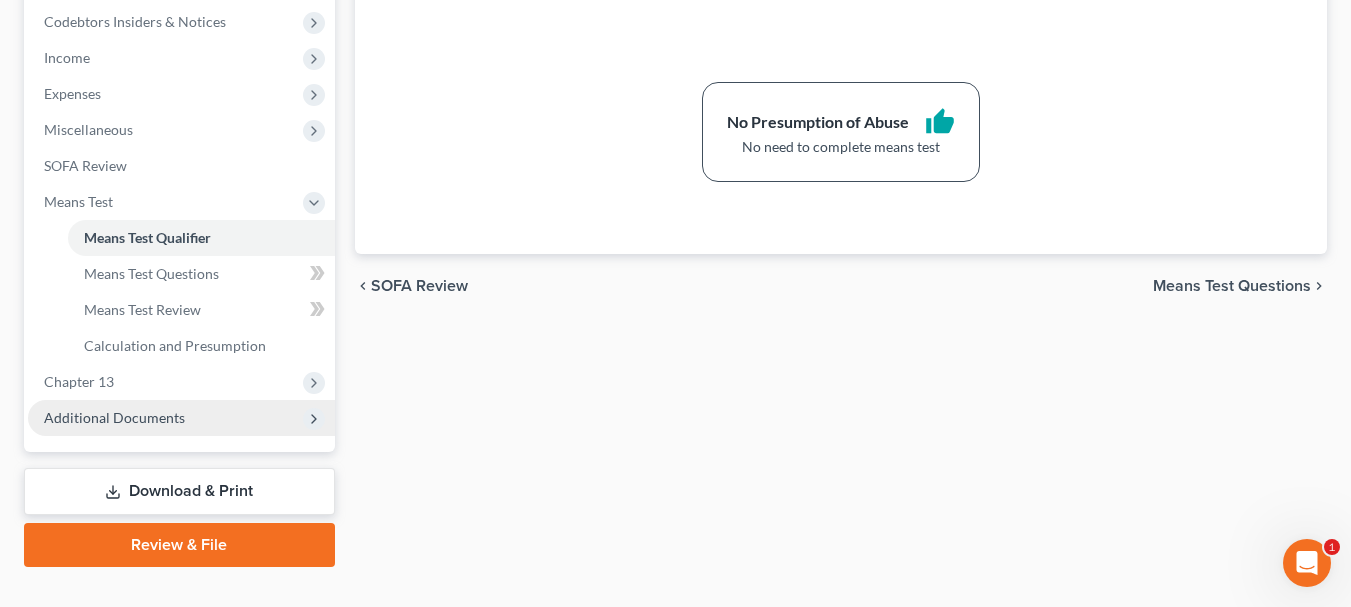 click on "Additional Documents" at bounding box center (114, 417) 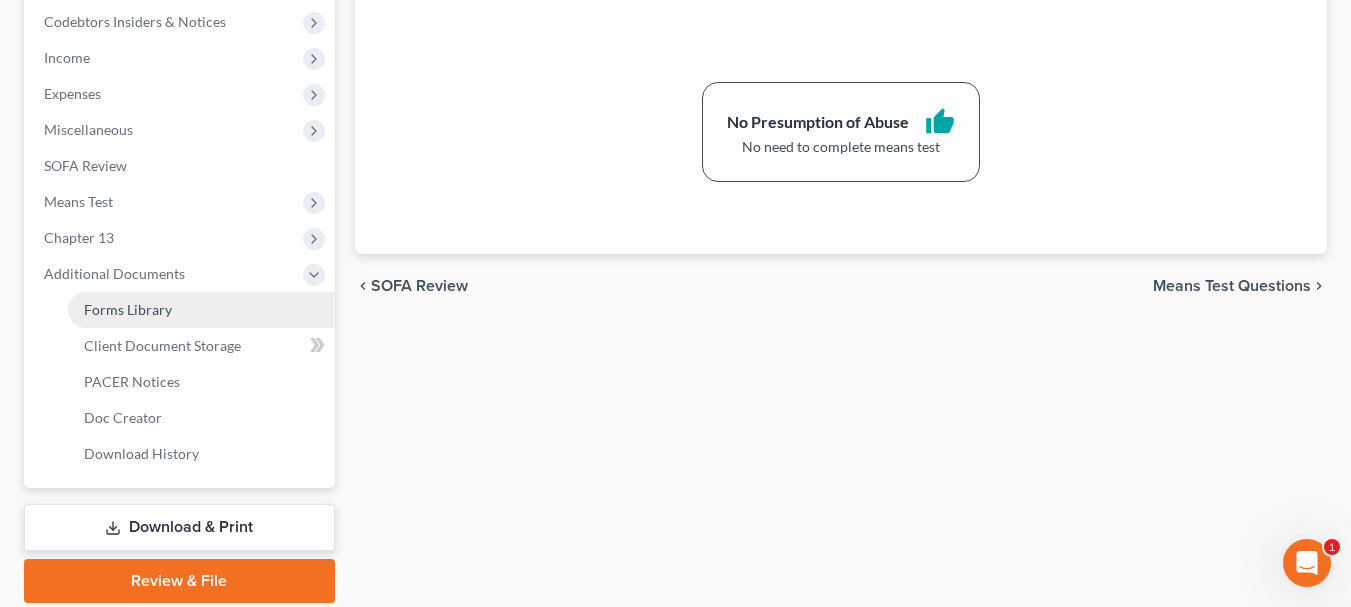 click on "Forms Library" at bounding box center [128, 309] 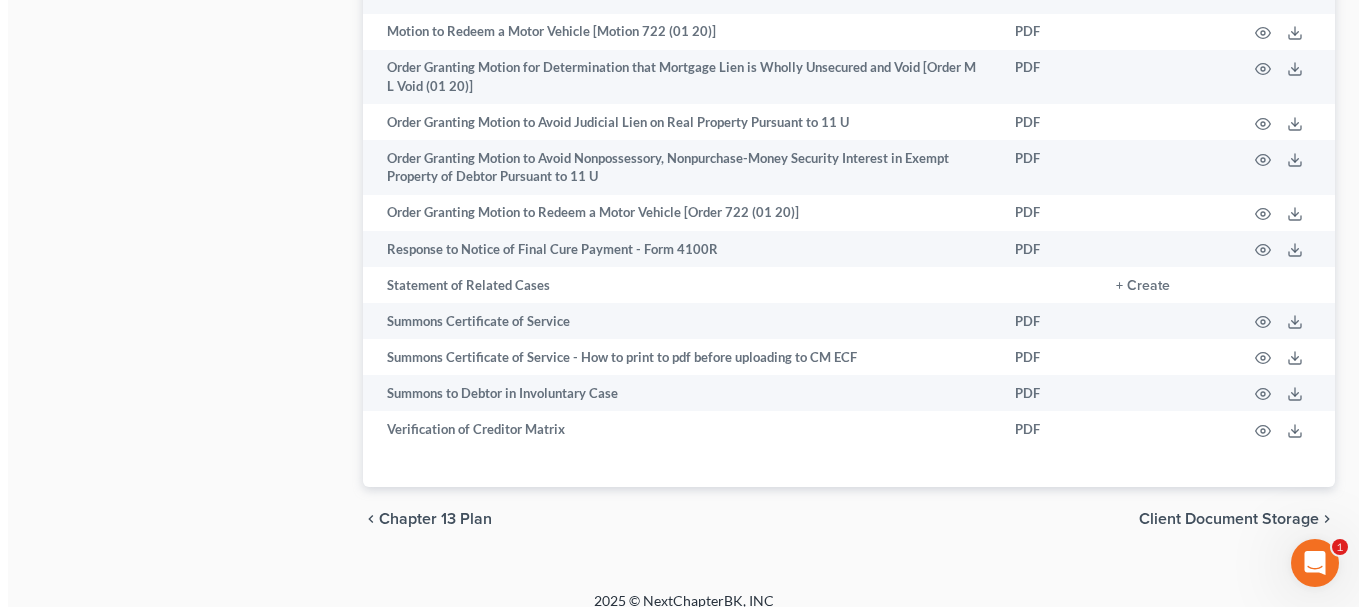 scroll, scrollTop: 1517, scrollLeft: 0, axis: vertical 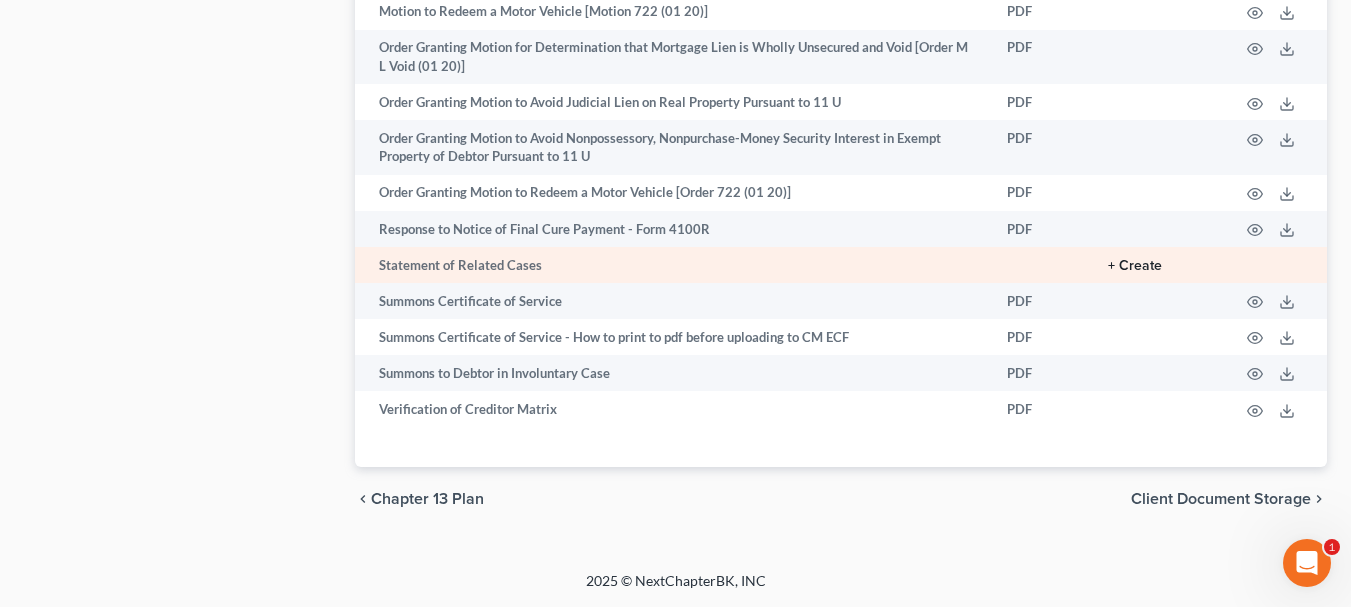 click on "+ Create" at bounding box center [1135, 266] 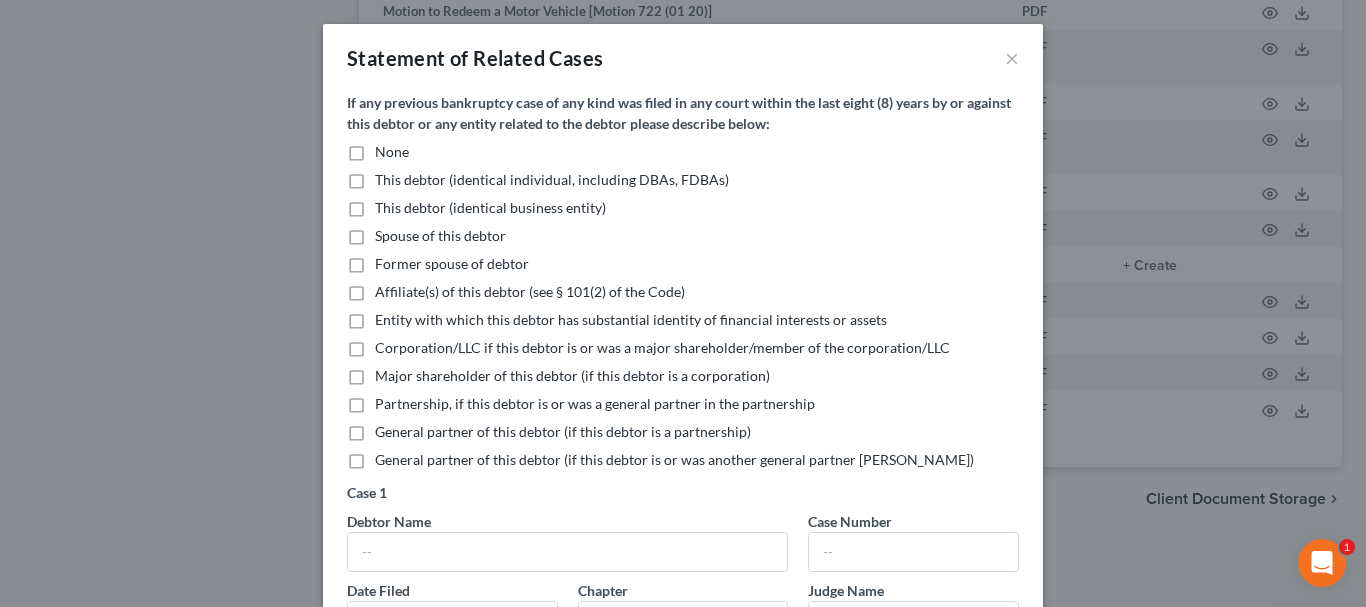 click on "None" at bounding box center [392, 152] 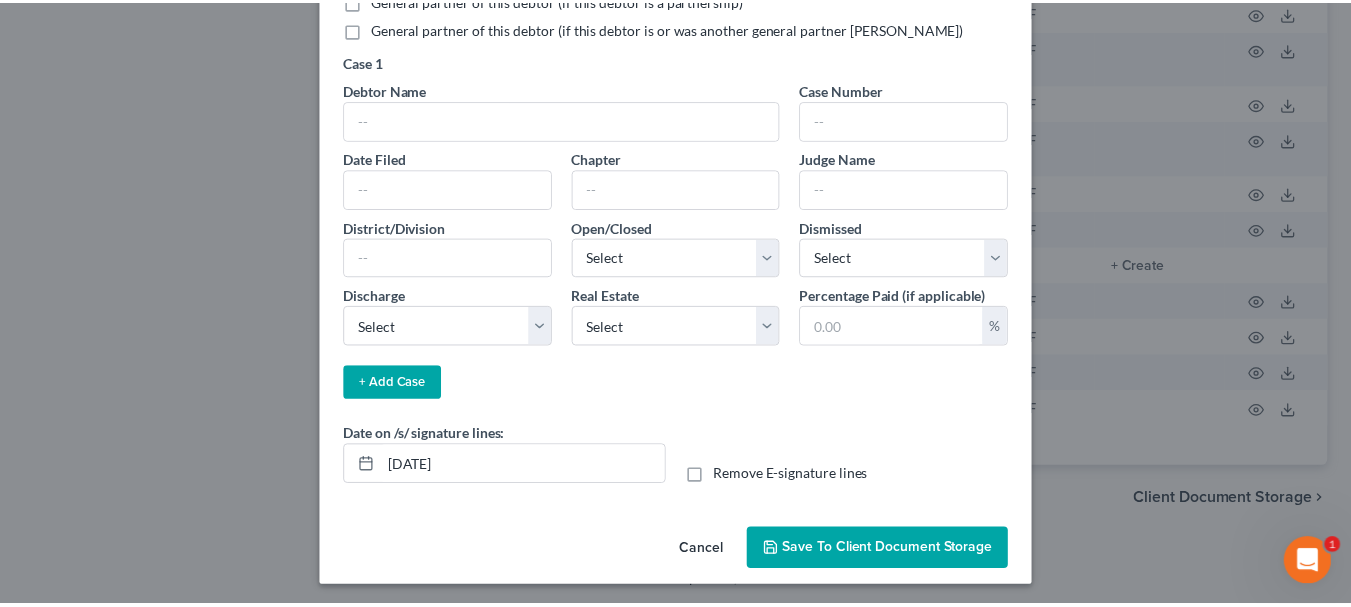 scroll, scrollTop: 436, scrollLeft: 0, axis: vertical 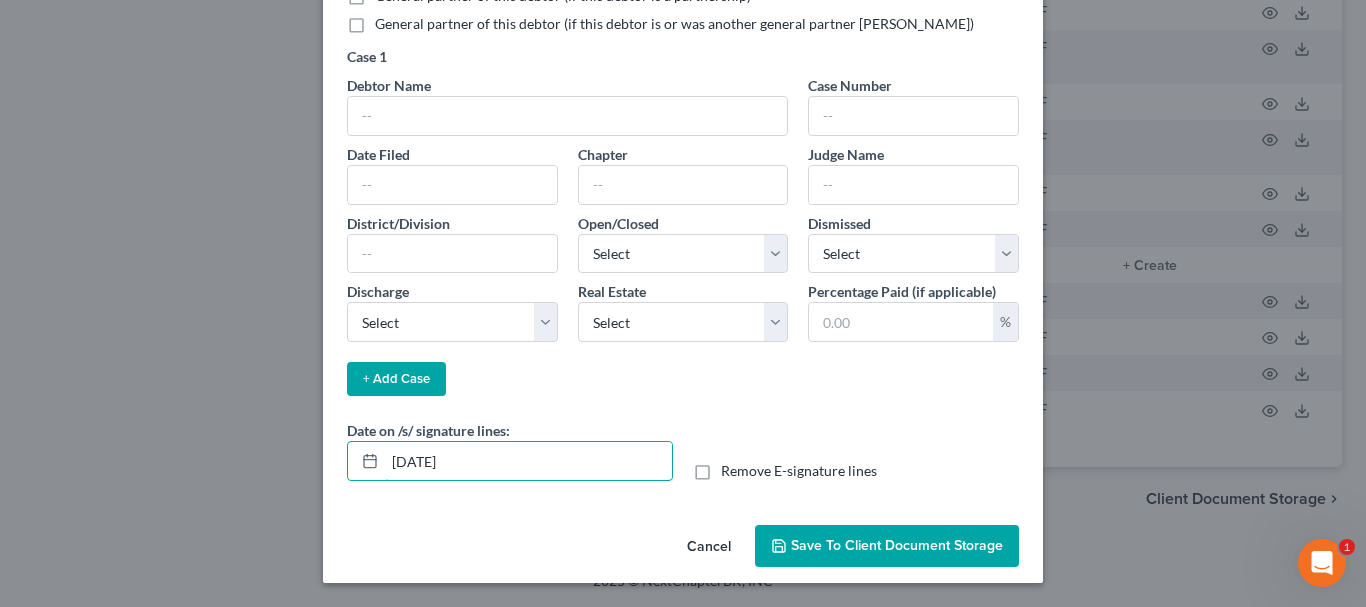 drag, startPoint x: 494, startPoint y: 469, endPoint x: 271, endPoint y: 476, distance: 223.10983 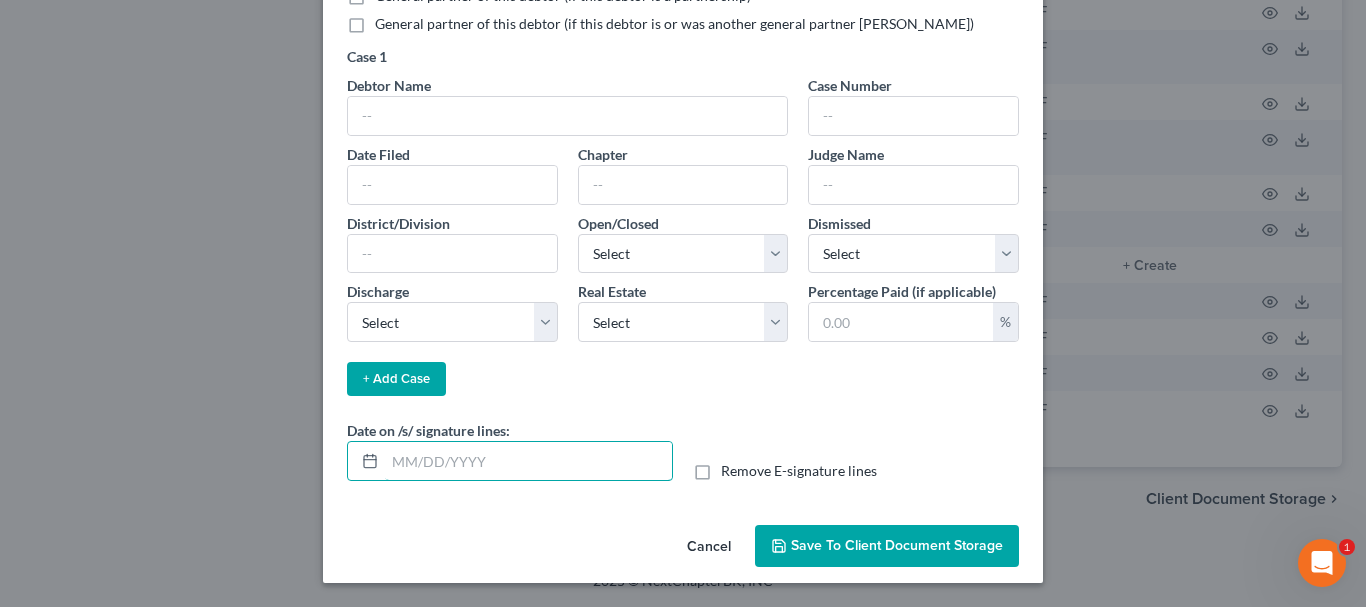 type 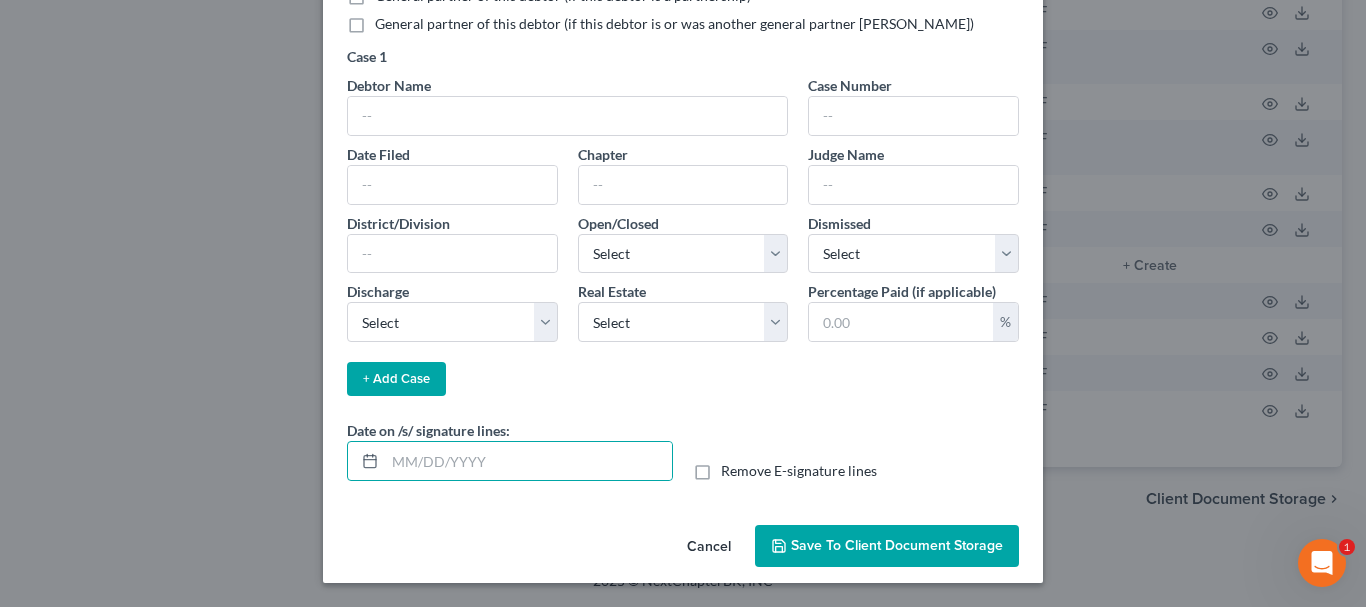 click on "Remove E-signature lines" at bounding box center (799, 471) 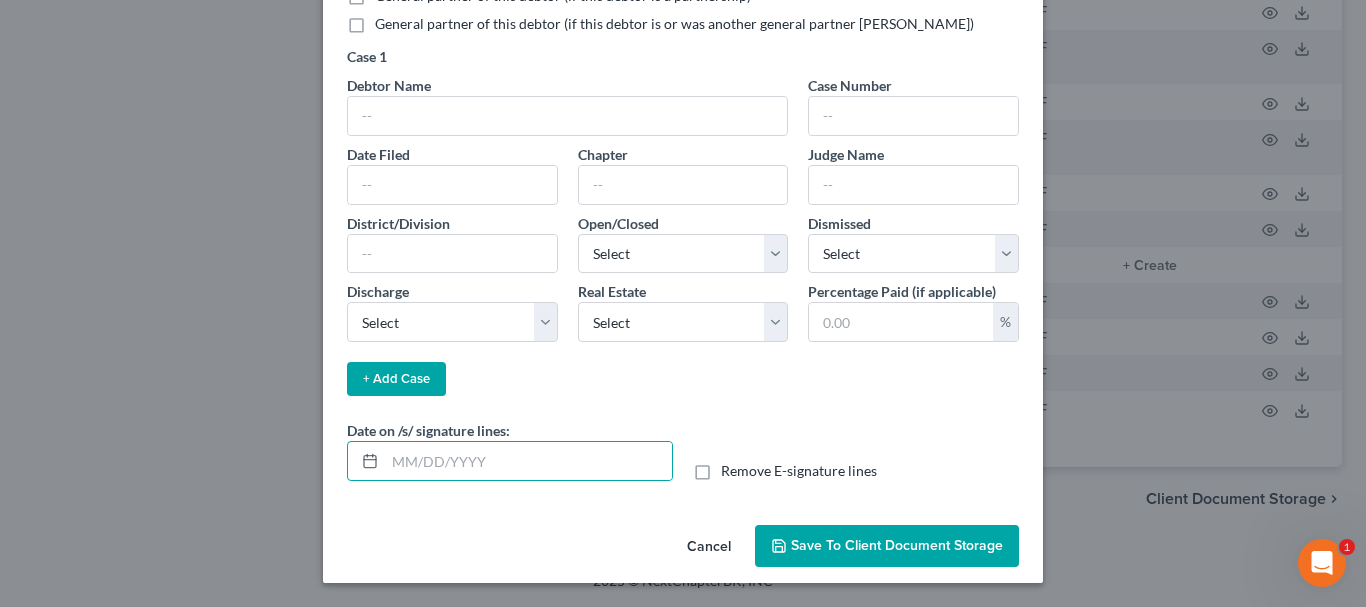 click on "Remove E-signature lines" at bounding box center [735, 467] 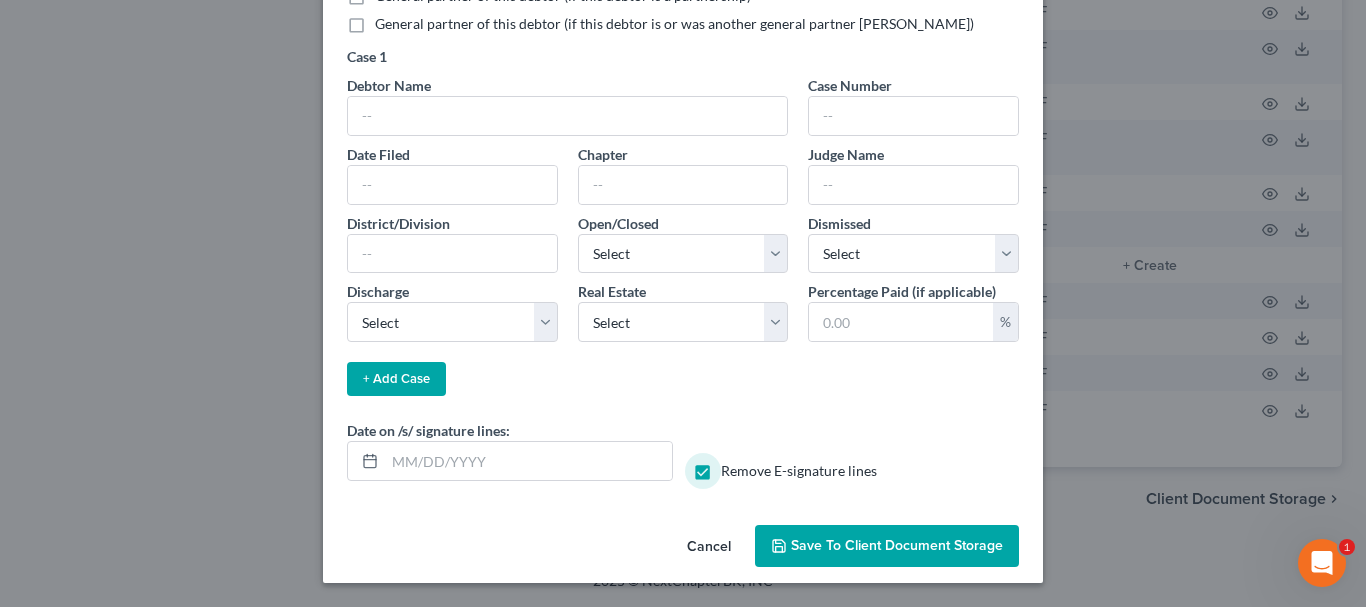 click on "Save to Client Document Storage" at bounding box center (897, 545) 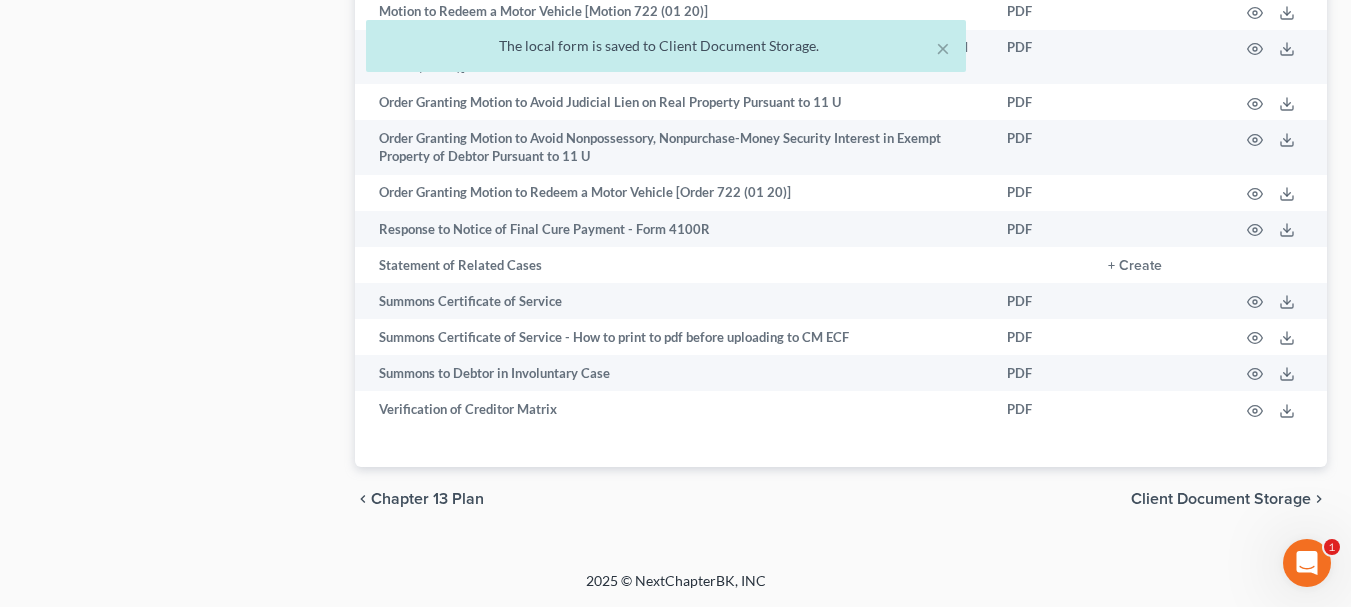 click on "Client Document Storage" at bounding box center [1221, 499] 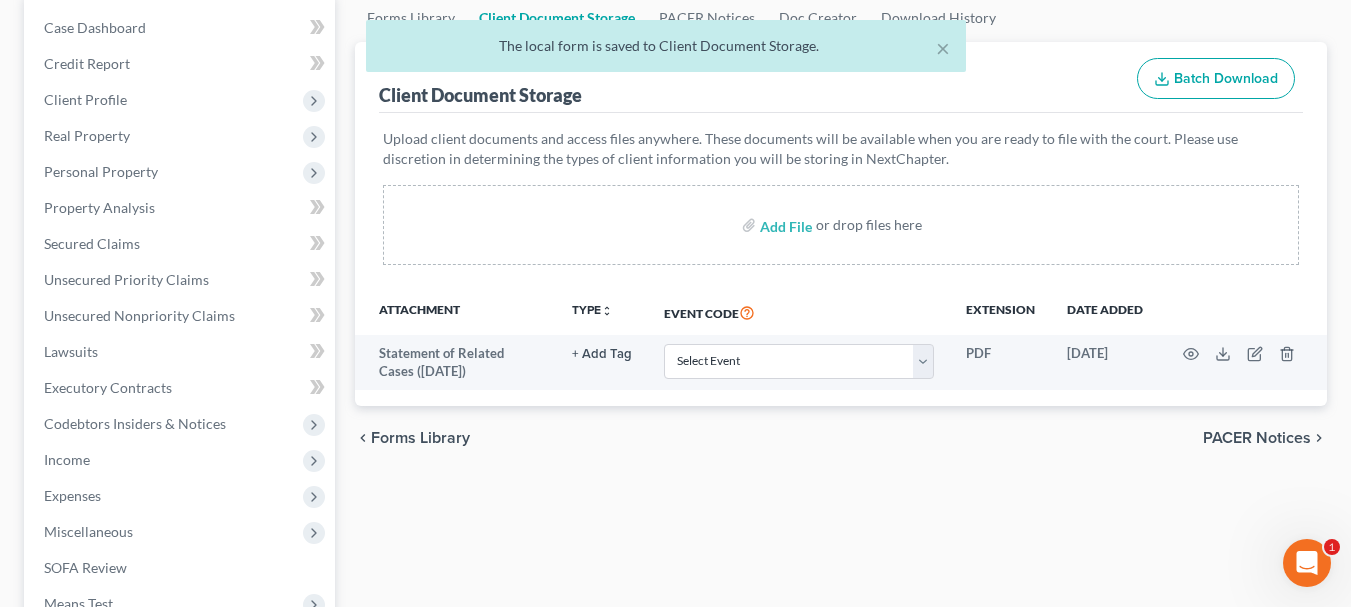 scroll, scrollTop: 200, scrollLeft: 0, axis: vertical 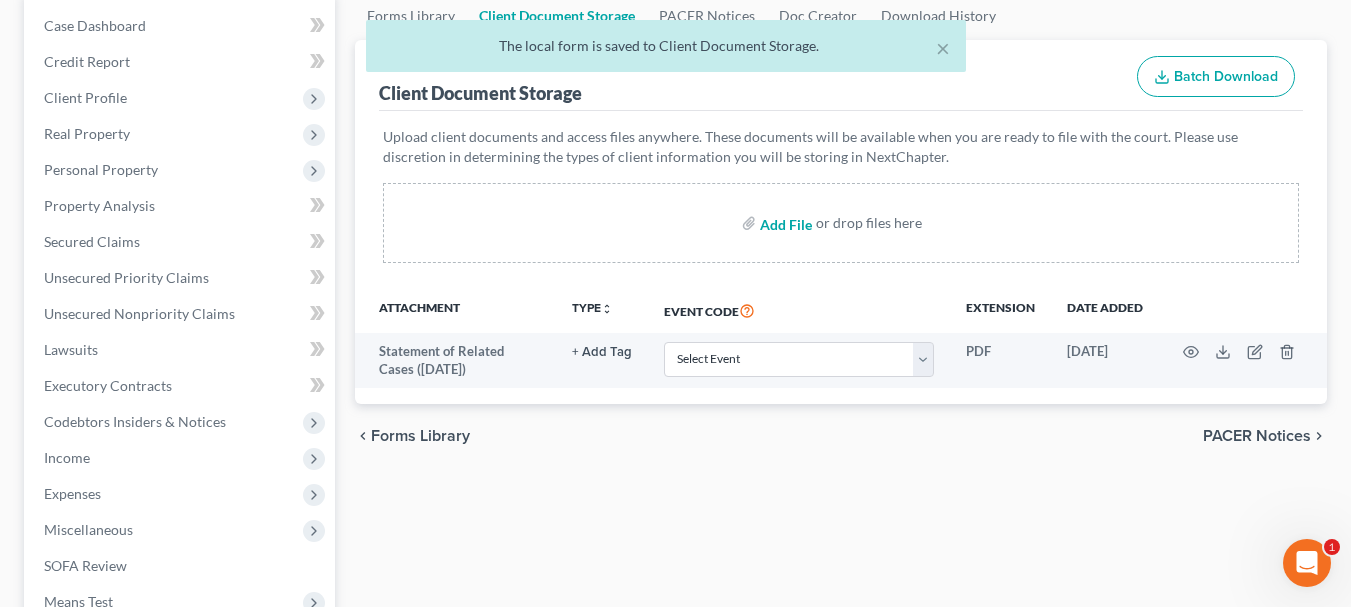 click at bounding box center (784, 223) 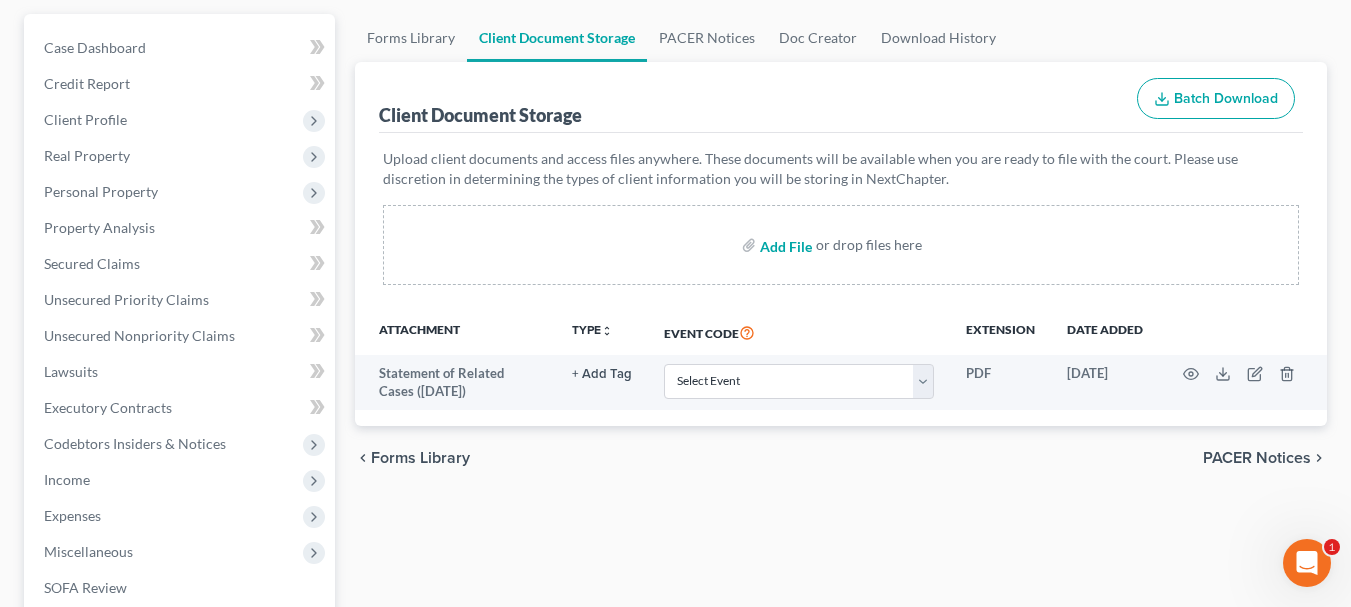 scroll, scrollTop: 100, scrollLeft: 0, axis: vertical 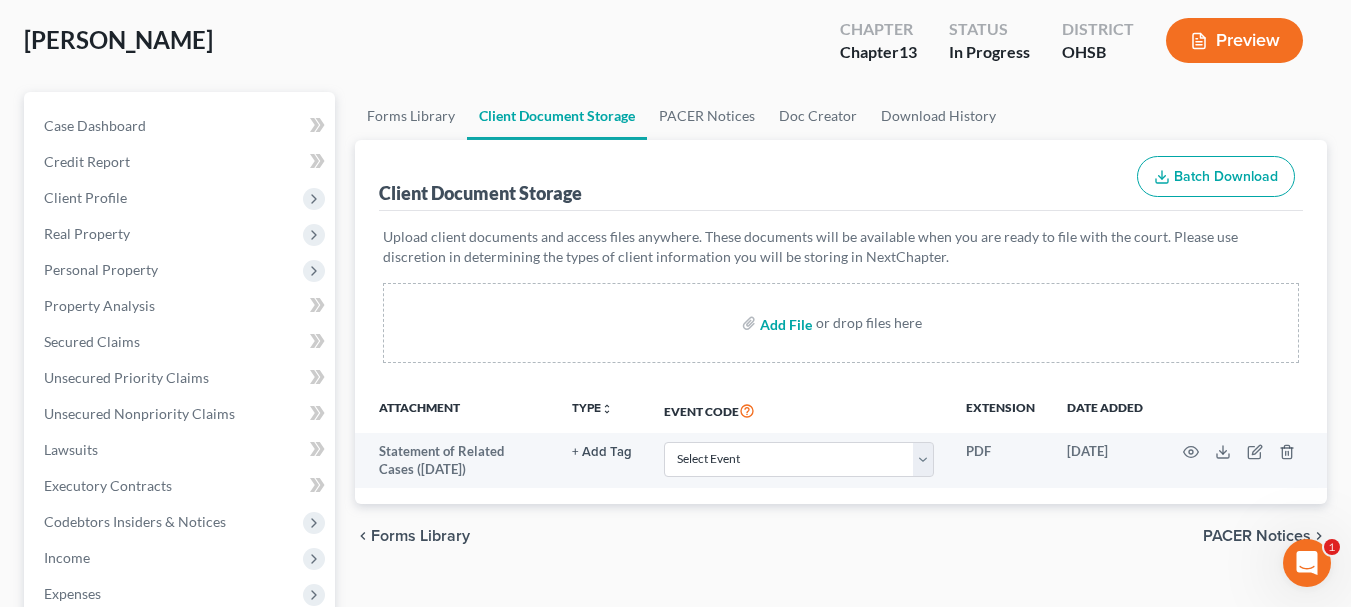 type on "C:\fakepath\[PERSON_NAME].pdf" 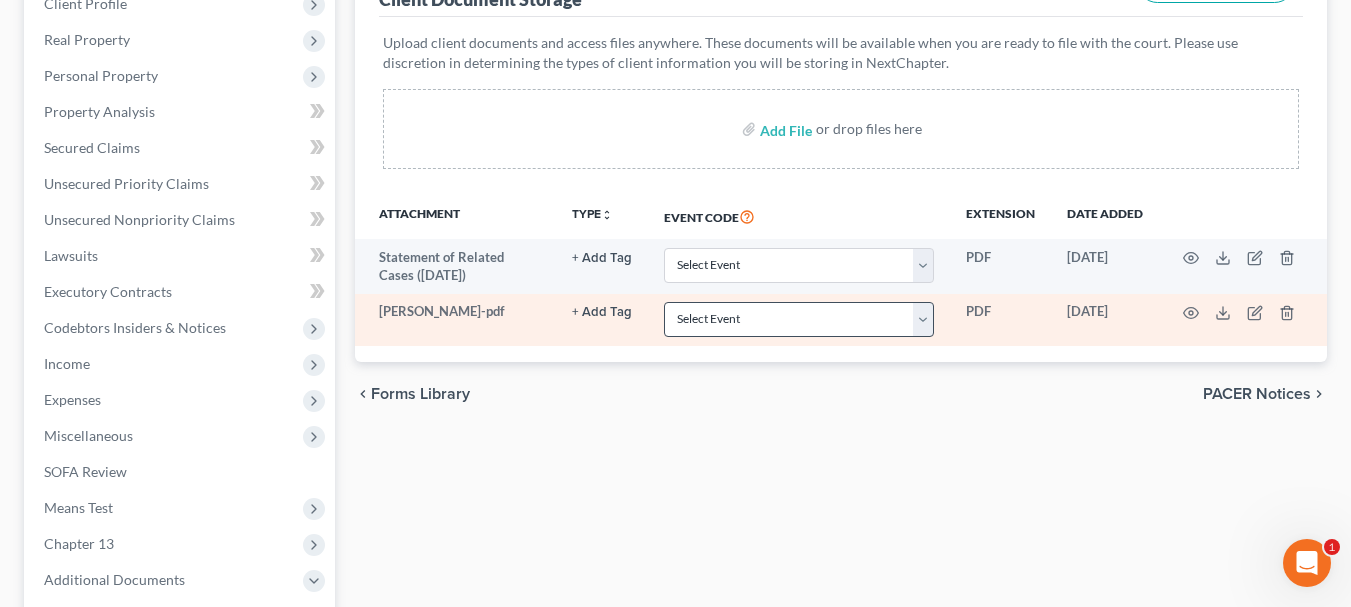 scroll, scrollTop: 300, scrollLeft: 0, axis: vertical 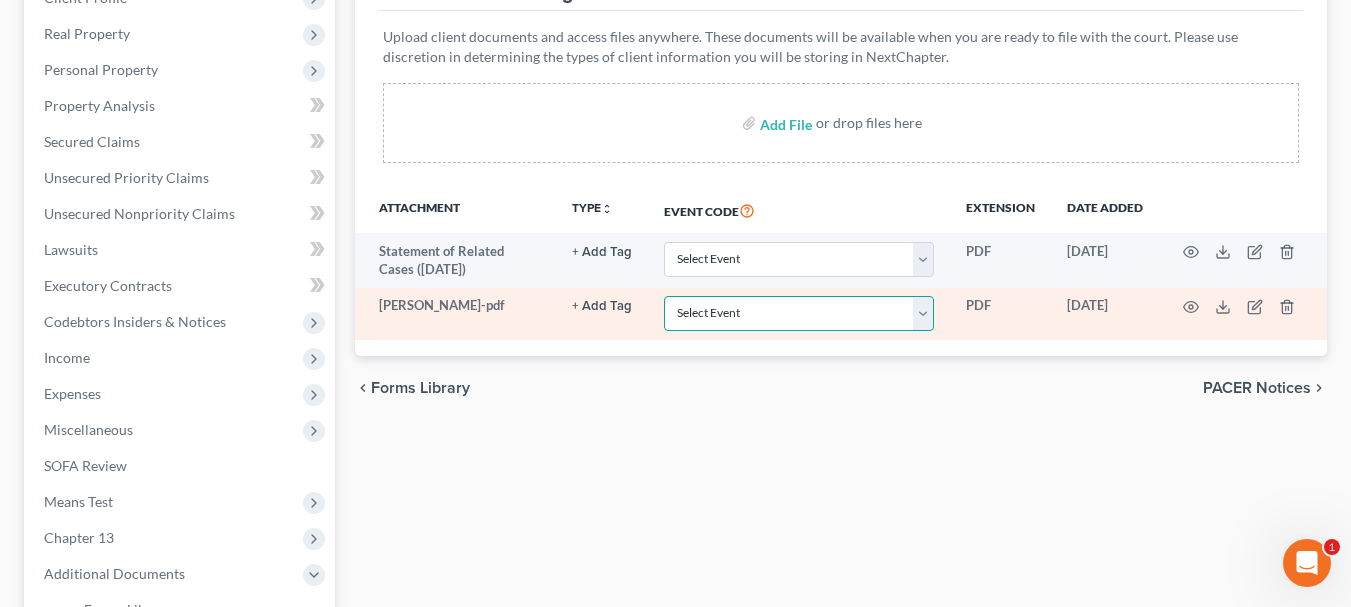 click on "Select Event 20 Largest Unsecured Creditors Amended Document Amended List of Creditors Amended Schedules Amended Statement of Current Monthly and Disposable Income Form 122 Amended Statement of Financial Affairs Business Income and Expenses Certificate of Credit Counseling Certificate of Service Certificate of Service (Use Only for Rule 3002.1 Events) Certification Regarding Notice to Debtor Certification of No New or Changed Creditors Certification of Plan Payment Chapter 11 Final Report and Account Chapter 11 Statement of Current Monthly Income - Form 22B Chapter 11 Statement of Monthly Income Form 122B Chapter 13 Calculation of Disposable Income 122C-2 Chapter 13 Plan Chapter 13 Statement of Monthly Income 122C-1 Chapter 7 Means Test Calculation 122A-2 Chapter 7 Statements - Monthly Income (122A-1) / Exemption Presumption of Abuse (122A-1Supp) Corporate Resolution Debtor Electronic Noticing Request Debtor Repayment Plan Debtor's Certification Regarding Issuance of Discharge Order Equity Security Holders" at bounding box center [799, 313] 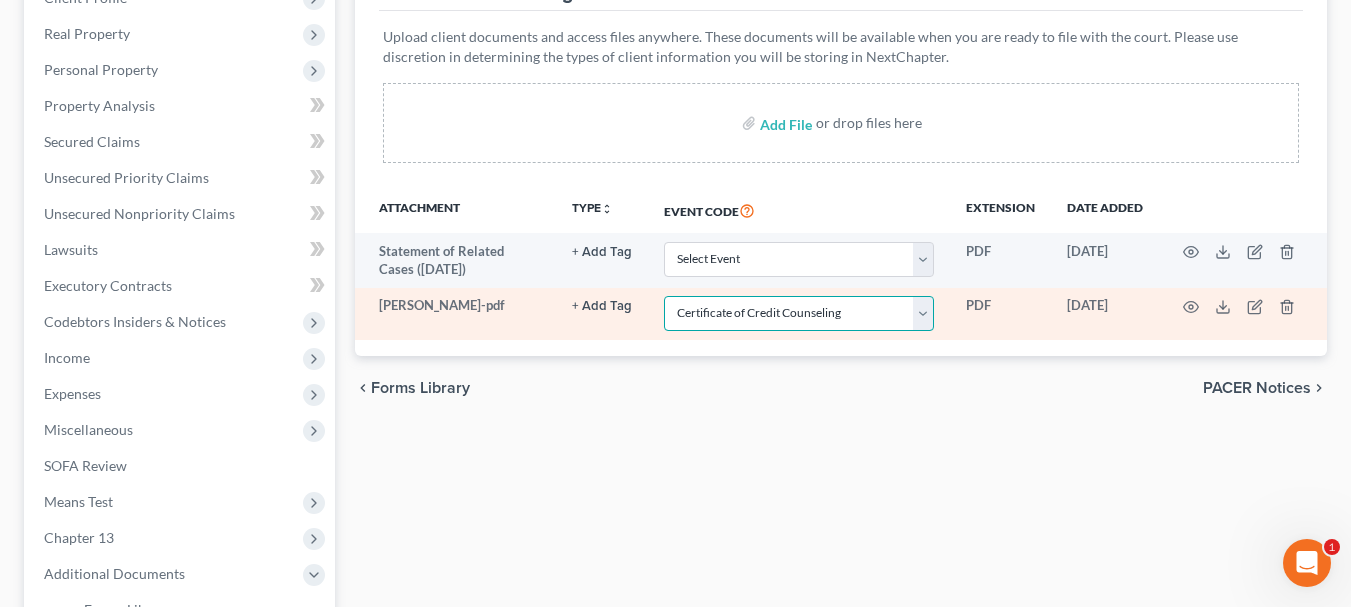 click on "Select Event 20 Largest Unsecured Creditors Amended Document Amended List of Creditors Amended Schedules Amended Statement of Current Monthly and Disposable Income Form 122 Amended Statement of Financial Affairs Business Income and Expenses Certificate of Credit Counseling Certificate of Service Certificate of Service (Use Only for Rule 3002.1 Events) Certification Regarding Notice to Debtor Certification of No New or Changed Creditors Certification of Plan Payment Chapter 11 Final Report and Account Chapter 11 Statement of Current Monthly Income - Form 22B Chapter 11 Statement of Monthly Income Form 122B Chapter 13 Calculation of Disposable Income 122C-2 Chapter 13 Plan Chapter 13 Statement of Monthly Income 122C-1 Chapter 7 Means Test Calculation 122A-2 Chapter 7 Statements - Monthly Income (122A-1) / Exemption Presumption of Abuse (122A-1Supp) Corporate Resolution Debtor Electronic Noticing Request Debtor Repayment Plan Debtor's Certification Regarding Issuance of Discharge Order Equity Security Holders" at bounding box center (799, 313) 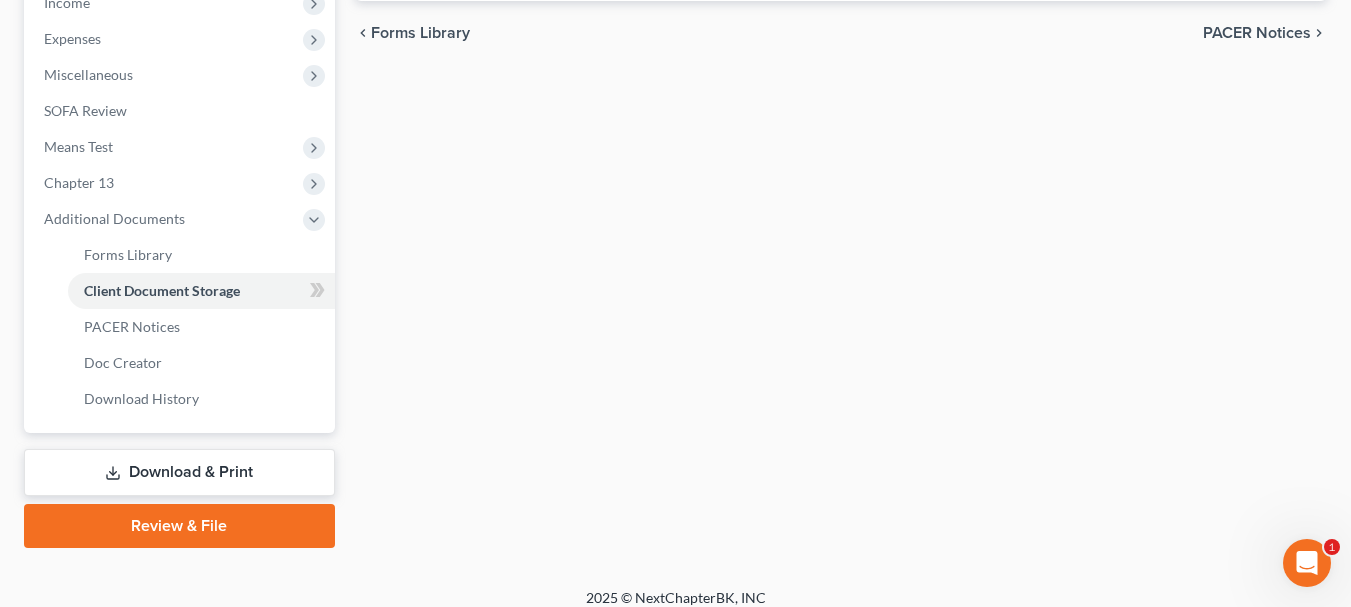 scroll, scrollTop: 672, scrollLeft: 0, axis: vertical 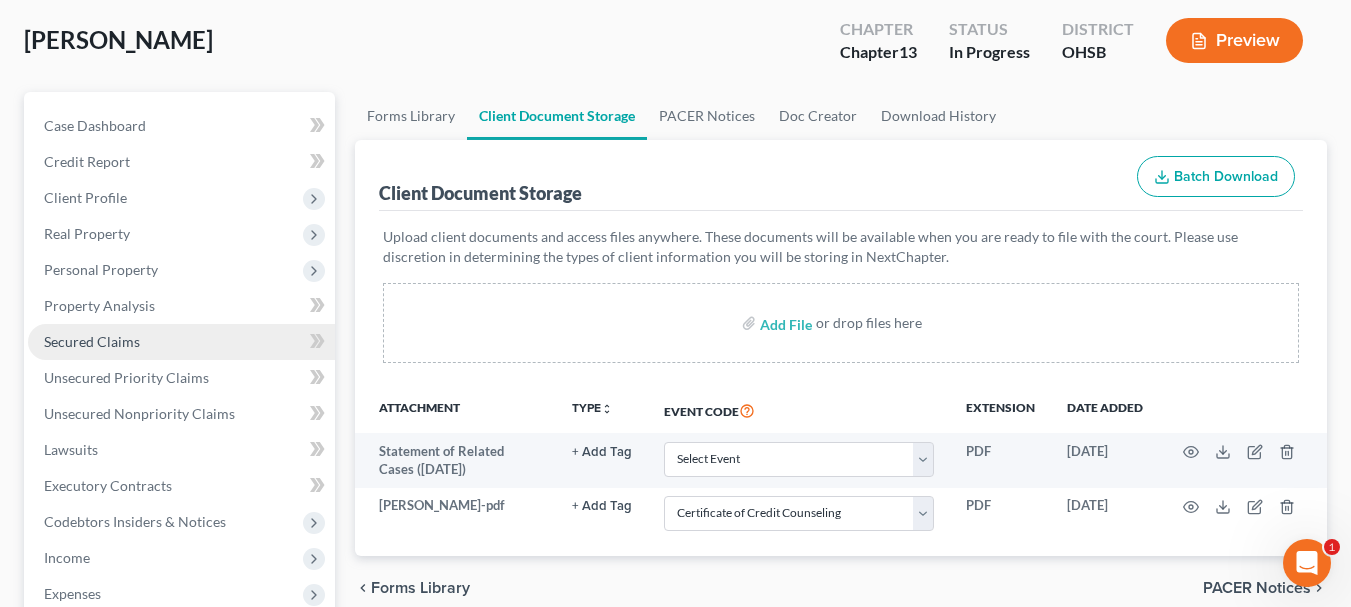 click on "Secured Claims" at bounding box center [92, 341] 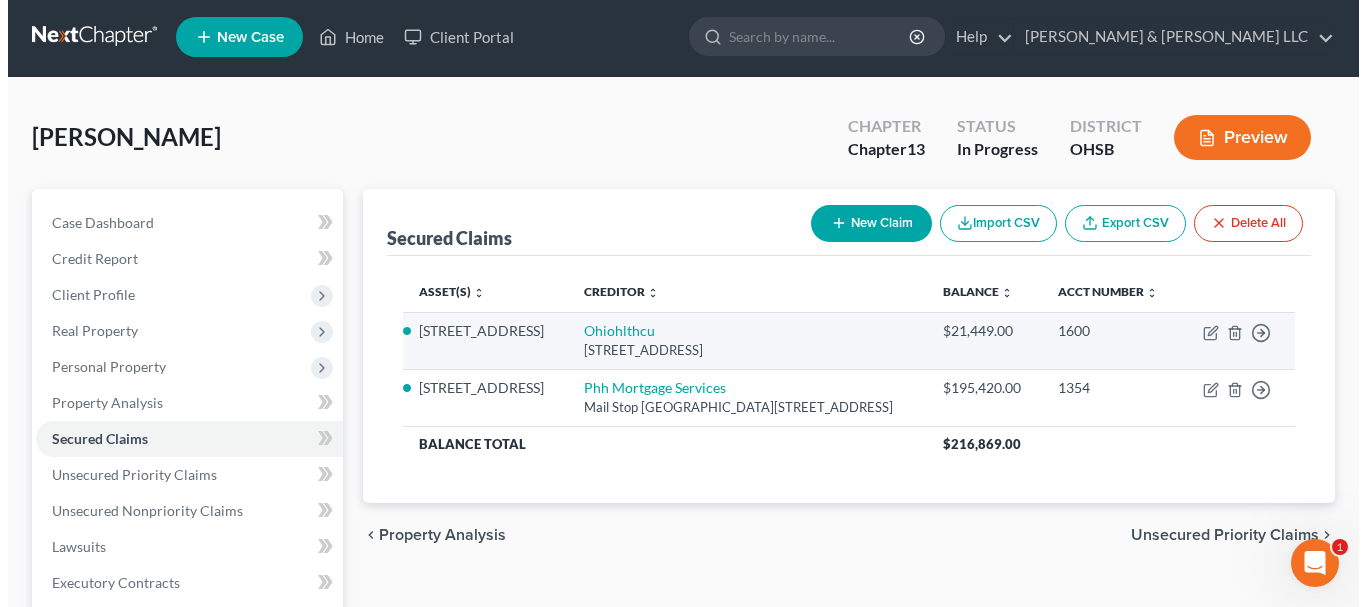 scroll, scrollTop: 0, scrollLeft: 0, axis: both 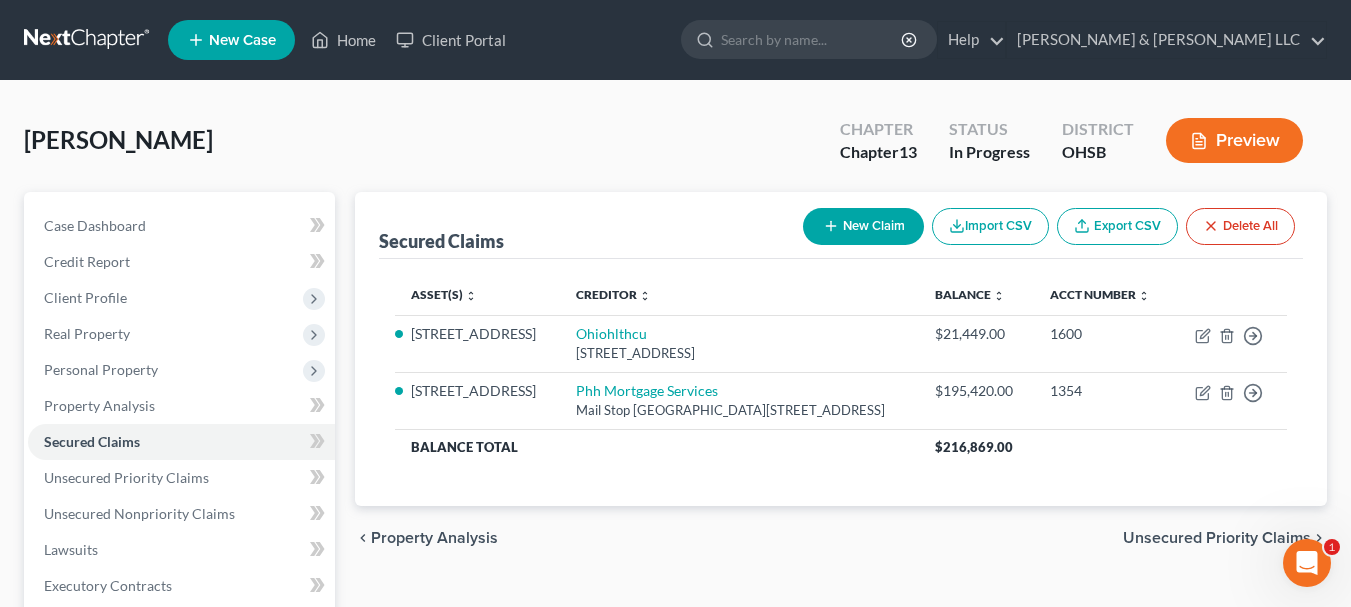 click on "New Claim" at bounding box center [863, 226] 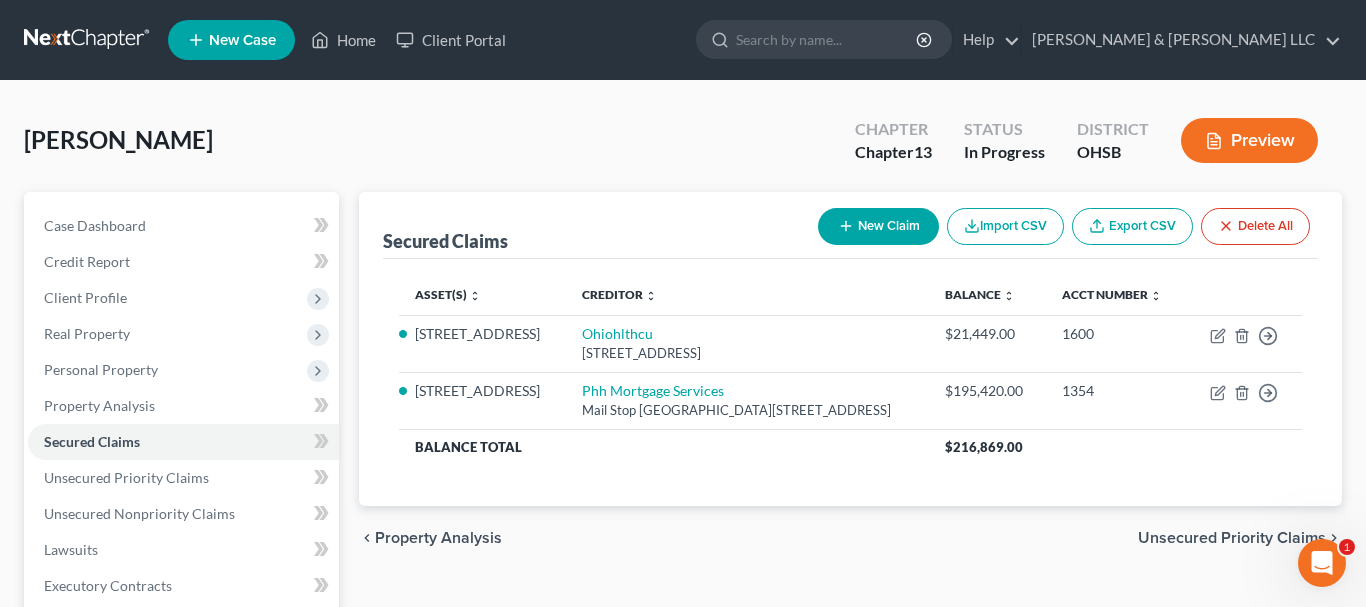 select on "0" 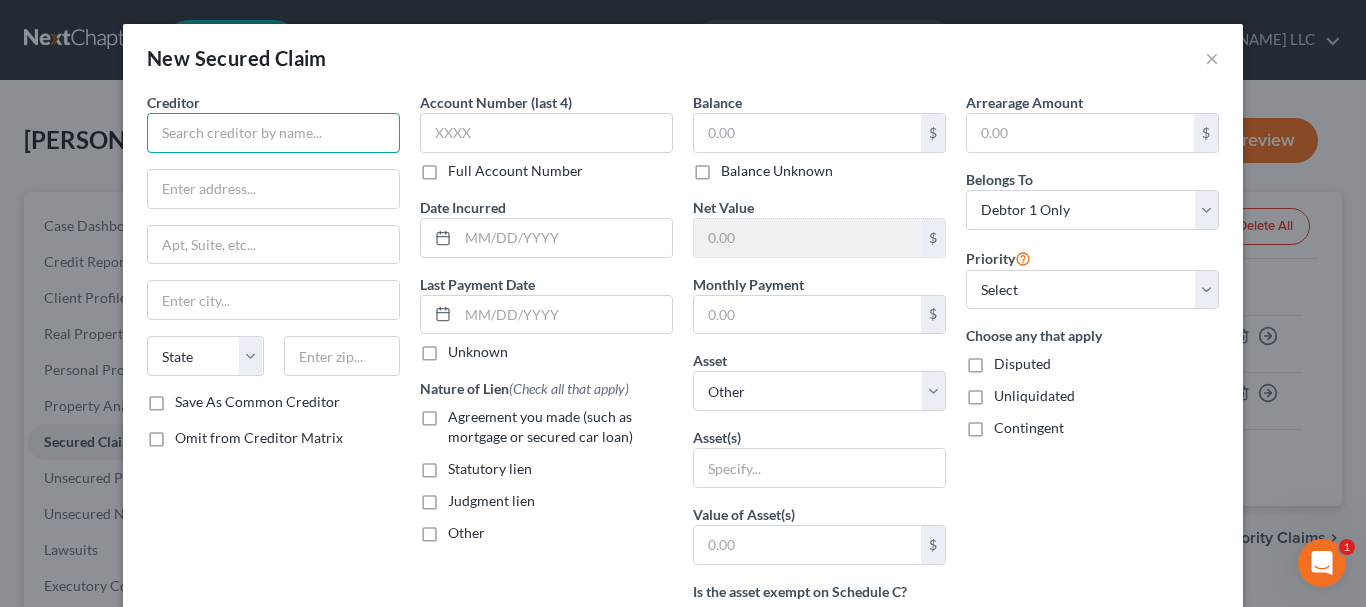 click at bounding box center [273, 133] 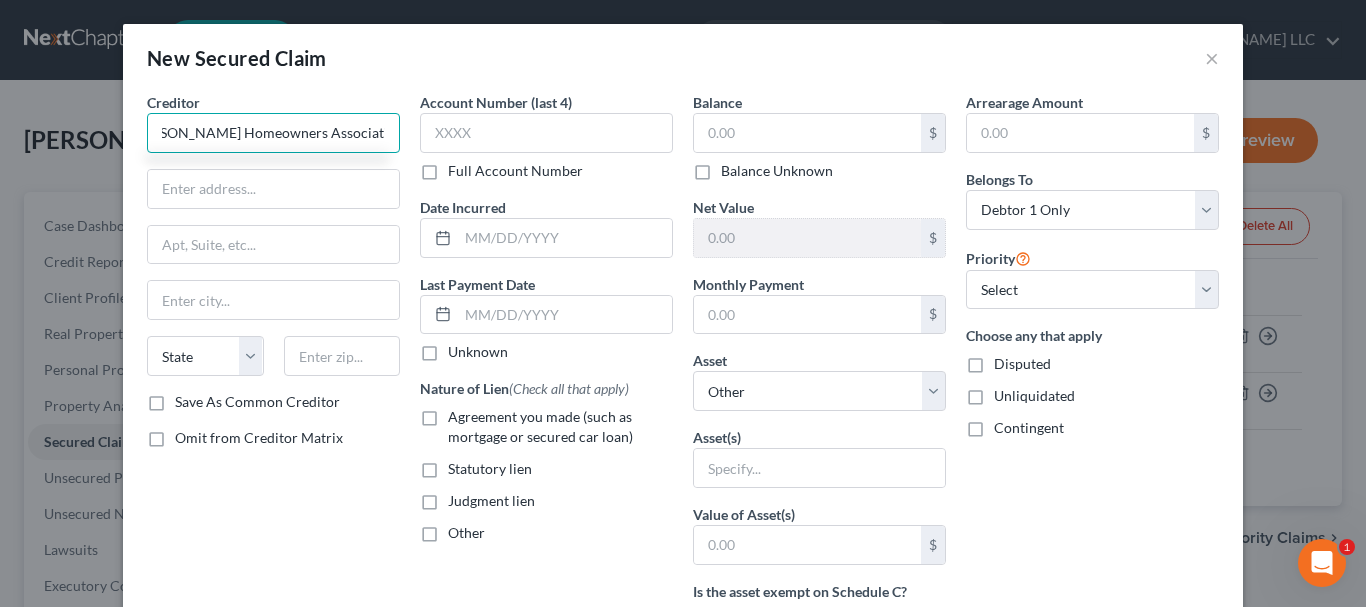 scroll, scrollTop: 0, scrollLeft: 40, axis: horizontal 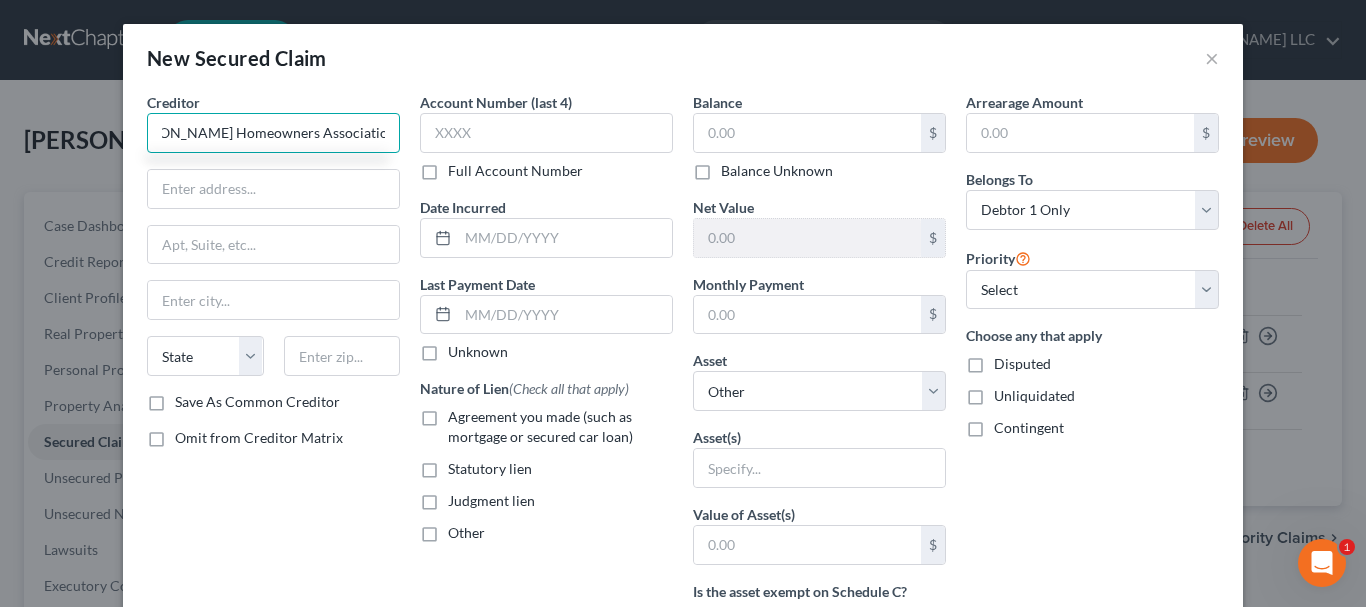 type on "[PERSON_NAME] Homeowners Association" 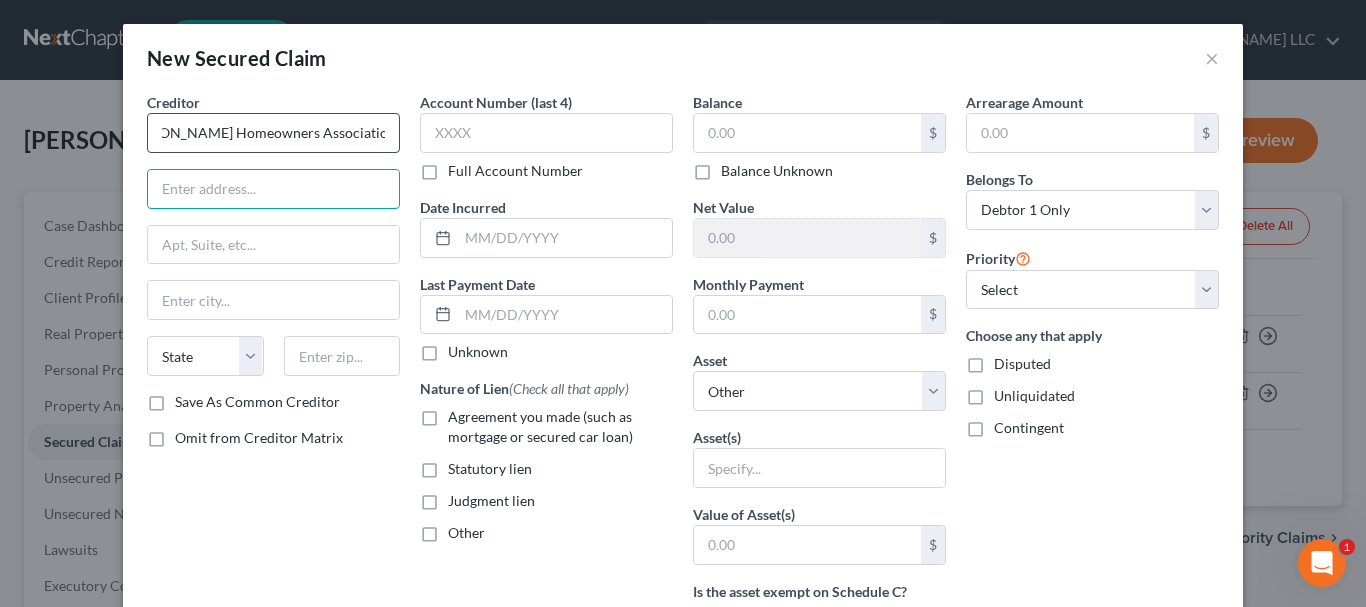 scroll, scrollTop: 0, scrollLeft: 0, axis: both 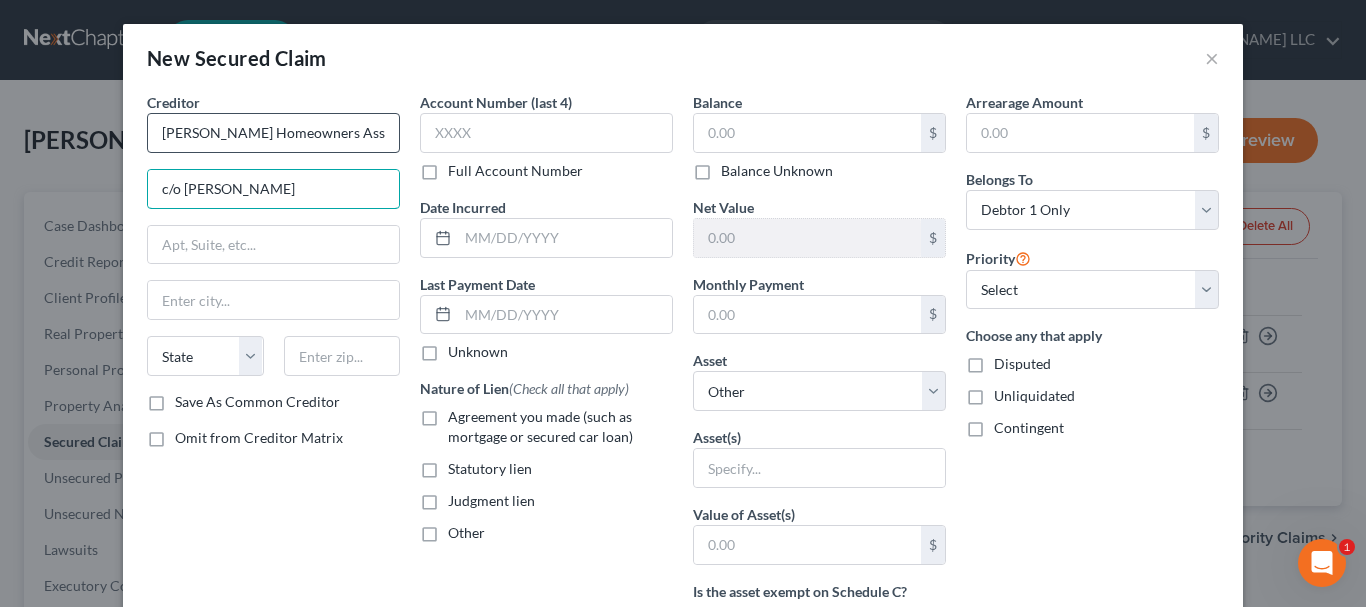 type on "c/o [PERSON_NAME]" 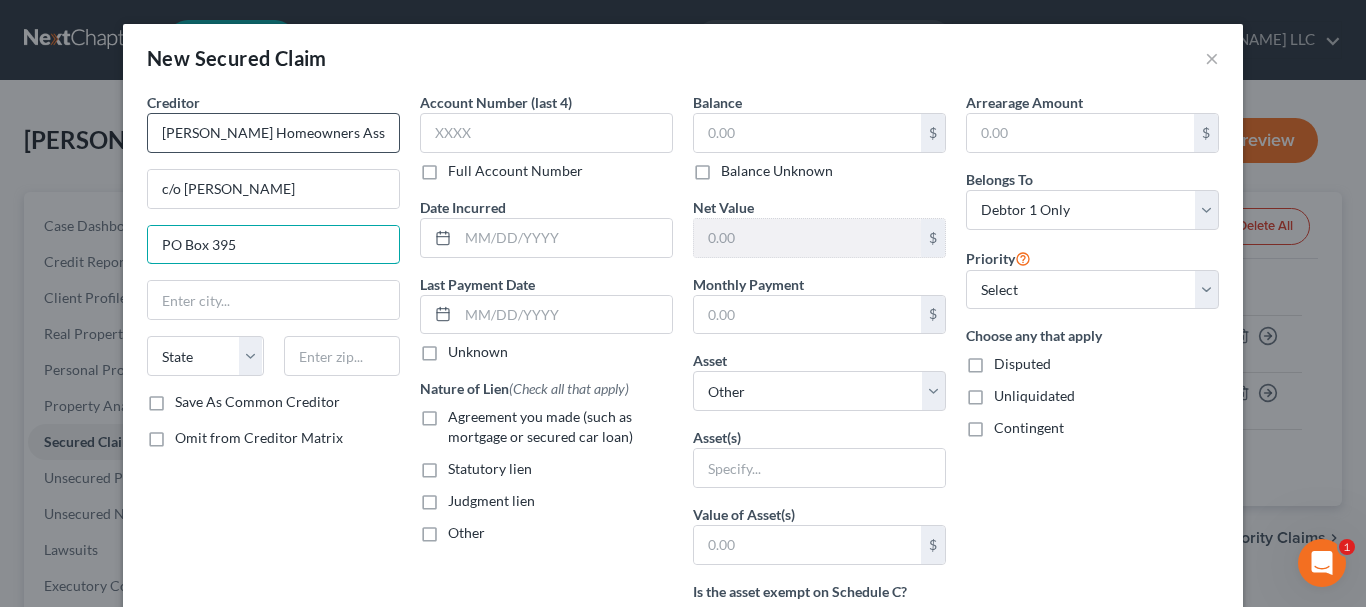 type on "PO Box 395" 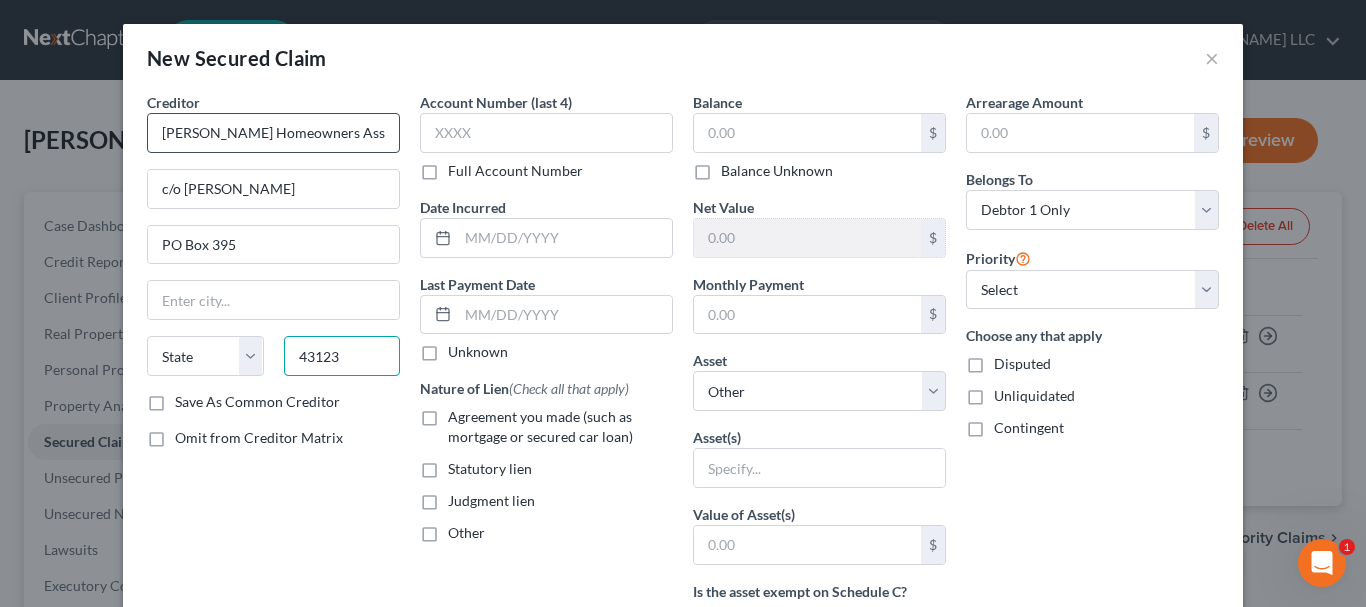 type on "43123" 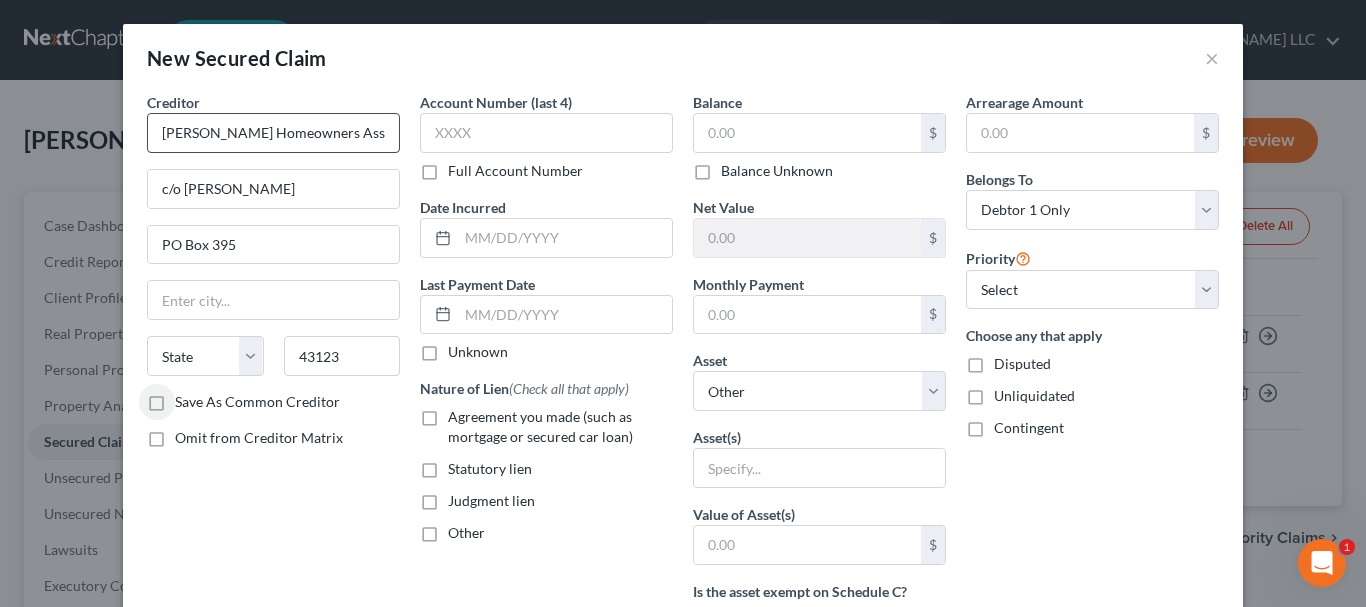 type on "[GEOGRAPHIC_DATA]" 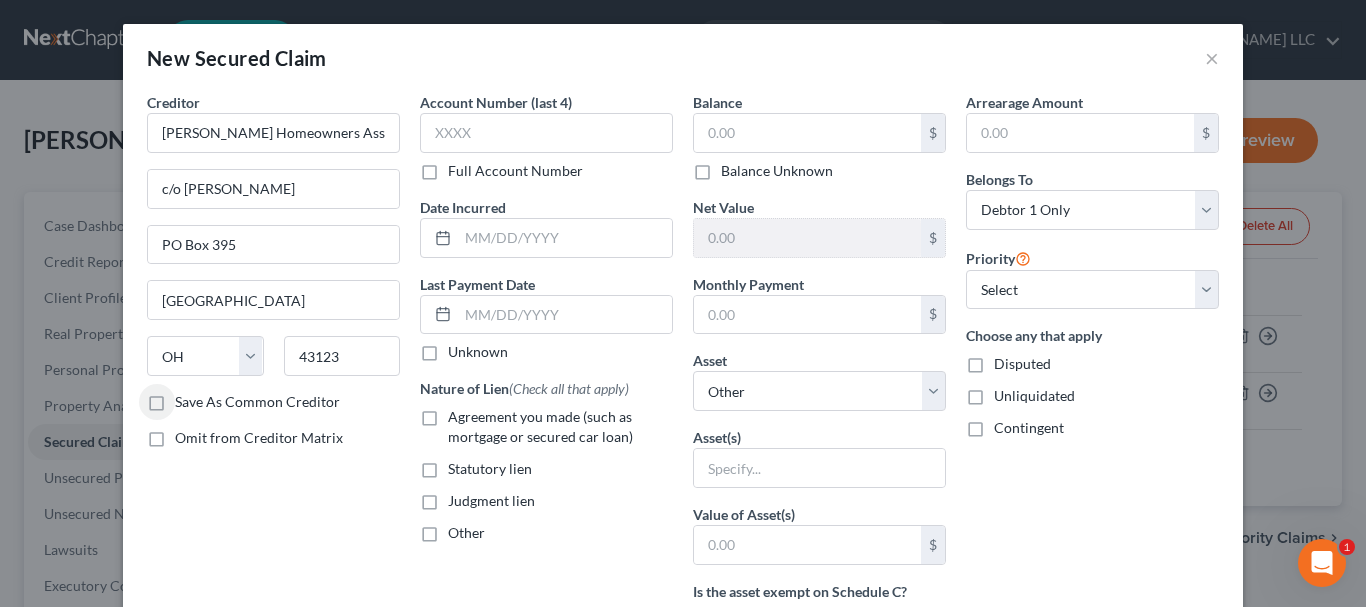 click on "Agreement you made (such as mortgage or secured car loan)" at bounding box center [560, 427] 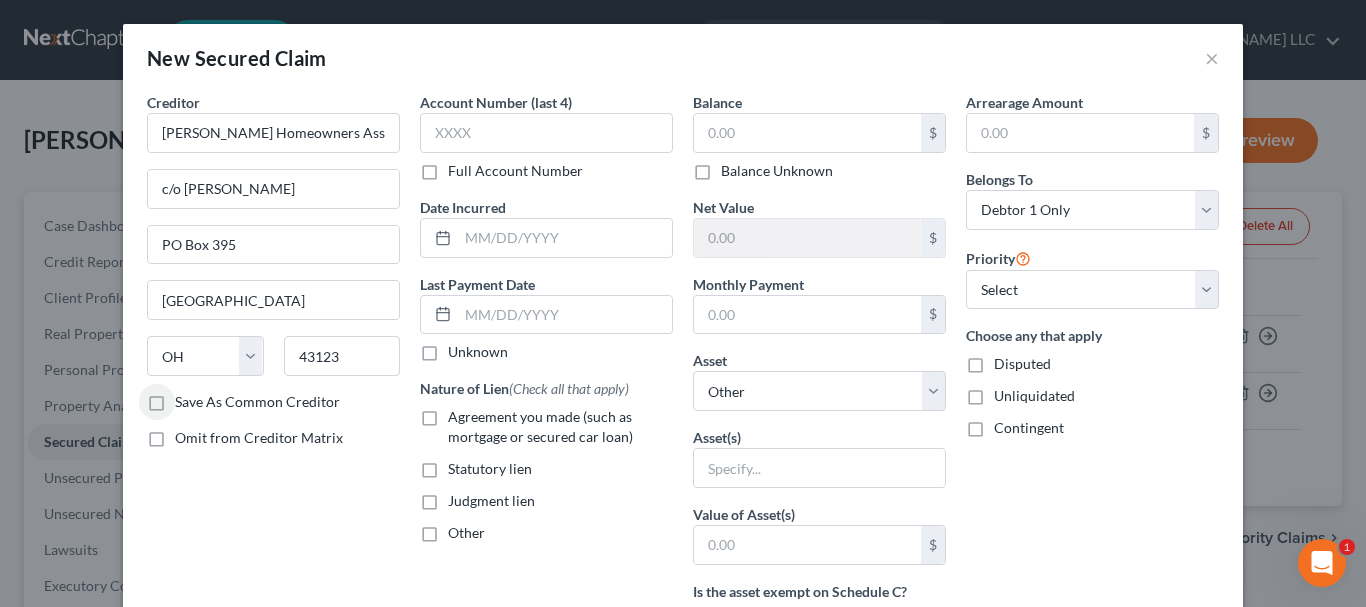 click on "Agreement you made (such as mortgage or secured car loan)" at bounding box center [462, 413] 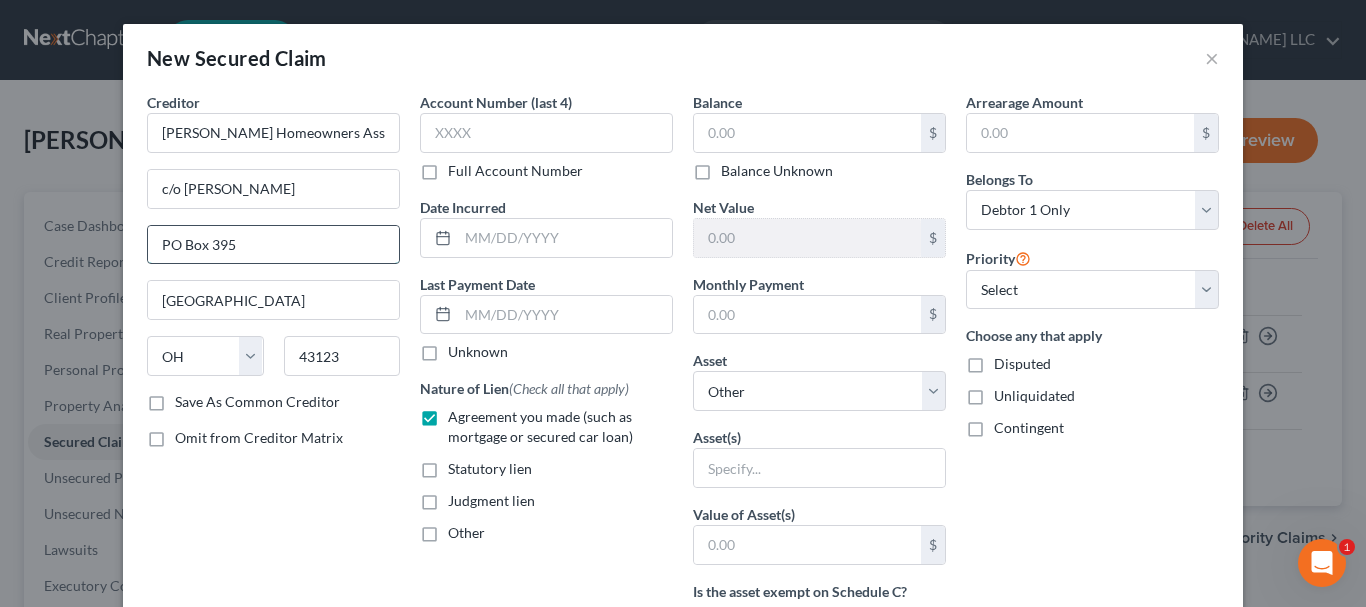 drag, startPoint x: 273, startPoint y: 241, endPoint x: 211, endPoint y: 246, distance: 62.201286 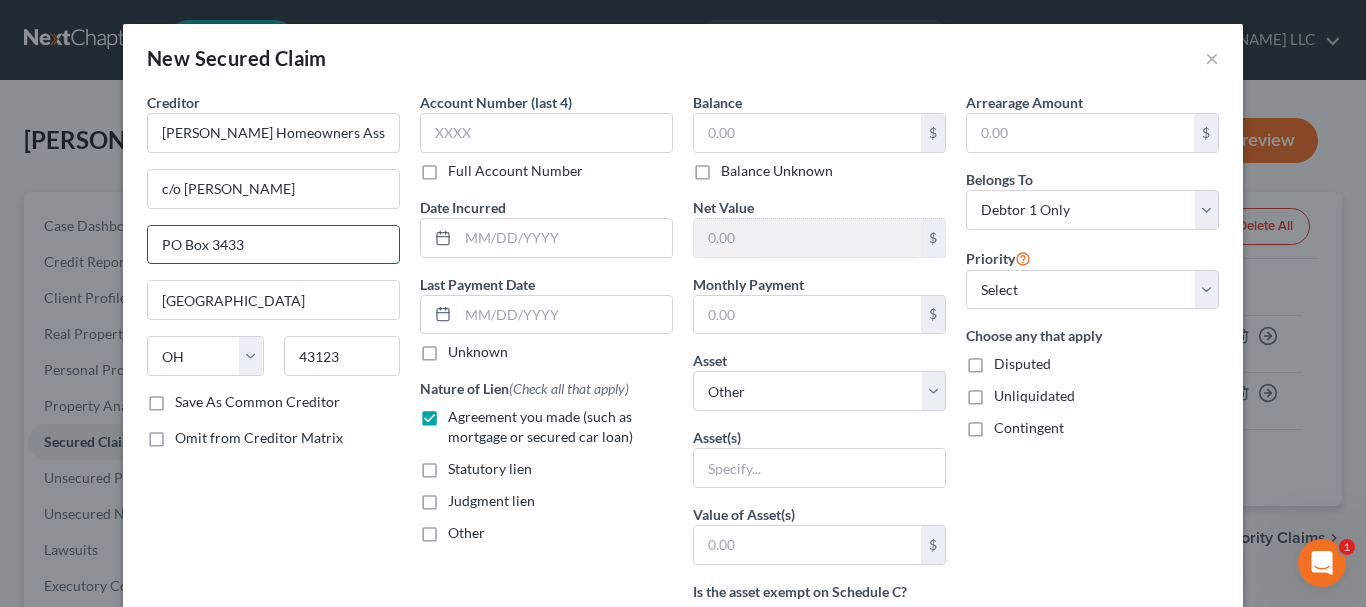 click on "PO Box 3433" at bounding box center (273, 245) 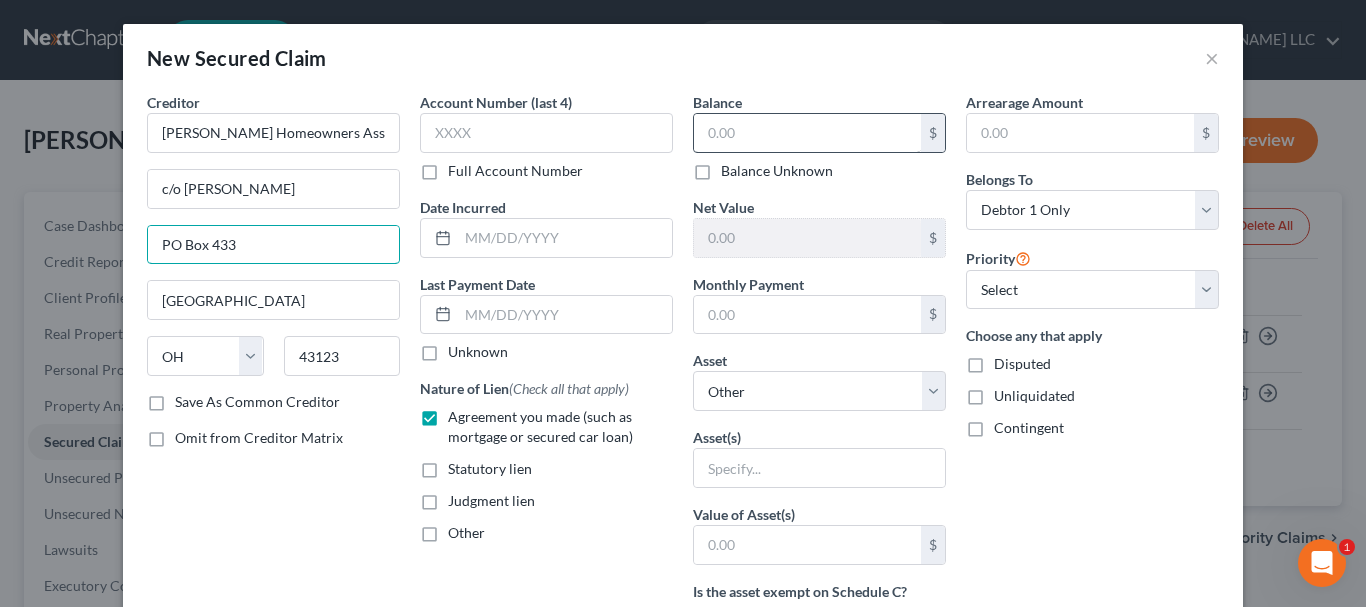 type on "PO Box 433" 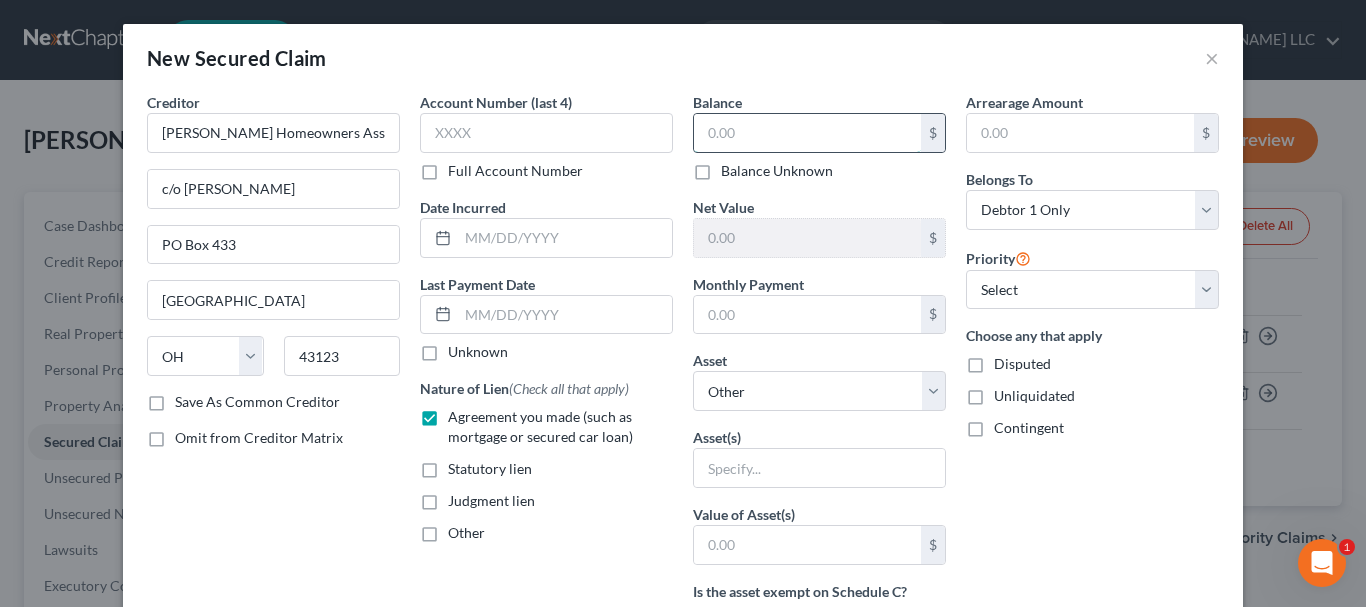 click at bounding box center (807, 133) 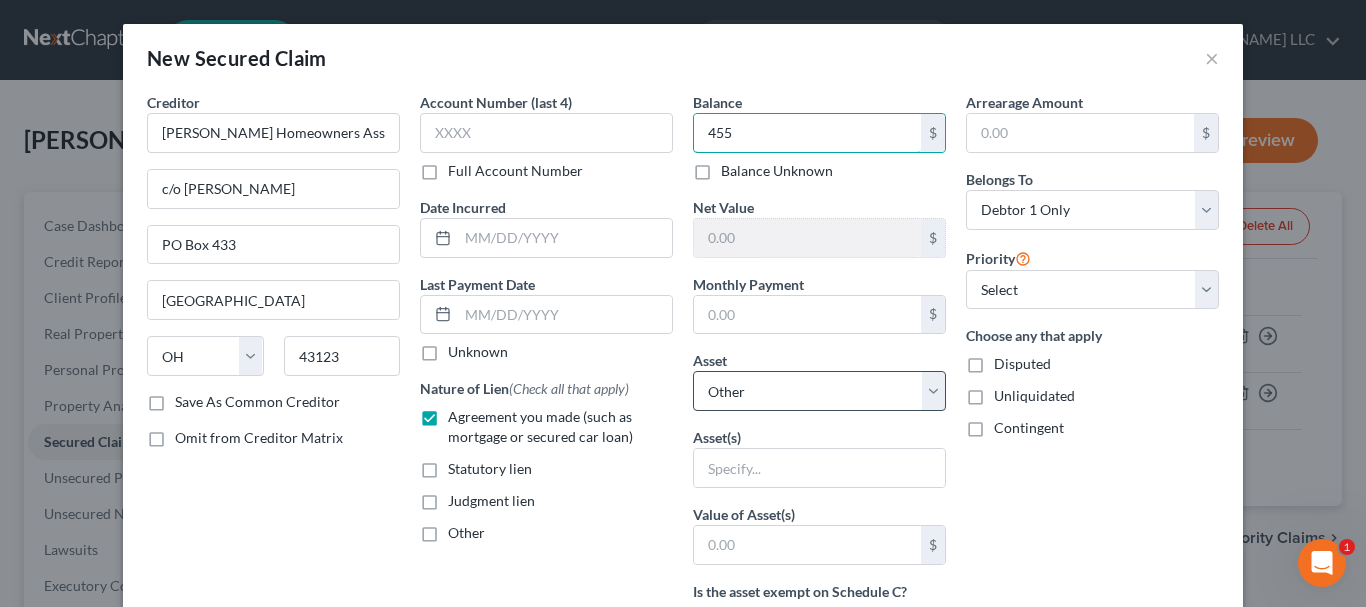type on "455" 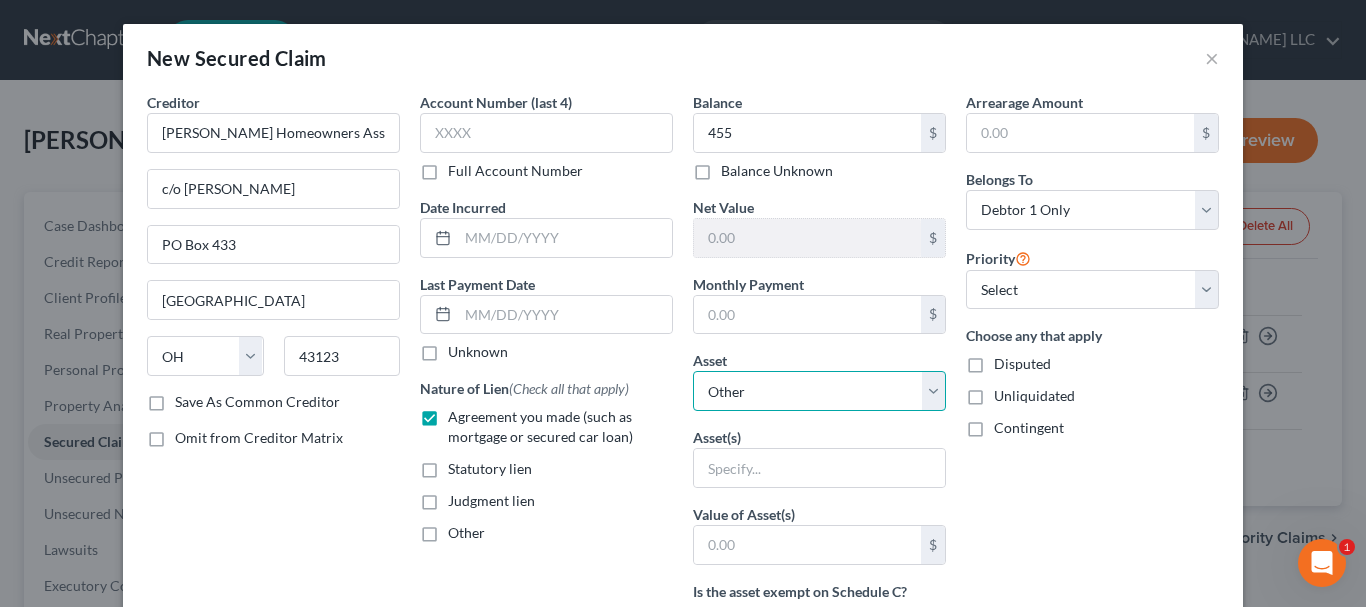 click on "Select Other Multiple Assets Electronics - Electronics Televisions and radios; audio, video, stereo, and digital equipment; computers, printers, scanners; music collections; electronic devices including cell phones, camera, media players, games - $2000.0 Household Goods - Household Goods and Furnishings Major appliances, furniture, towels, bedding, kitchenware Location: Residence - $5000.0 Clothing - Clothes Clothes, shoes, accessories Location: Residence - $500.0 Anticipated 2023 and 2025 tax refund (owed to debtor) - $5245.0 Deferred Compensation - $0.0 Interest in Burial Policy (through Globe Life) - $0.0 Jewelry - Jewelry, watches, accessories - $2000.0 Cash App (Other (Credit Union, Health Savings Account, etc)) - $0.0 [US_STATE] Healthcare Credit Union (Savings Account) - $0.0 Cash on hand (Cash on Hand) - $20.0 [US_STATE] Healthcare Credit Union (Checking Account) - $0.0 [STREET_ADDRESS] - $333200.0 STRS - $5692.7 2011 BMW 328xi - $3700.0 Sports & Hobby Equipment - Woodworking Equipment - $5000.0" at bounding box center (819, 391) 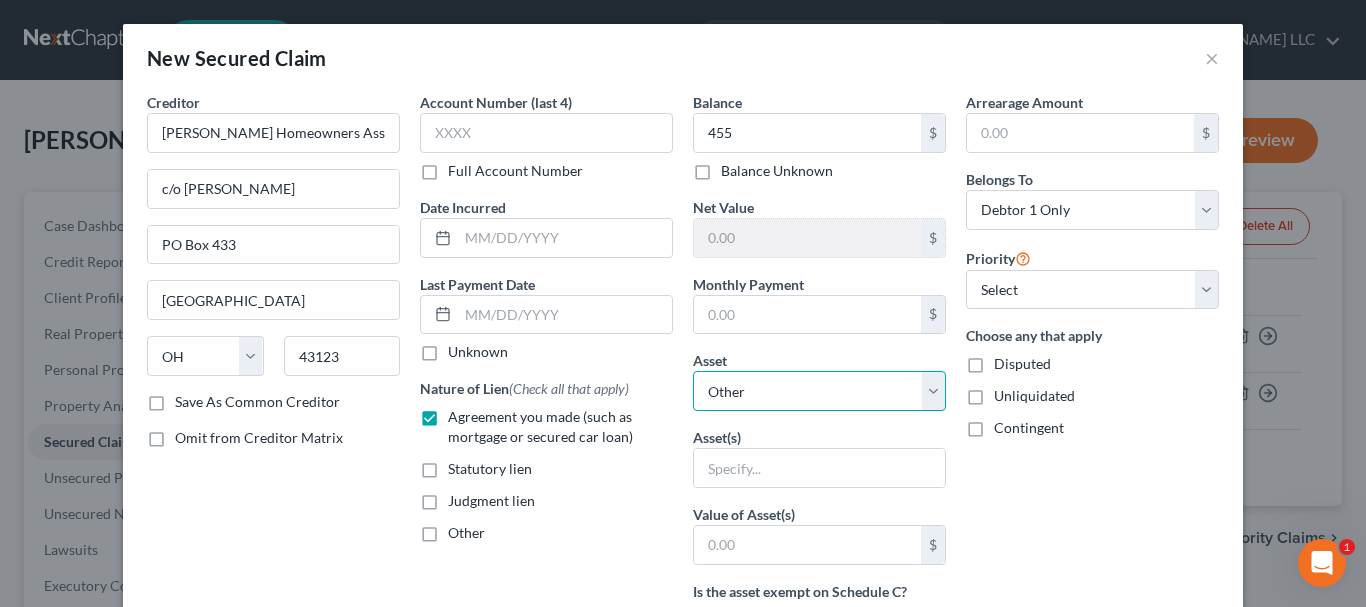 select on "13" 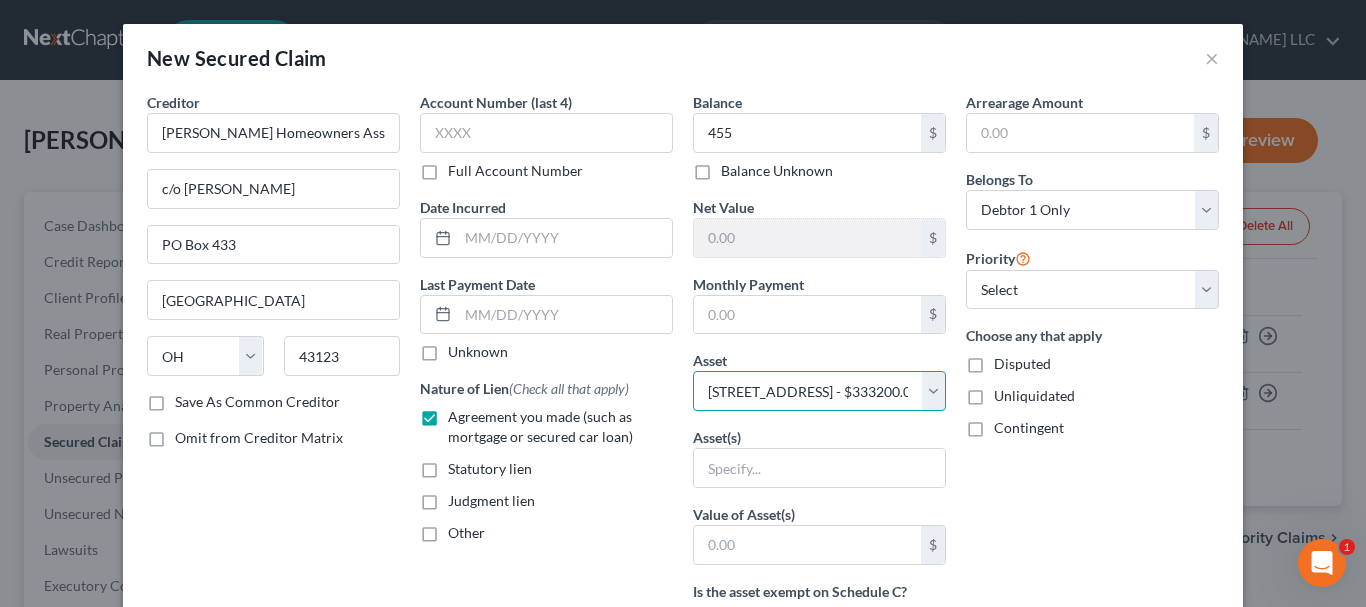 click on "Select Other Multiple Assets Electronics - Electronics Televisions and radios; audio, video, stereo, and digital equipment; computers, printers, scanners; music collections; electronic devices including cell phones, camera, media players, games - $2000.0 Household Goods - Household Goods and Furnishings Major appliances, furniture, towels, bedding, kitchenware Location: Residence - $5000.0 Clothing - Clothes Clothes, shoes, accessories Location: Residence - $500.0 Anticipated 2023 and 2025 tax refund (owed to debtor) - $5245.0 Deferred Compensation - $0.0 Interest in Burial Policy (through Globe Life) - $0.0 Jewelry - Jewelry, watches, accessories - $2000.0 Cash App (Other (Credit Union, Health Savings Account, etc)) - $0.0 [US_STATE] Healthcare Credit Union (Savings Account) - $0.0 Cash on hand (Cash on Hand) - $20.0 [US_STATE] Healthcare Credit Union (Checking Account) - $0.0 [STREET_ADDRESS] - $333200.0 STRS - $5692.7 2011 BMW 328xi - $3700.0 Sports & Hobby Equipment - Woodworking Equipment - $5000.0" at bounding box center [819, 391] 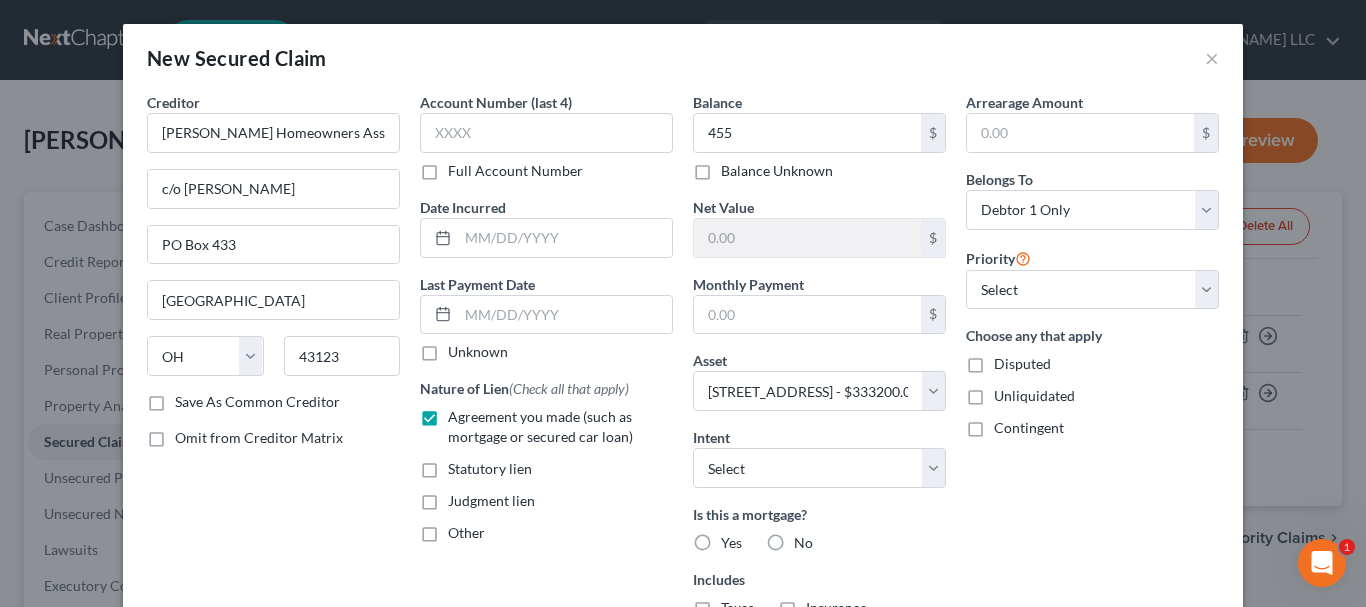 click on "No" at bounding box center (803, 543) 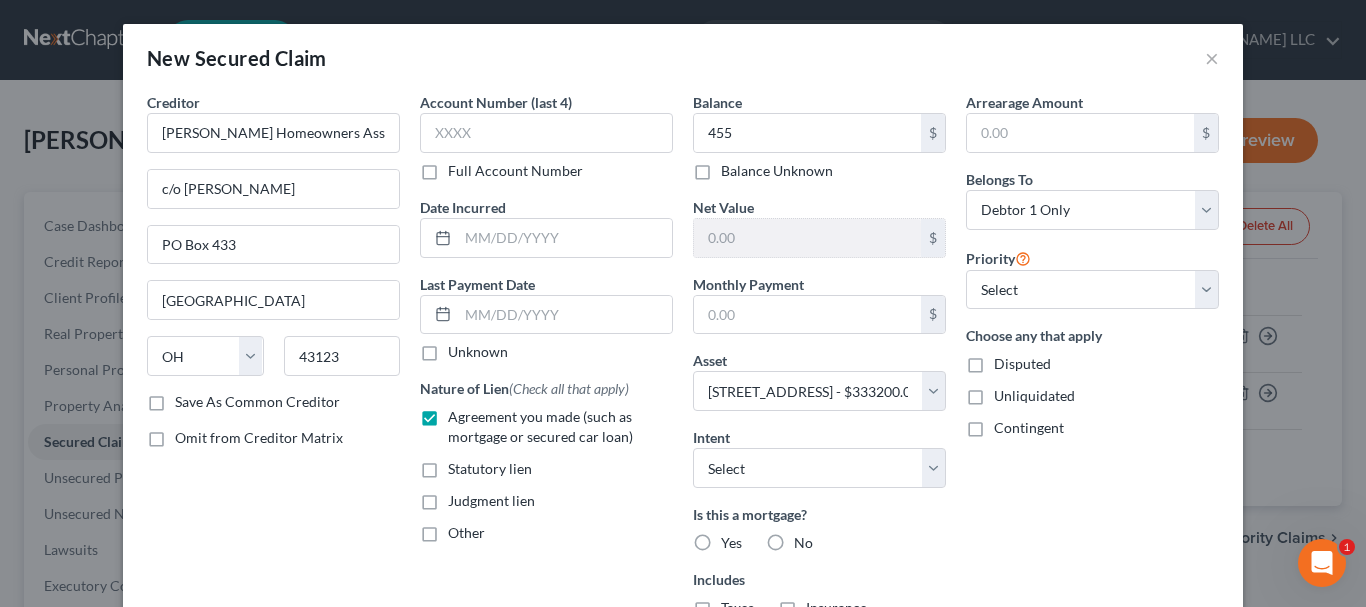 click on "No" at bounding box center [808, 539] 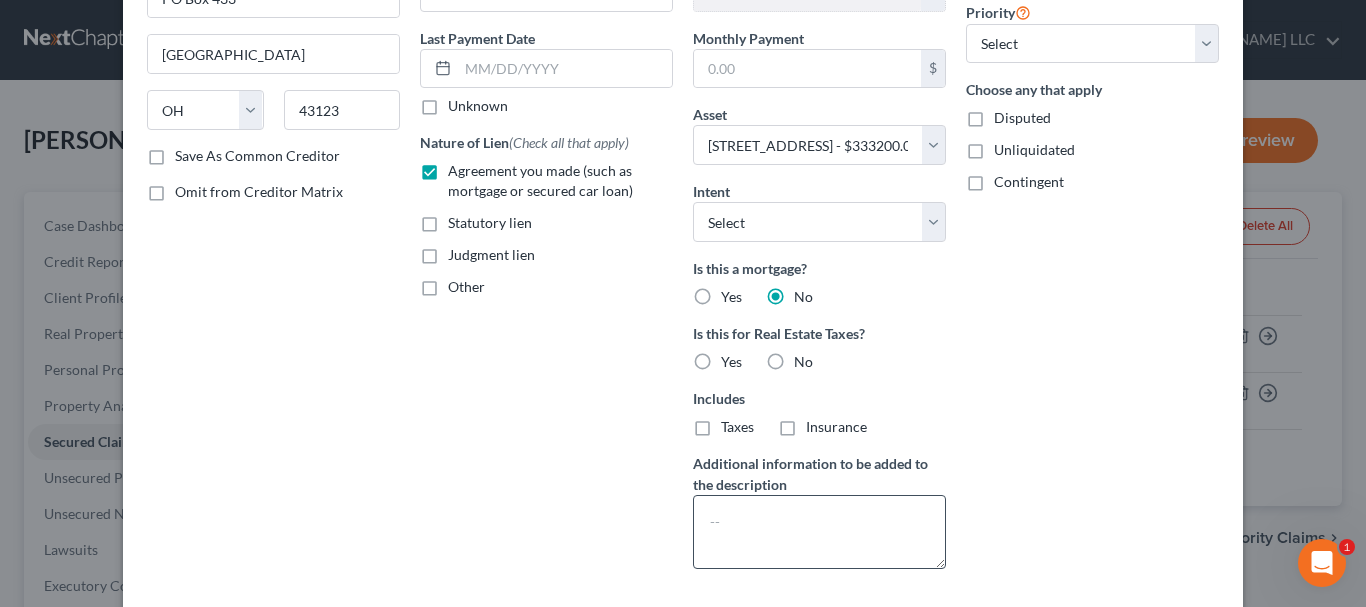 scroll, scrollTop: 300, scrollLeft: 0, axis: vertical 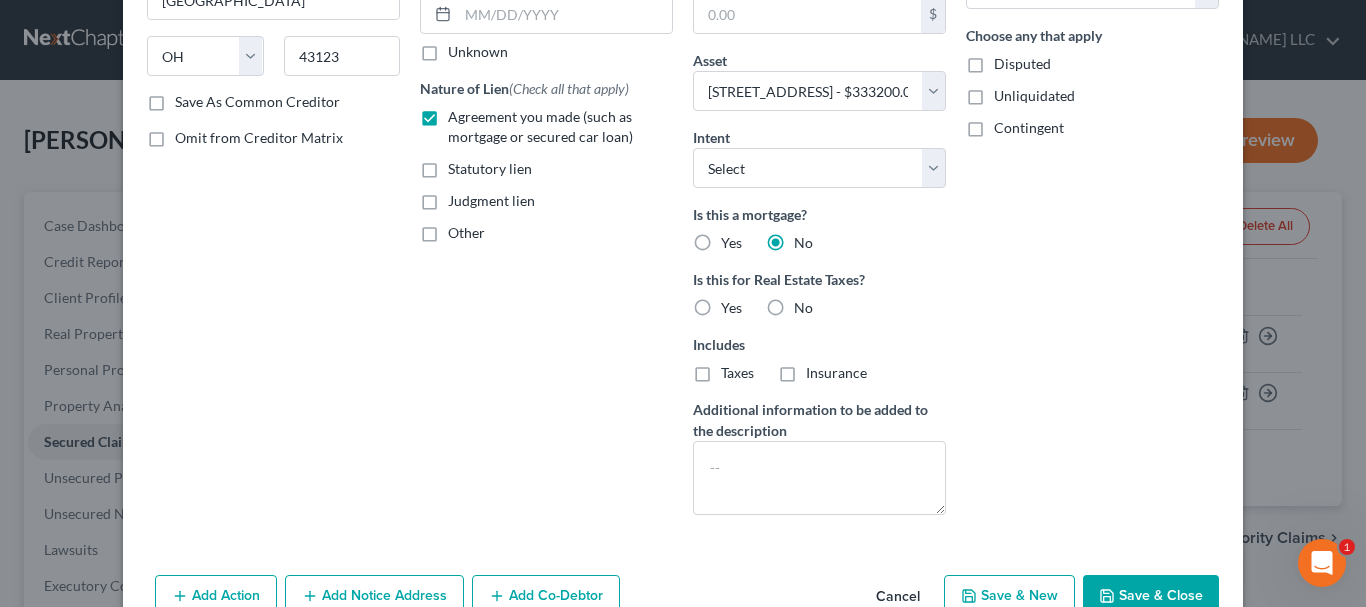 click on "No" at bounding box center [803, 308] 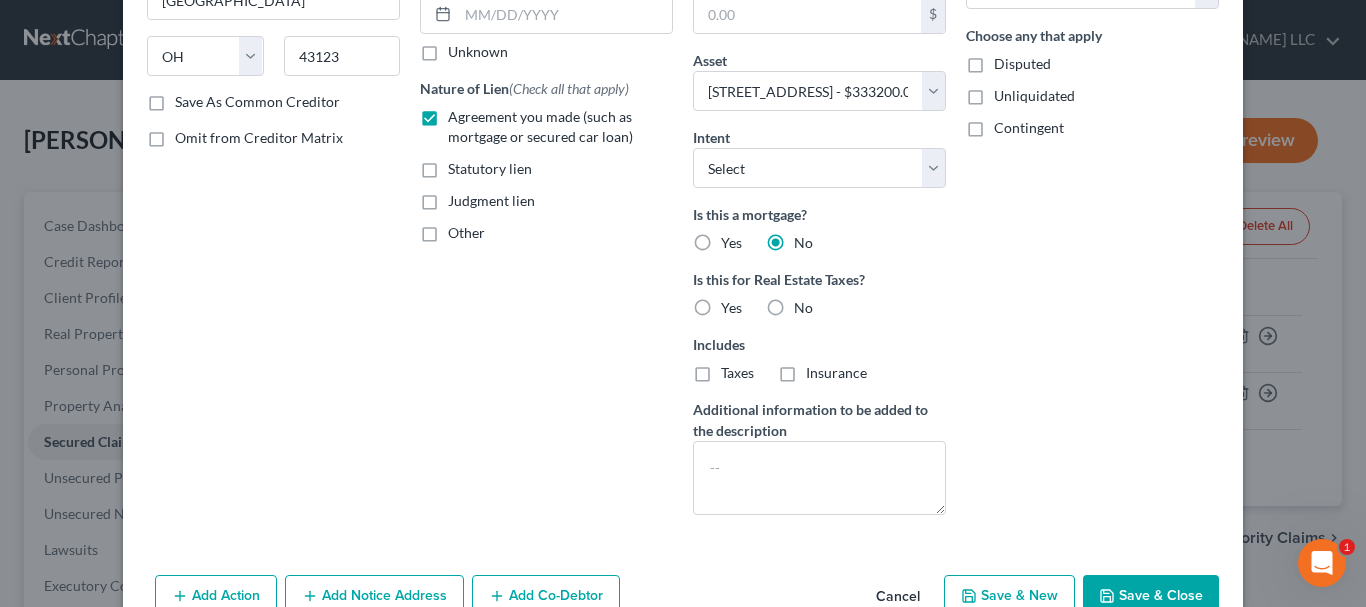 click on "No" at bounding box center [808, 304] 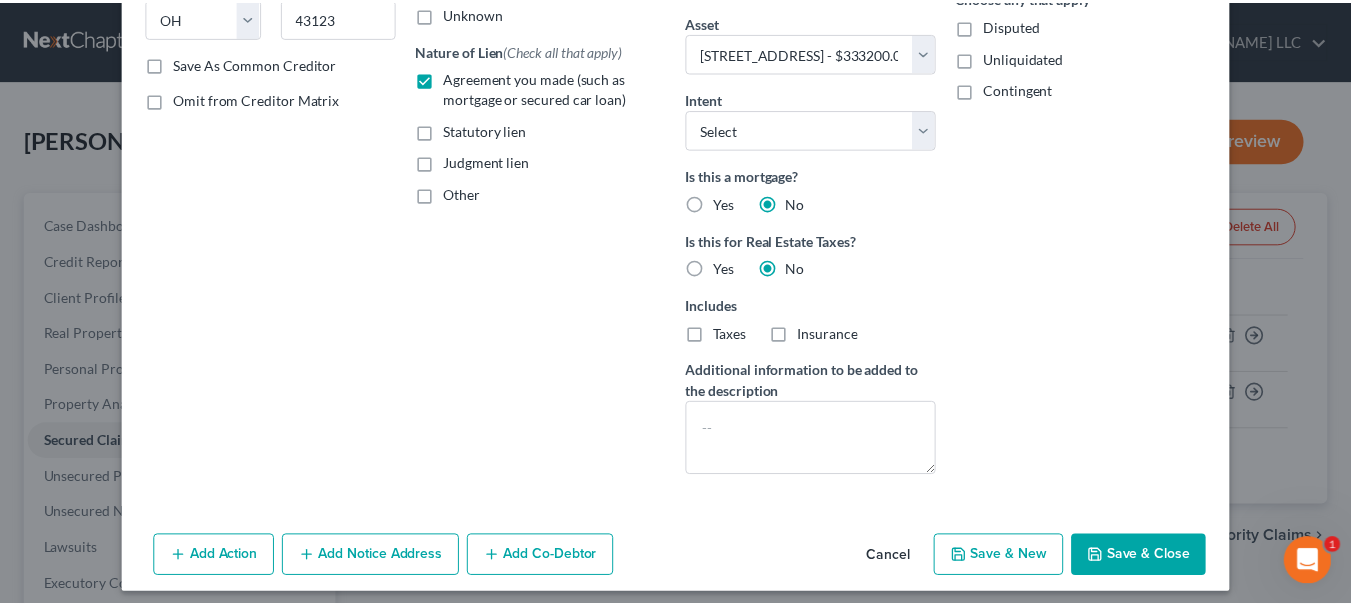 scroll, scrollTop: 350, scrollLeft: 0, axis: vertical 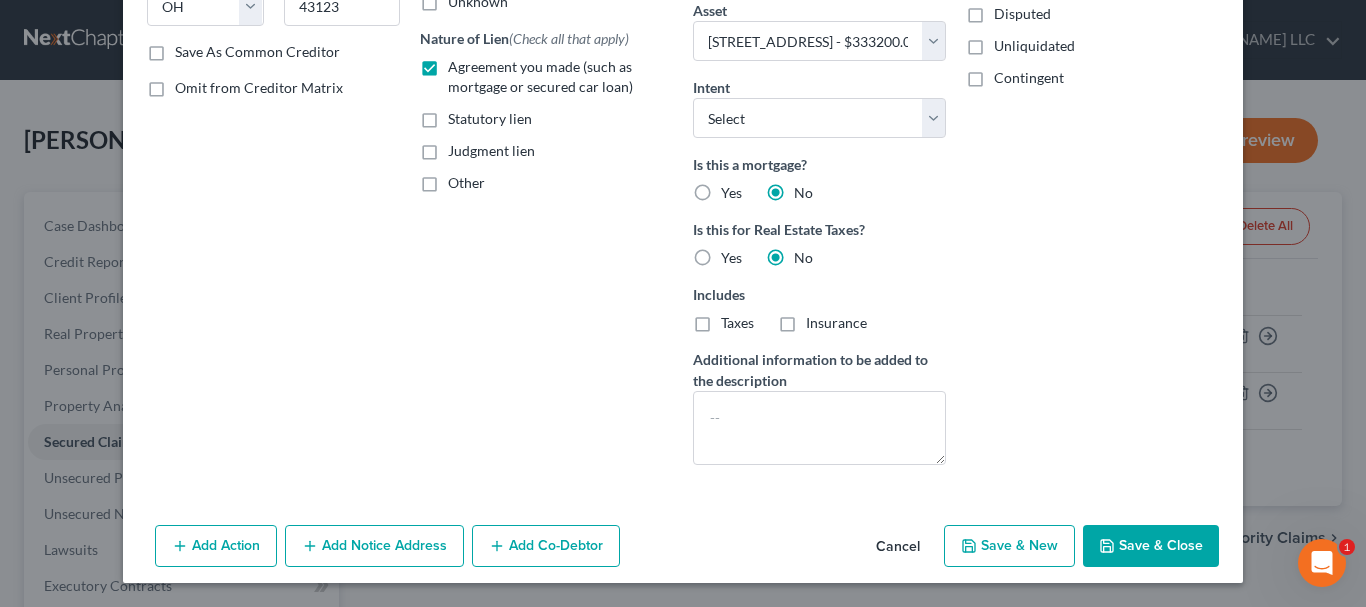 click on "Statutory lien" at bounding box center [490, 119] 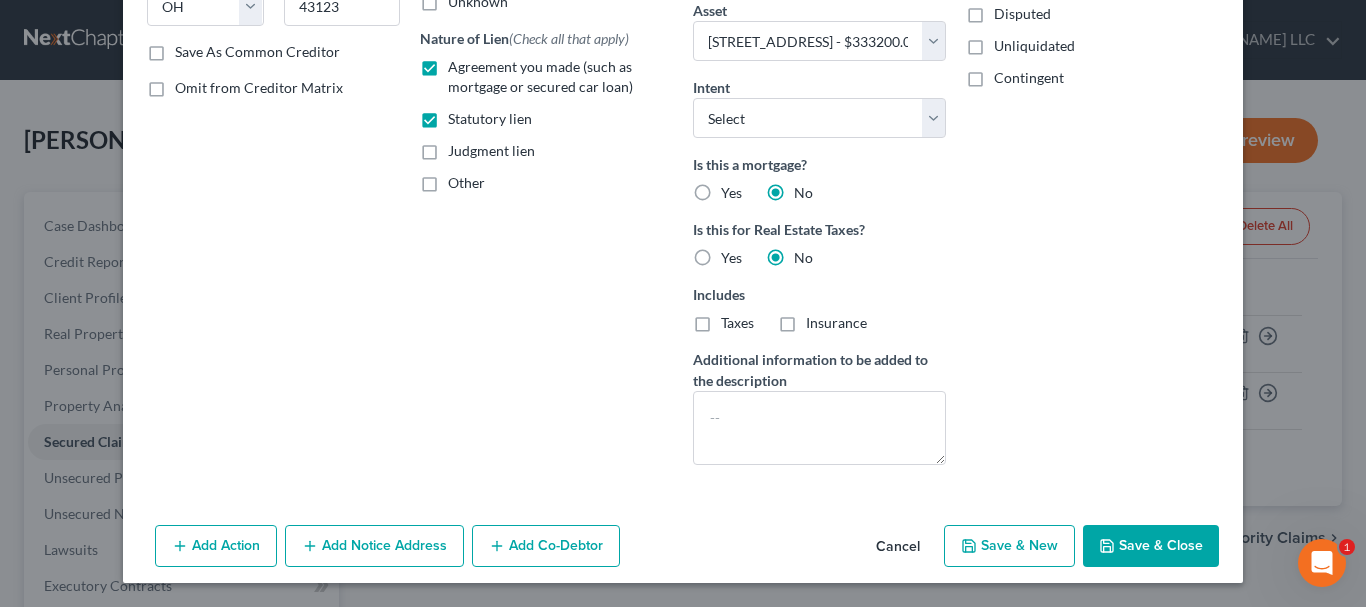 click on "Agreement you made (such as mortgage or secured car loan)" at bounding box center (560, 77) 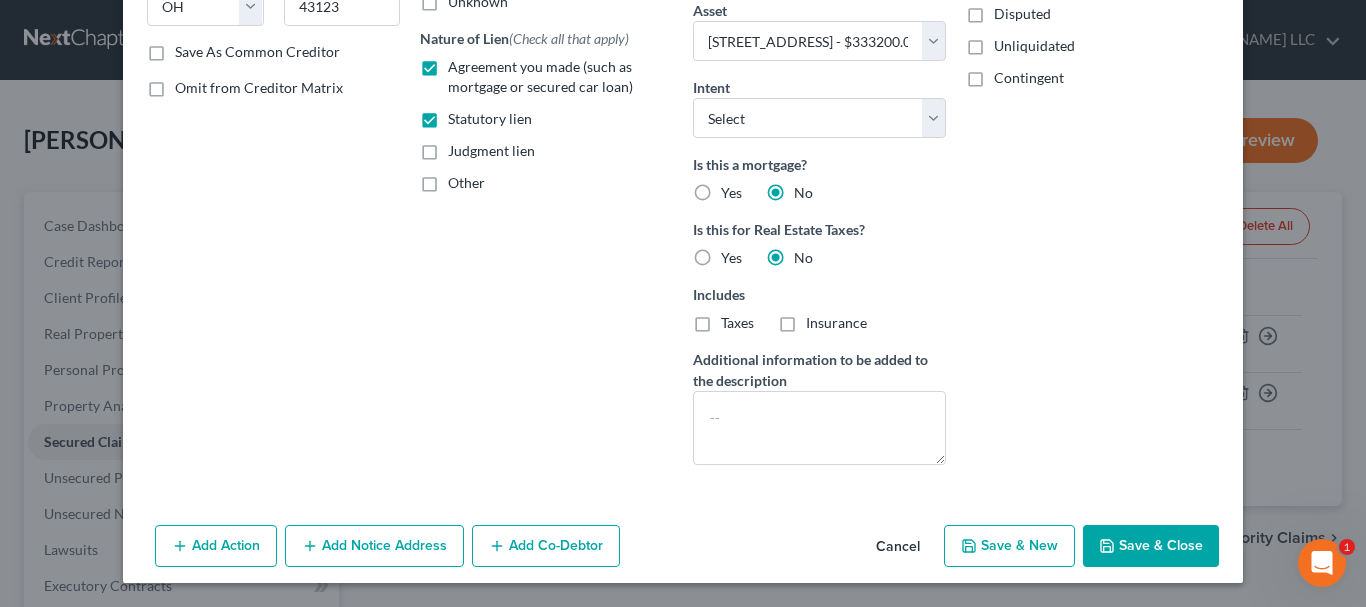 click on "Agreement you made (such as mortgage or secured car loan)" at bounding box center [462, 63] 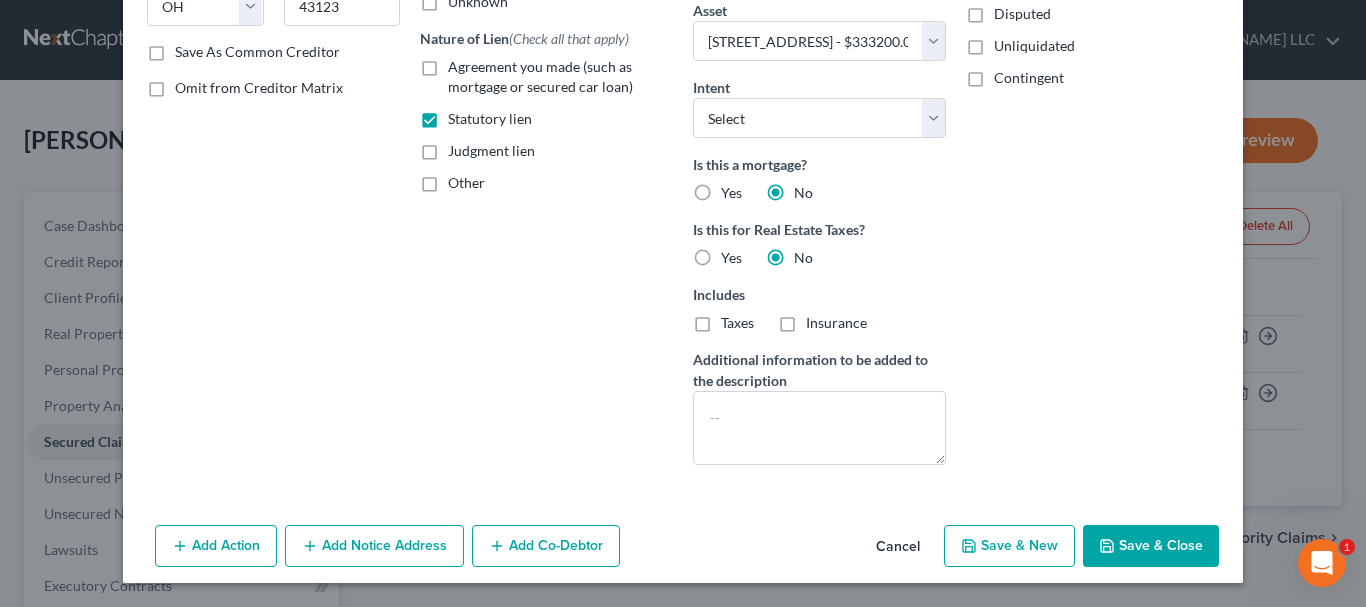 click on "Save & Close" at bounding box center [1151, 546] 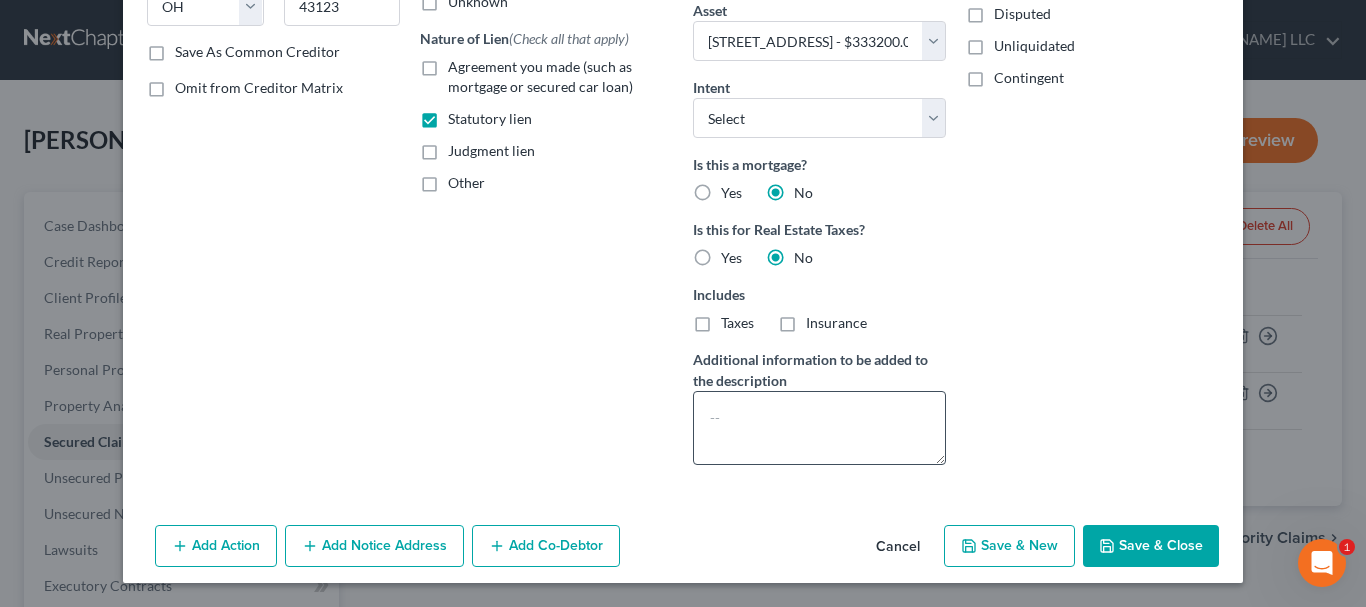 select 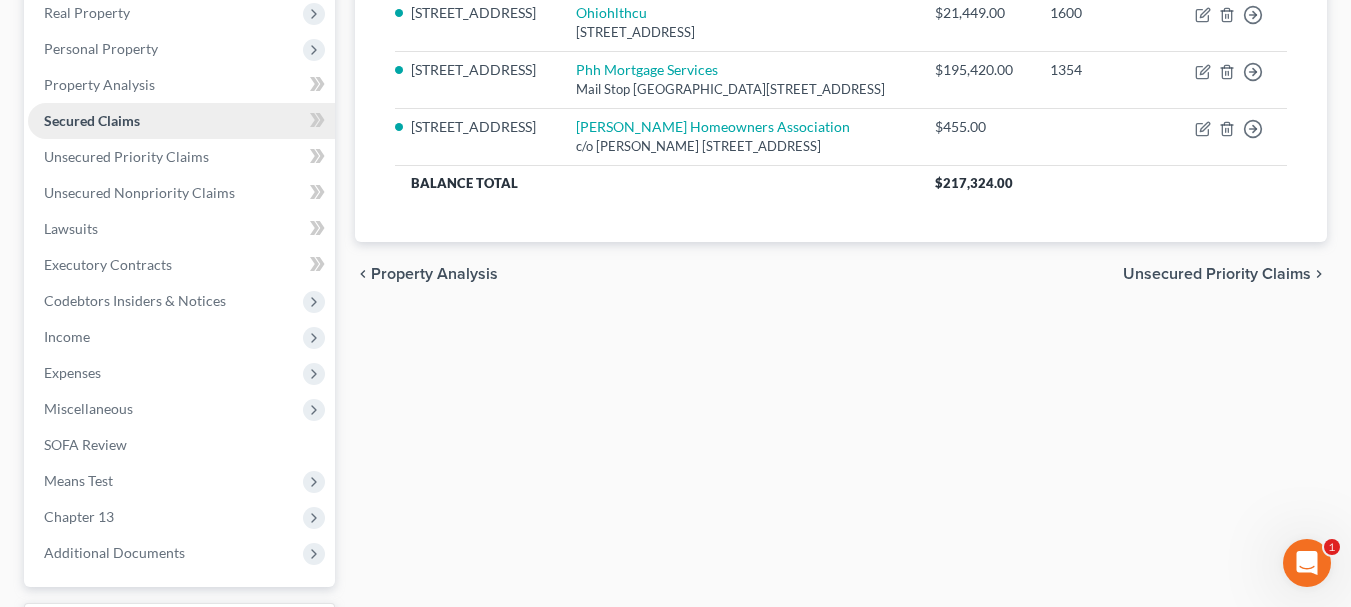 scroll, scrollTop: 400, scrollLeft: 0, axis: vertical 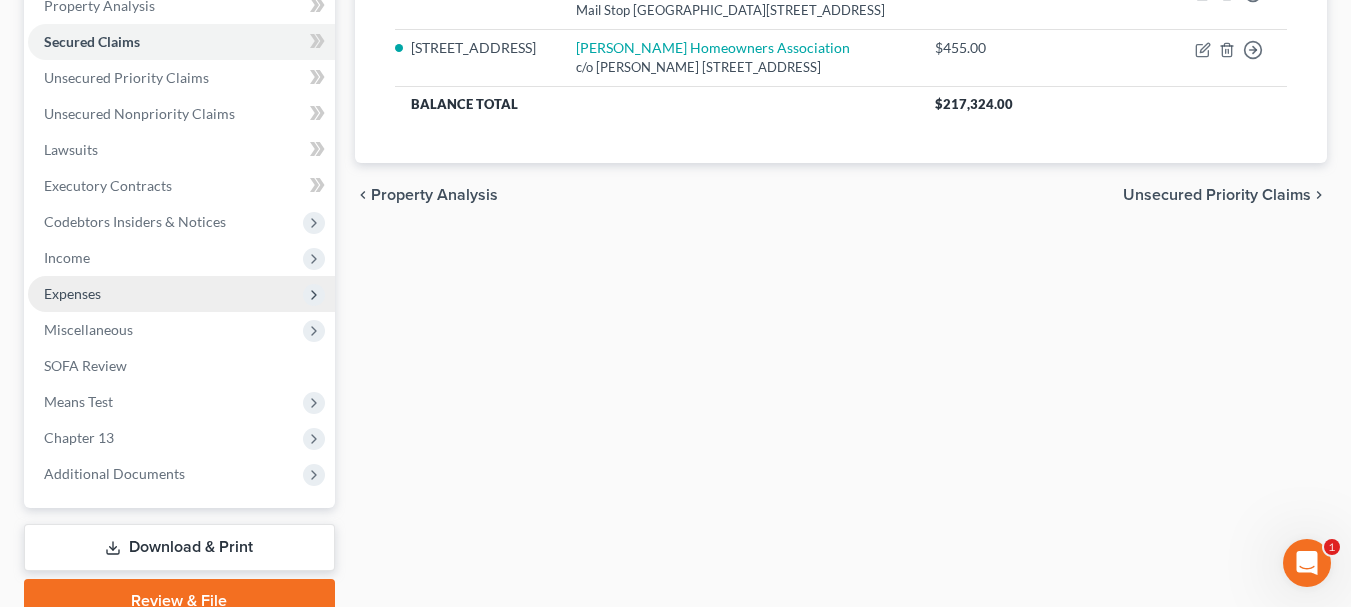 click on "Expenses" at bounding box center [181, 294] 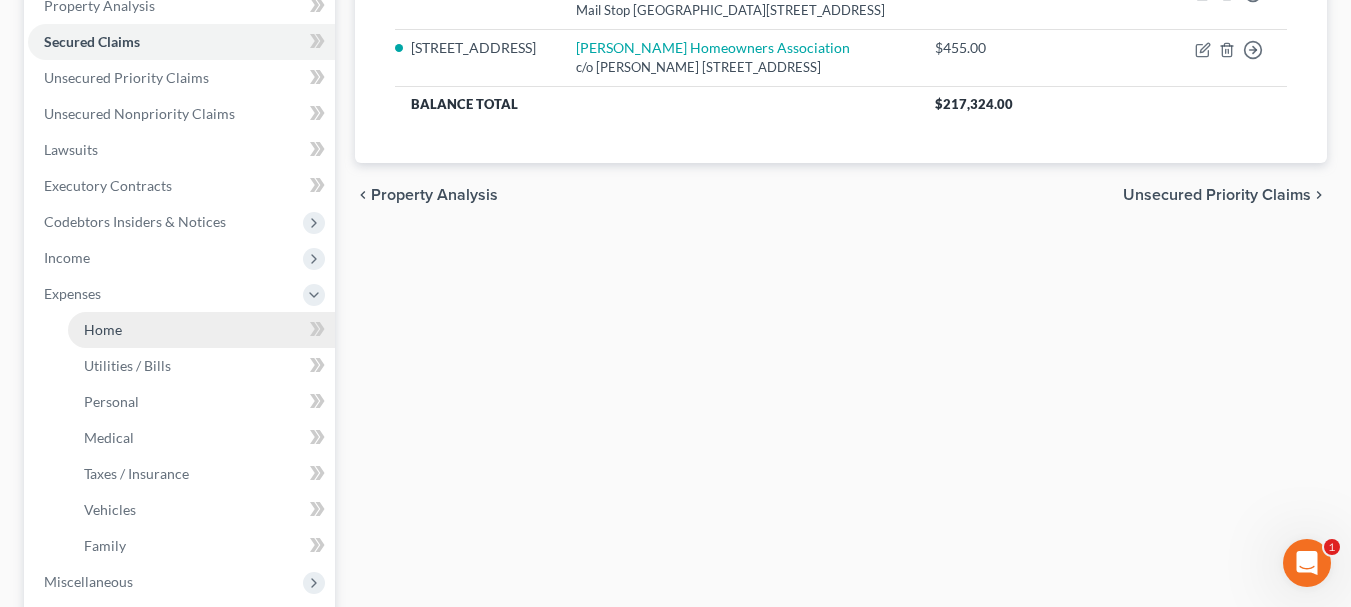 click on "Home" at bounding box center (201, 330) 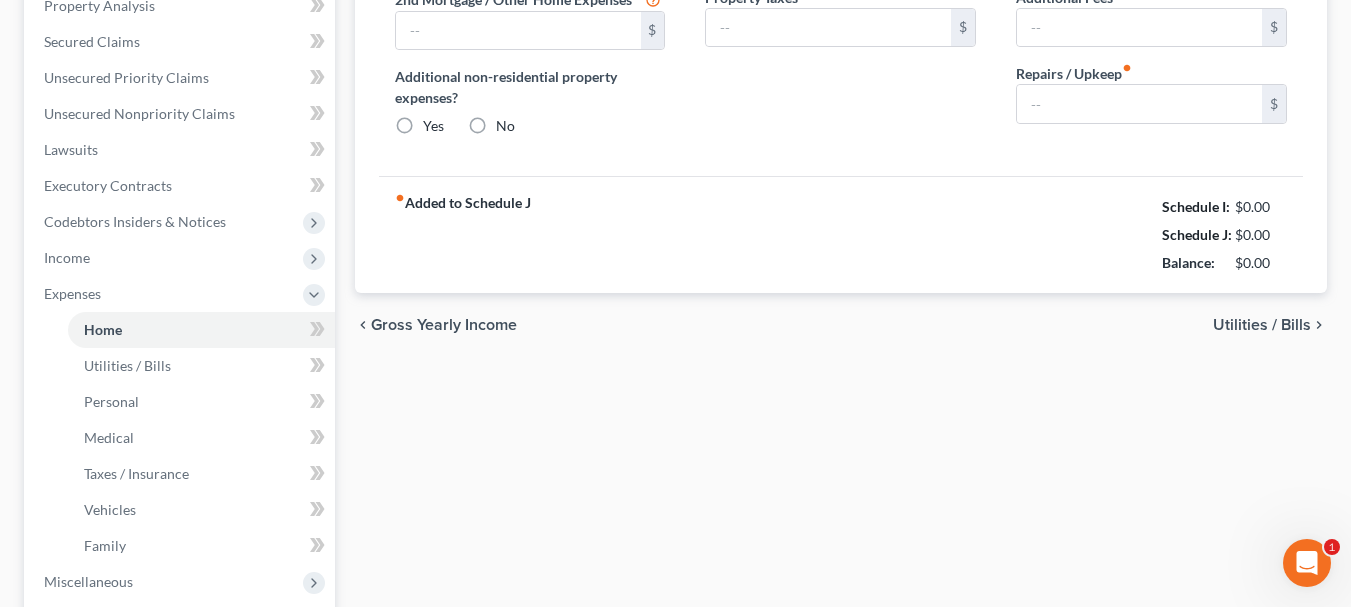 scroll, scrollTop: 348, scrollLeft: 0, axis: vertical 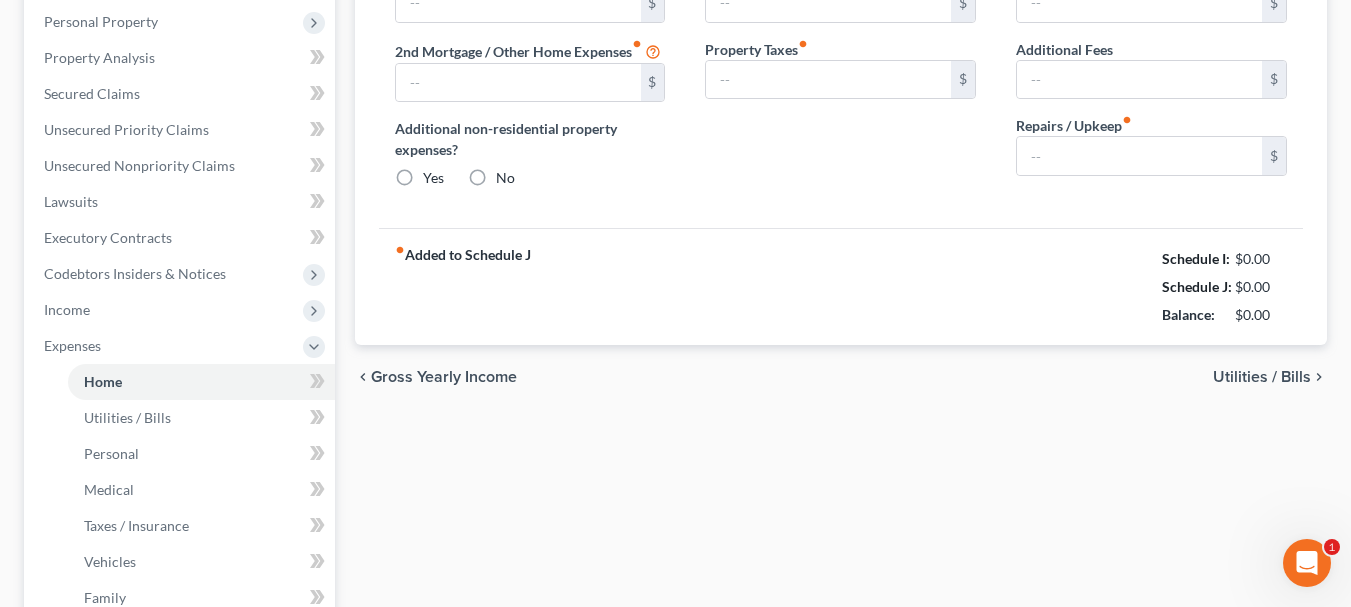 type on "0.00" 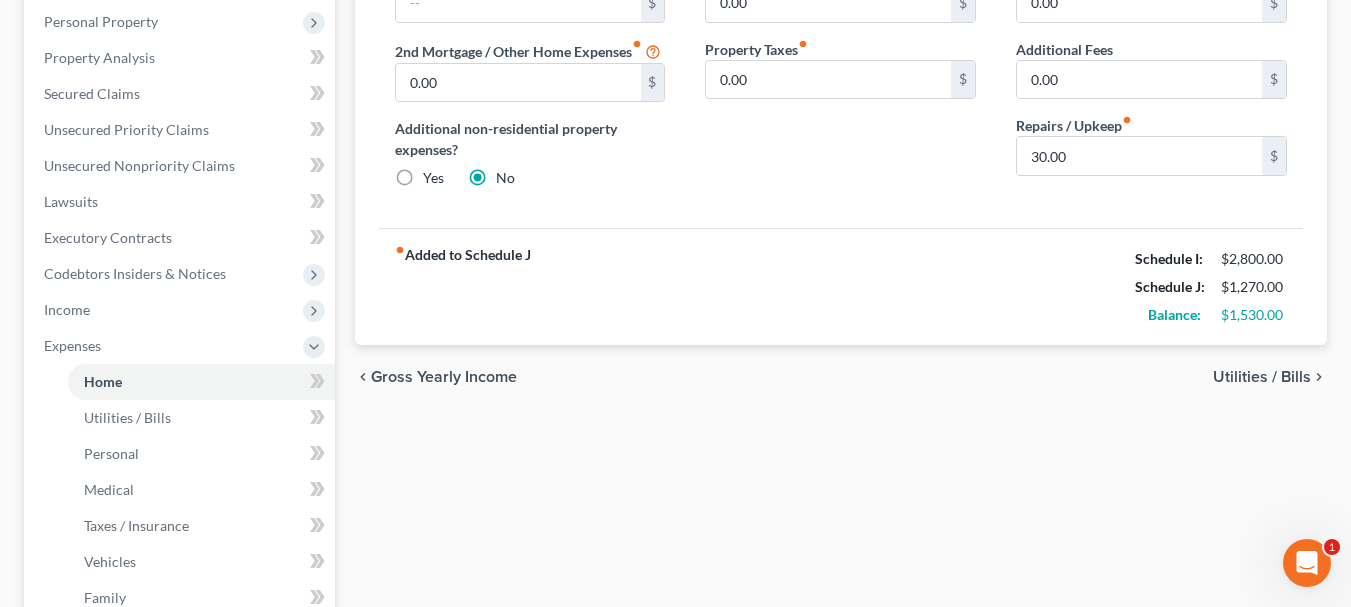scroll, scrollTop: 0, scrollLeft: 0, axis: both 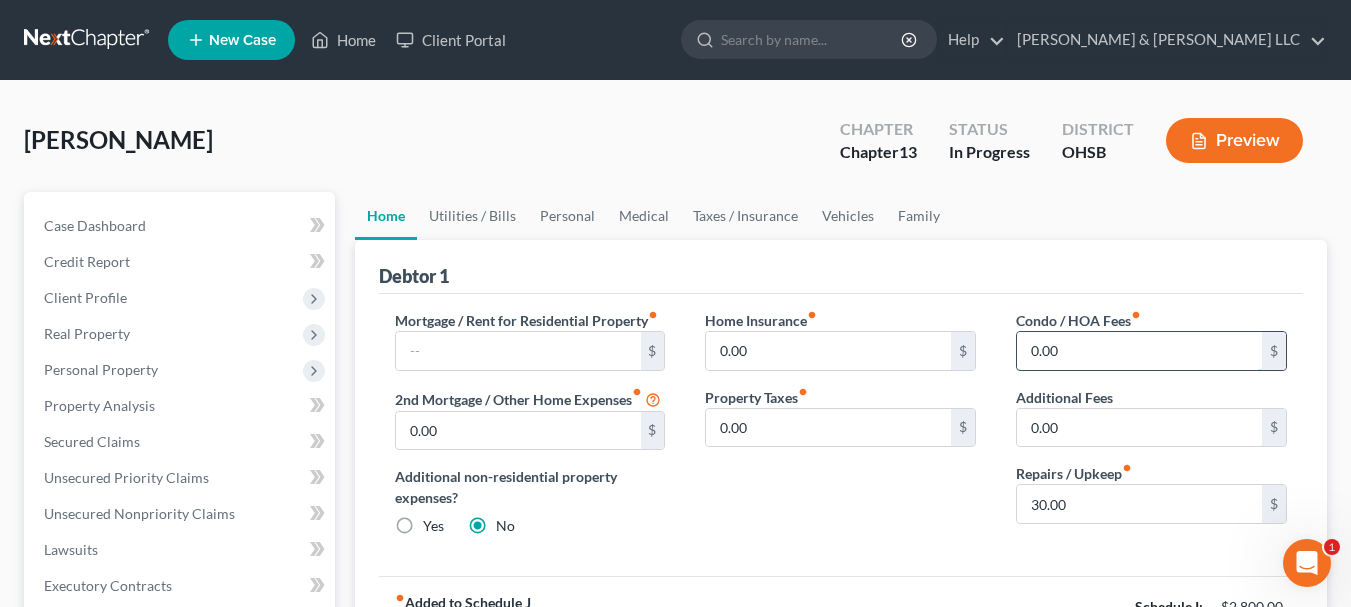 click on "0.00" at bounding box center (1139, 351) 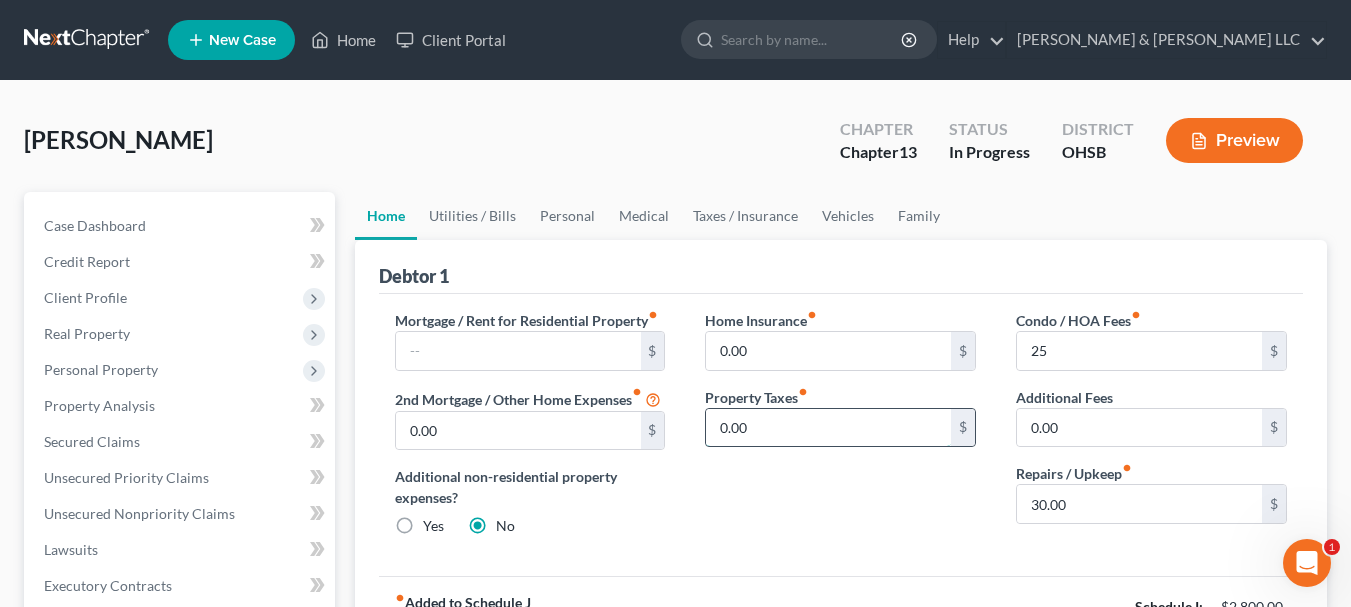 click on "0.00" at bounding box center [828, 428] 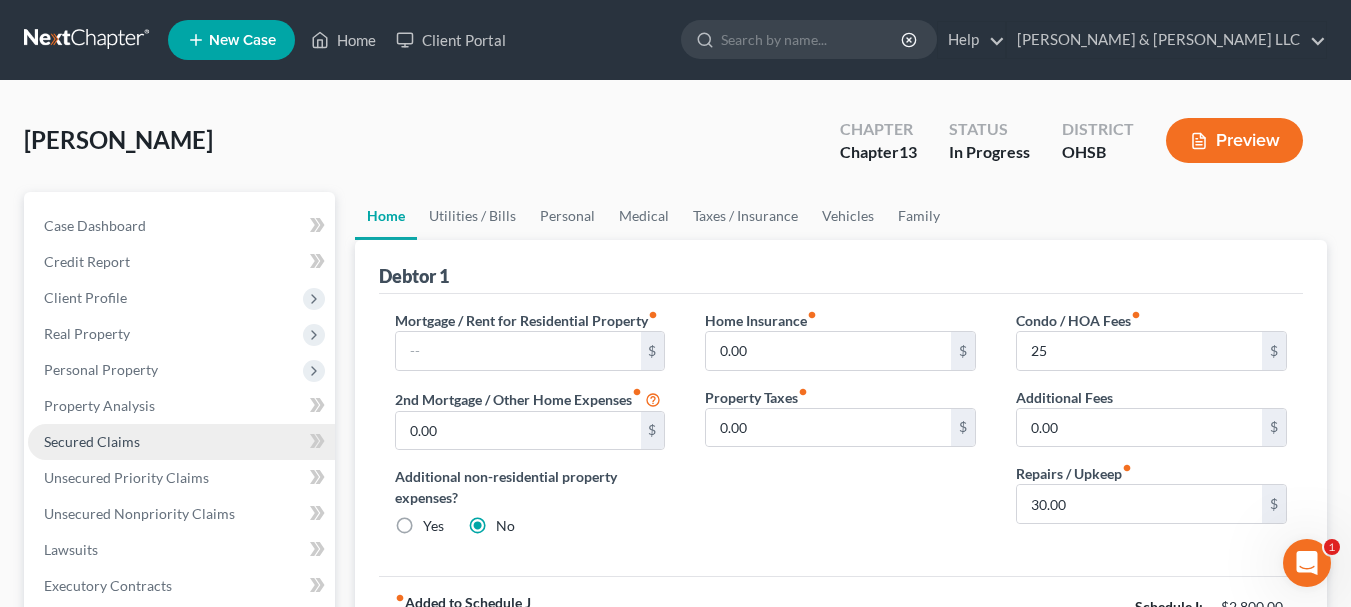 click on "Secured Claims" at bounding box center (92, 441) 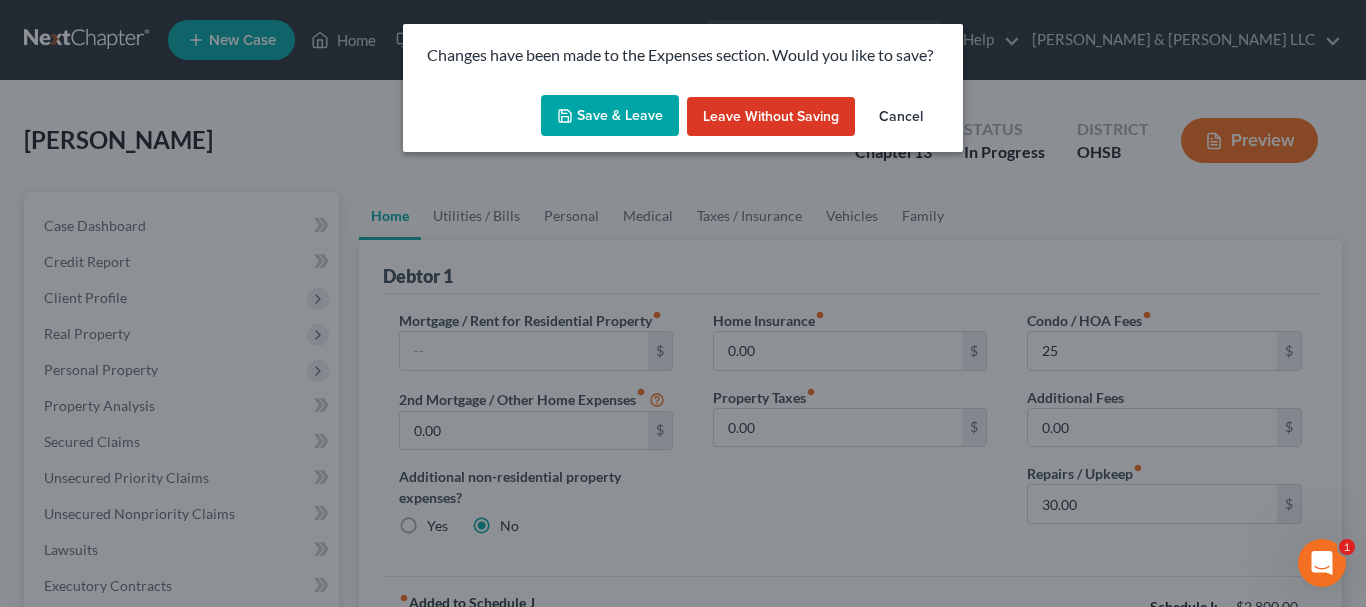 click 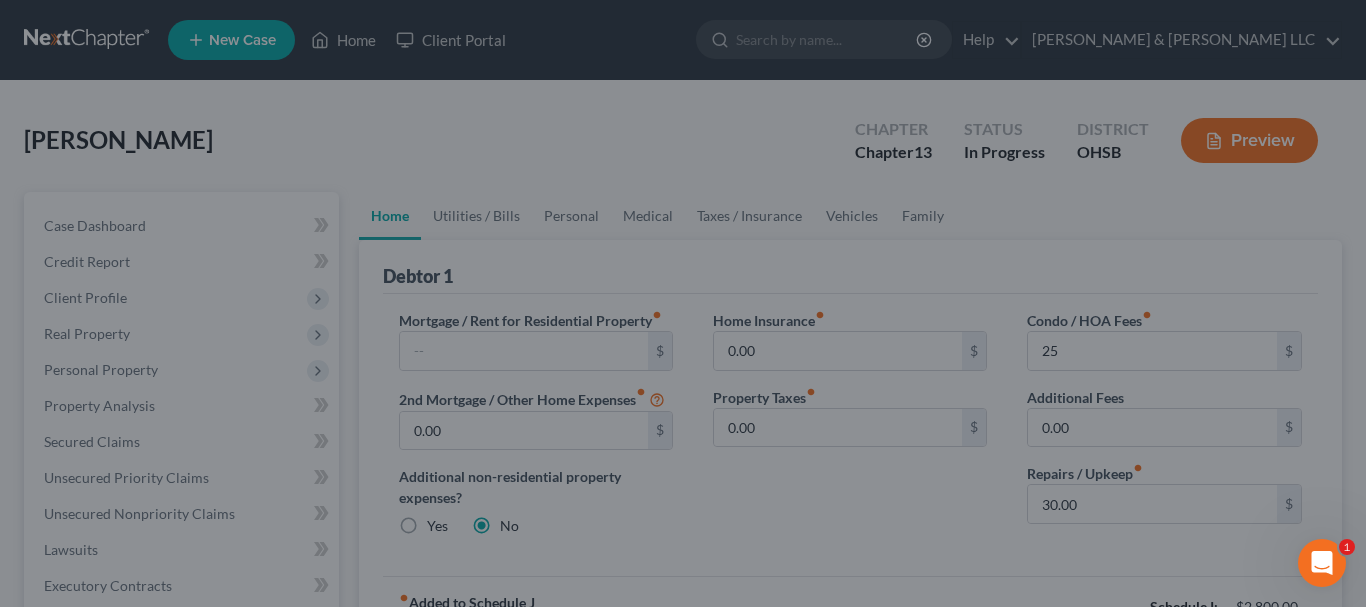 type on "25.00" 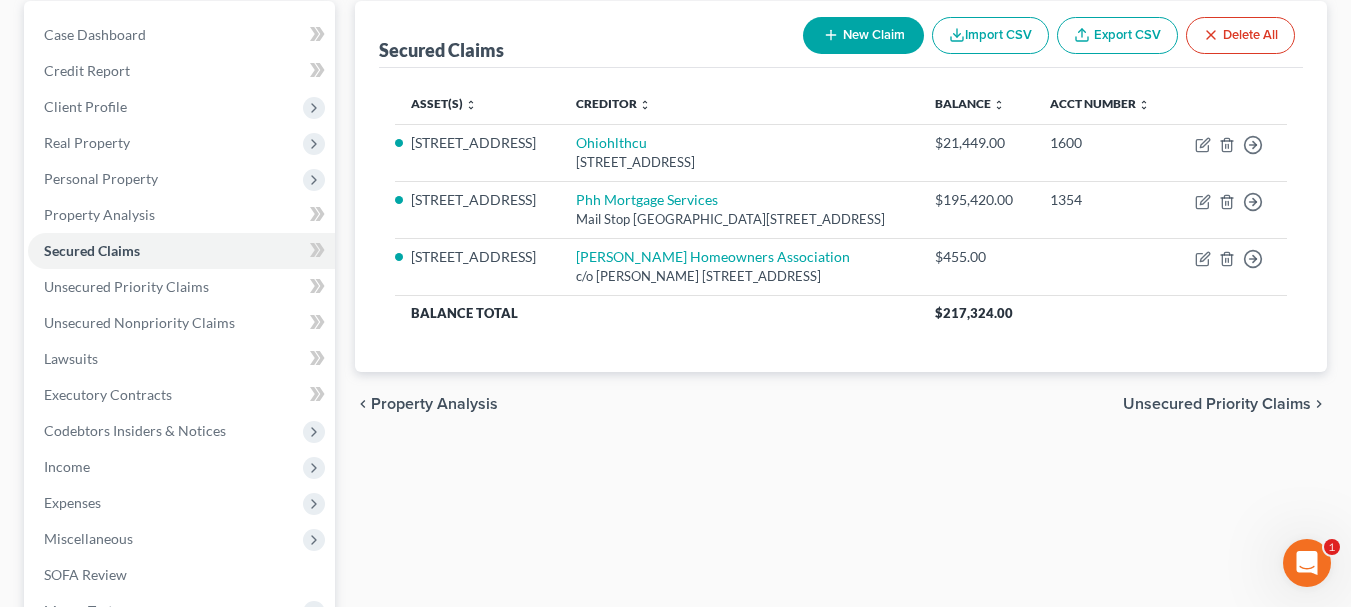 scroll, scrollTop: 200, scrollLeft: 0, axis: vertical 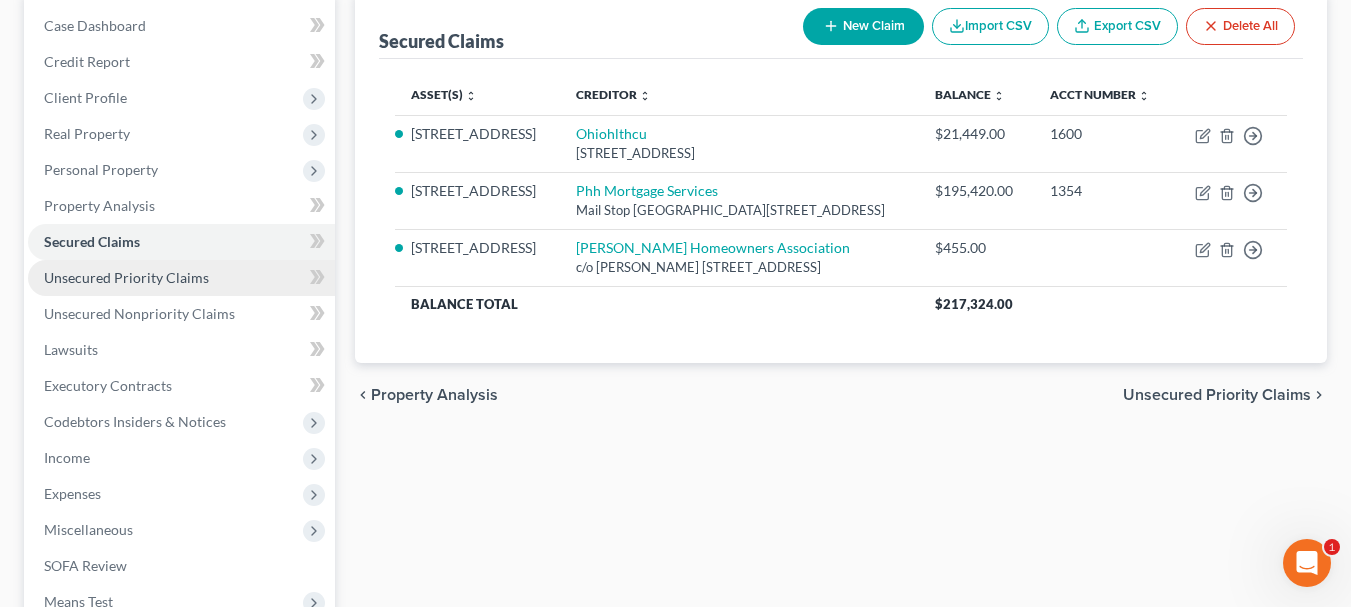 click on "Unsecured Priority Claims" at bounding box center [126, 277] 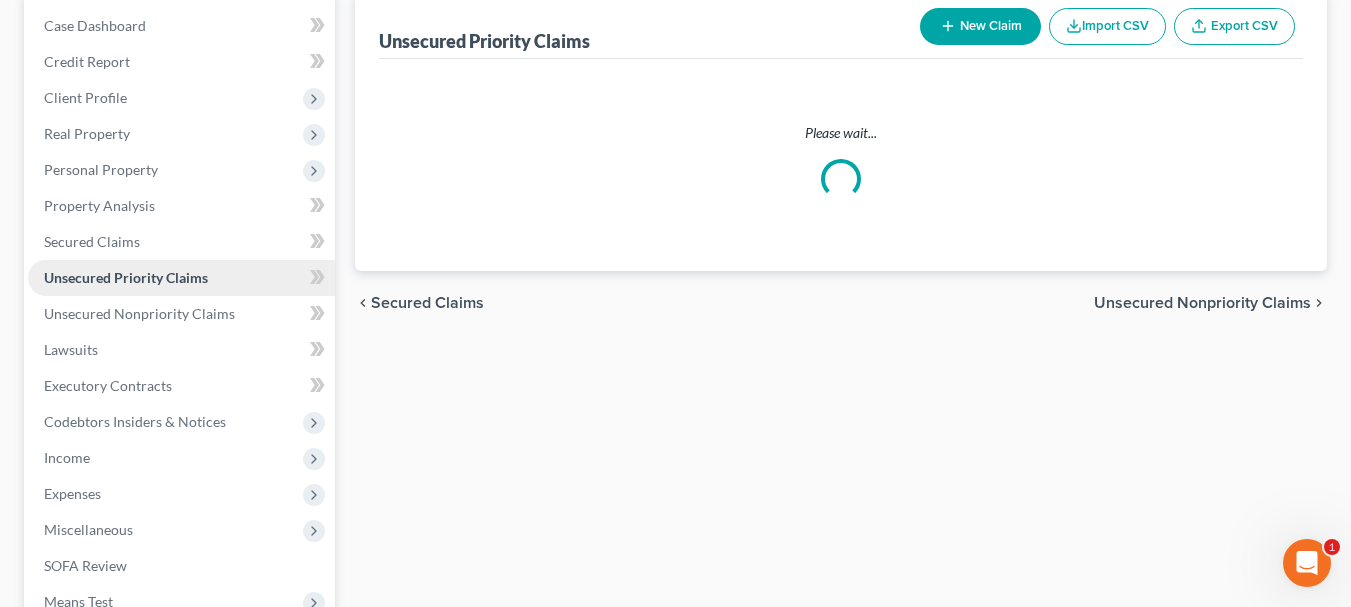 scroll, scrollTop: 0, scrollLeft: 0, axis: both 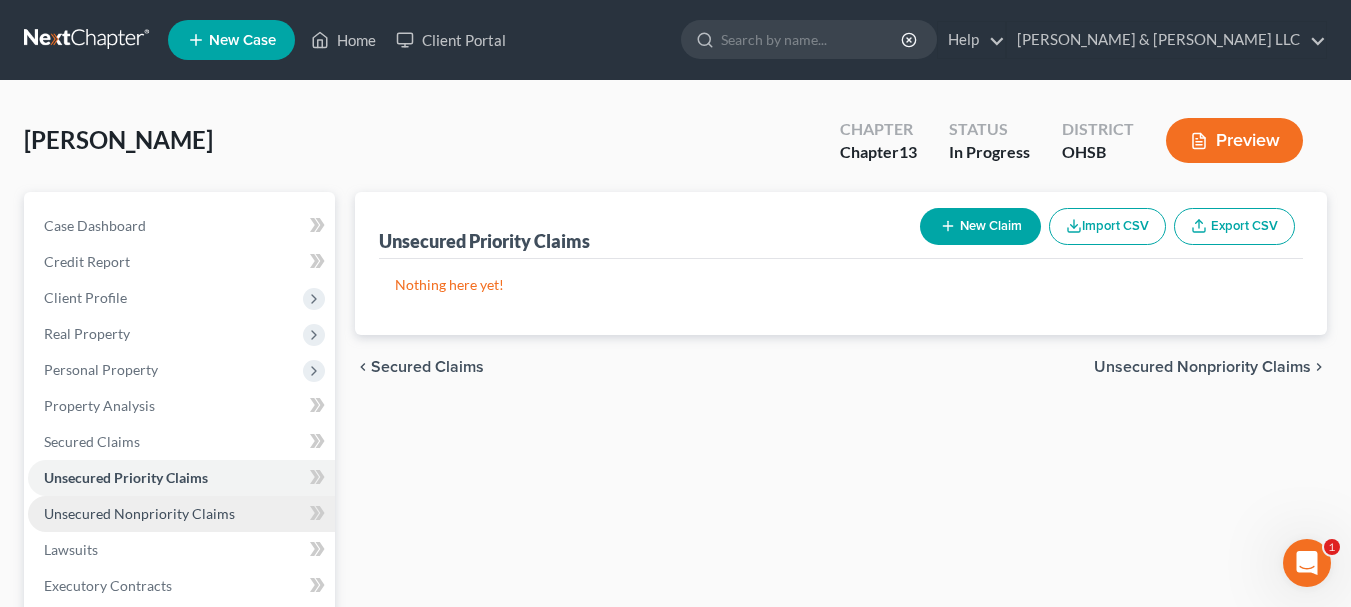 click on "Unsecured Nonpriority Claims" at bounding box center [139, 513] 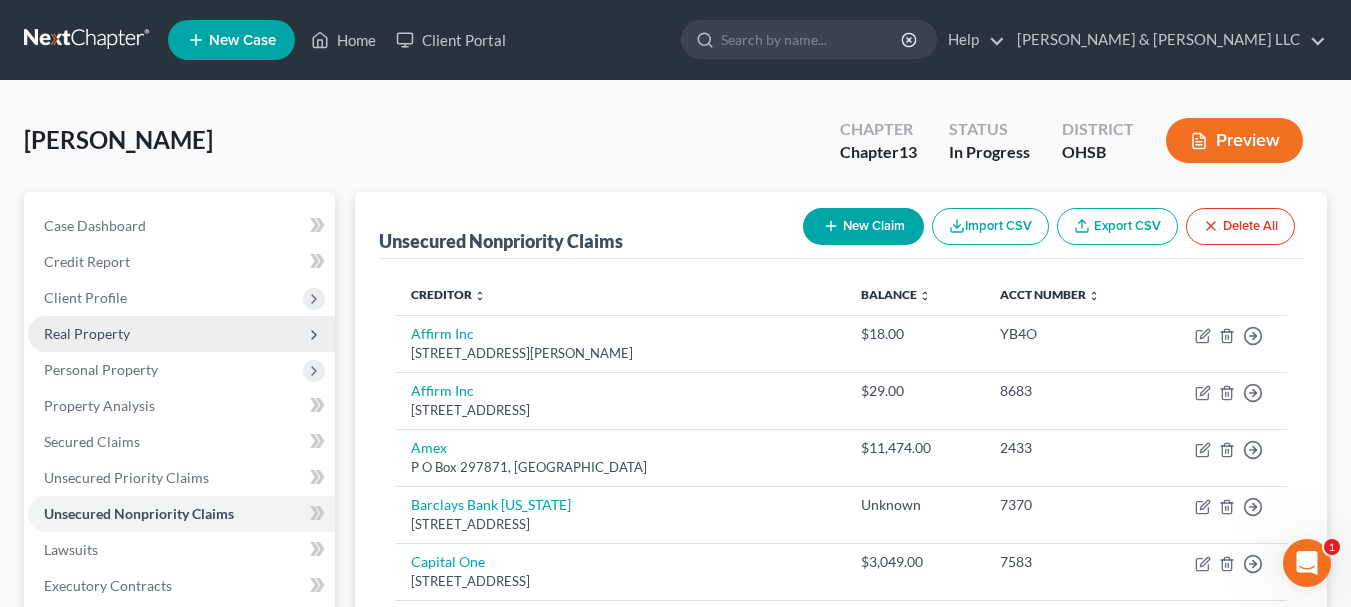 scroll, scrollTop: 100, scrollLeft: 0, axis: vertical 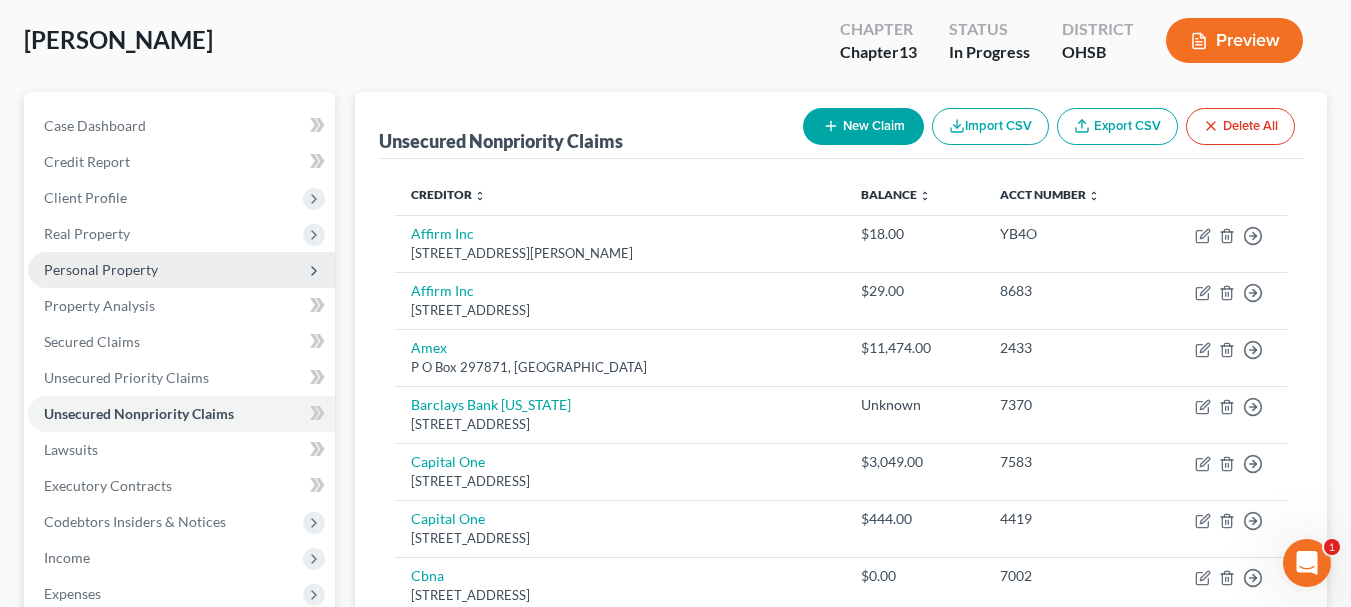 click on "Personal Property" at bounding box center [181, 270] 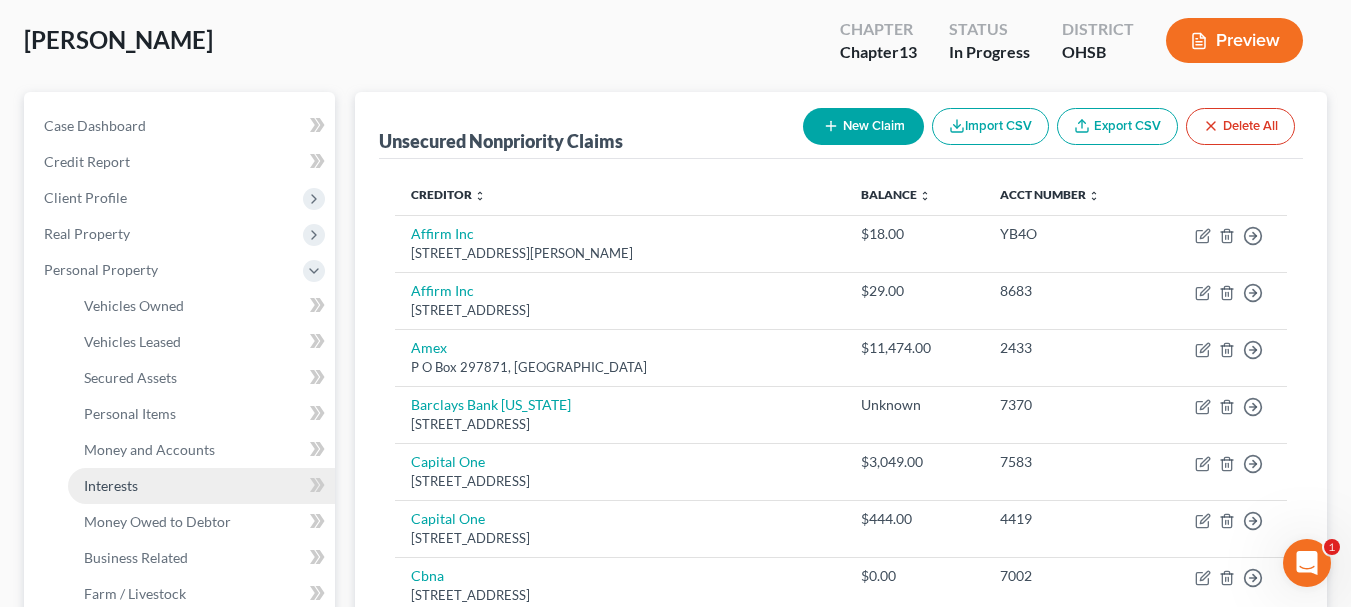 click on "Interests" at bounding box center [111, 485] 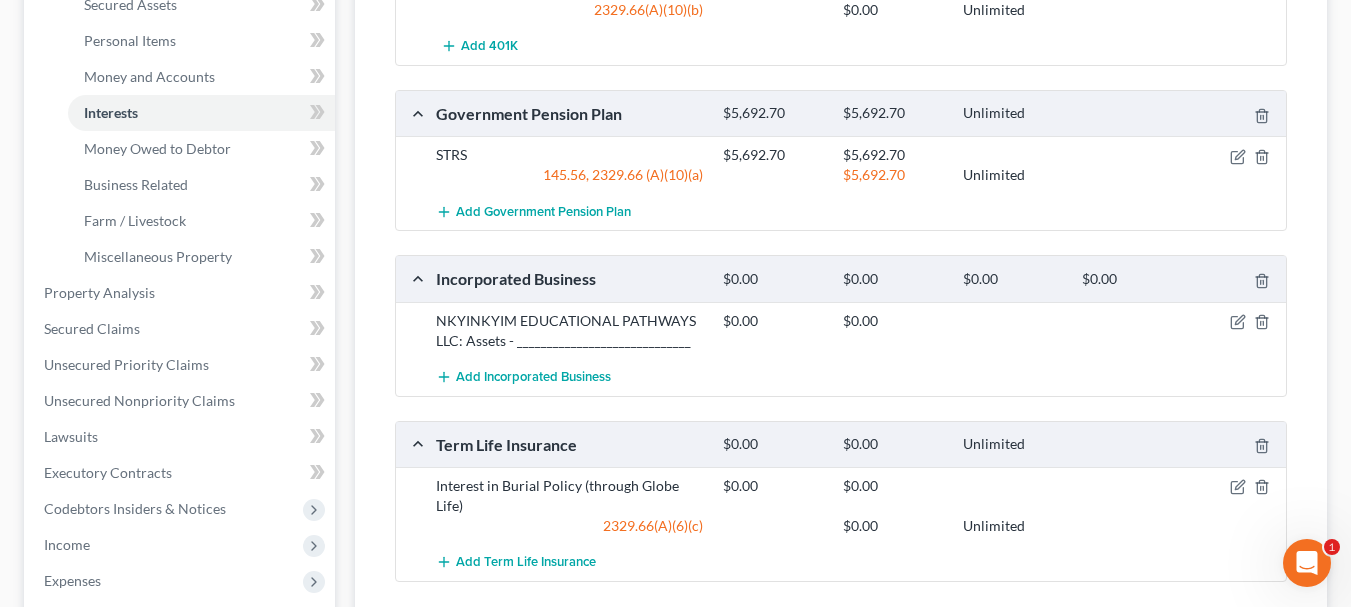 scroll, scrollTop: 500, scrollLeft: 0, axis: vertical 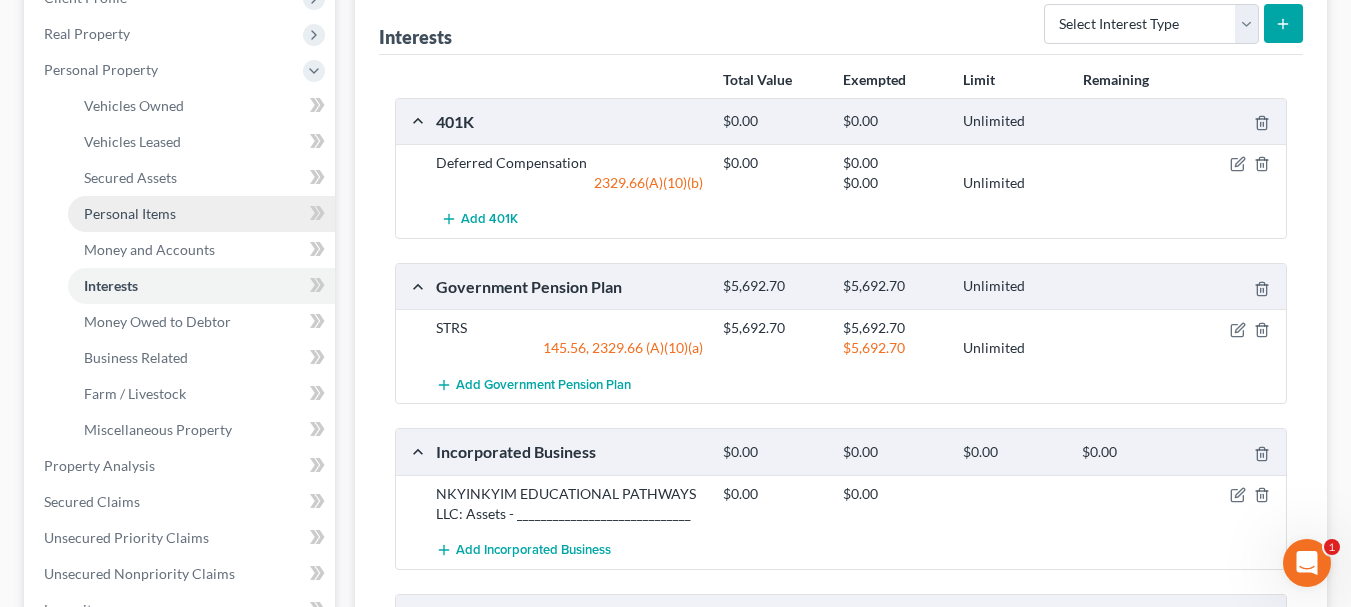 click on "Personal Items" at bounding box center (130, 213) 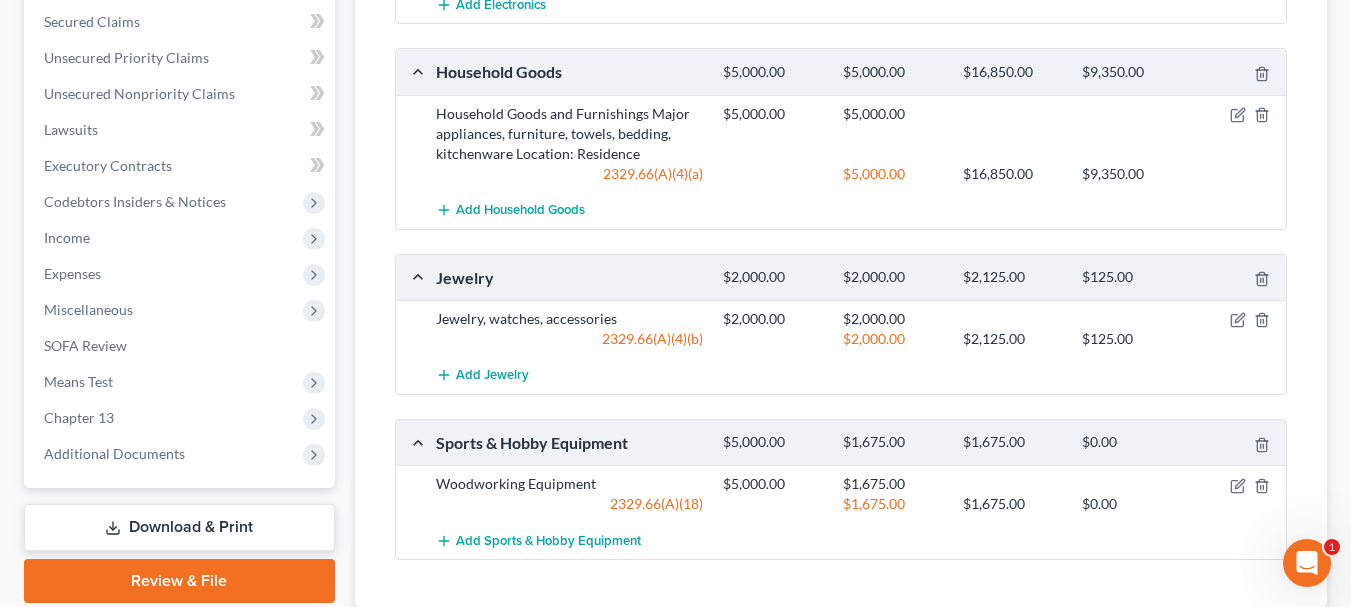 scroll, scrollTop: 800, scrollLeft: 0, axis: vertical 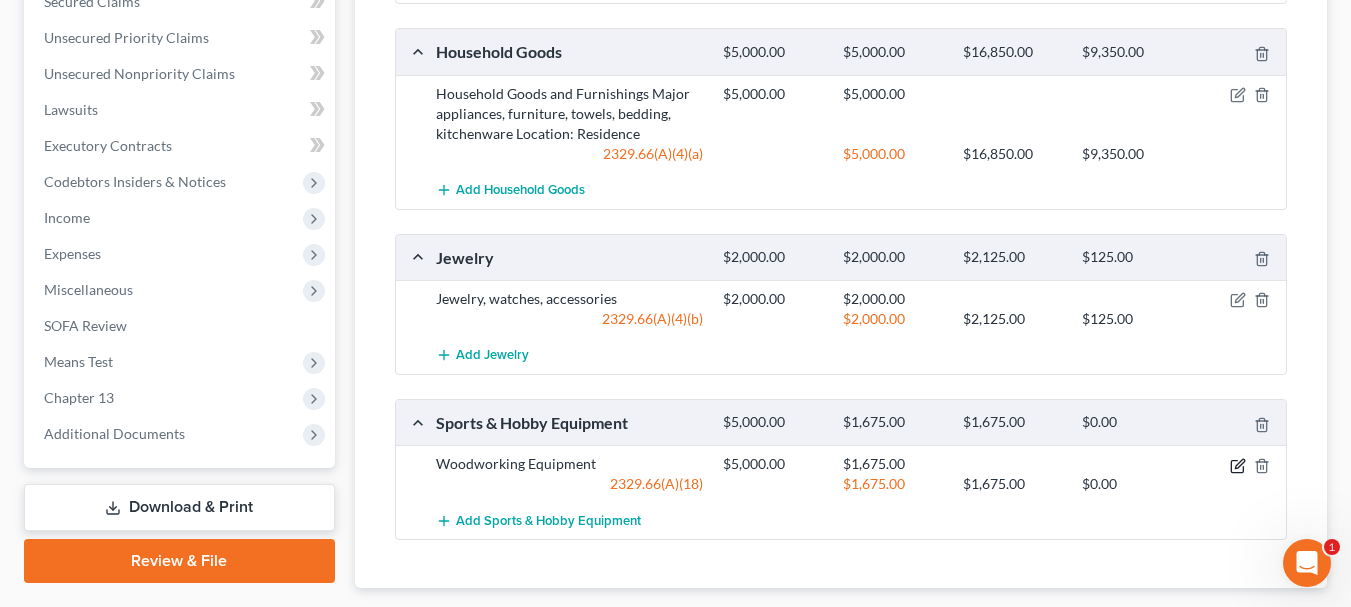 click 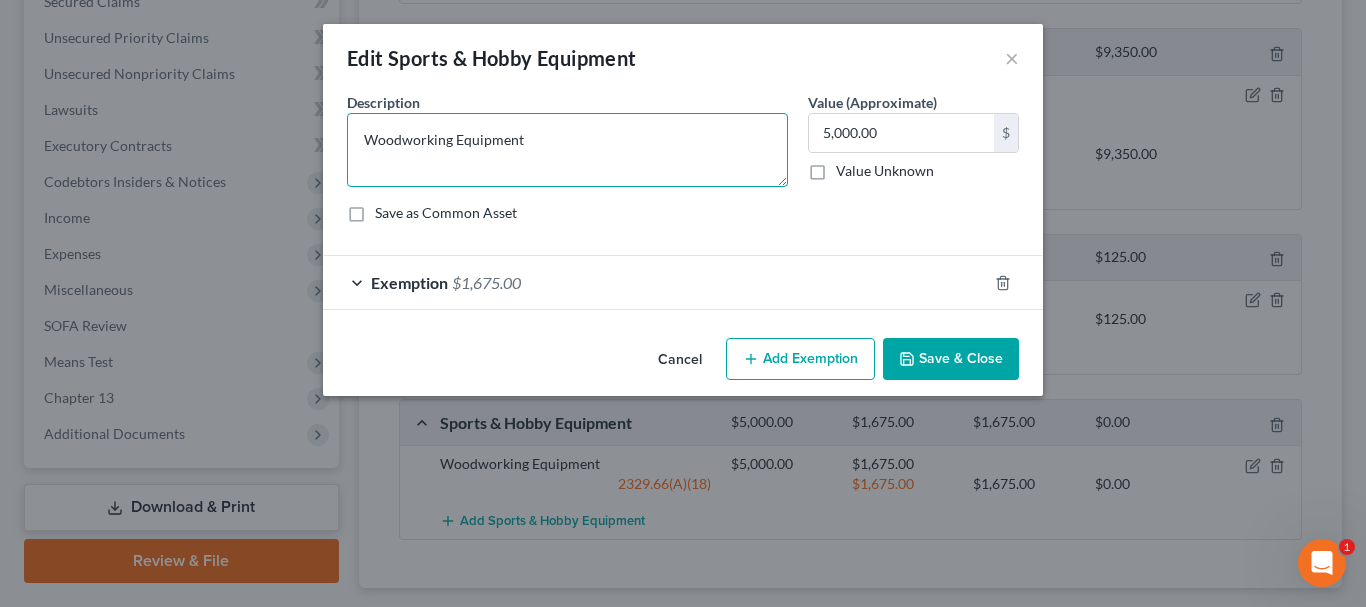 click on "Woodworking Equipment" at bounding box center [567, 150] 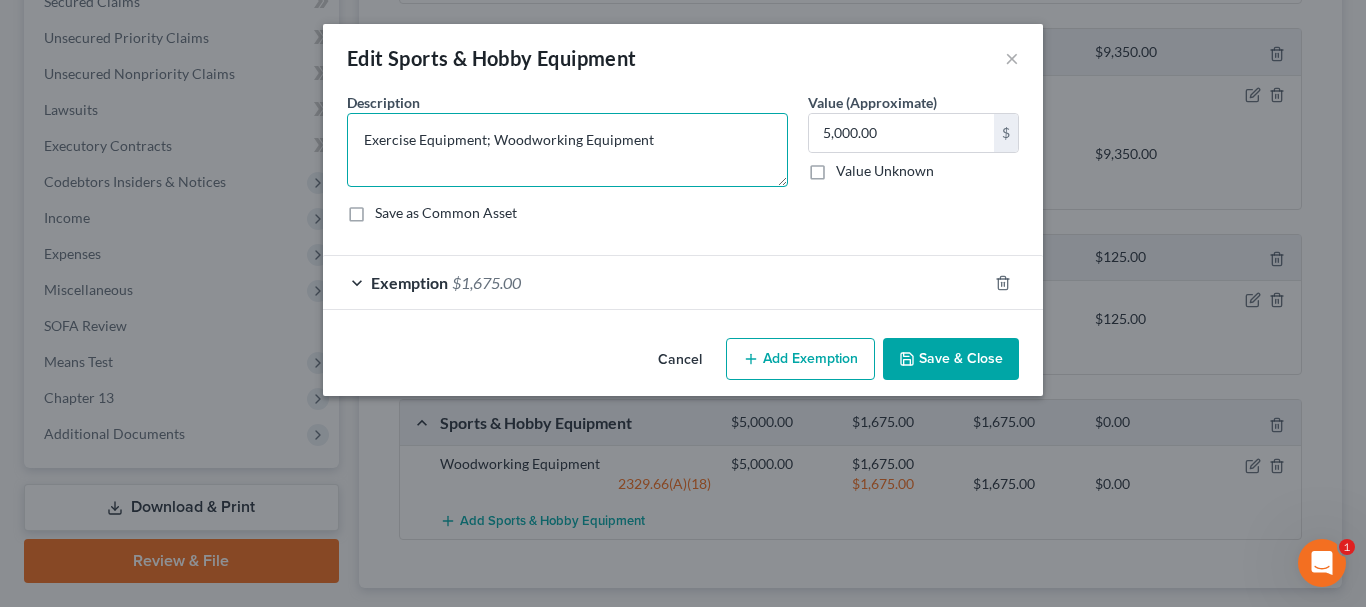 type on "Exercise Equipment; Woodworking Equipment" 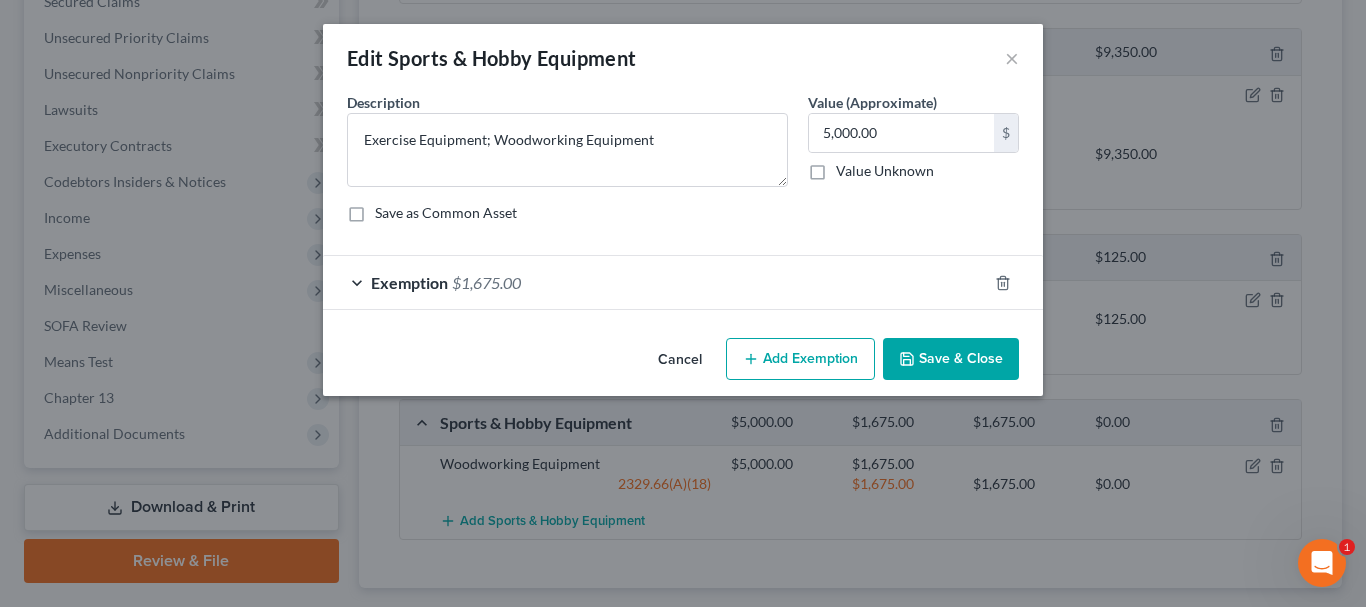 click on "Save & Close" at bounding box center [951, 359] 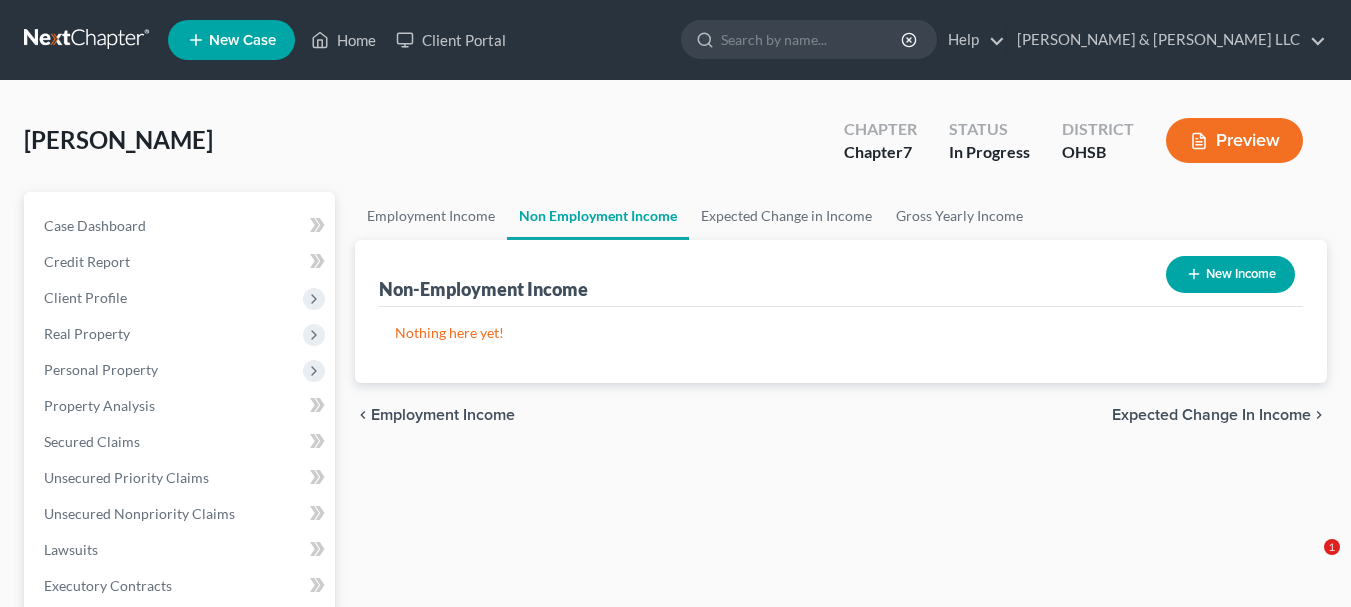 scroll, scrollTop: 0, scrollLeft: 0, axis: both 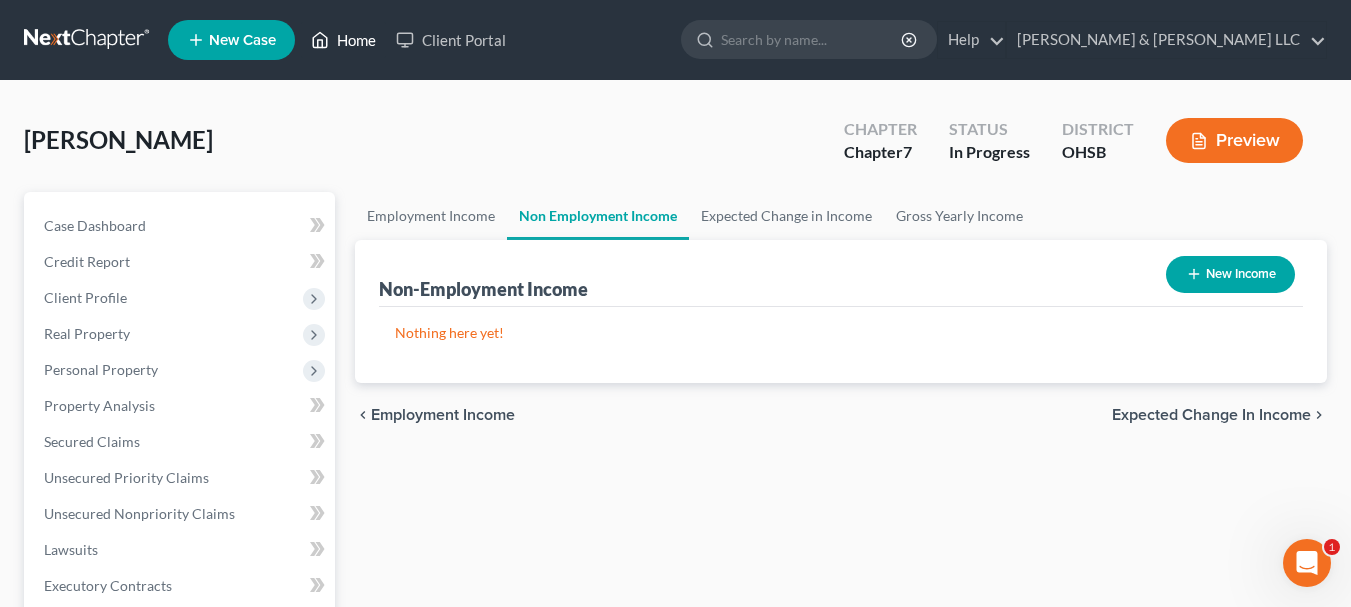 click on "Home" at bounding box center (343, 40) 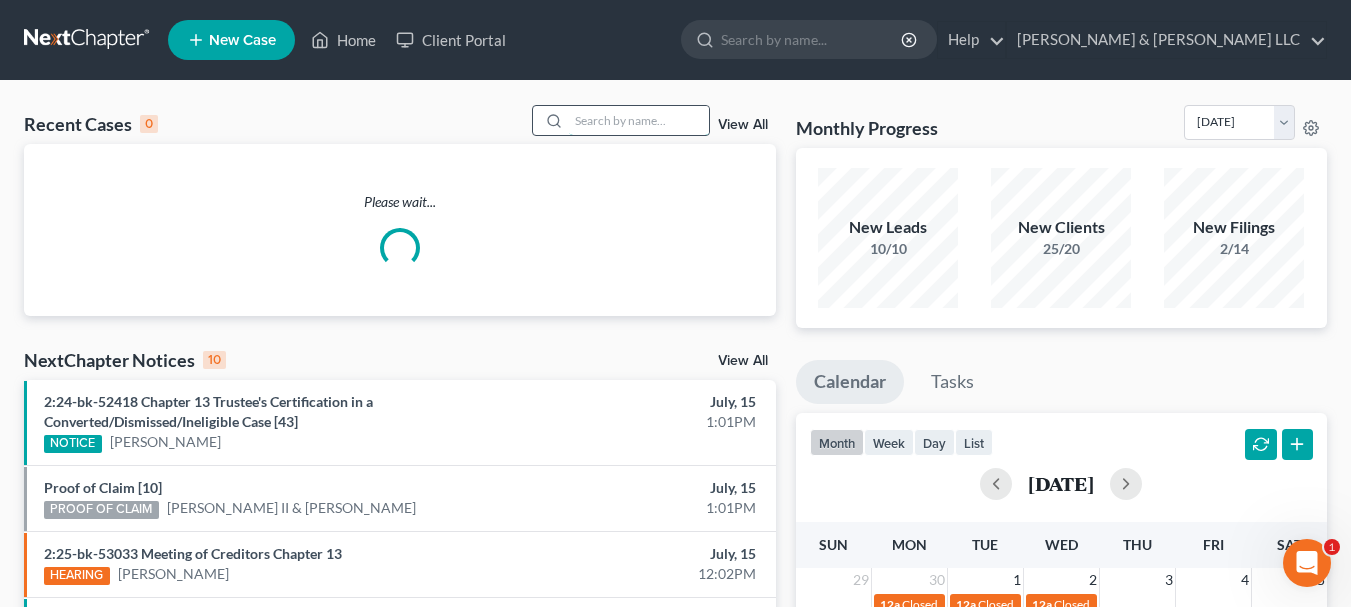 click at bounding box center (639, 120) 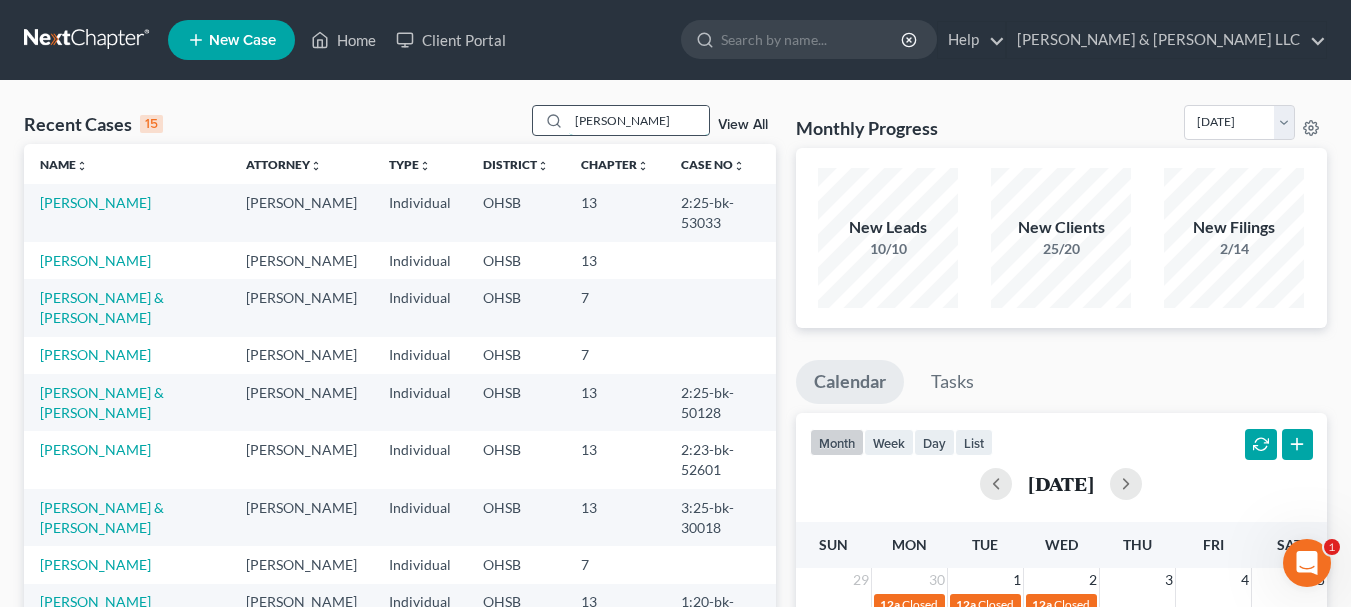 type on "jackson" 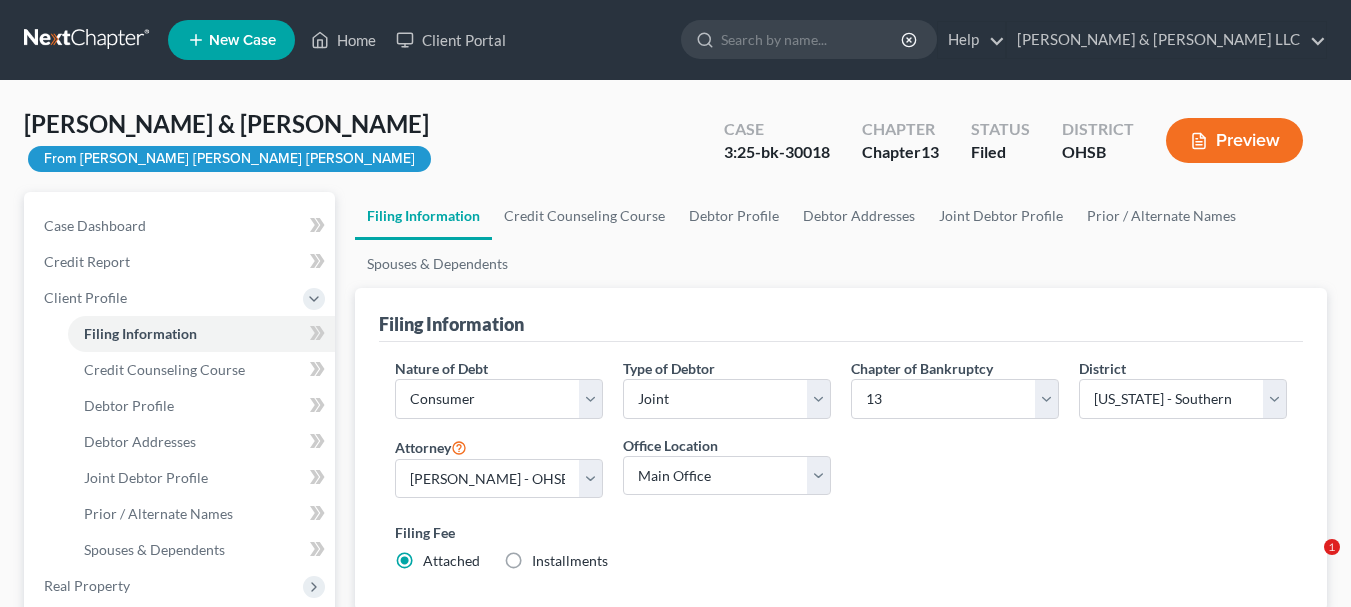 select on "1" 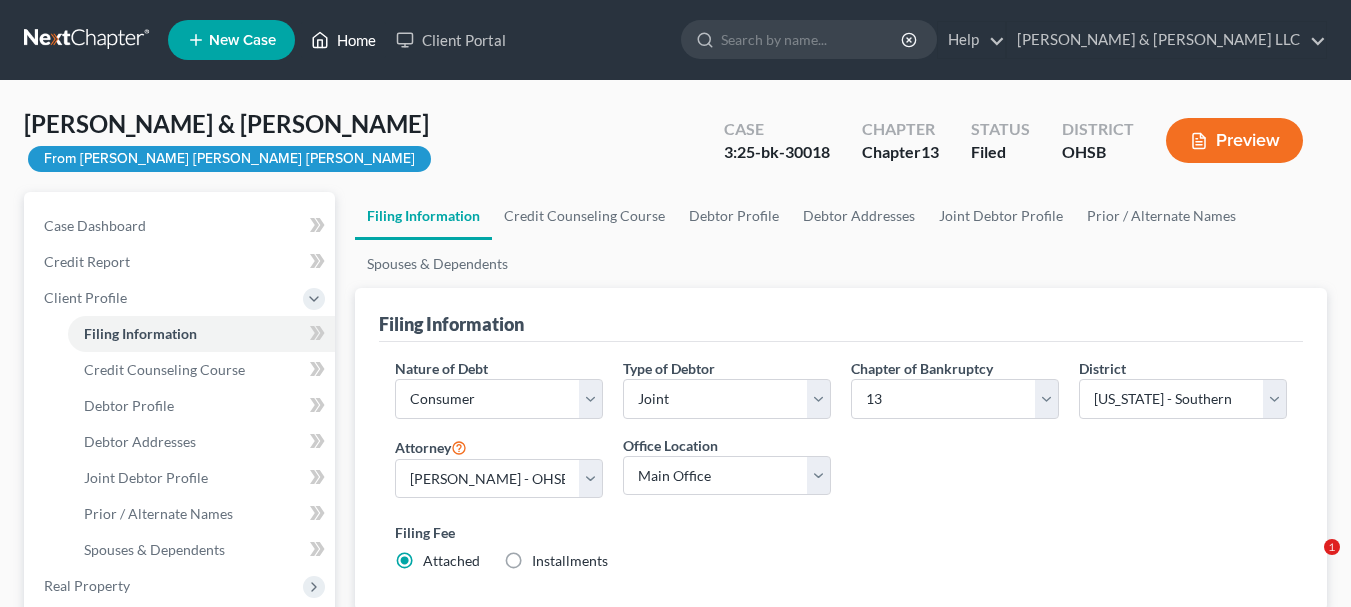 scroll, scrollTop: 0, scrollLeft: 0, axis: both 